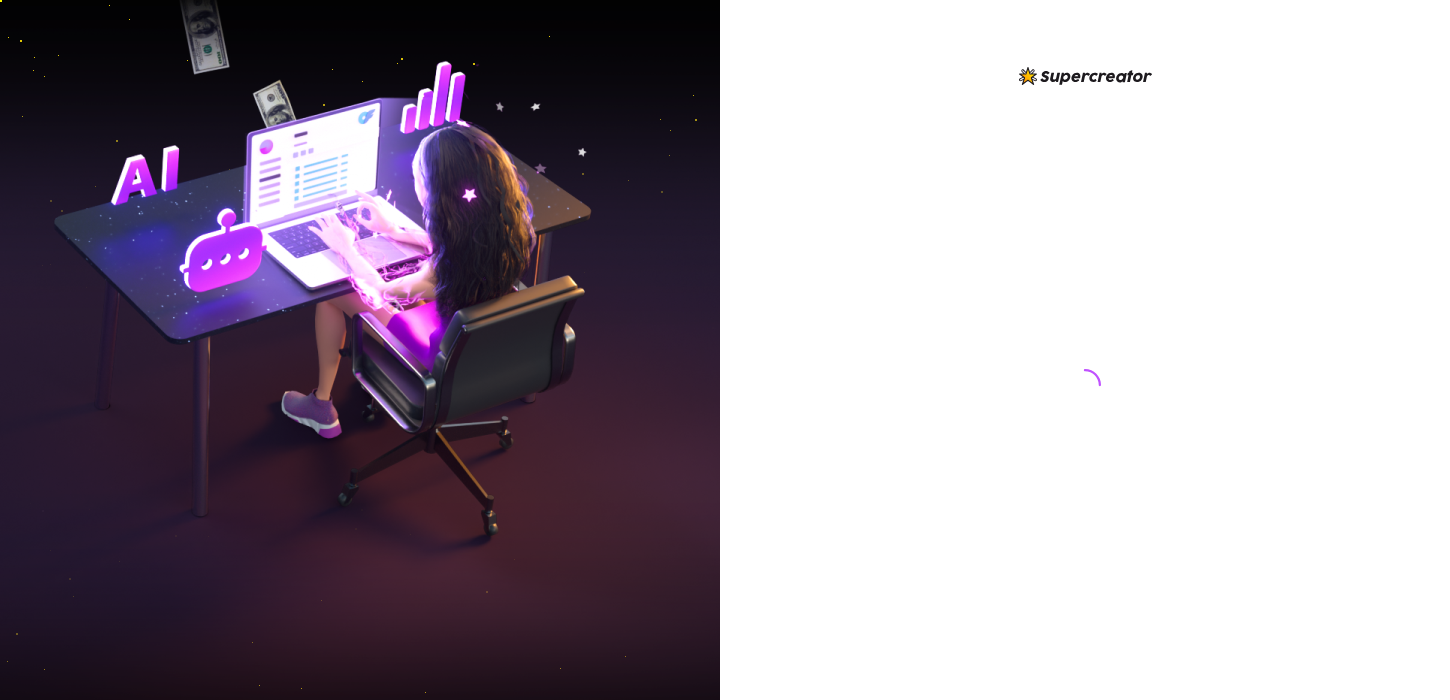 scroll, scrollTop: 0, scrollLeft: 0, axis: both 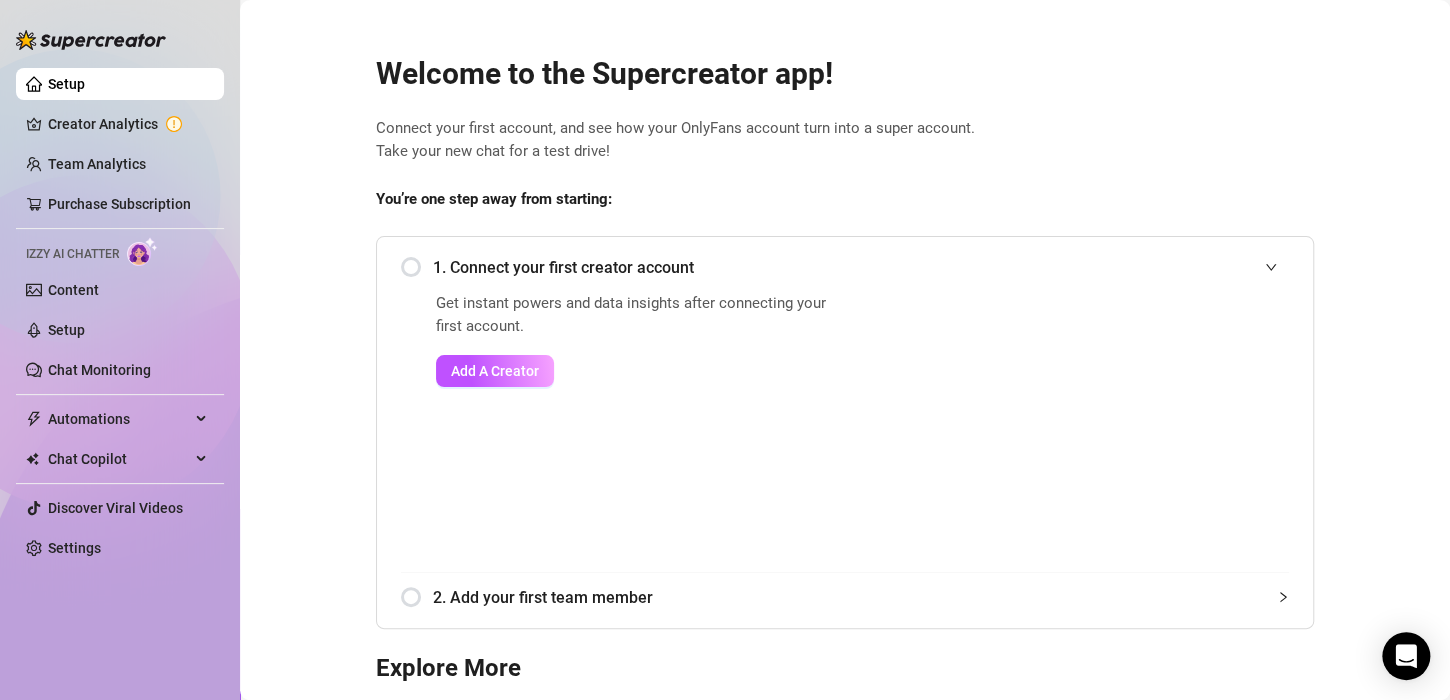 click on "1. Connect your first creator account" at bounding box center [861, 267] 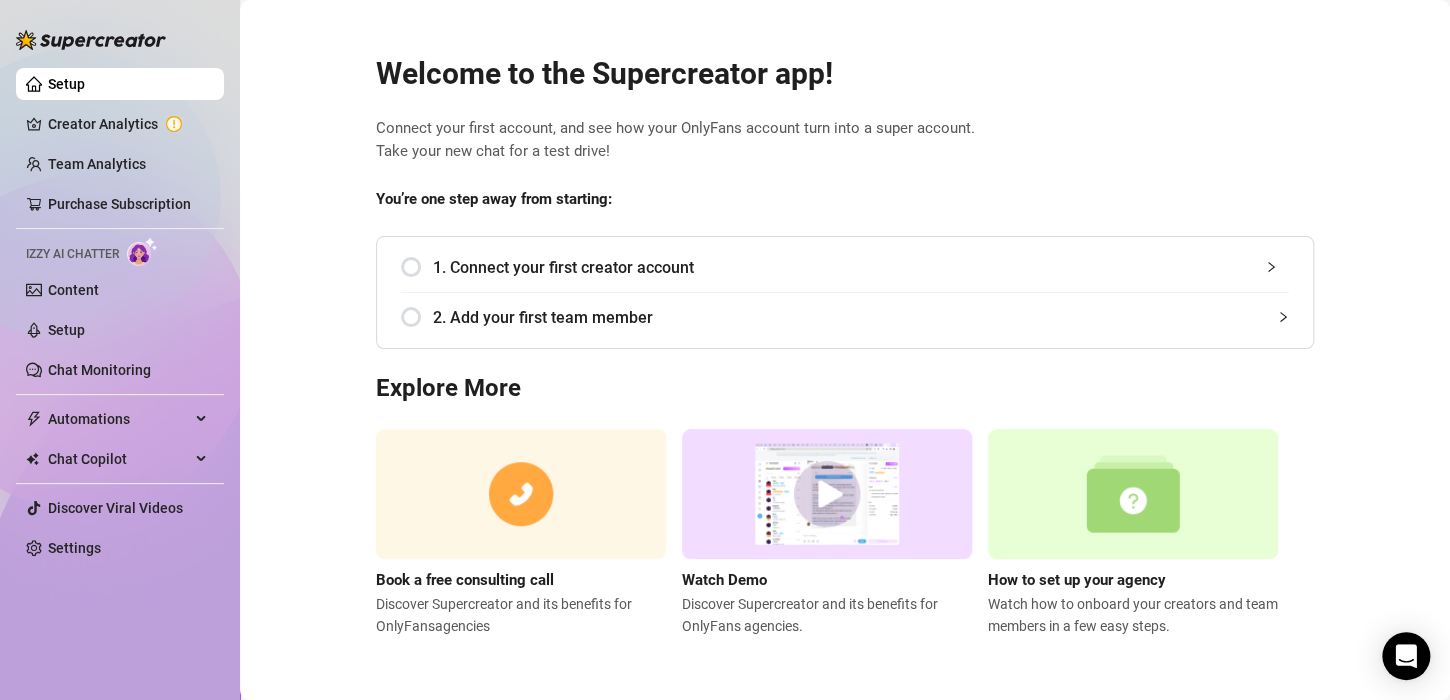click on "1. Connect your first creator account" at bounding box center (861, 267) 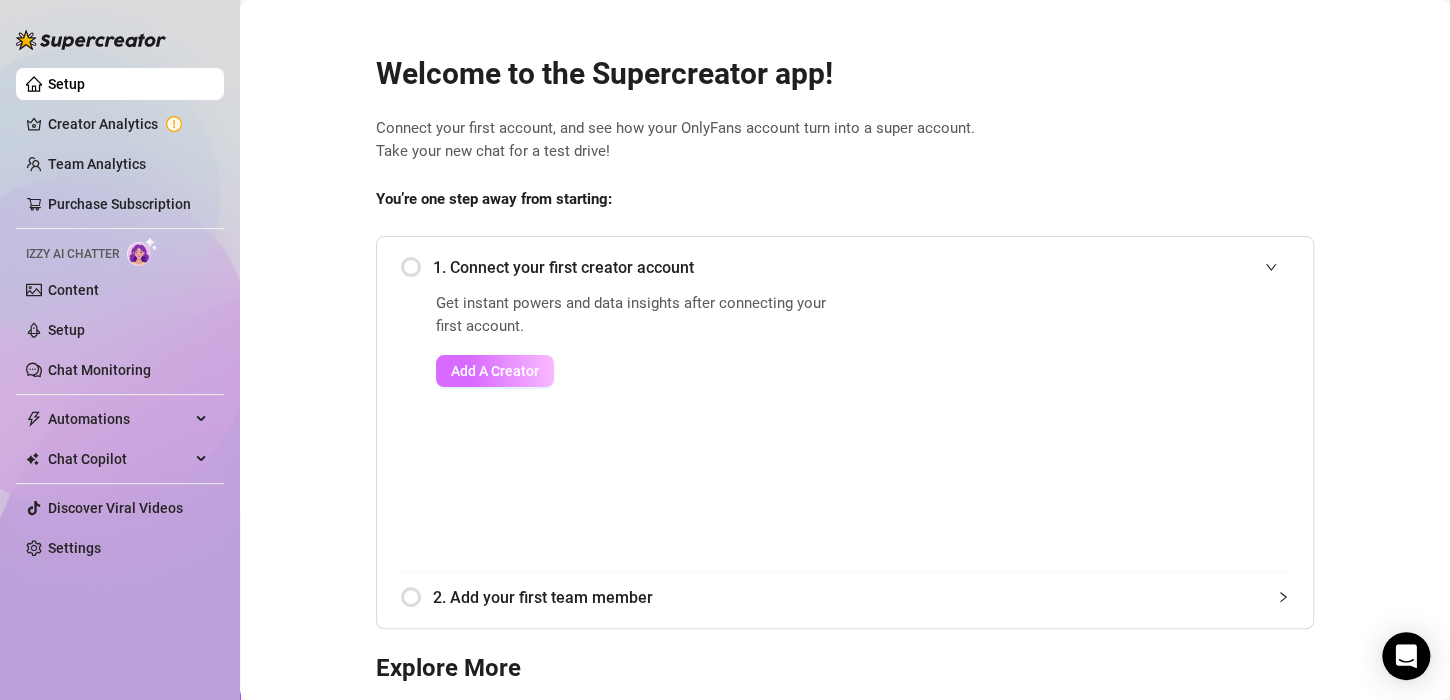 click on "Add A Creator" at bounding box center (495, 371) 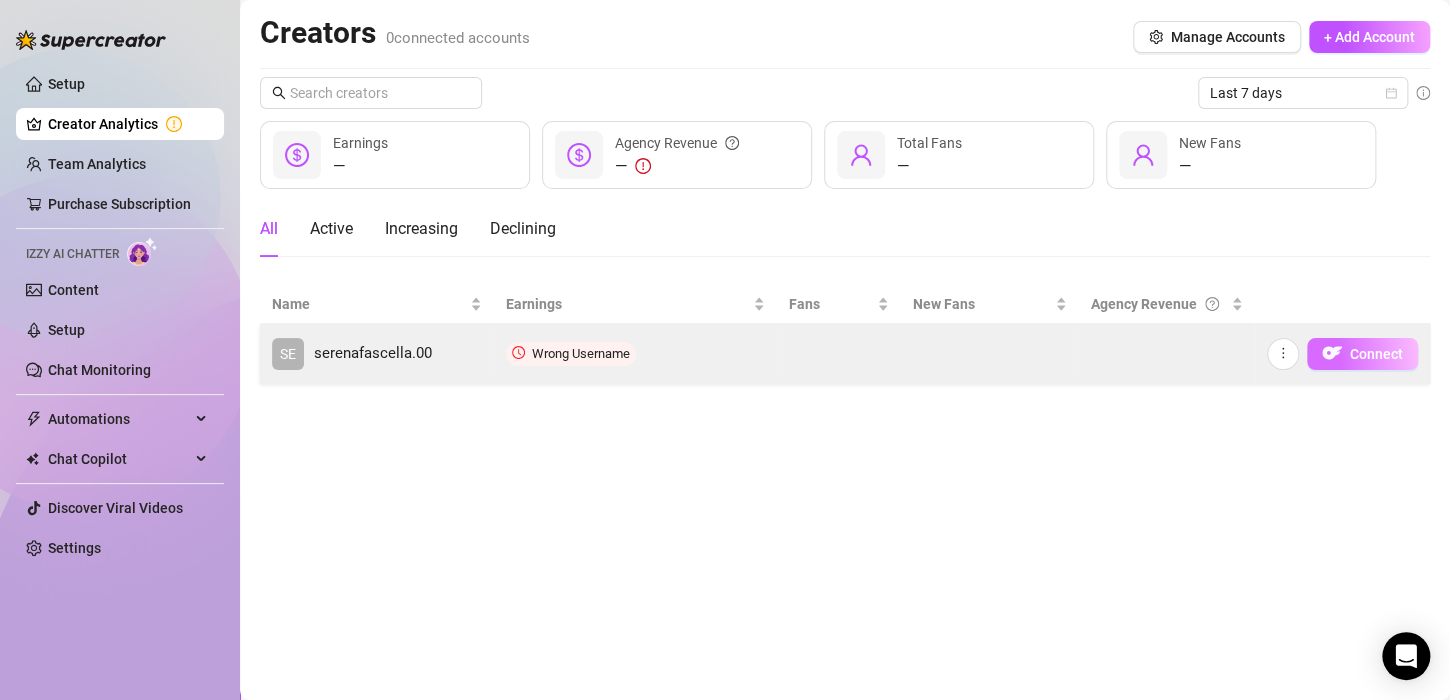 click on "Connect" at bounding box center [1376, 354] 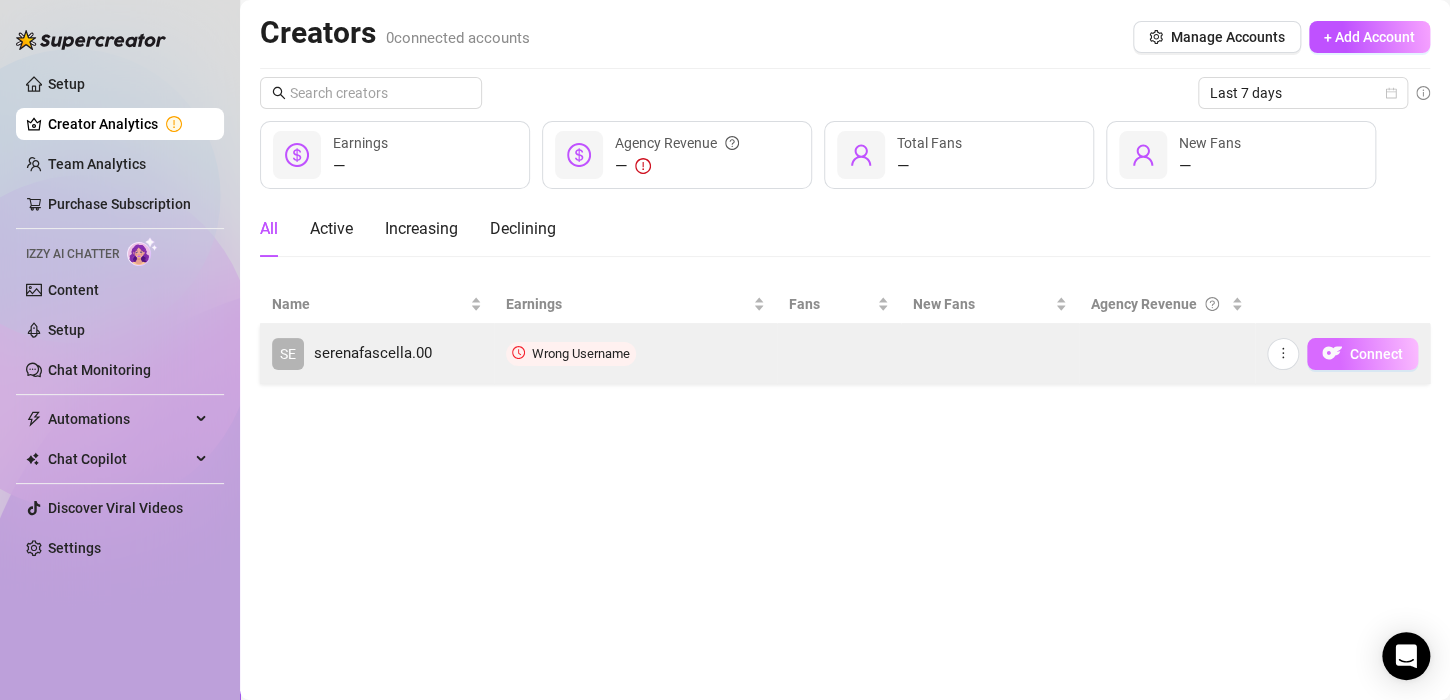 click at bounding box center (1332, 353) 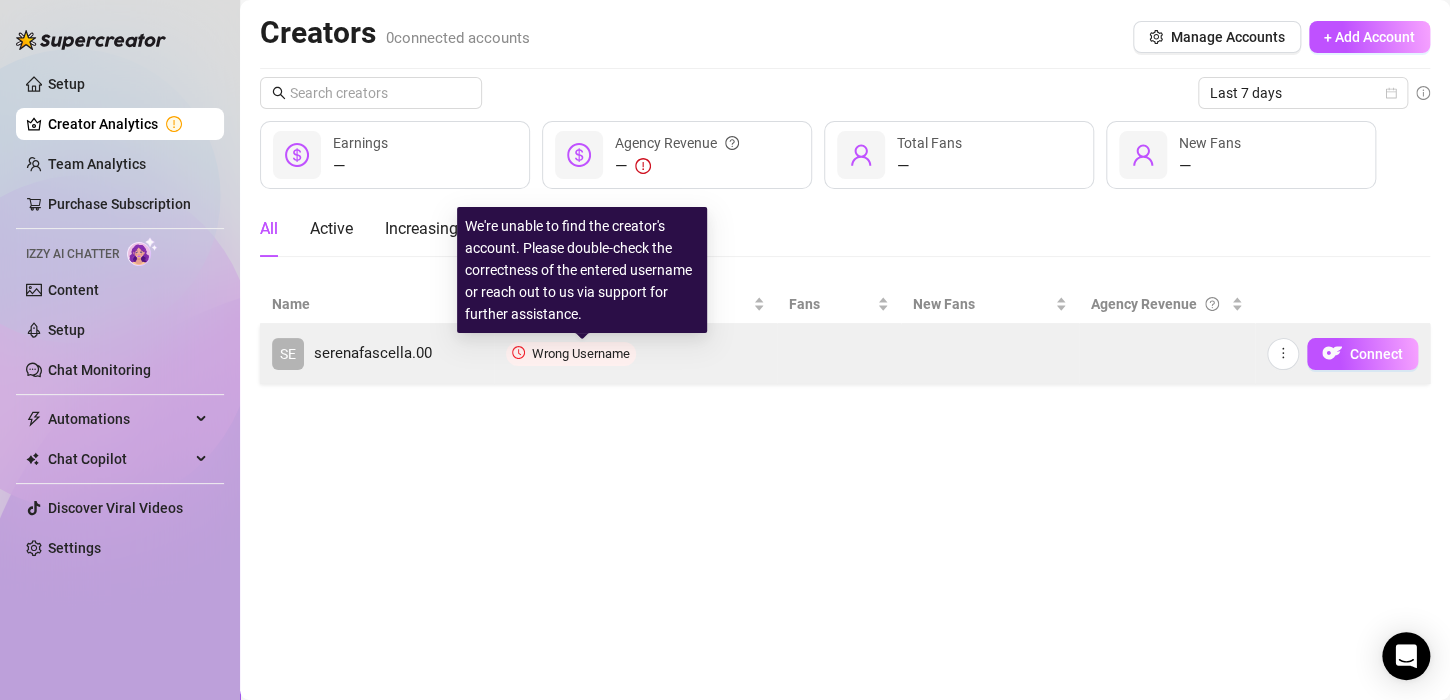 click on "Wrong Username" at bounding box center (581, 353) 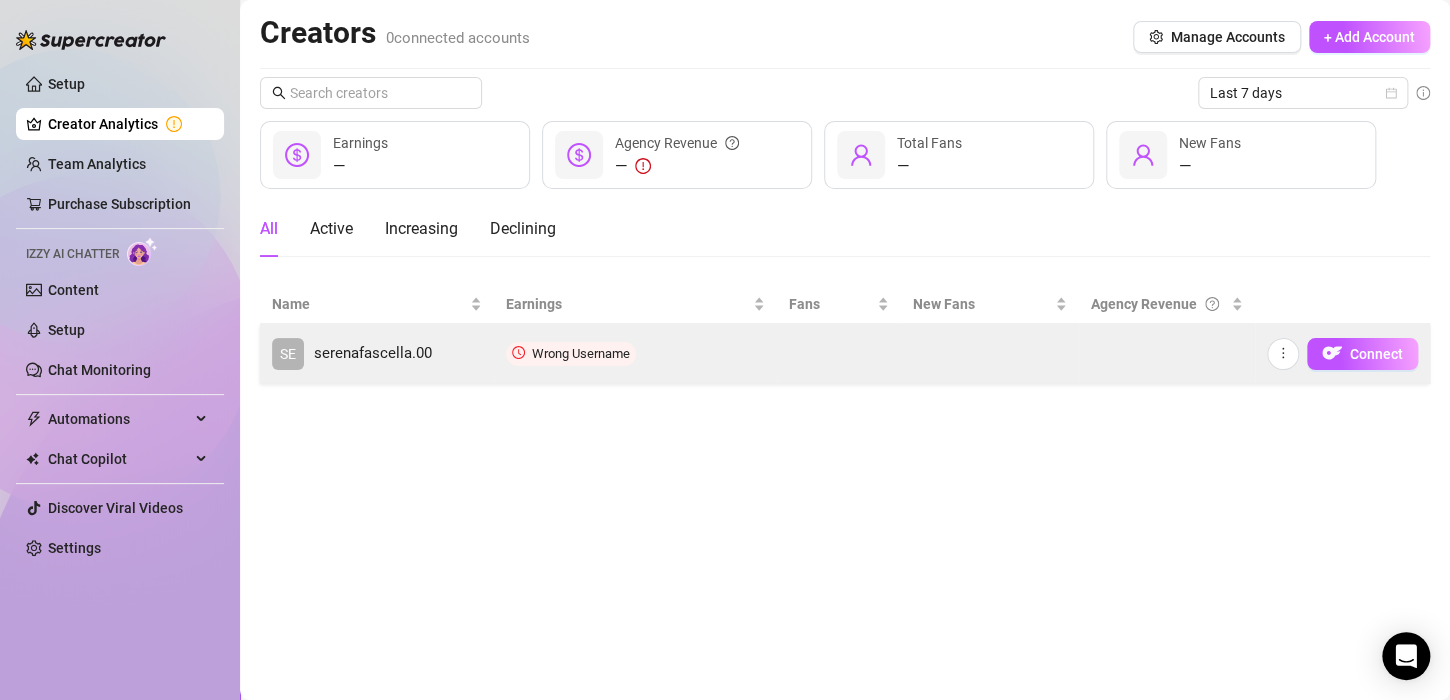 click on "serenafascella.00" at bounding box center [373, 354] 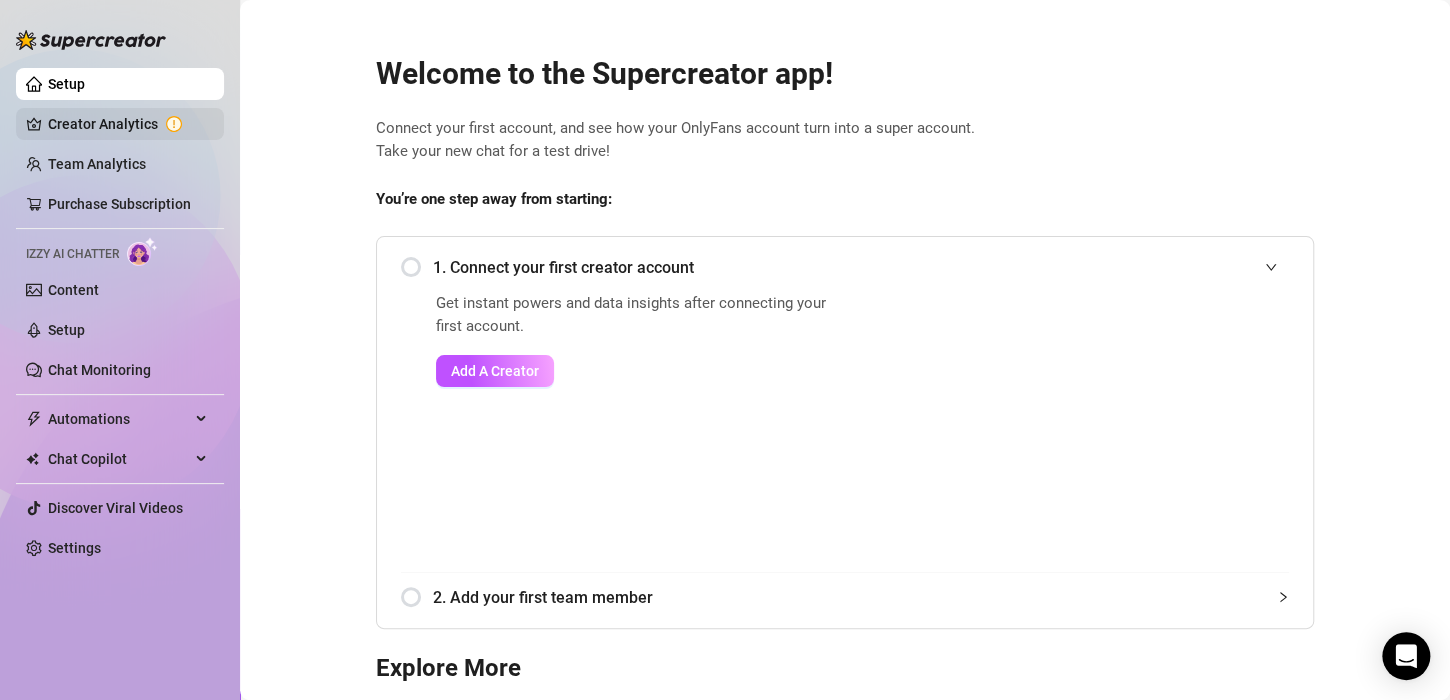 click on "Creator Analytics" at bounding box center [128, 124] 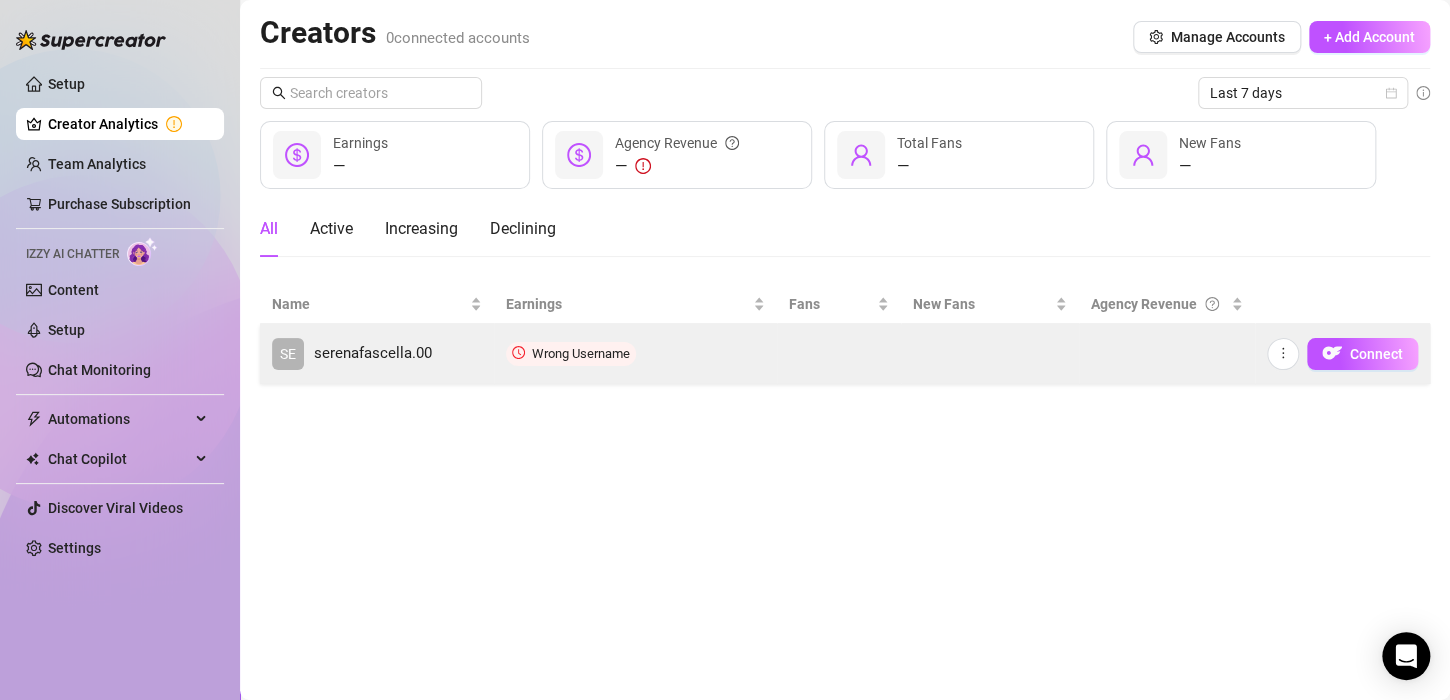 click on "serenafascella.00" at bounding box center (373, 354) 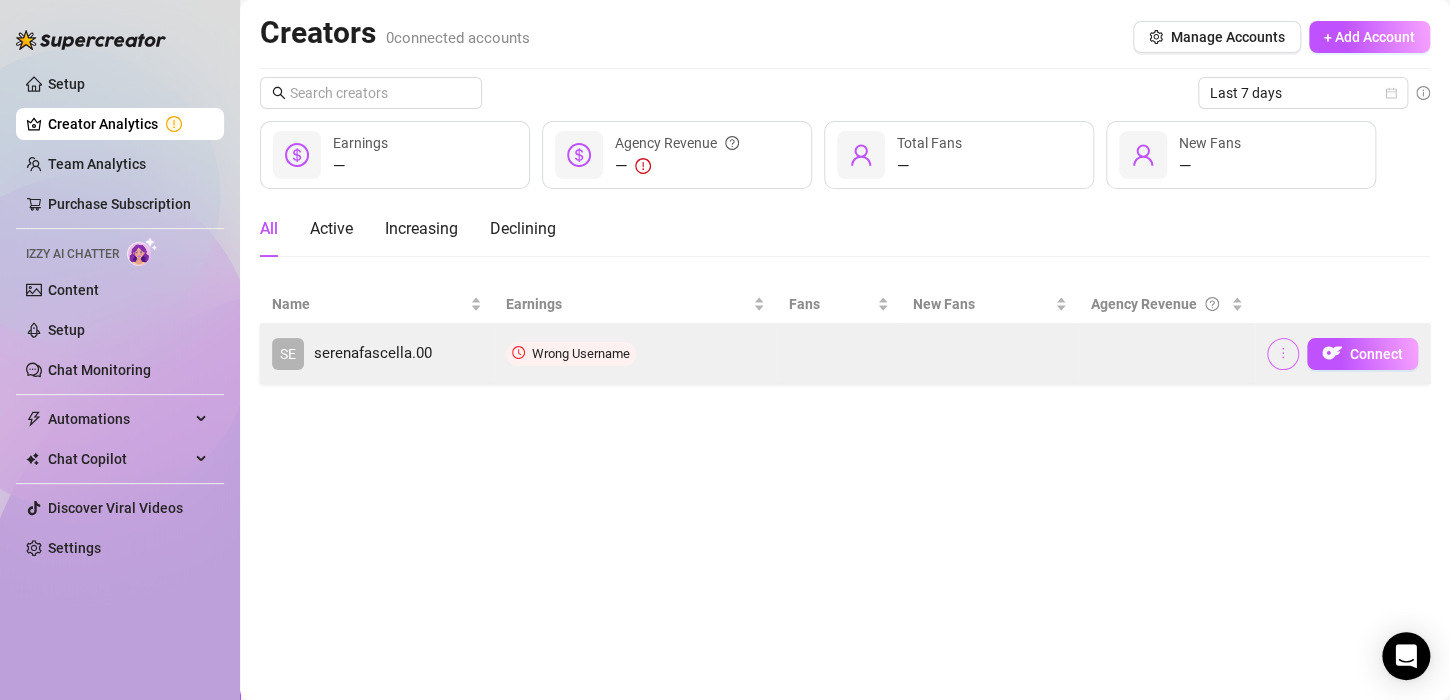 click 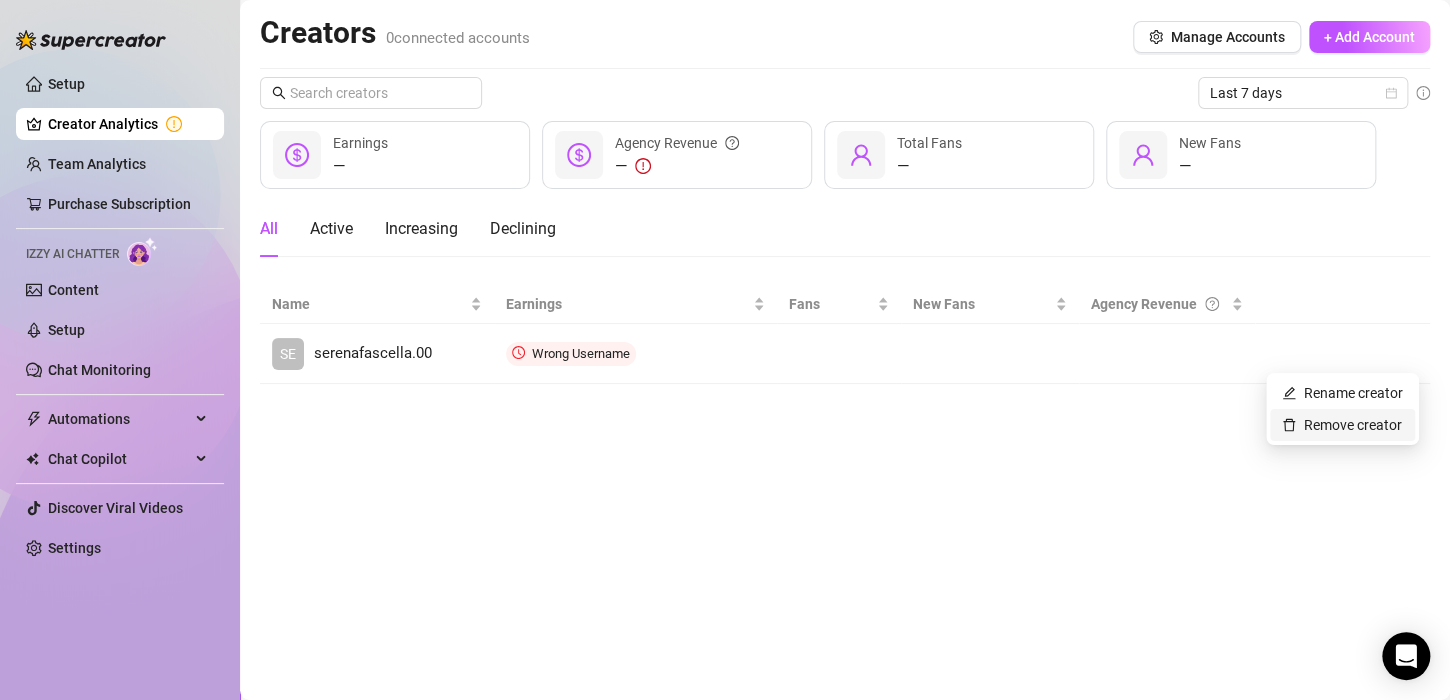 click on "Remove creator" at bounding box center [1342, 425] 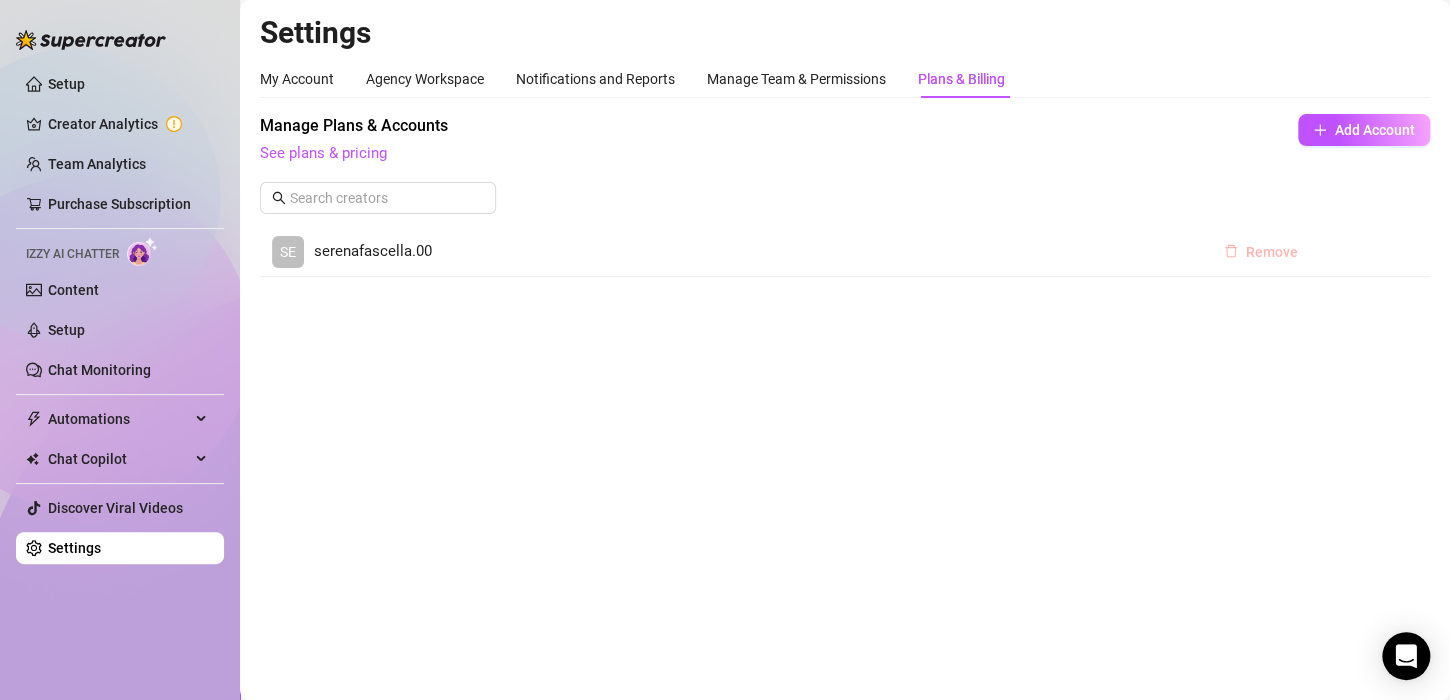 click on "Remove" at bounding box center [1272, 252] 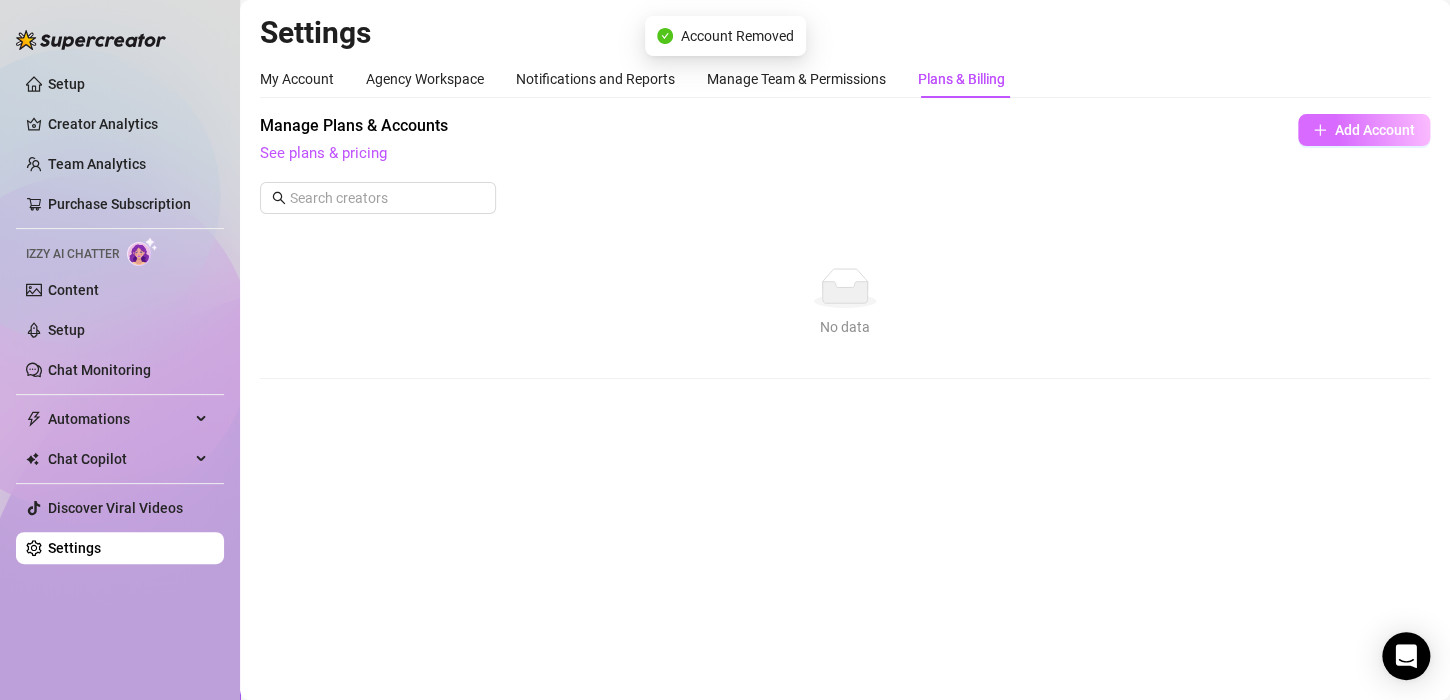 click on "Add Account" at bounding box center (1375, 130) 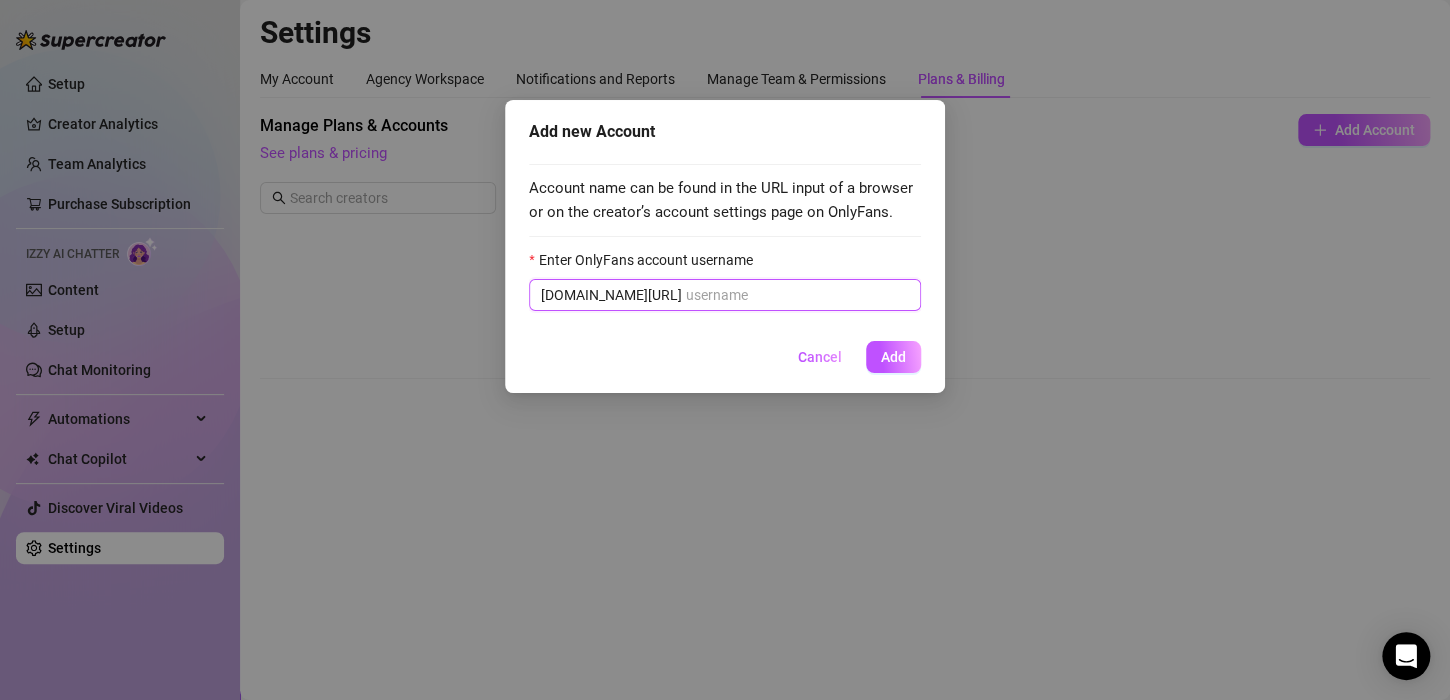 click on "Enter OnlyFans account username" at bounding box center (797, 295) 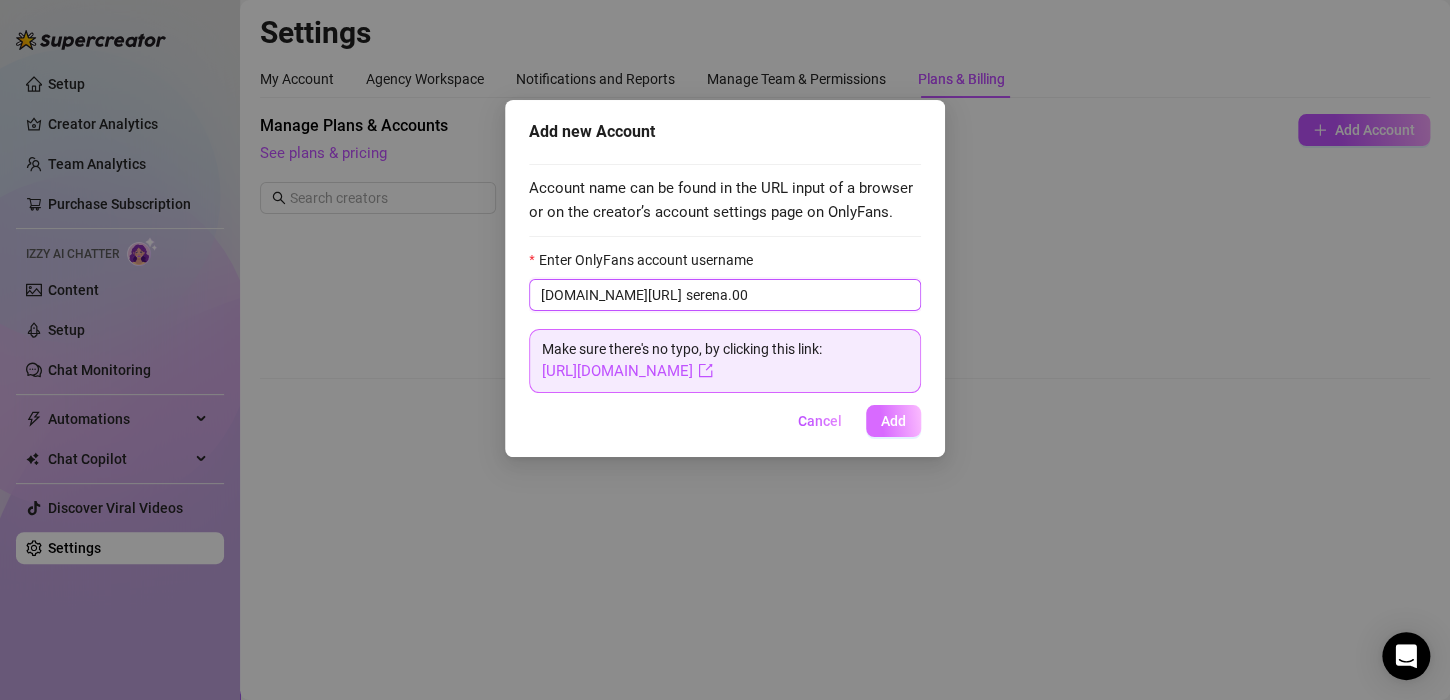 type on "serena.00" 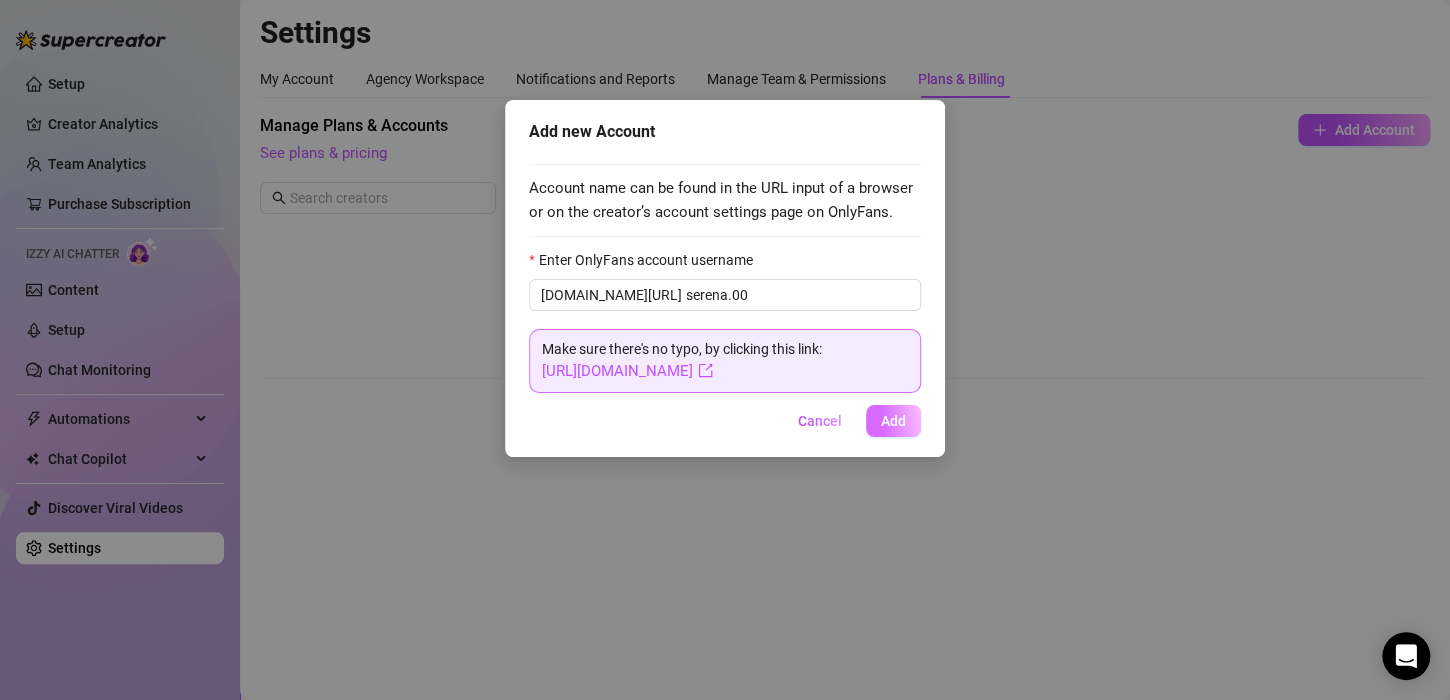 click on "Add" at bounding box center [893, 421] 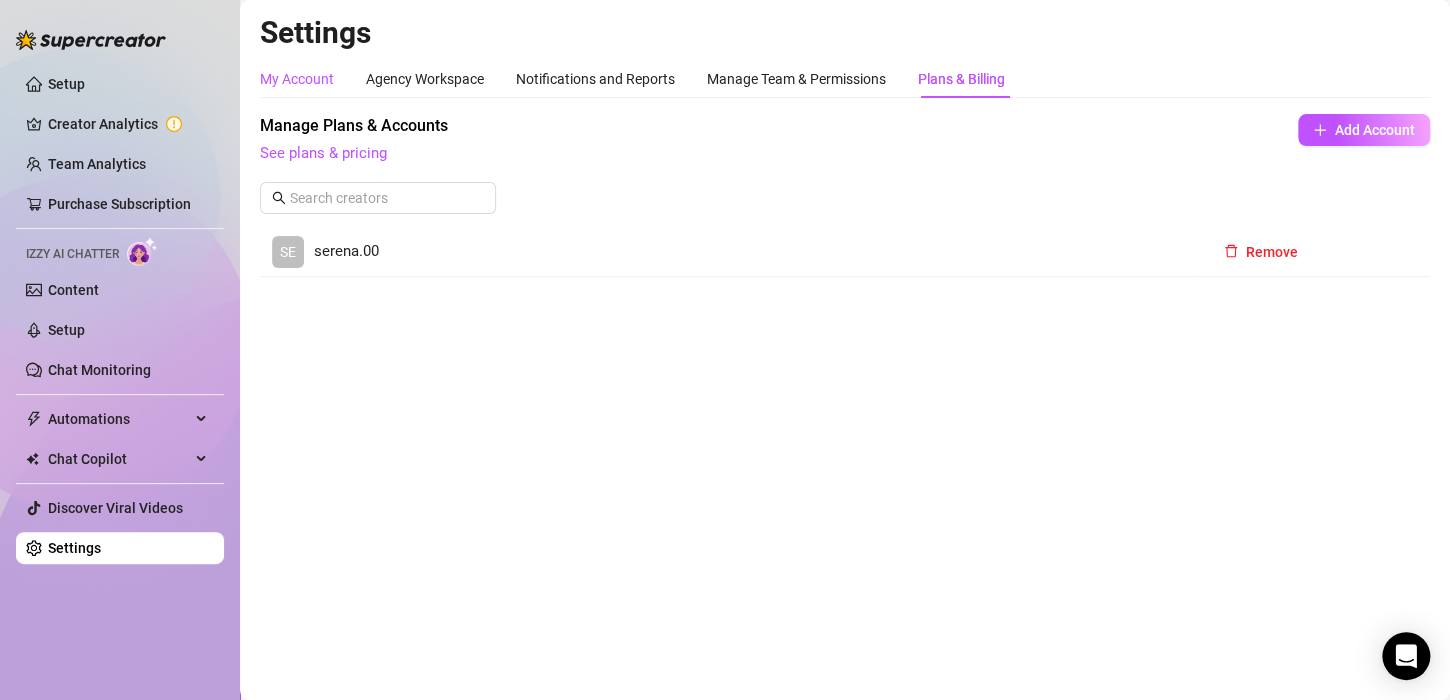 click on "My Account" at bounding box center [297, 79] 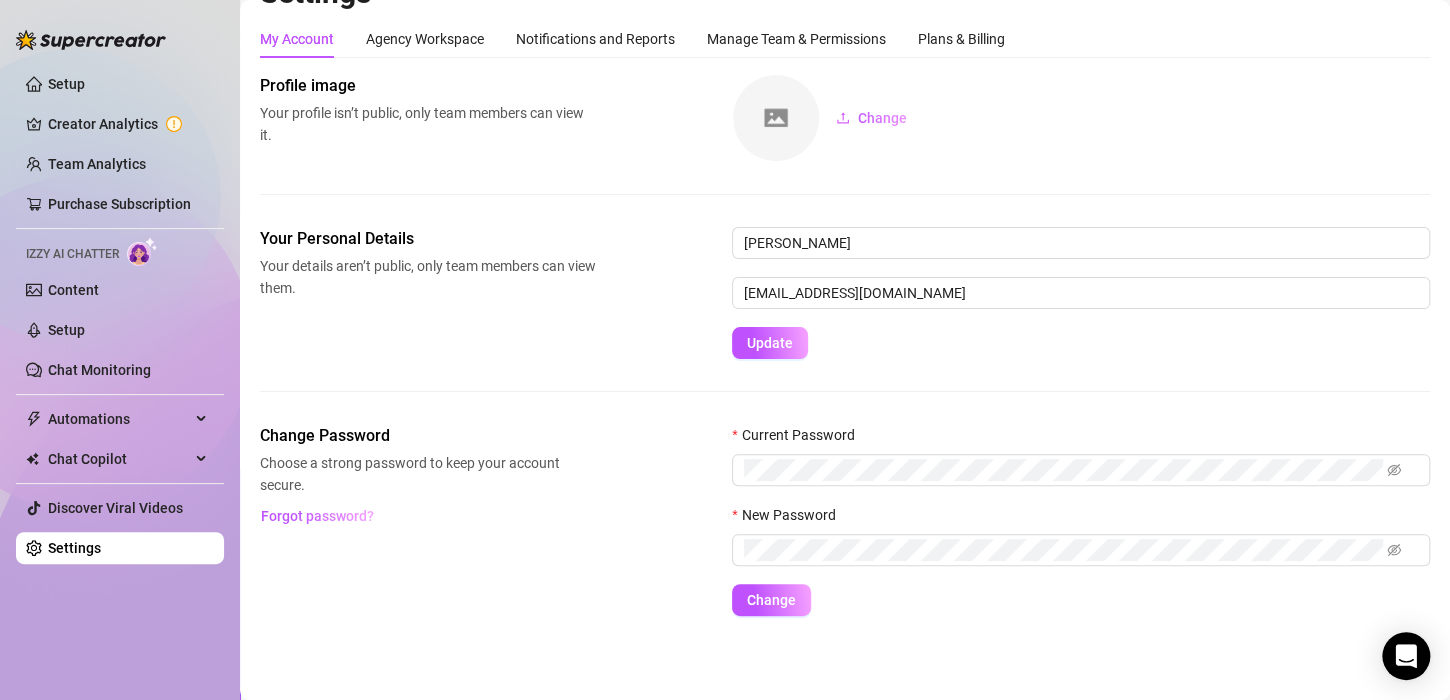 scroll, scrollTop: 0, scrollLeft: 0, axis: both 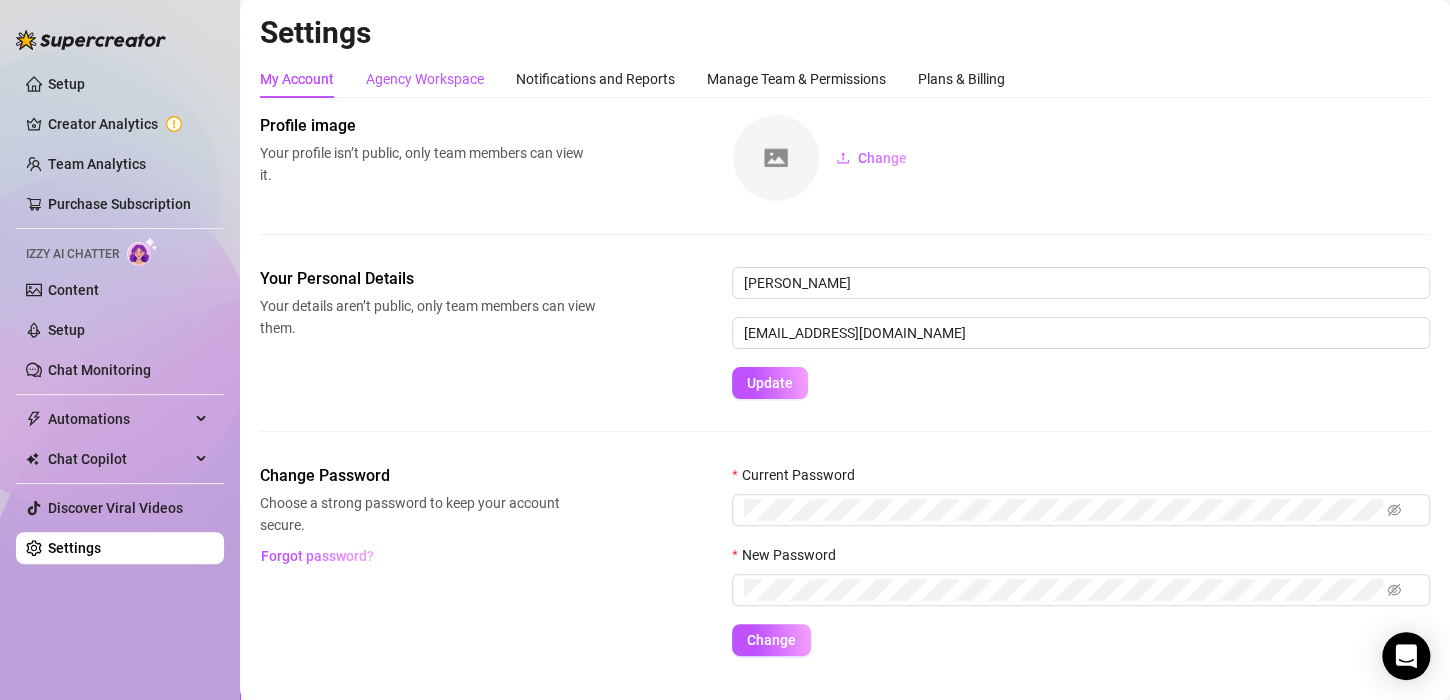 click on "Agency Workspace" at bounding box center (425, 79) 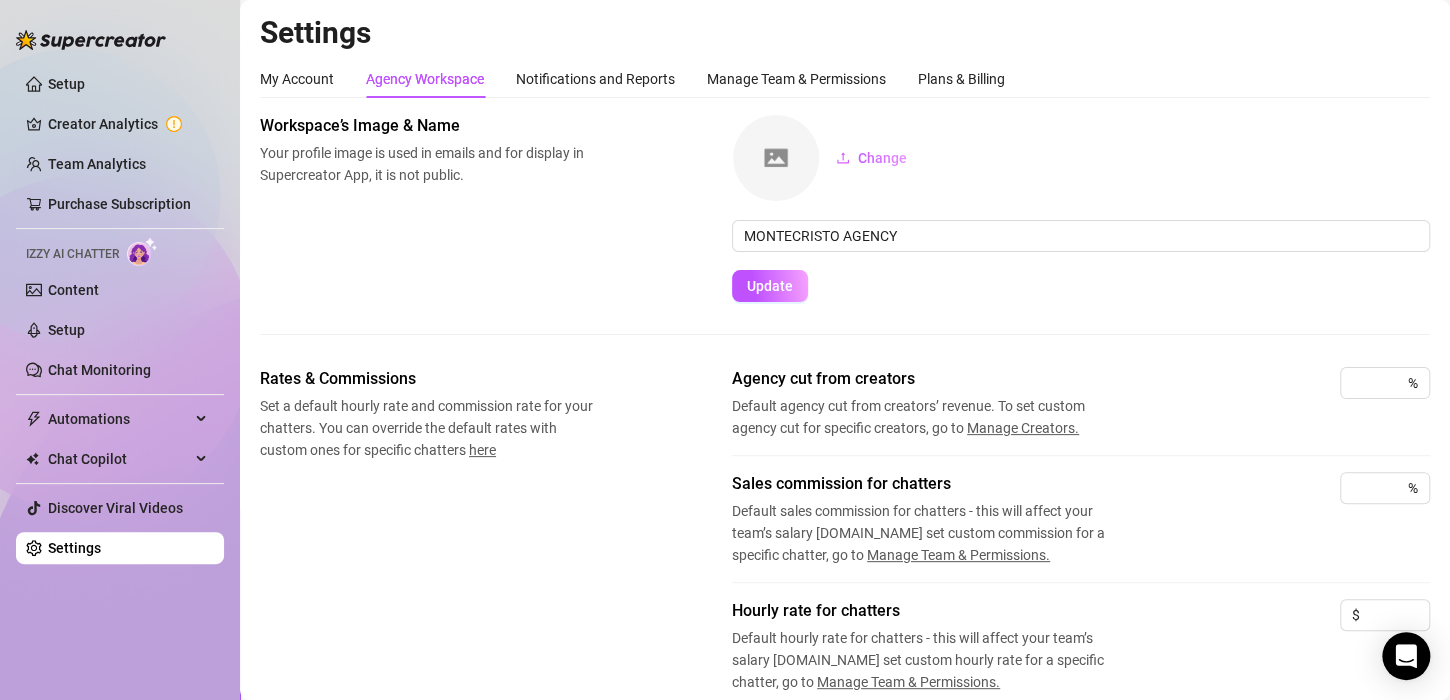 click on "Setup Creator Analytics   Team Analytics Purchase Subscription Izzy AI Chatter Content Setup Chat Monitoring Automations Chat Copilot Discover Viral Videos Settings" at bounding box center [120, 316] 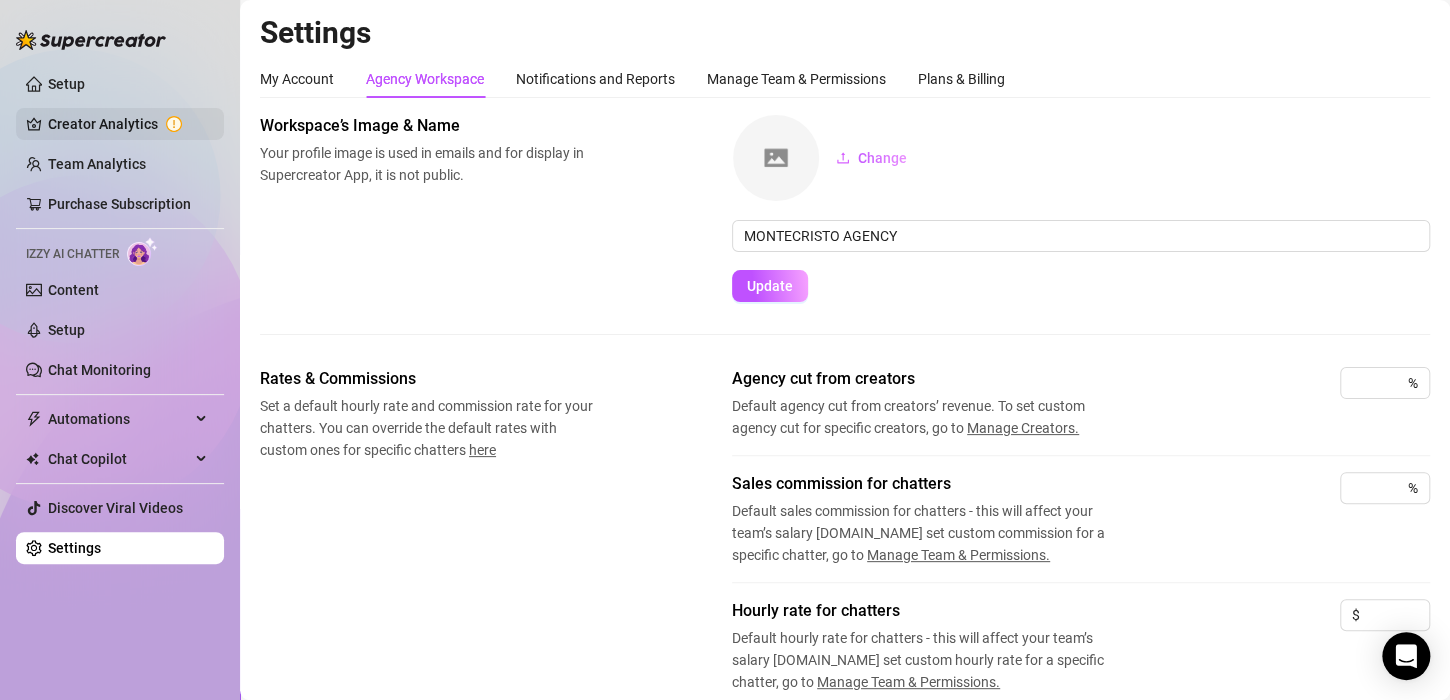 click on "Creator Analytics" at bounding box center [128, 124] 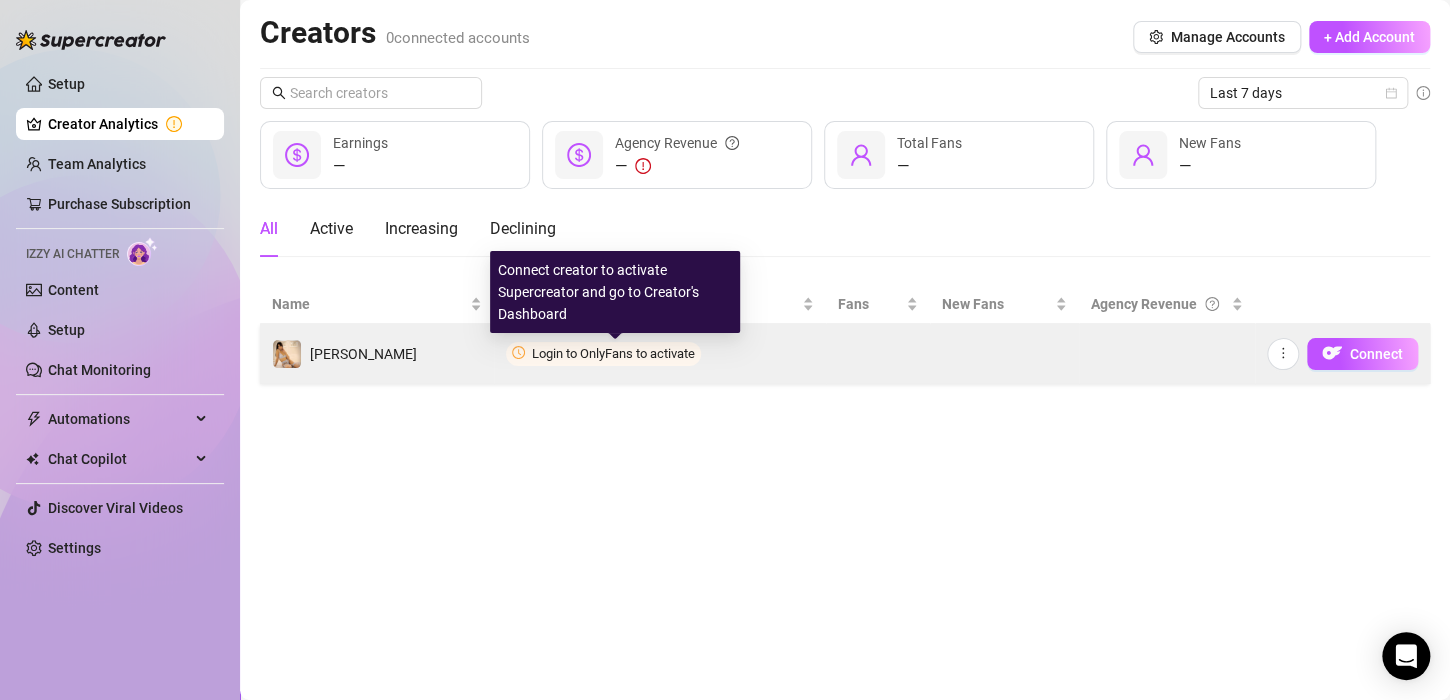 click on "Login to OnlyFans to activate" at bounding box center (613, 353) 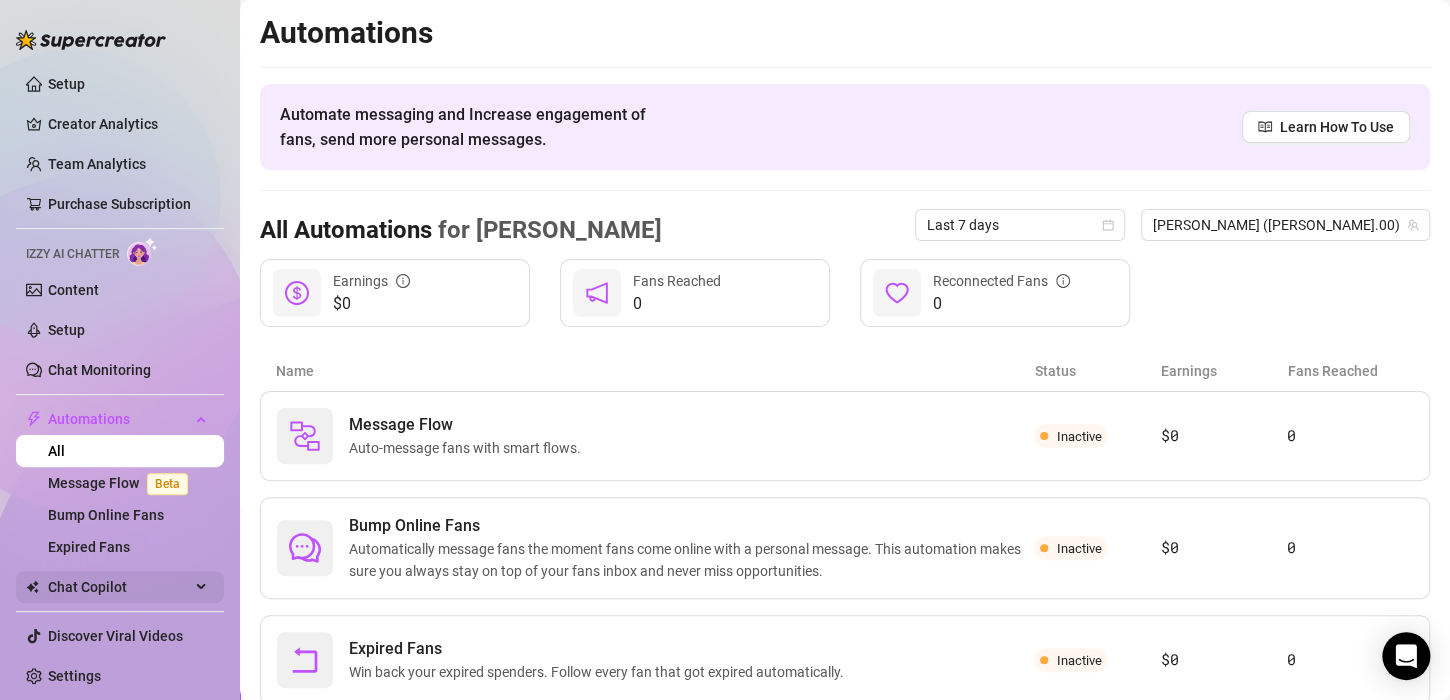 click on "Chat Copilot" at bounding box center [120, 587] 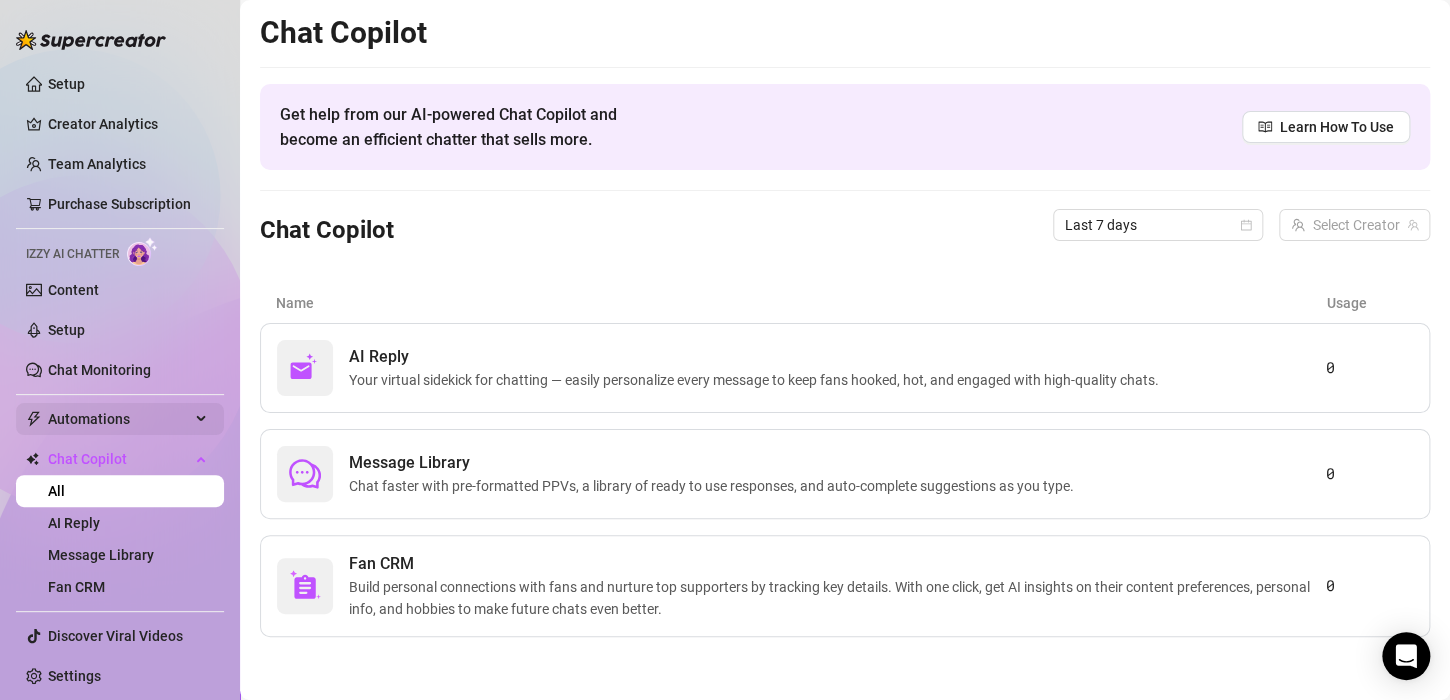 click on "Automations" at bounding box center [119, 419] 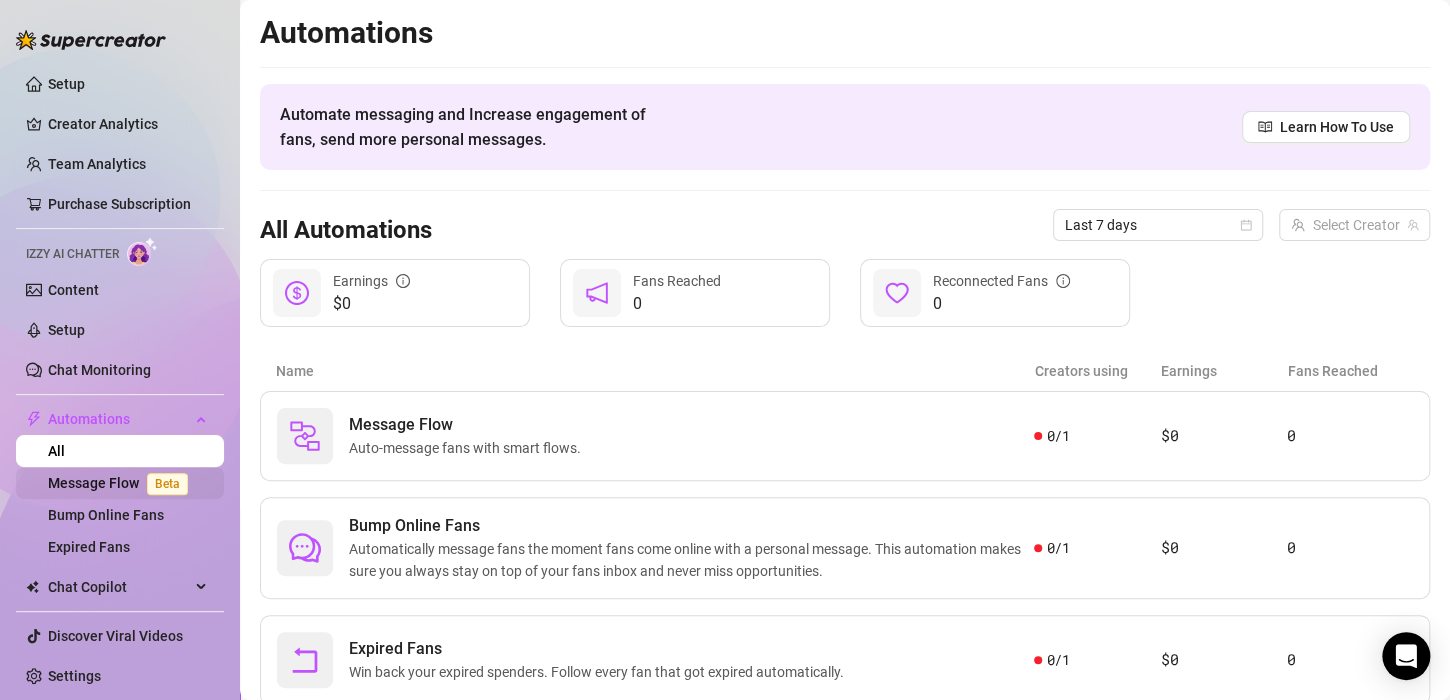 click on "Message Flow Beta" at bounding box center (122, 483) 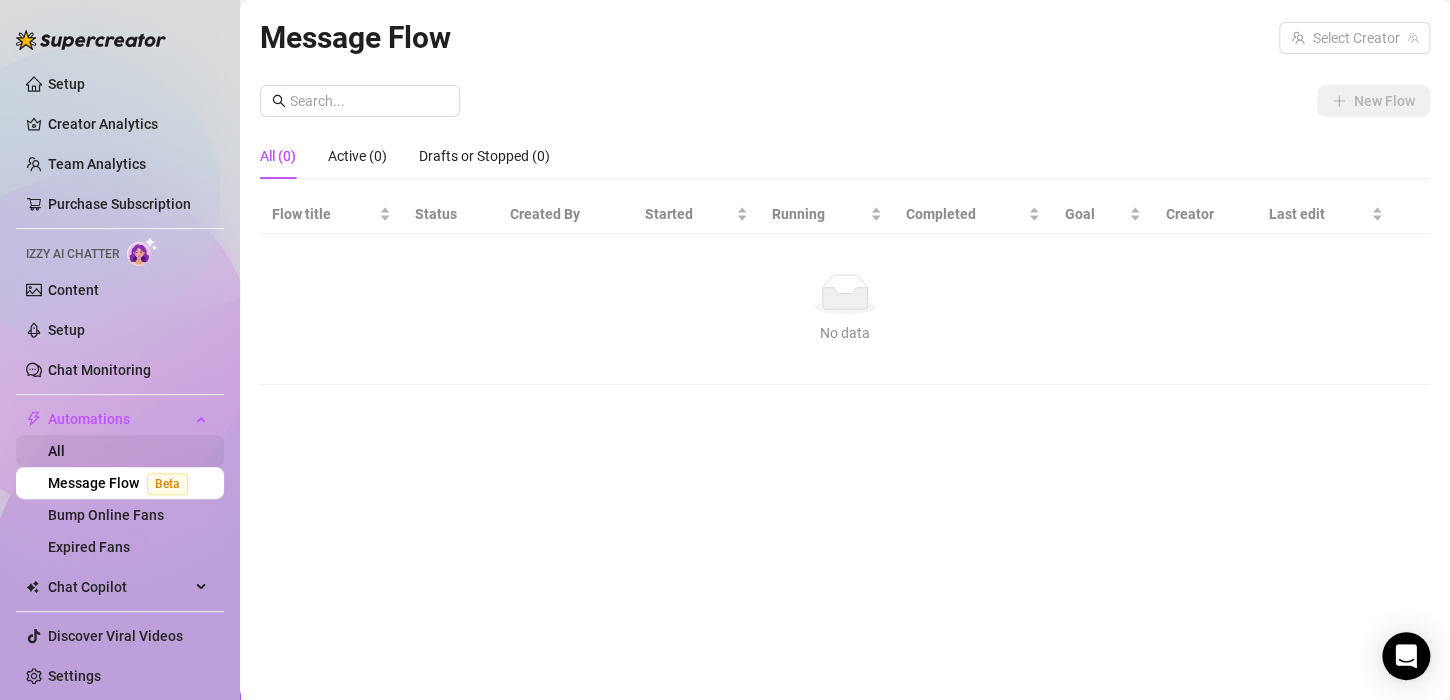 click on "All" at bounding box center [56, 451] 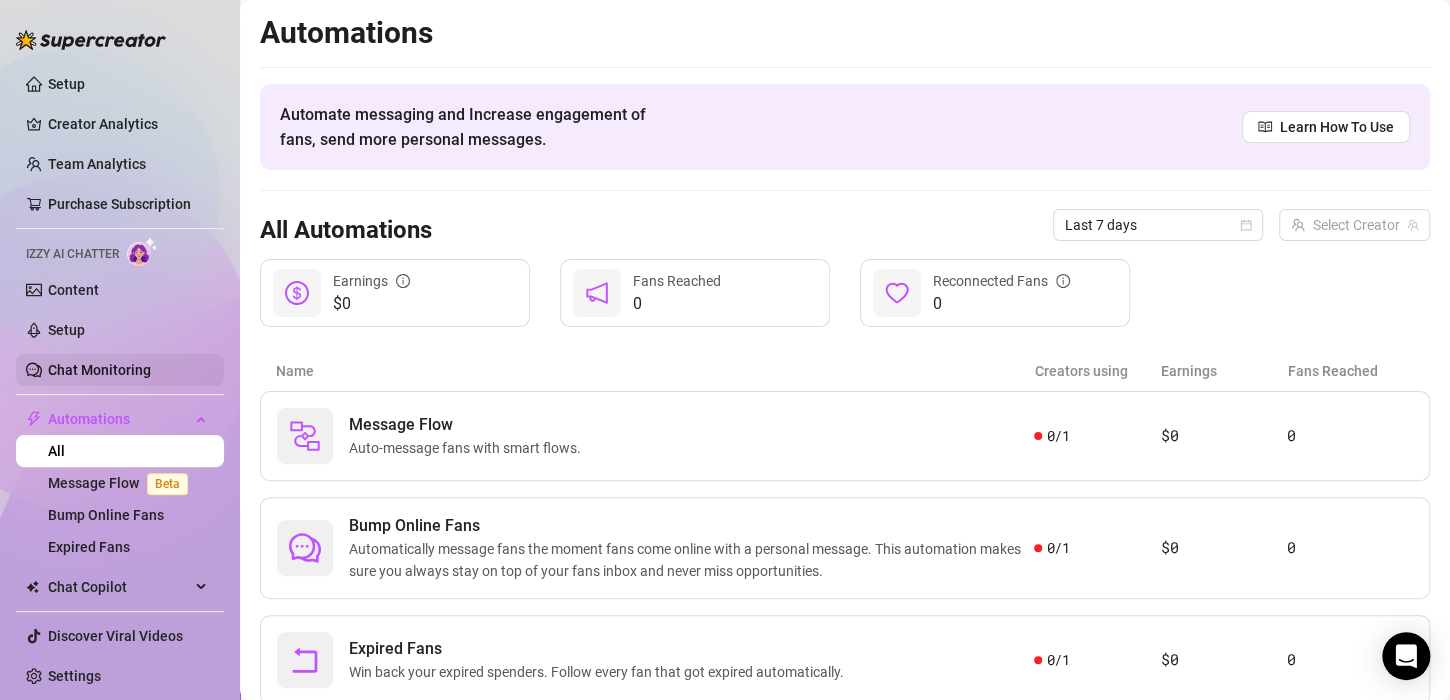 click on "Chat Monitoring" at bounding box center [99, 370] 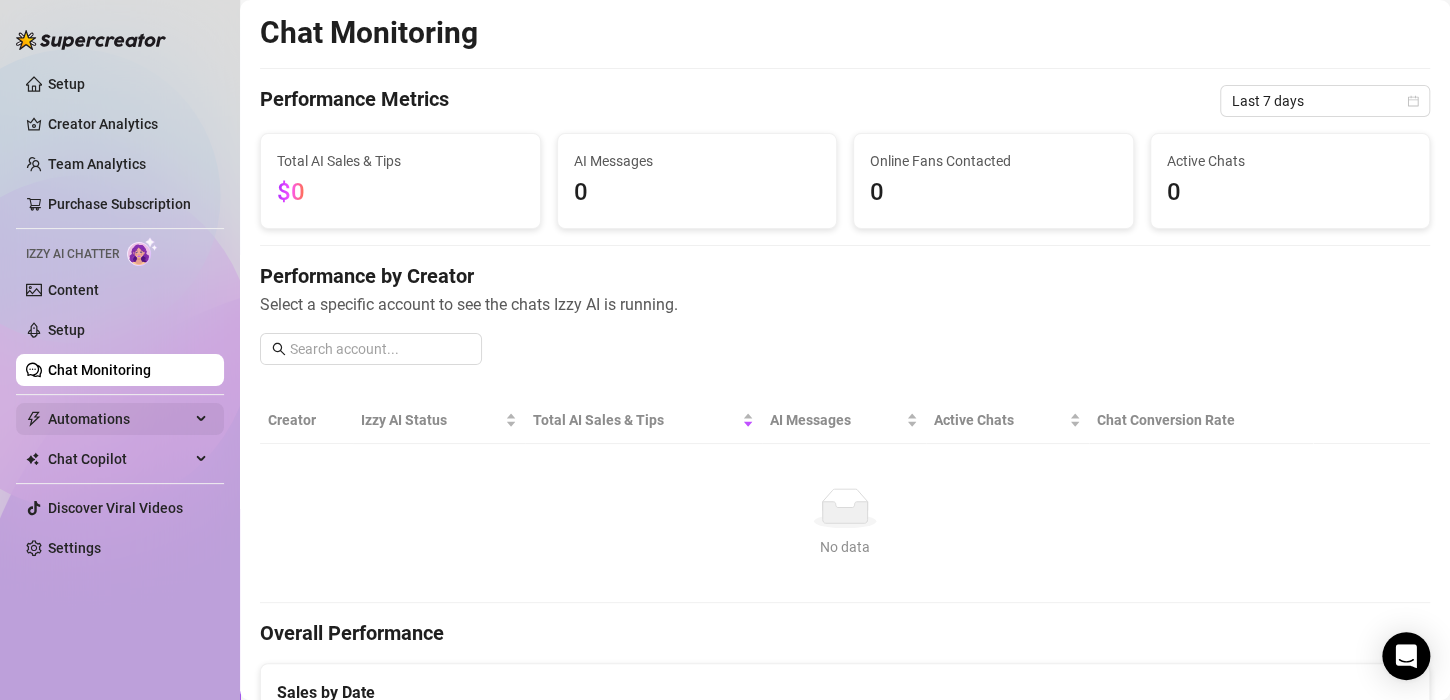 click on "Automations" at bounding box center [119, 419] 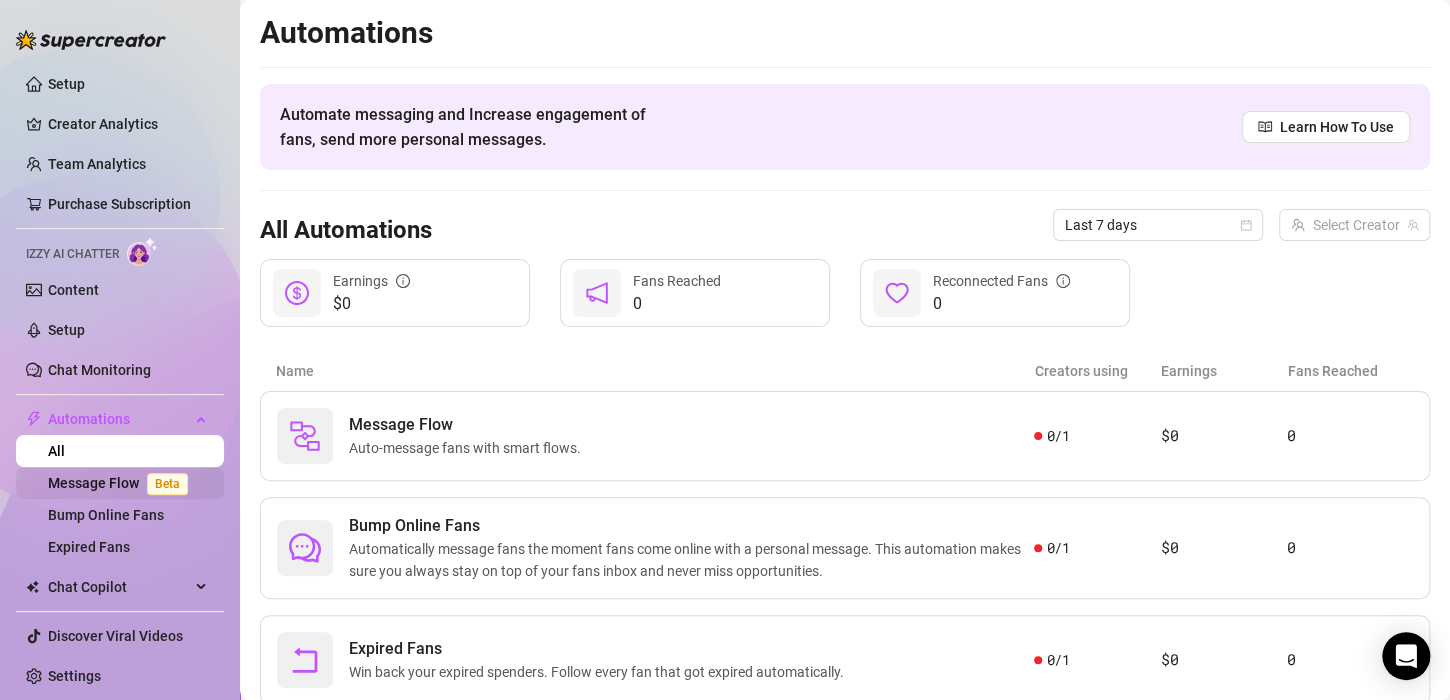 click on "Message Flow Beta" at bounding box center (122, 483) 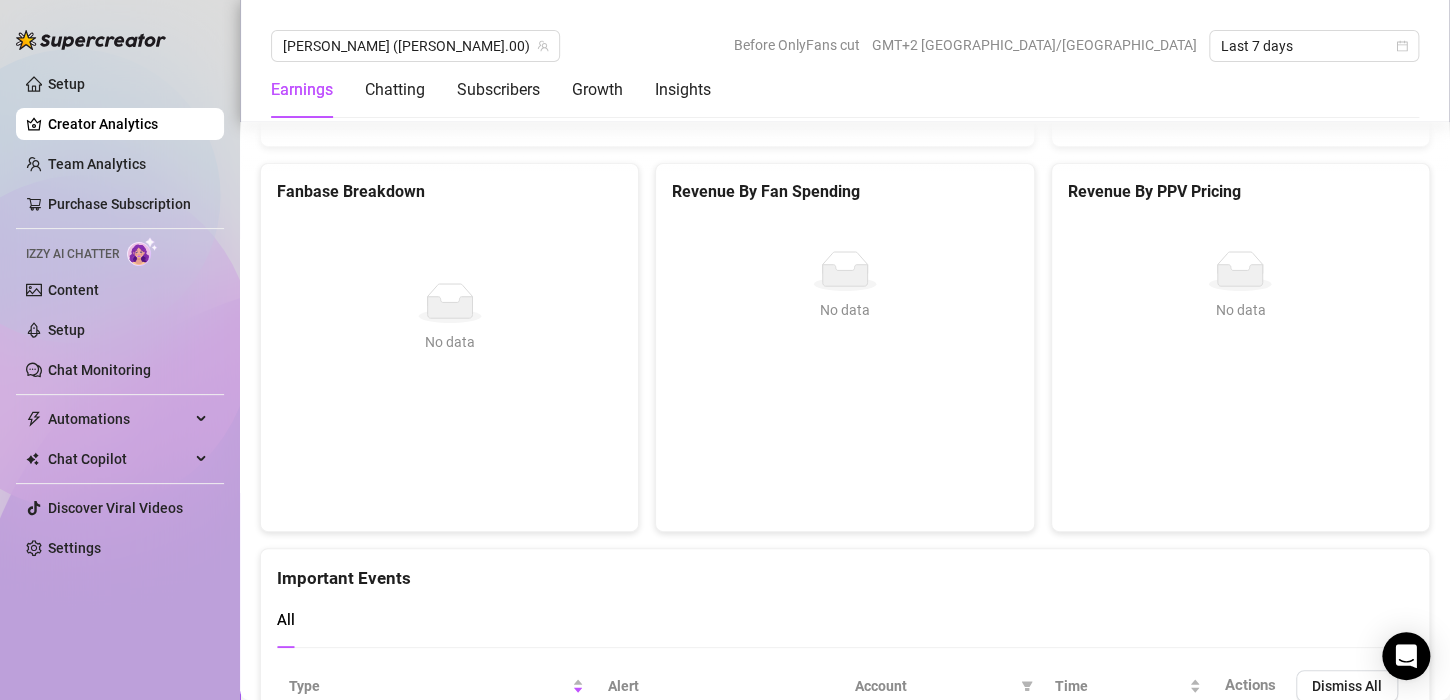 scroll, scrollTop: 3765, scrollLeft: 0, axis: vertical 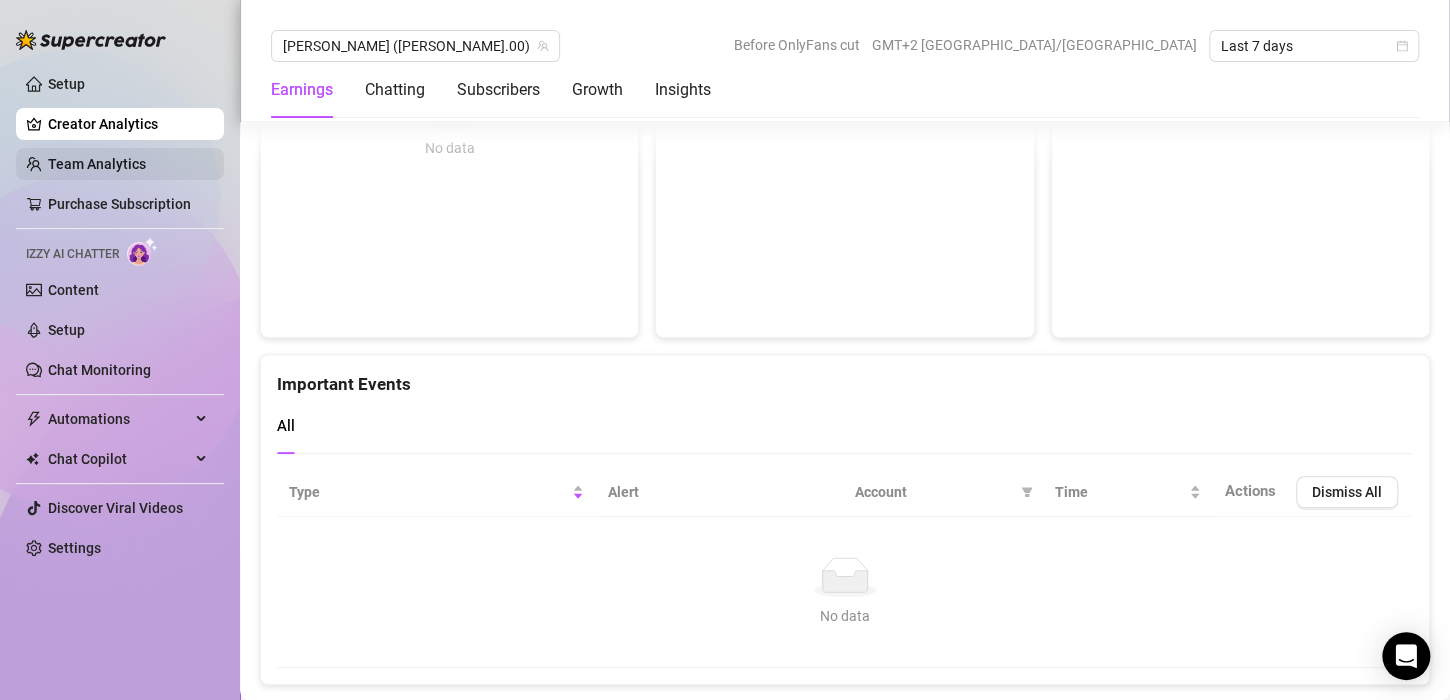 click on "Team Analytics" at bounding box center (97, 164) 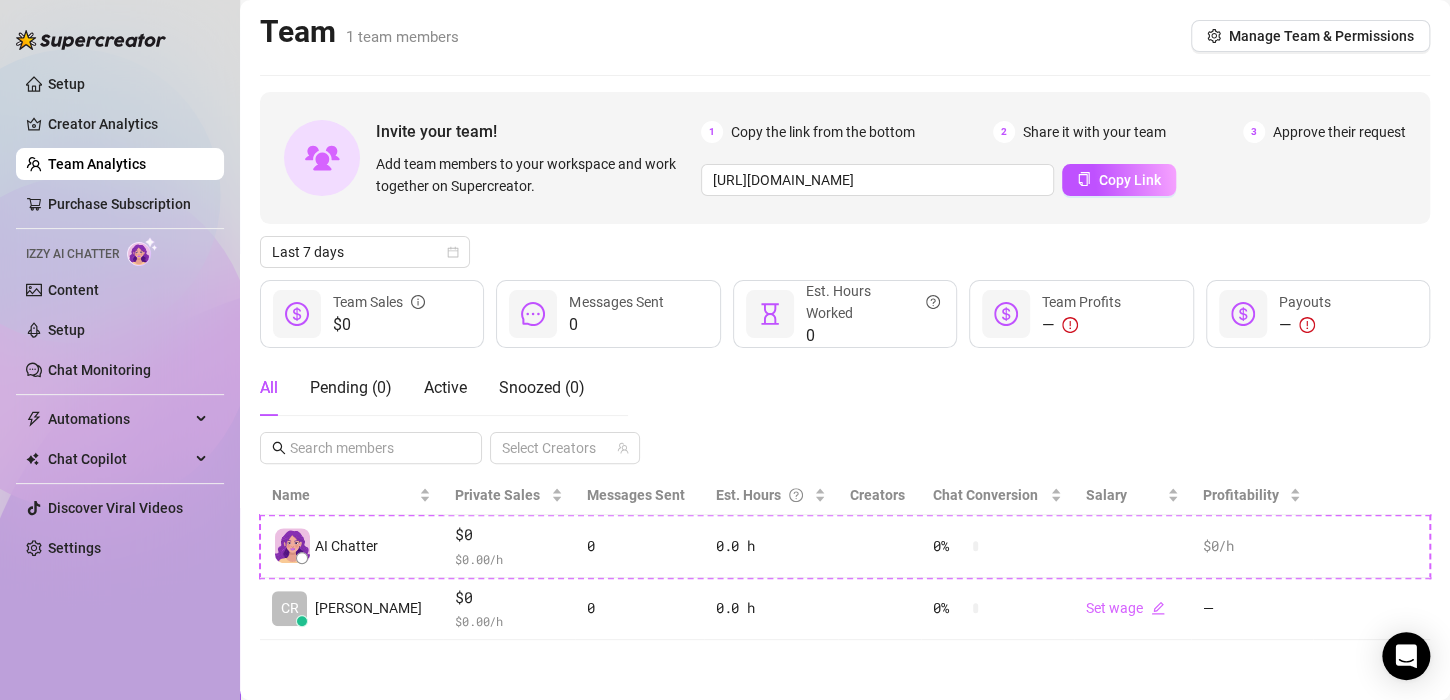 scroll, scrollTop: 0, scrollLeft: 0, axis: both 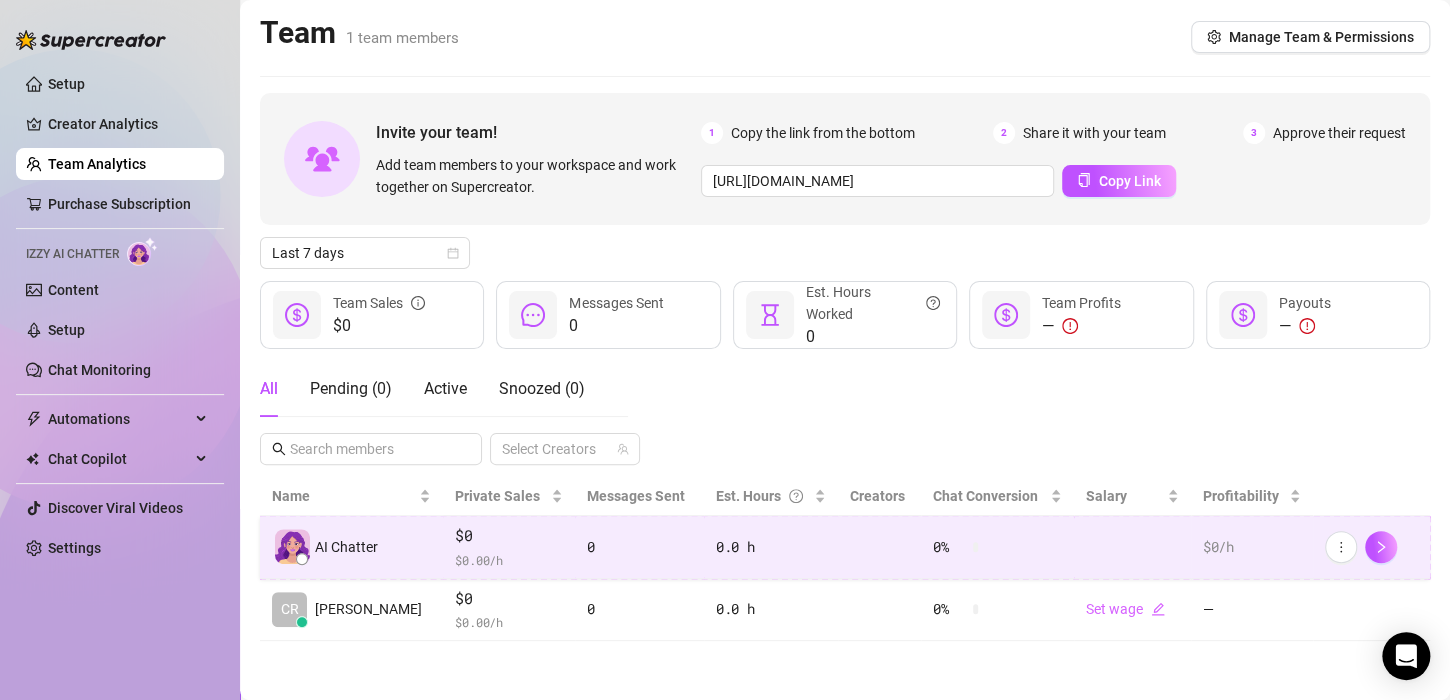 click on "AI Chatter" at bounding box center [346, 547] 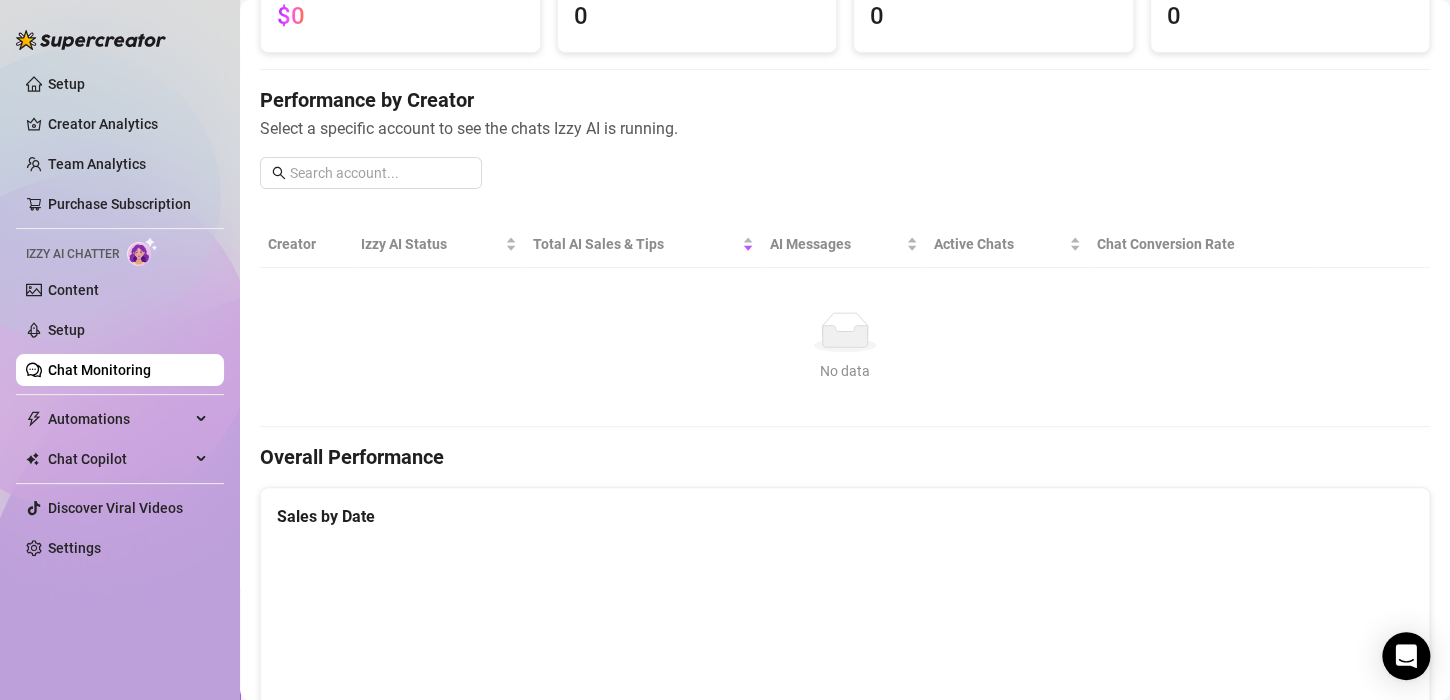 scroll, scrollTop: 0, scrollLeft: 0, axis: both 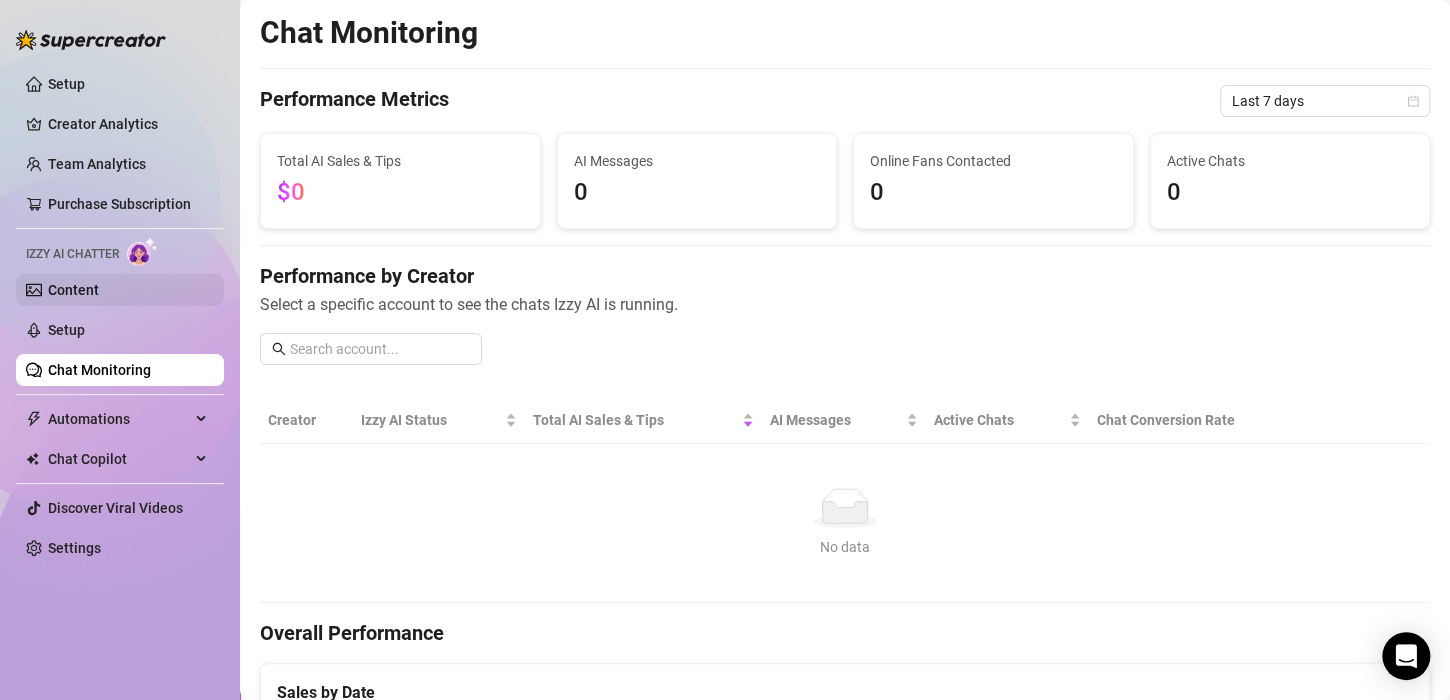click on "Content" at bounding box center (73, 290) 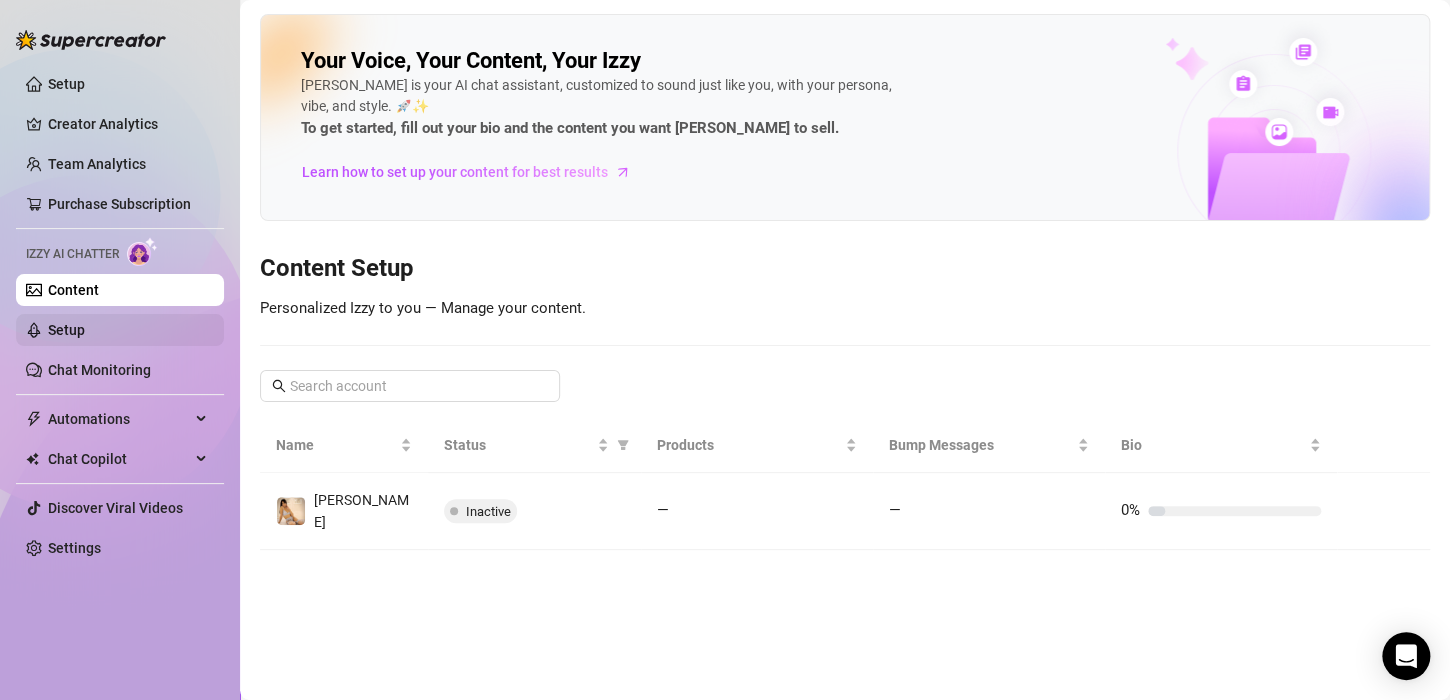 click on "Setup" at bounding box center (66, 330) 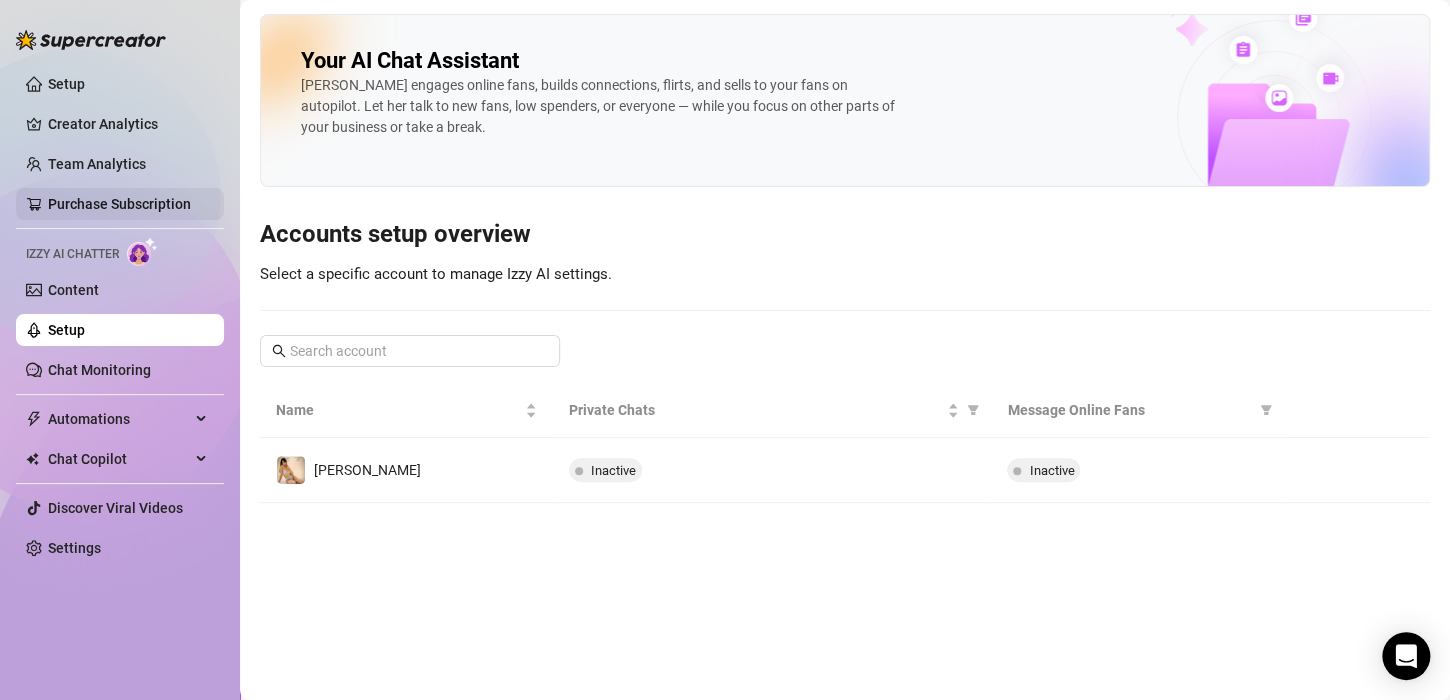 click on "Purchase Subscription" at bounding box center (119, 204) 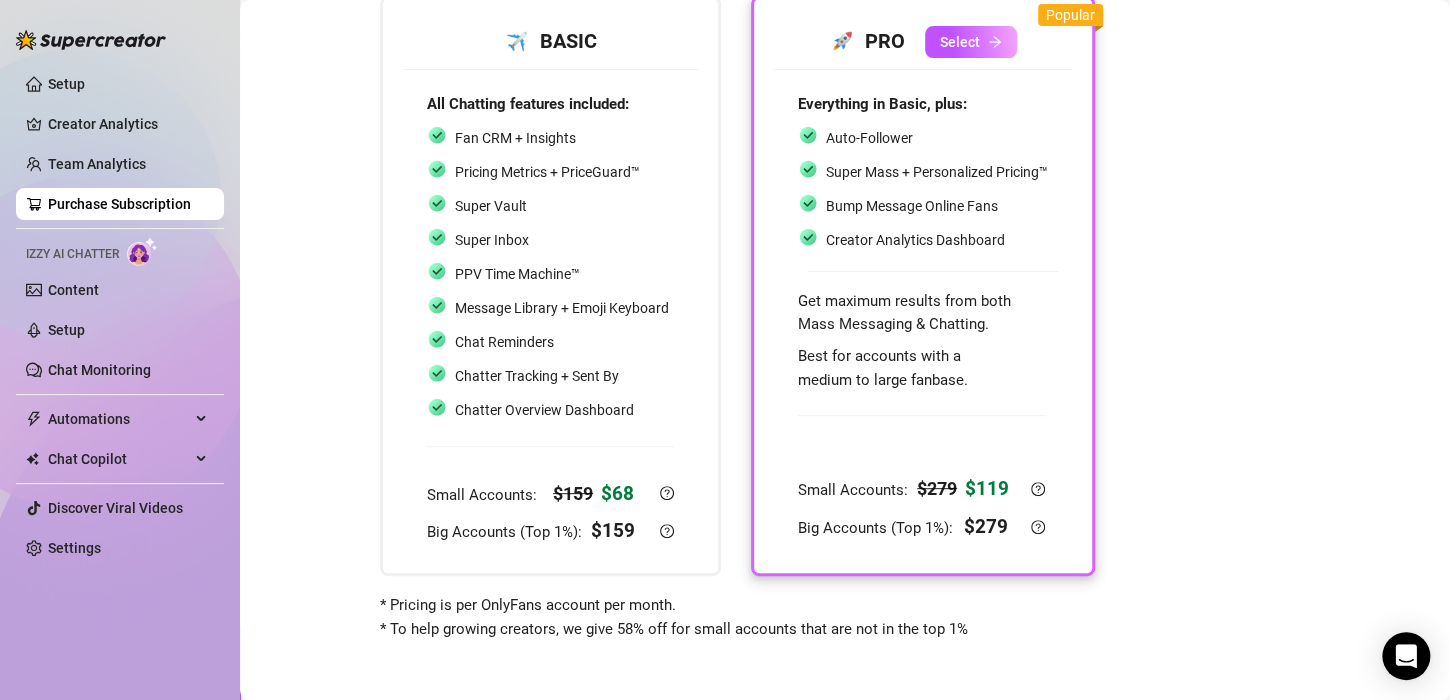 scroll, scrollTop: 137, scrollLeft: 0, axis: vertical 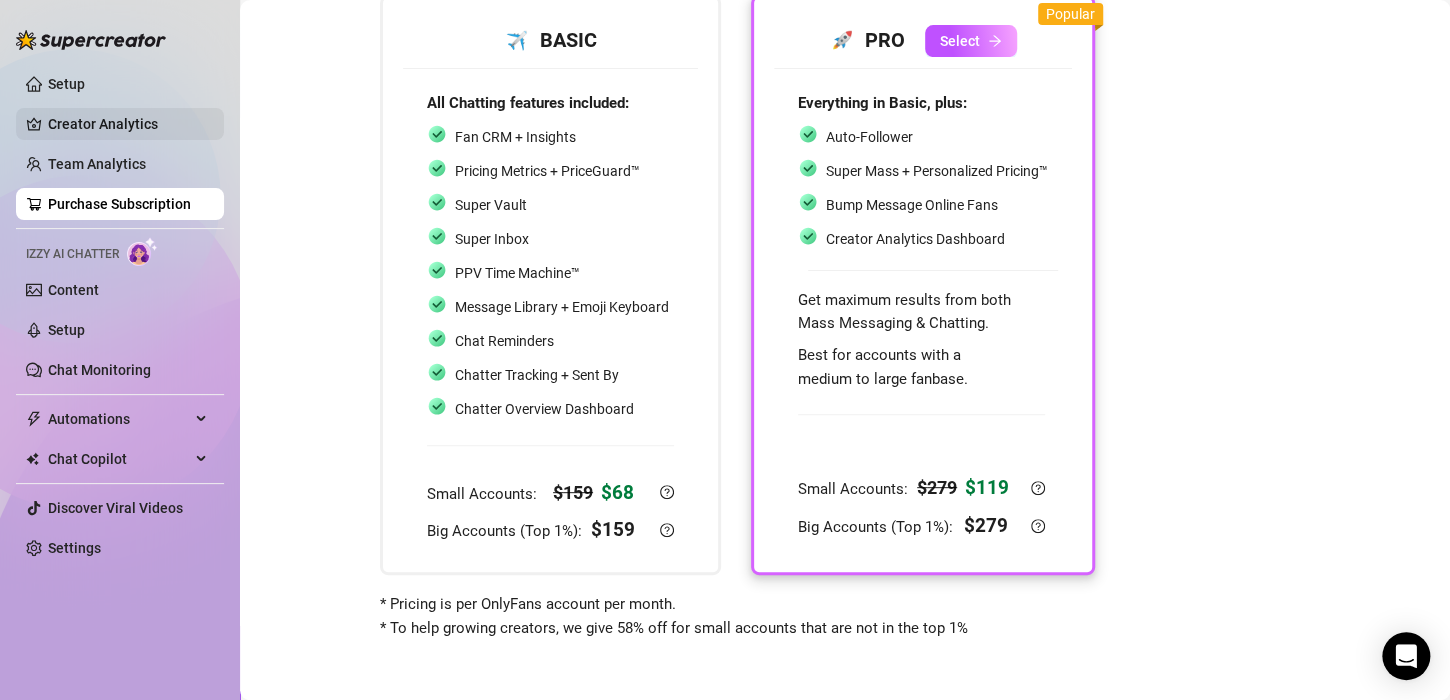 click on "Creator Analytics" at bounding box center [128, 124] 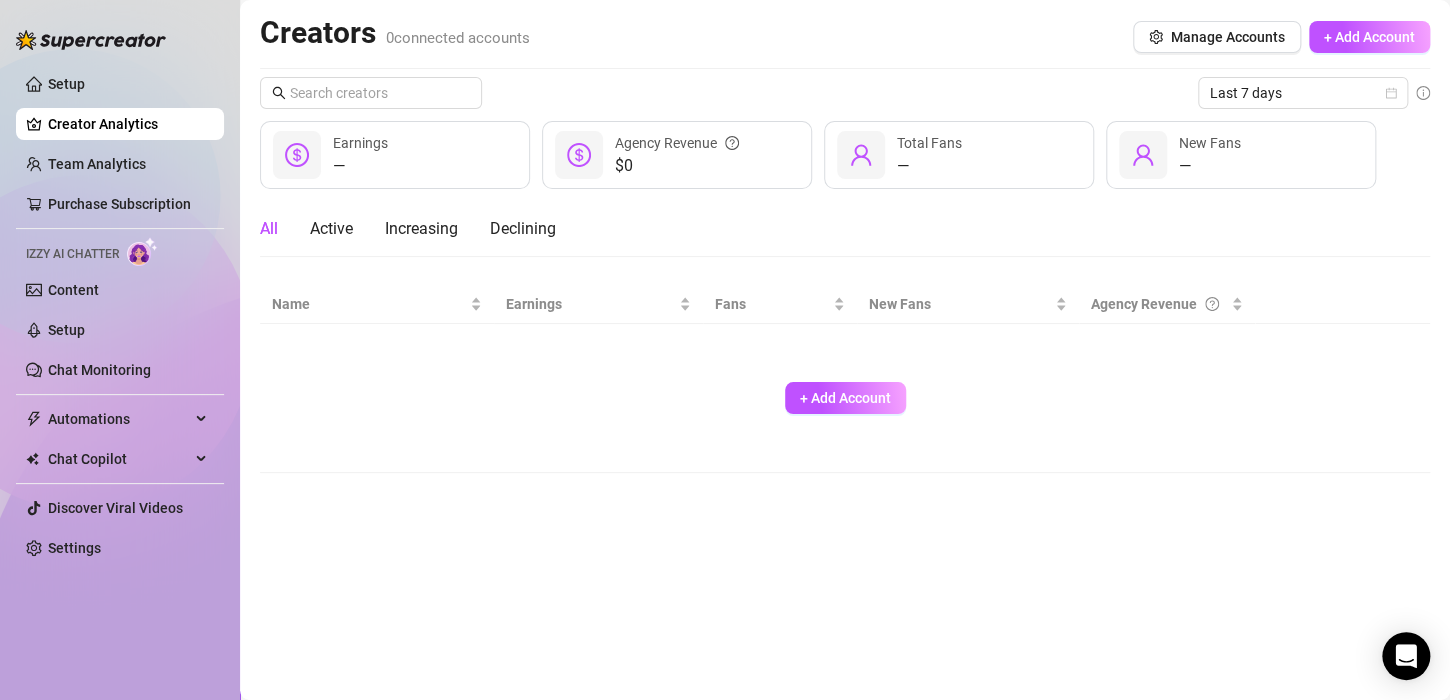 scroll, scrollTop: 0, scrollLeft: 0, axis: both 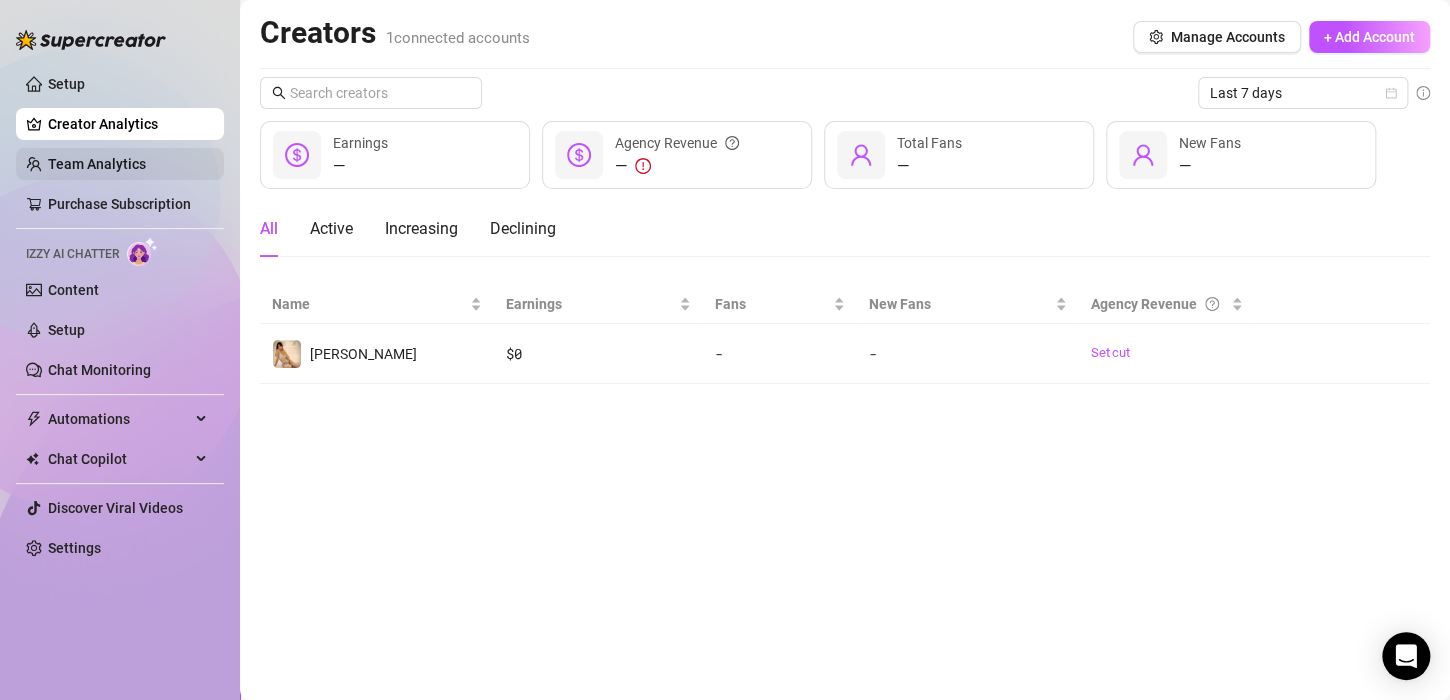 click on "Team Analytics" at bounding box center [97, 164] 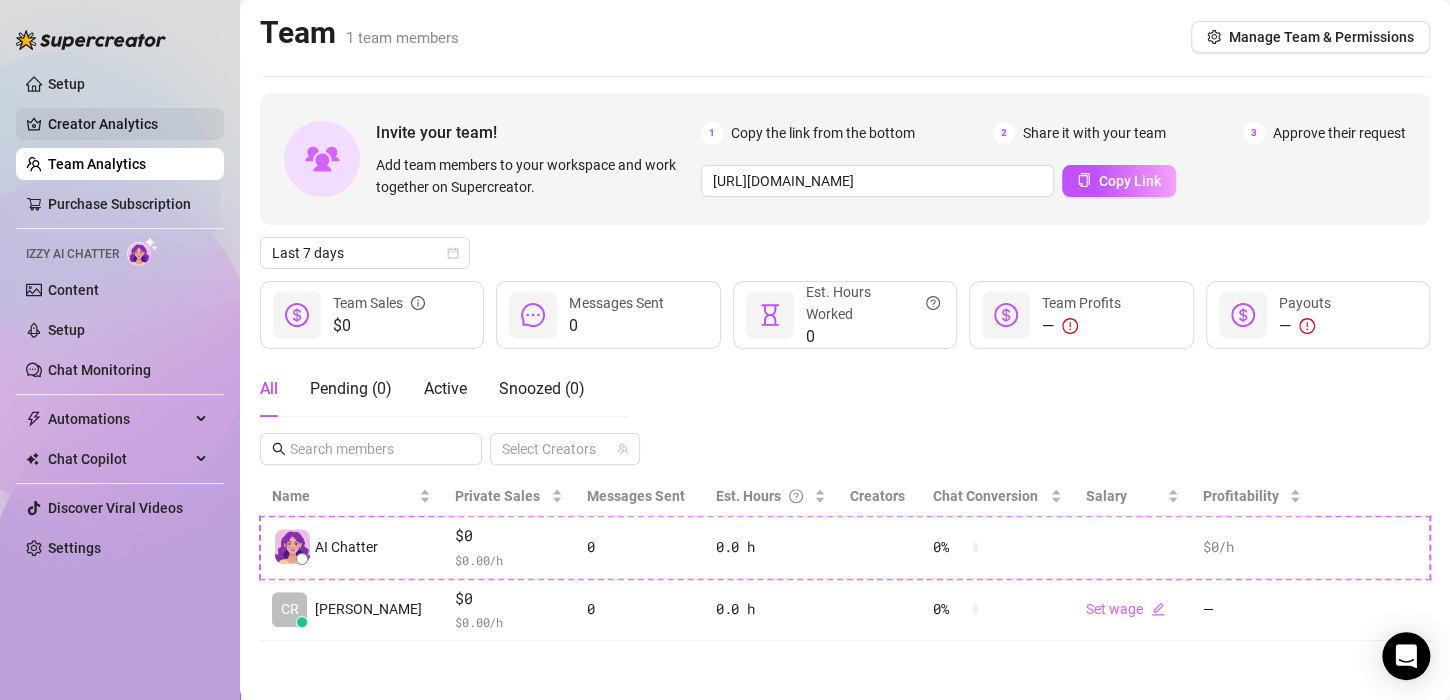 click on "Creator Analytics" at bounding box center [128, 124] 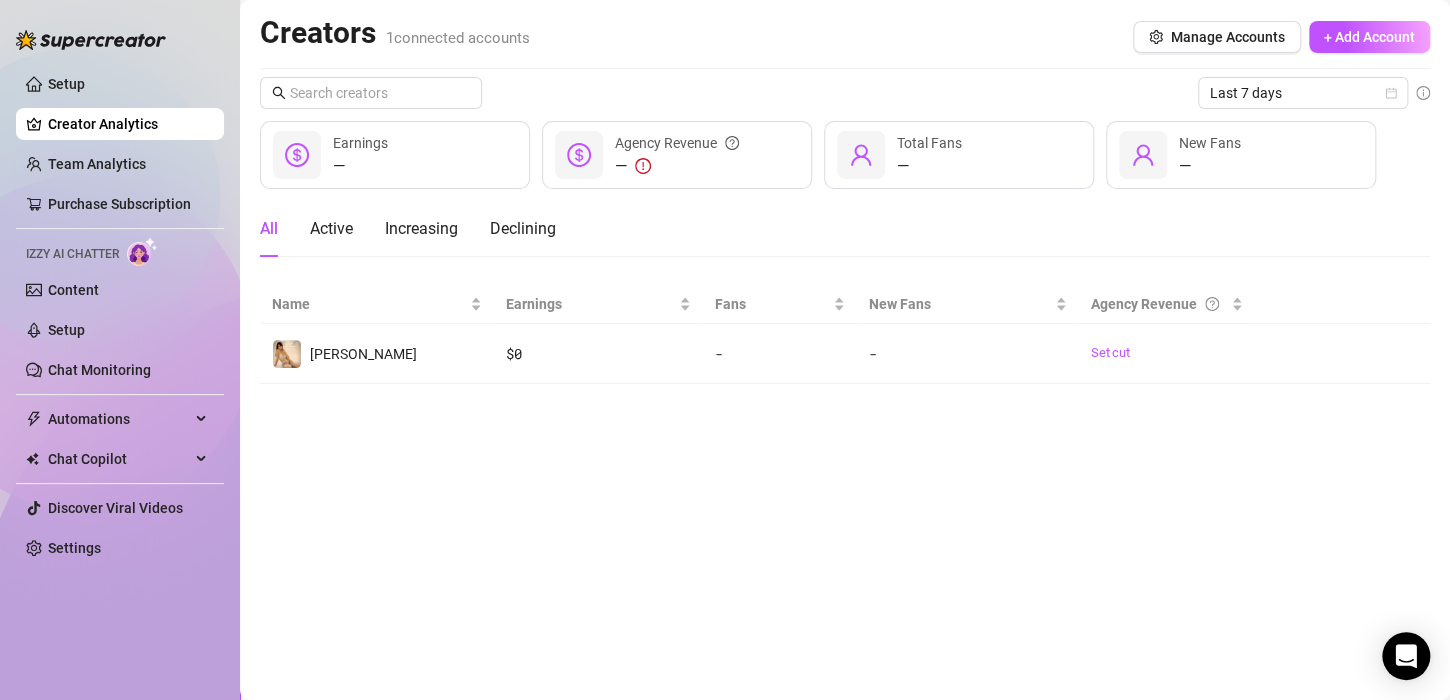 click at bounding box center [142, 251] 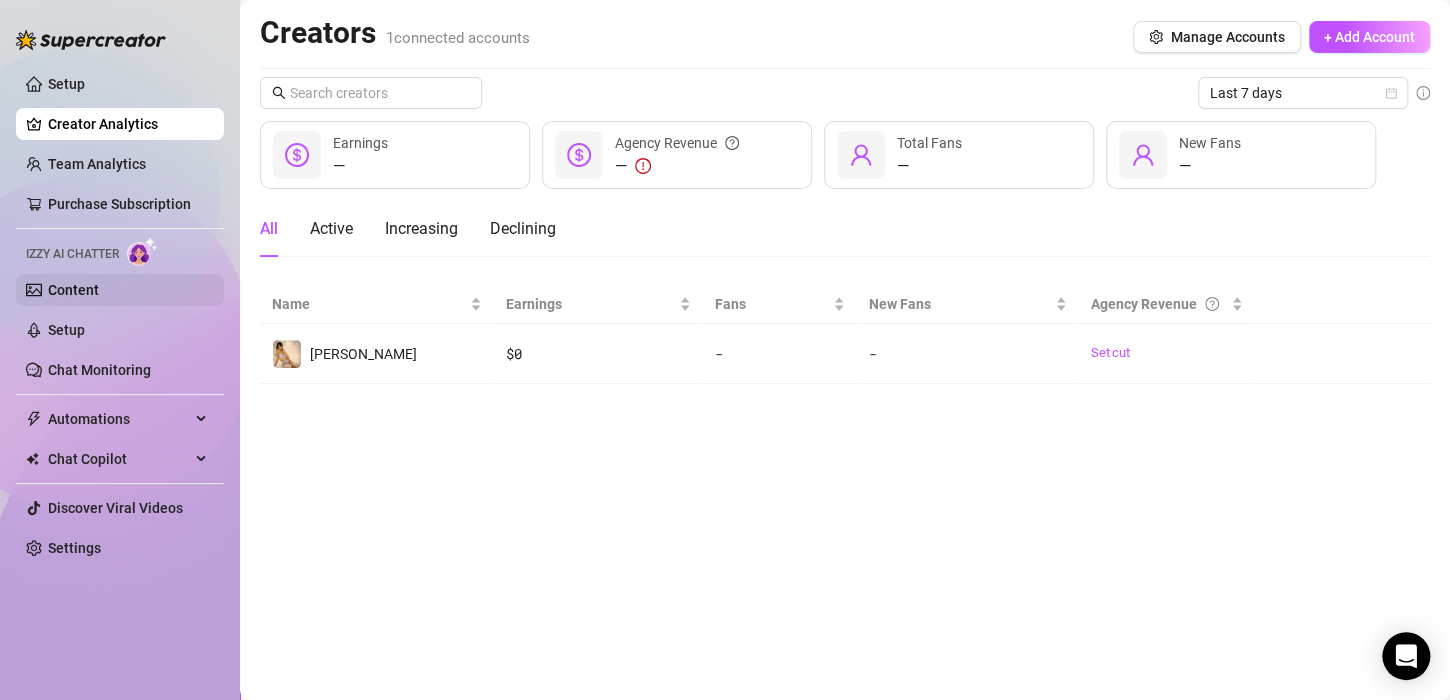 click on "Content" at bounding box center [73, 290] 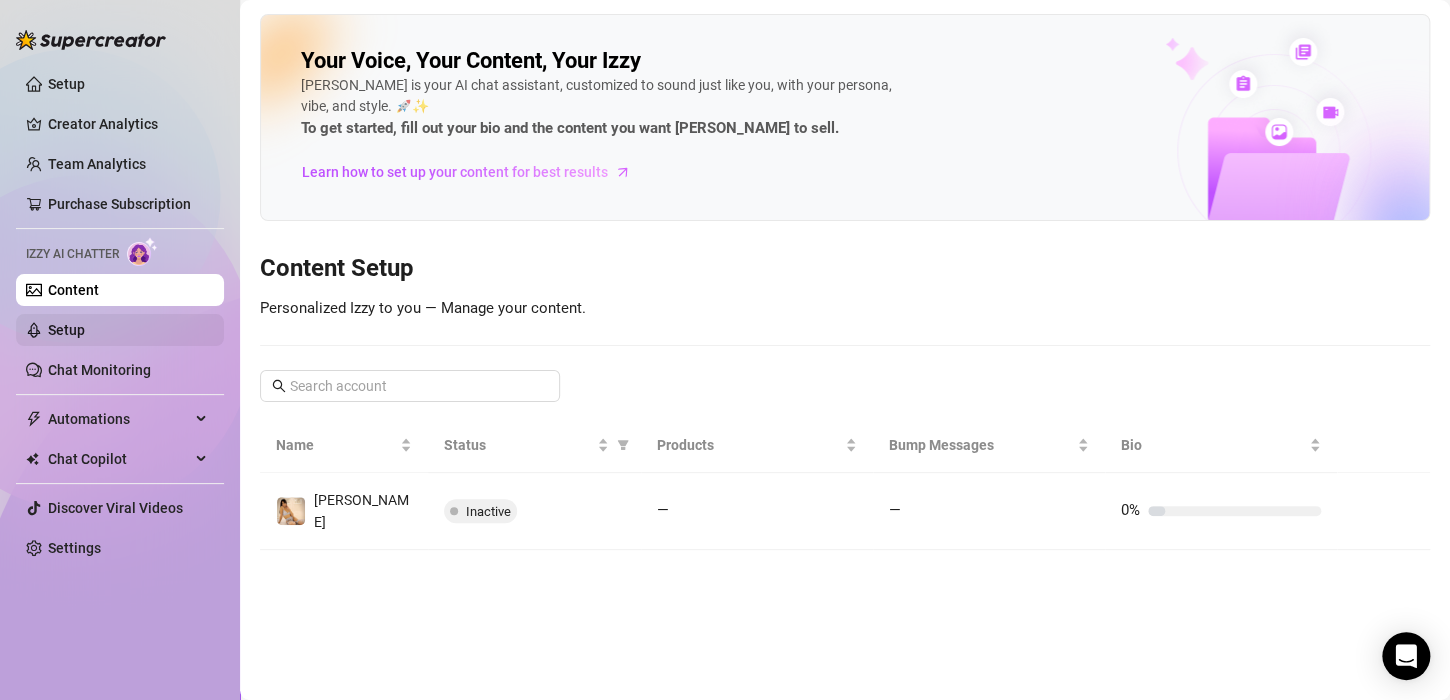 click on "Setup" at bounding box center [66, 330] 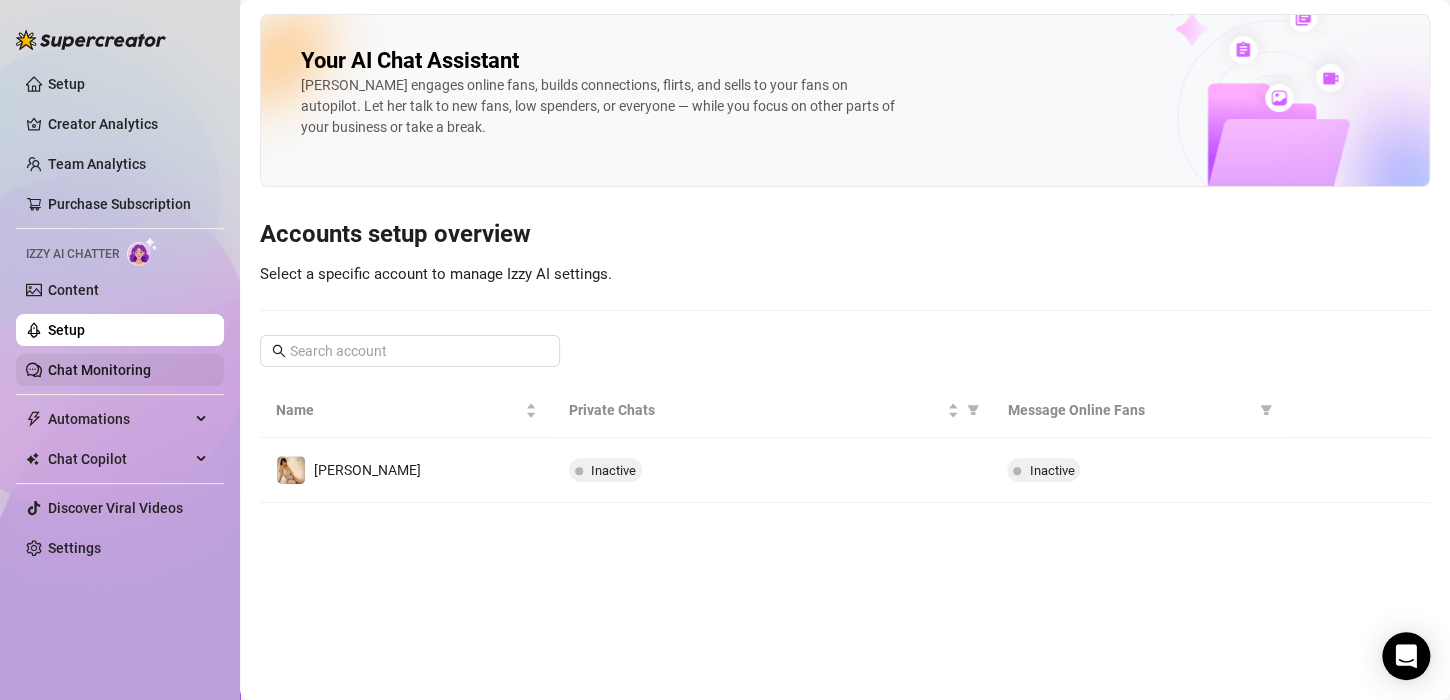 click on "Chat Monitoring" at bounding box center (99, 370) 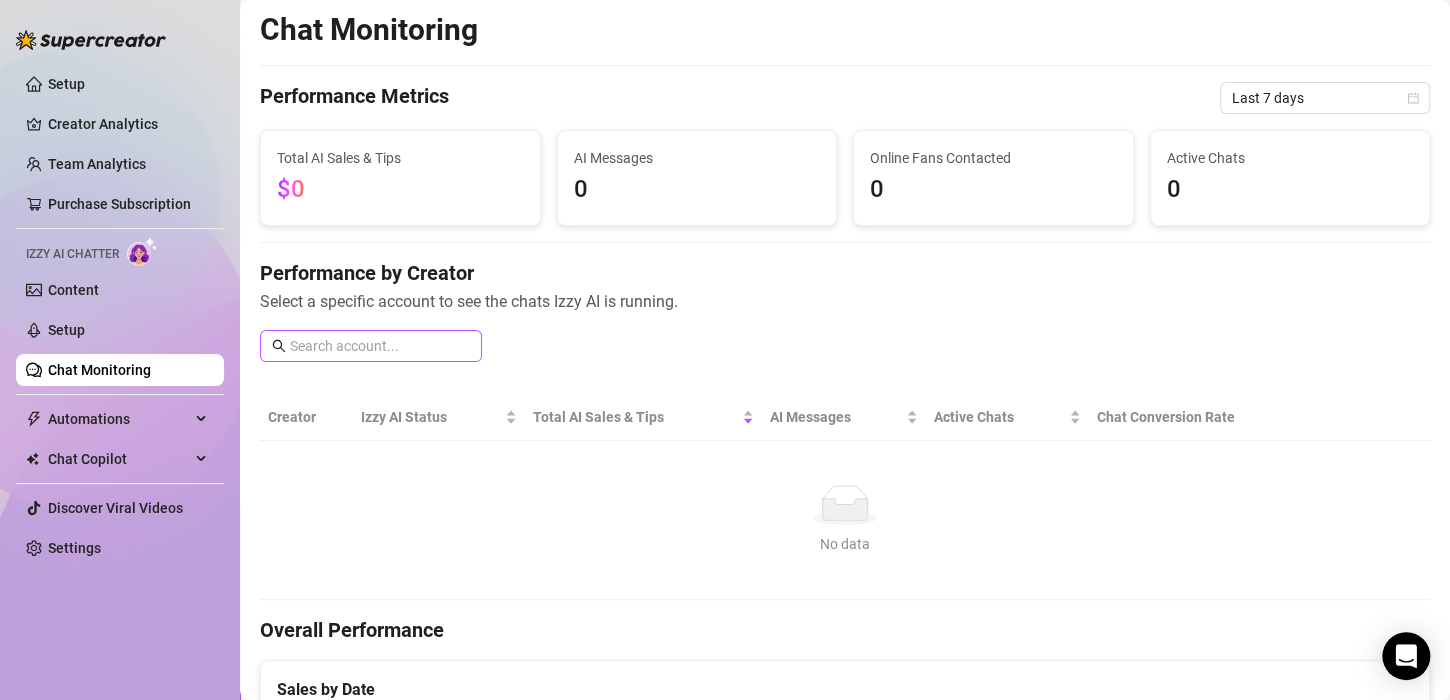 scroll, scrollTop: 0, scrollLeft: 0, axis: both 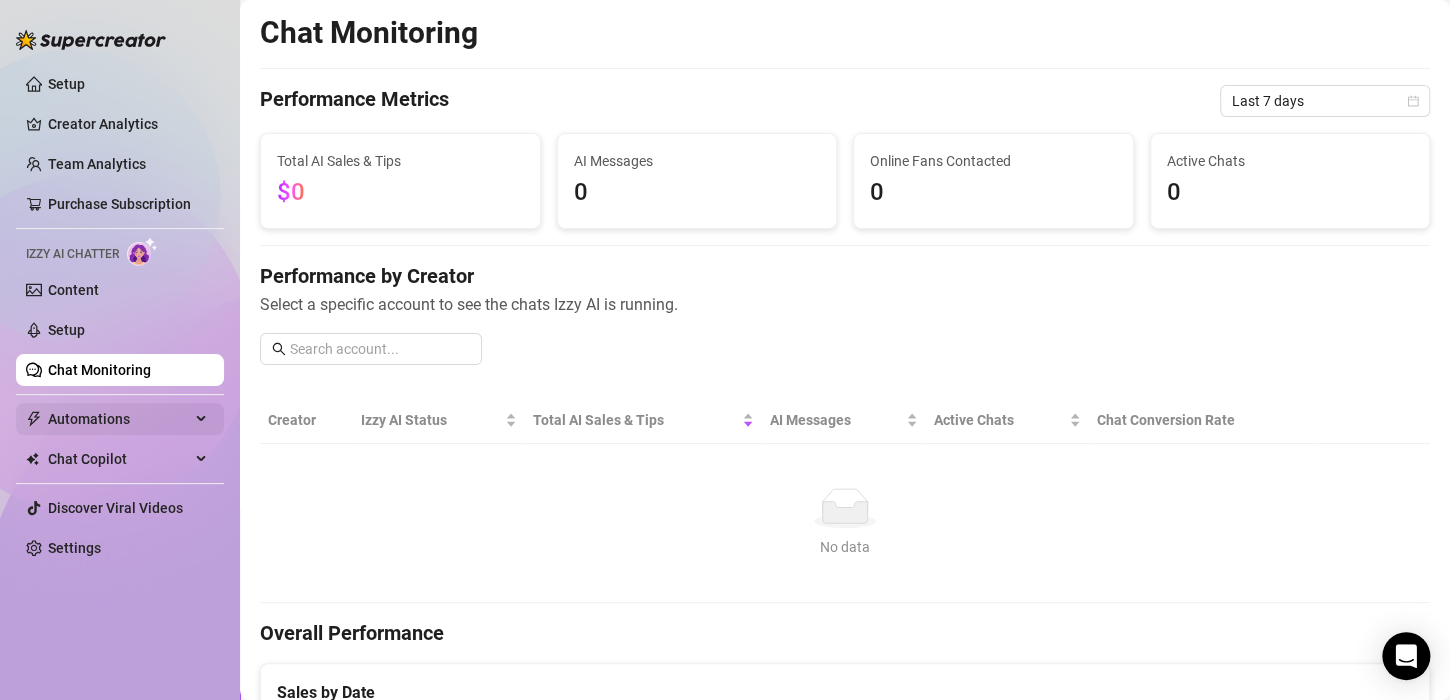 click on "Automations" at bounding box center (119, 419) 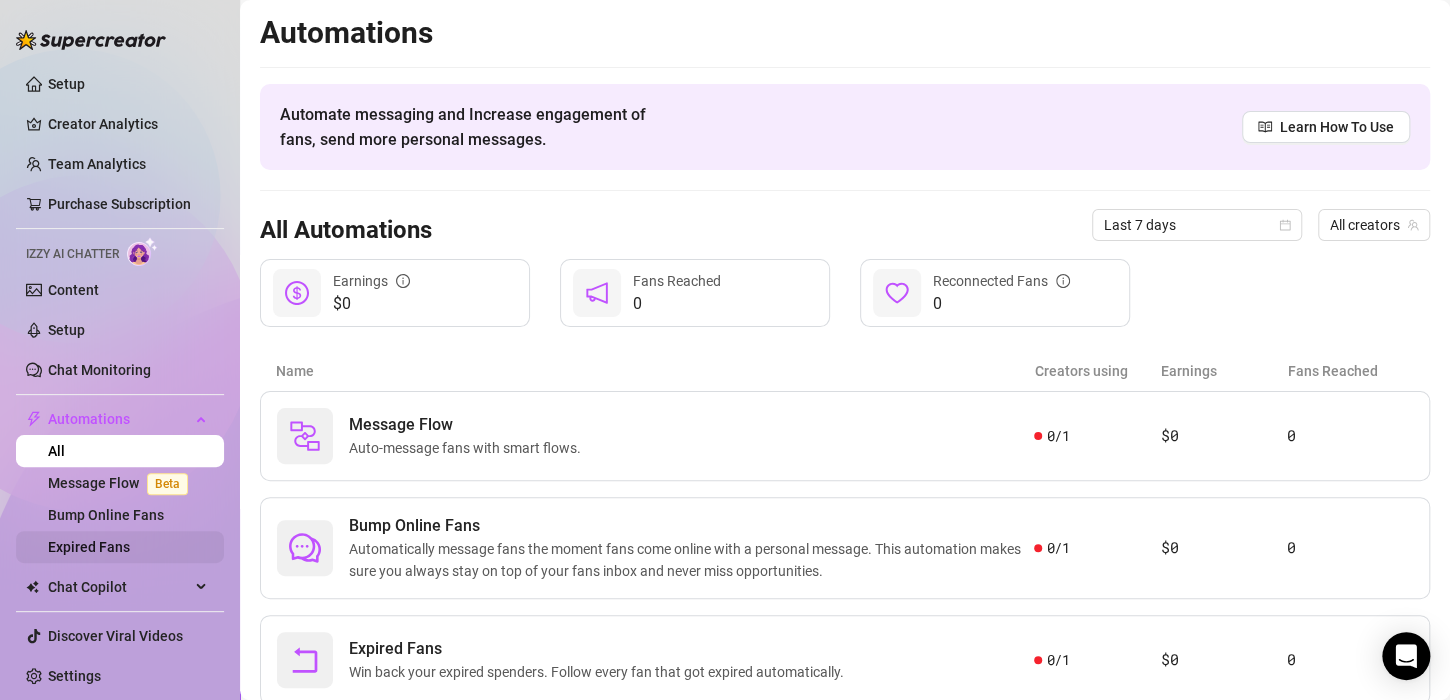 click on "Expired Fans" at bounding box center (89, 547) 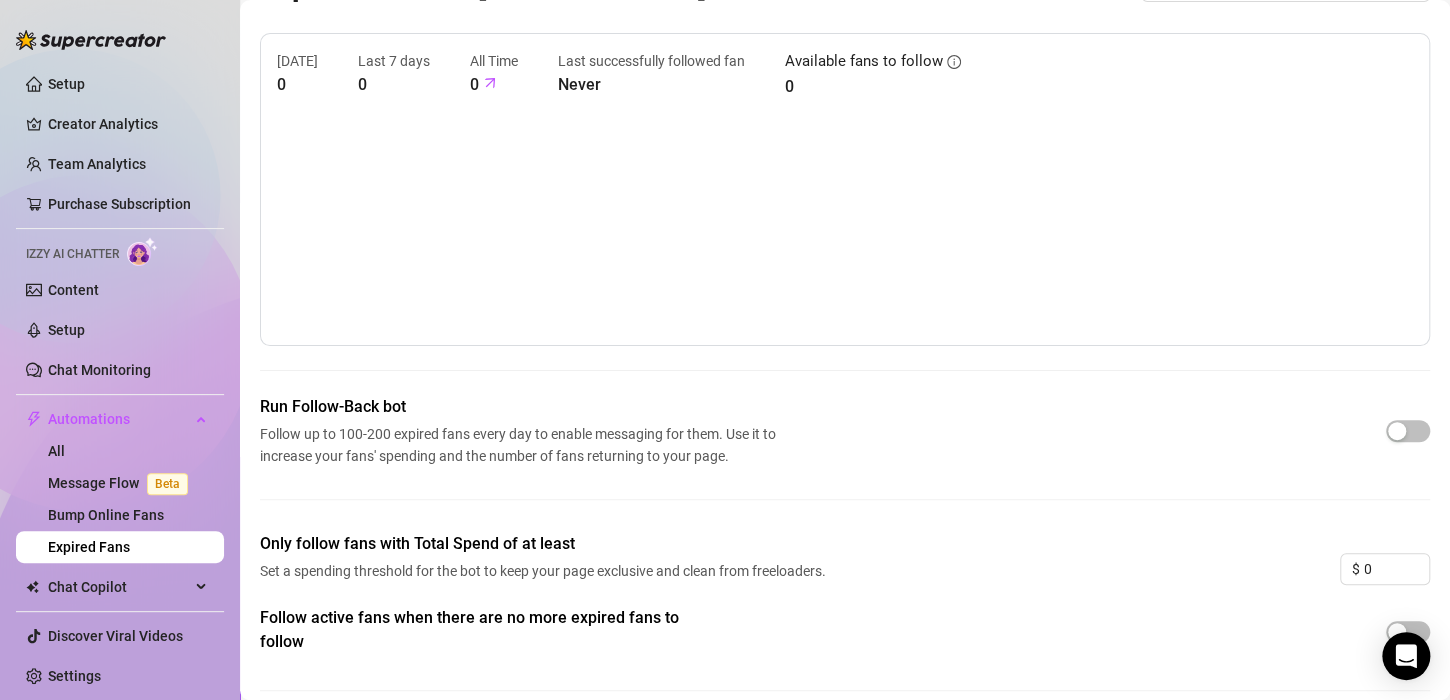 scroll, scrollTop: 109, scrollLeft: 0, axis: vertical 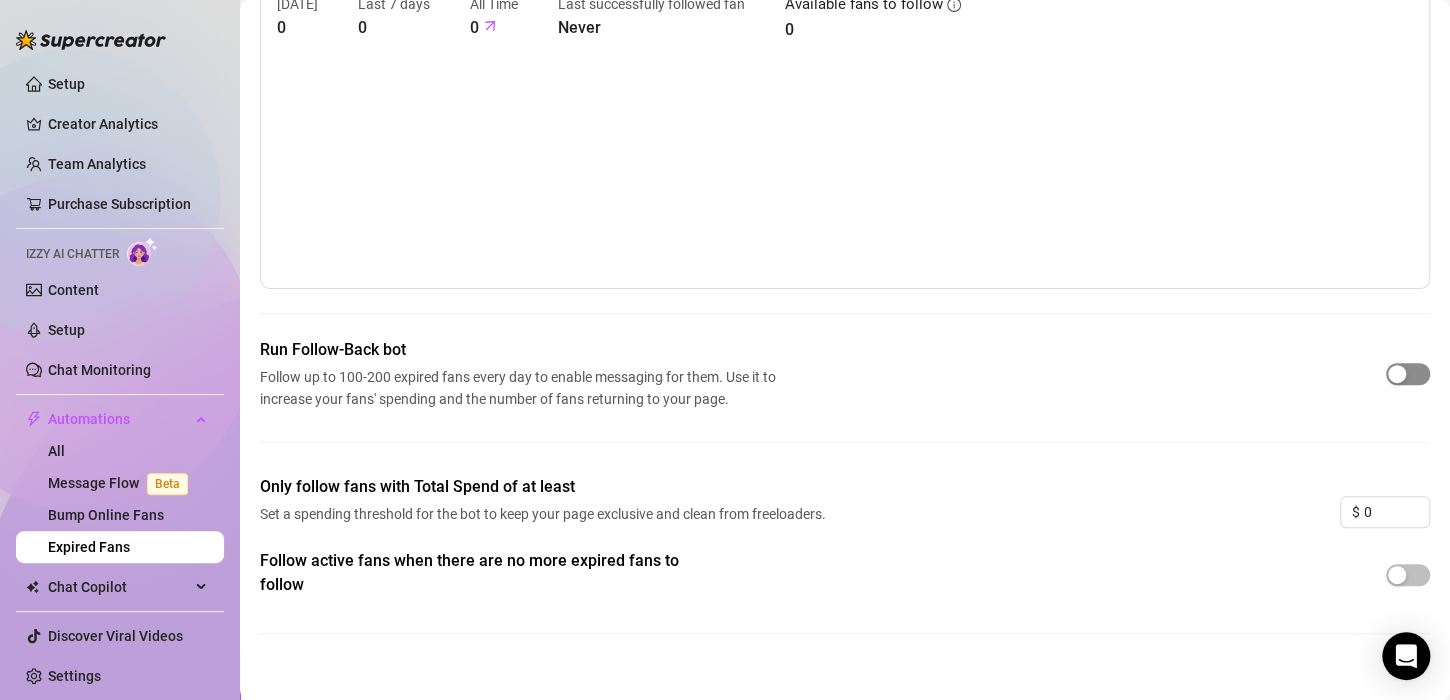 click at bounding box center (1397, 374) 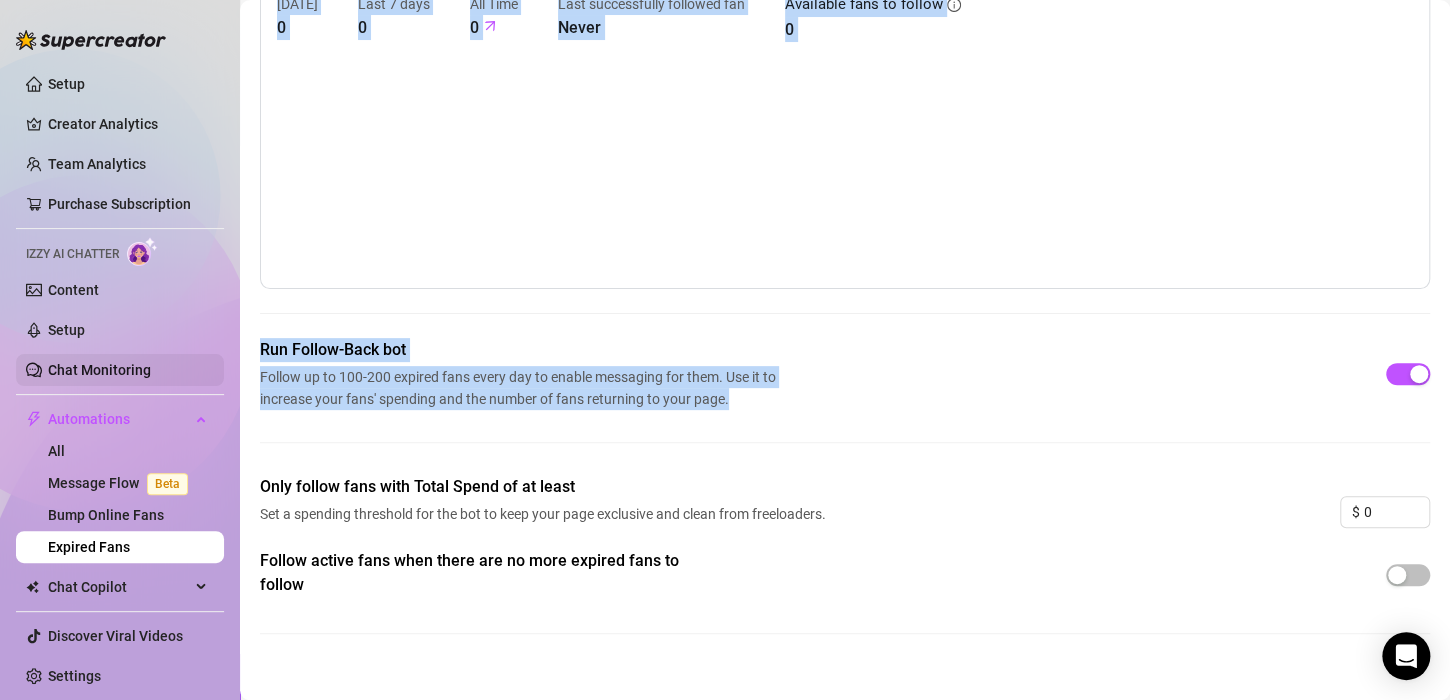 drag, startPoint x: 749, startPoint y: 406, endPoint x: 219, endPoint y: 370, distance: 531.22125 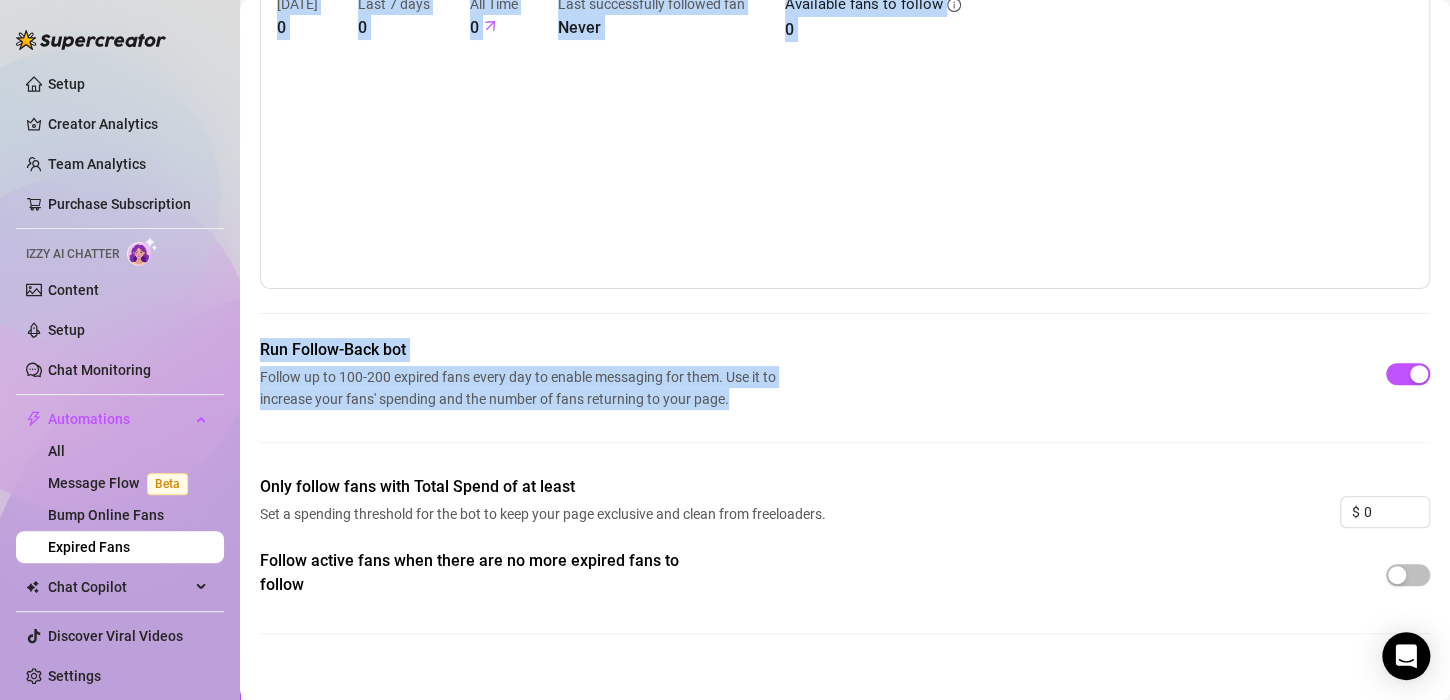 drag, startPoint x: 352, startPoint y: 395, endPoint x: 346, endPoint y: 373, distance: 22.803509 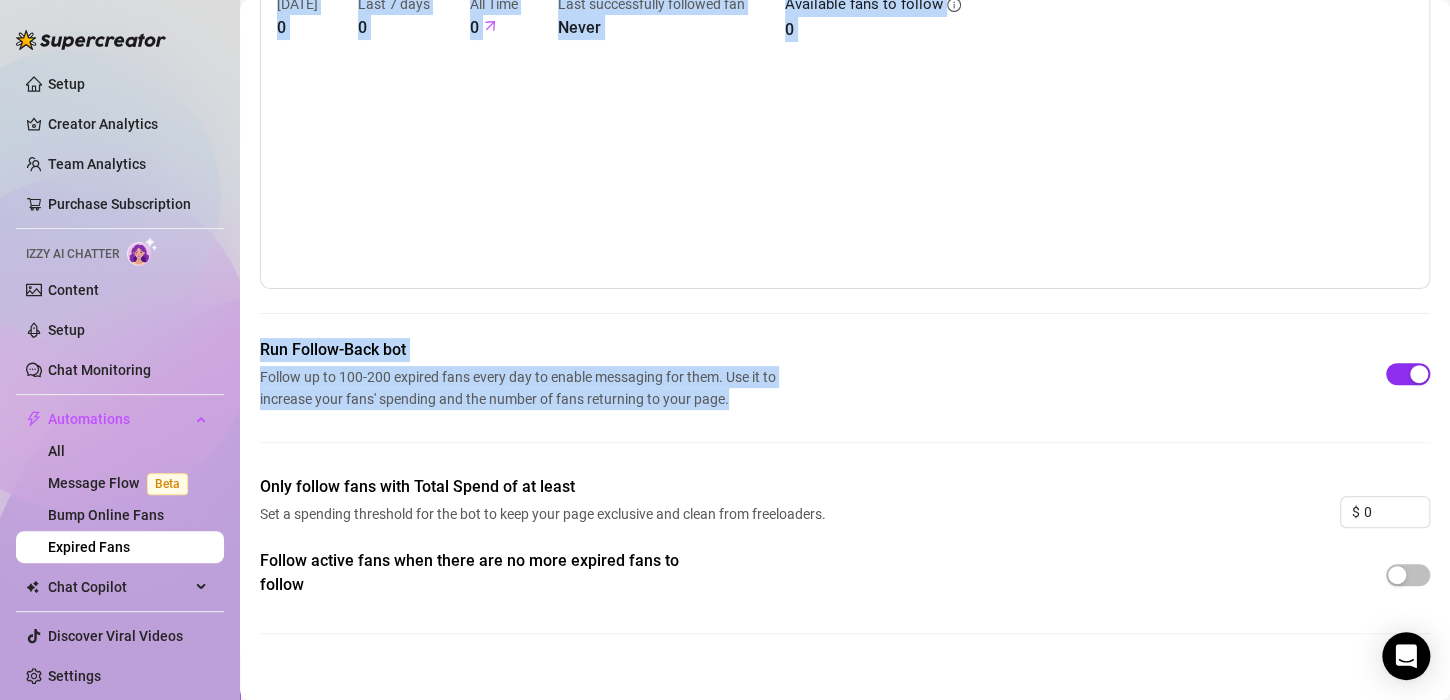 click at bounding box center (1419, 374) 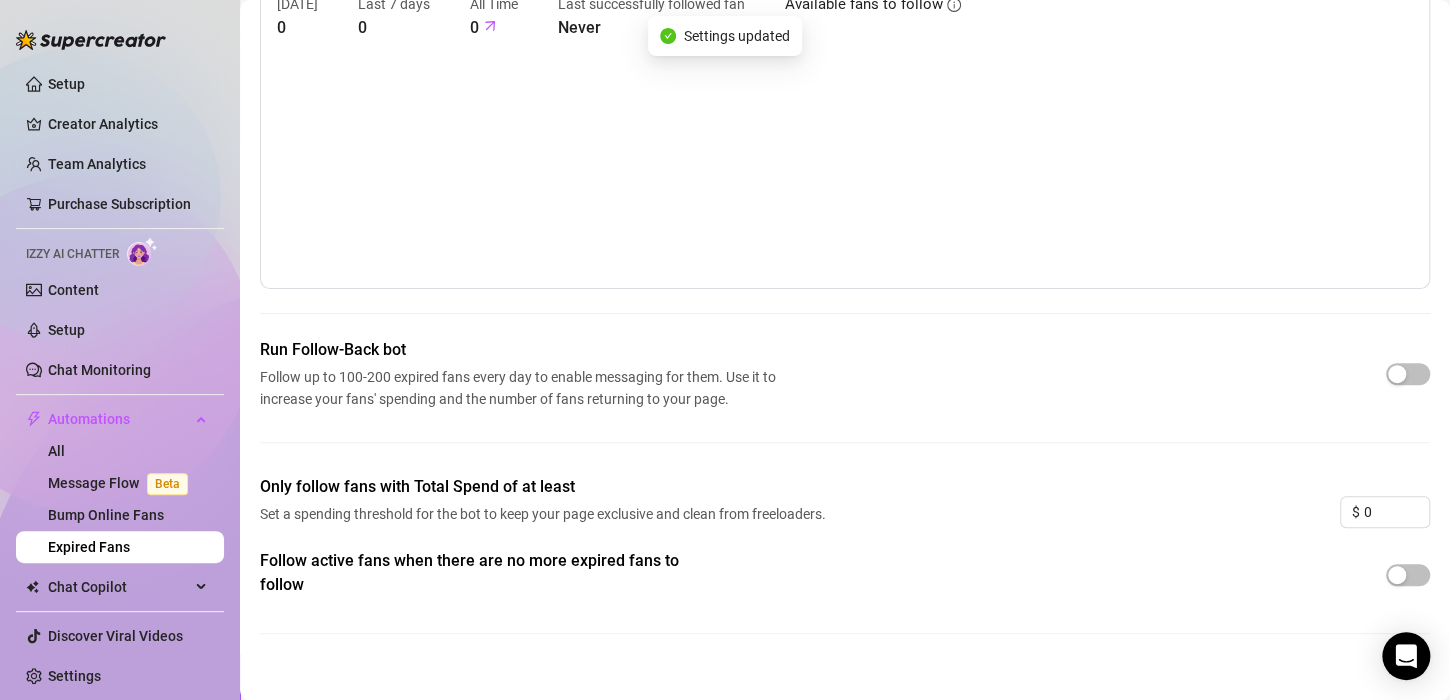click on "Follow active fans when there are no more expired fans to follow" at bounding box center (845, 607) 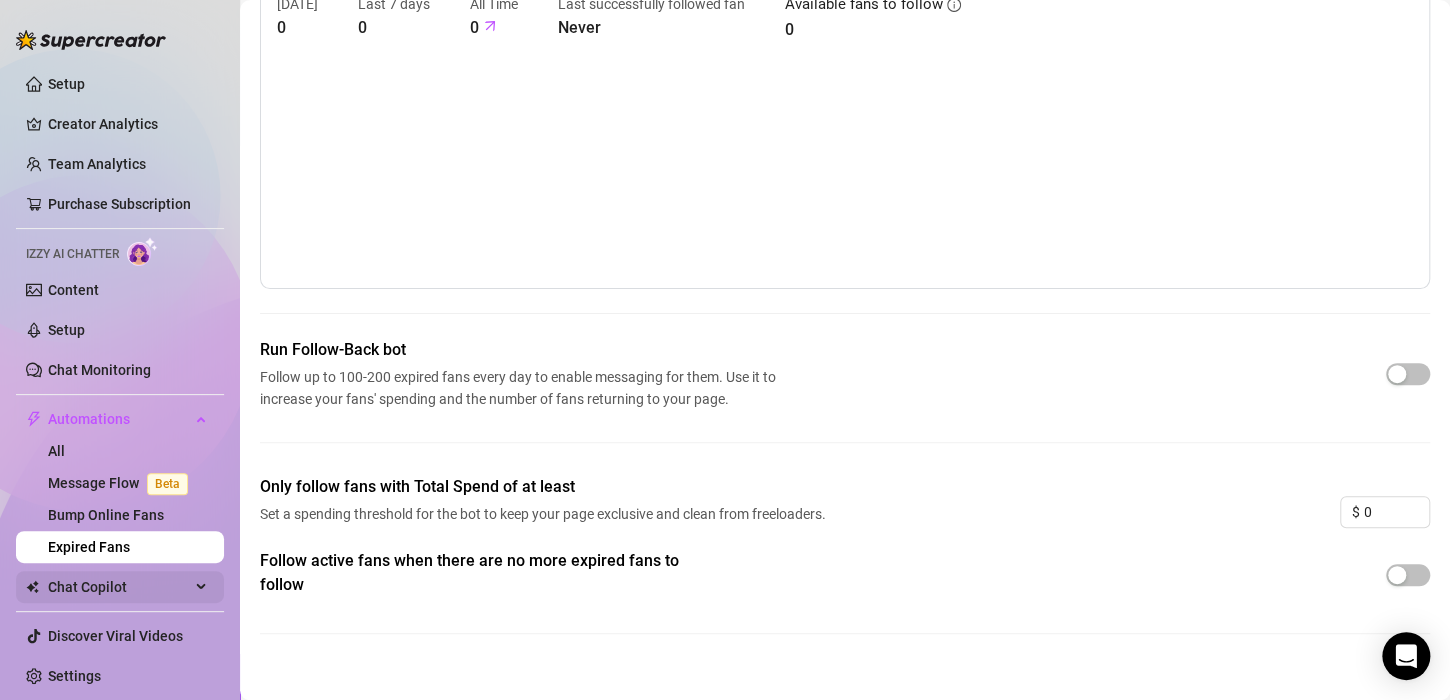 click on "Chat Copilot" at bounding box center (119, 587) 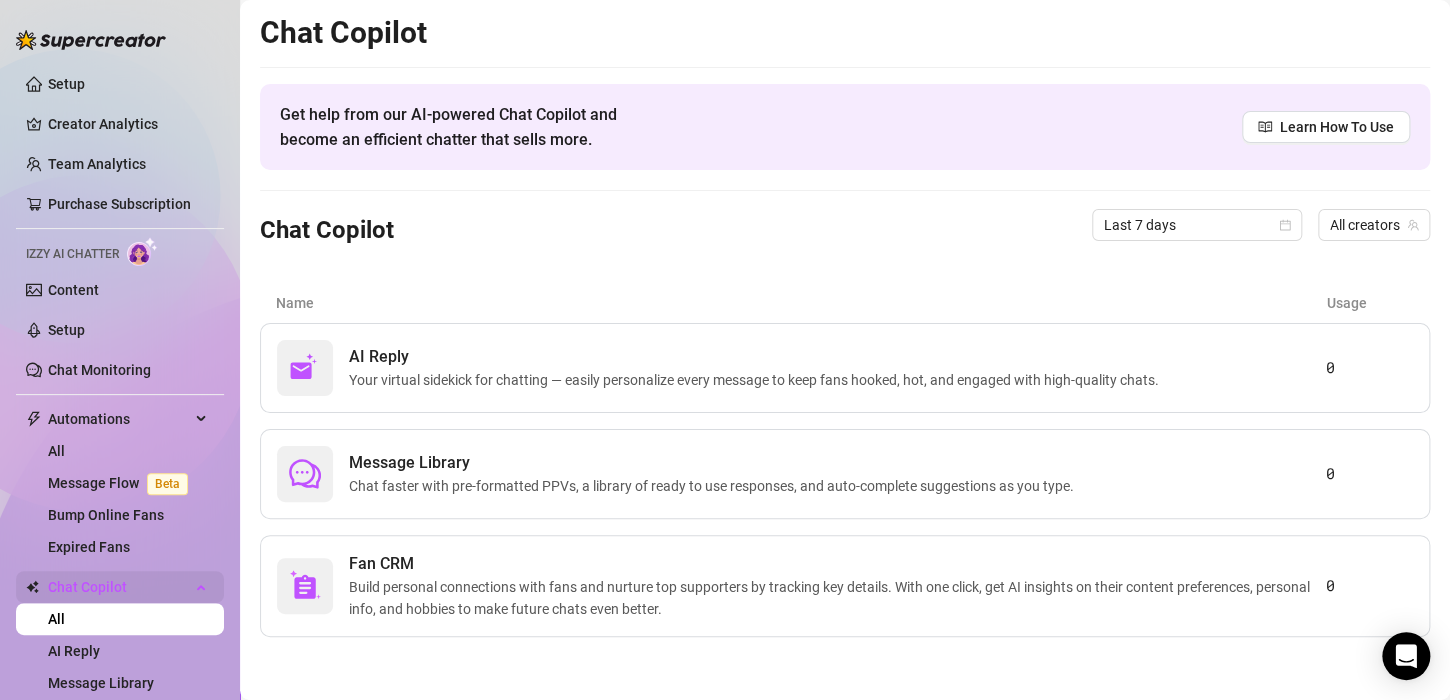 scroll, scrollTop: 0, scrollLeft: 0, axis: both 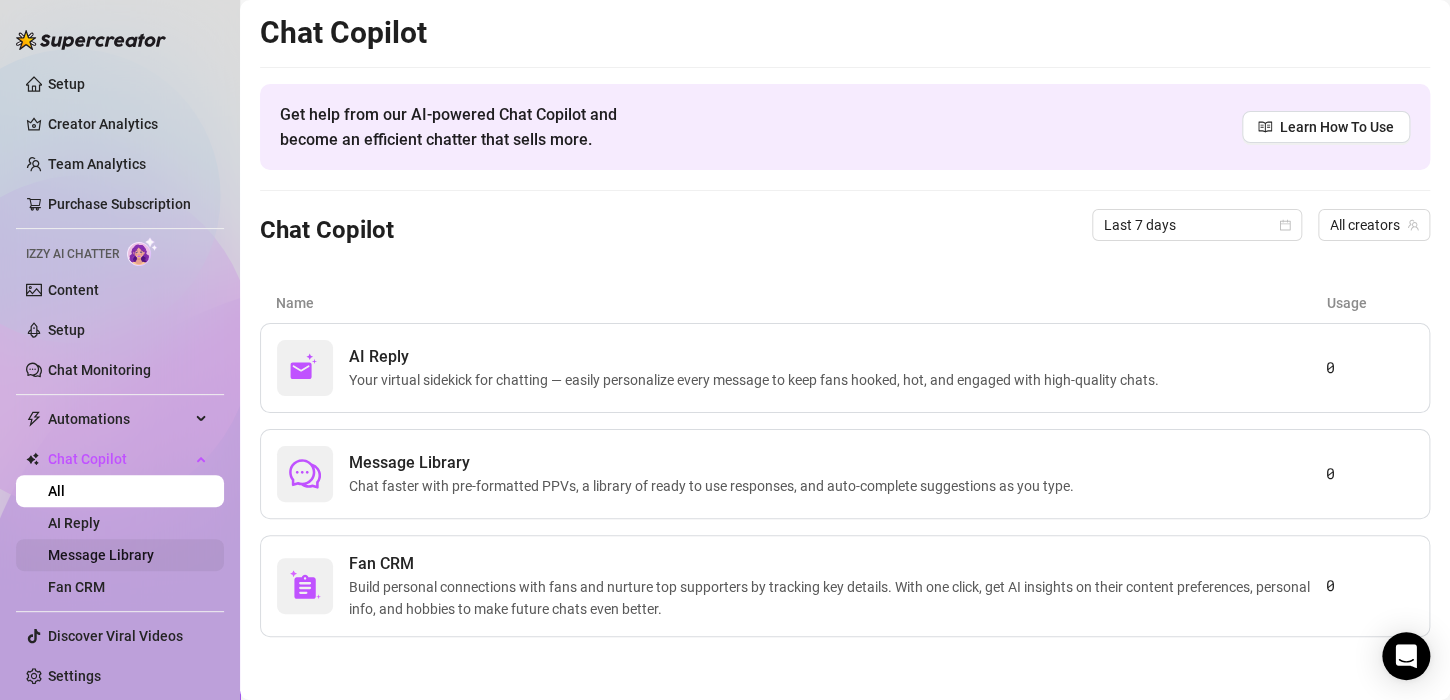 click on "Message Library" at bounding box center (101, 555) 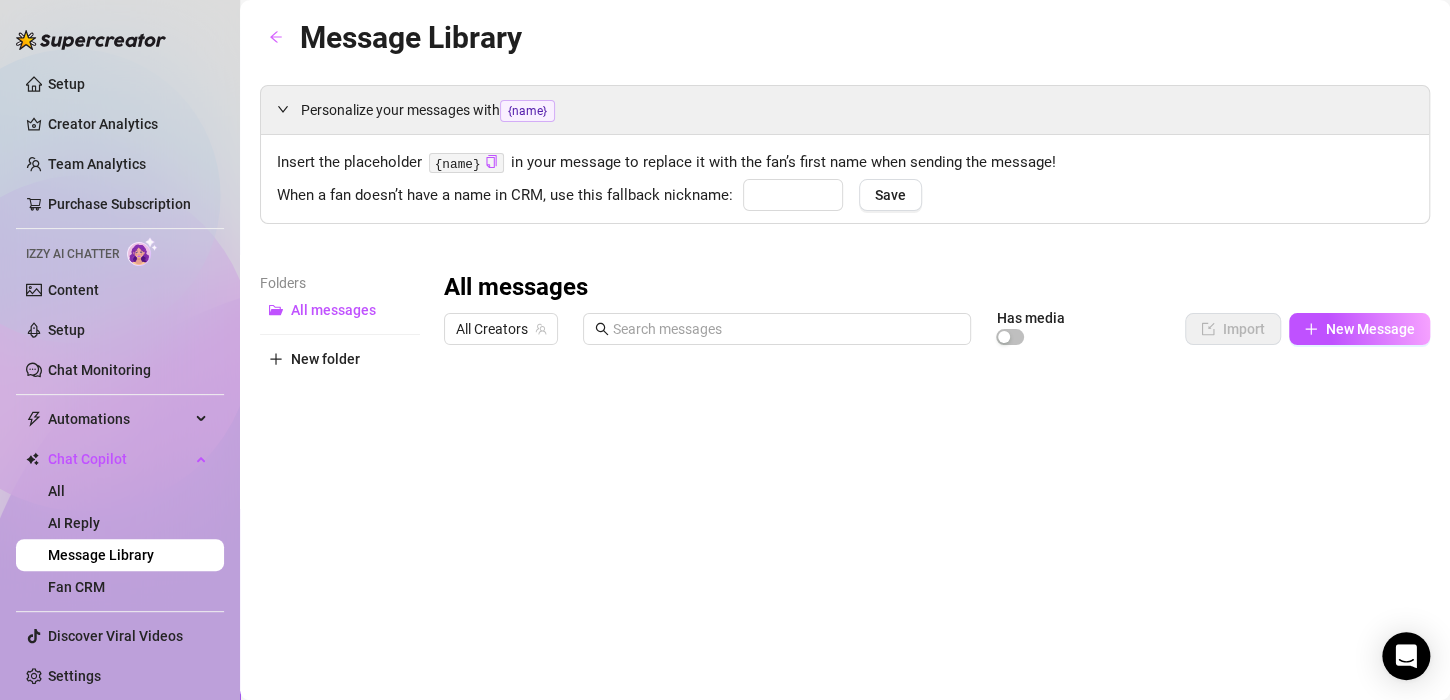 type on "babe" 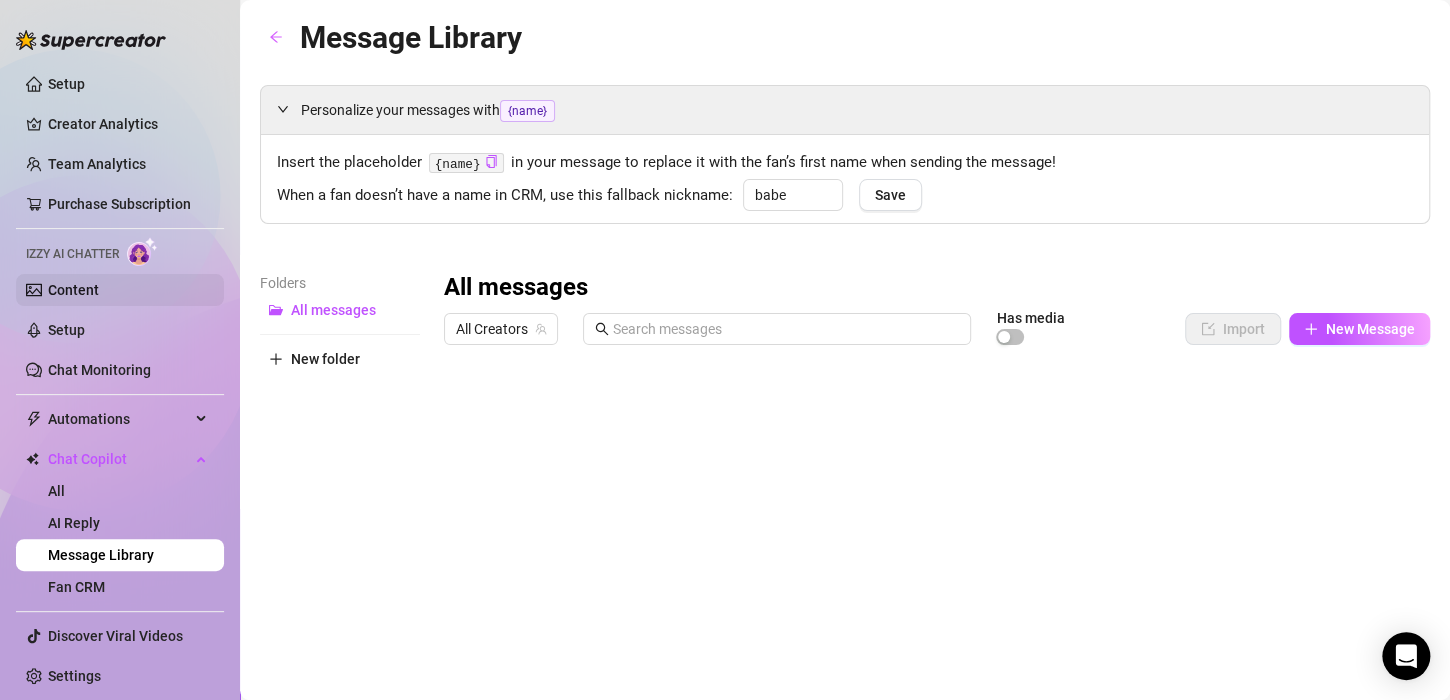 click on "Content" at bounding box center (73, 290) 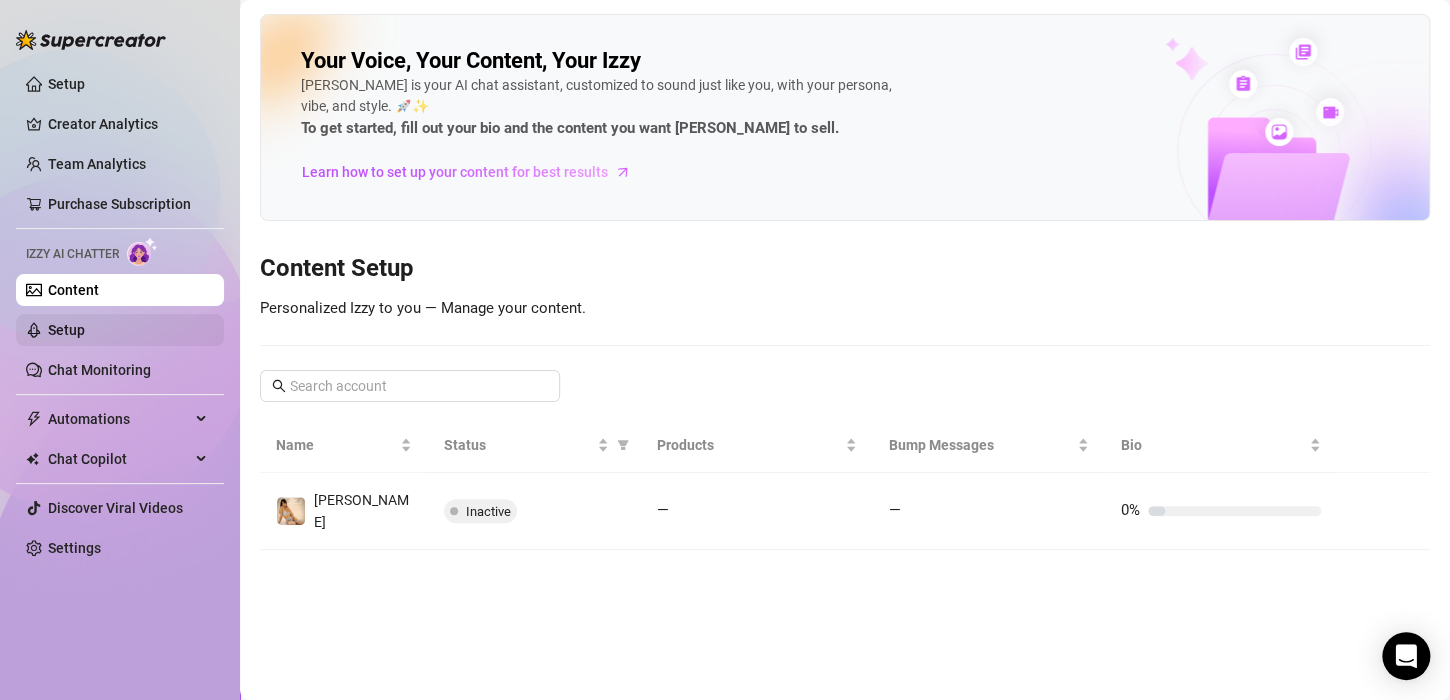 click on "Setup" at bounding box center (66, 330) 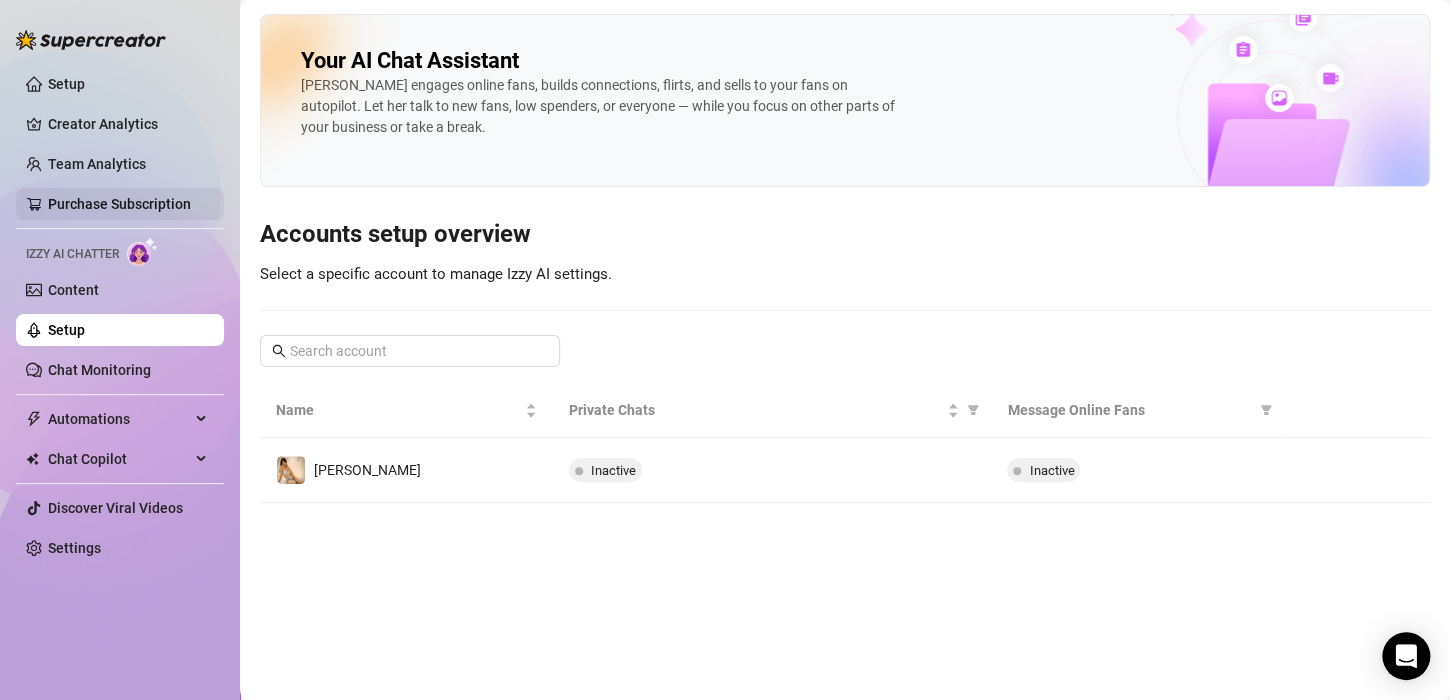 click on "Purchase Subscription" at bounding box center (119, 204) 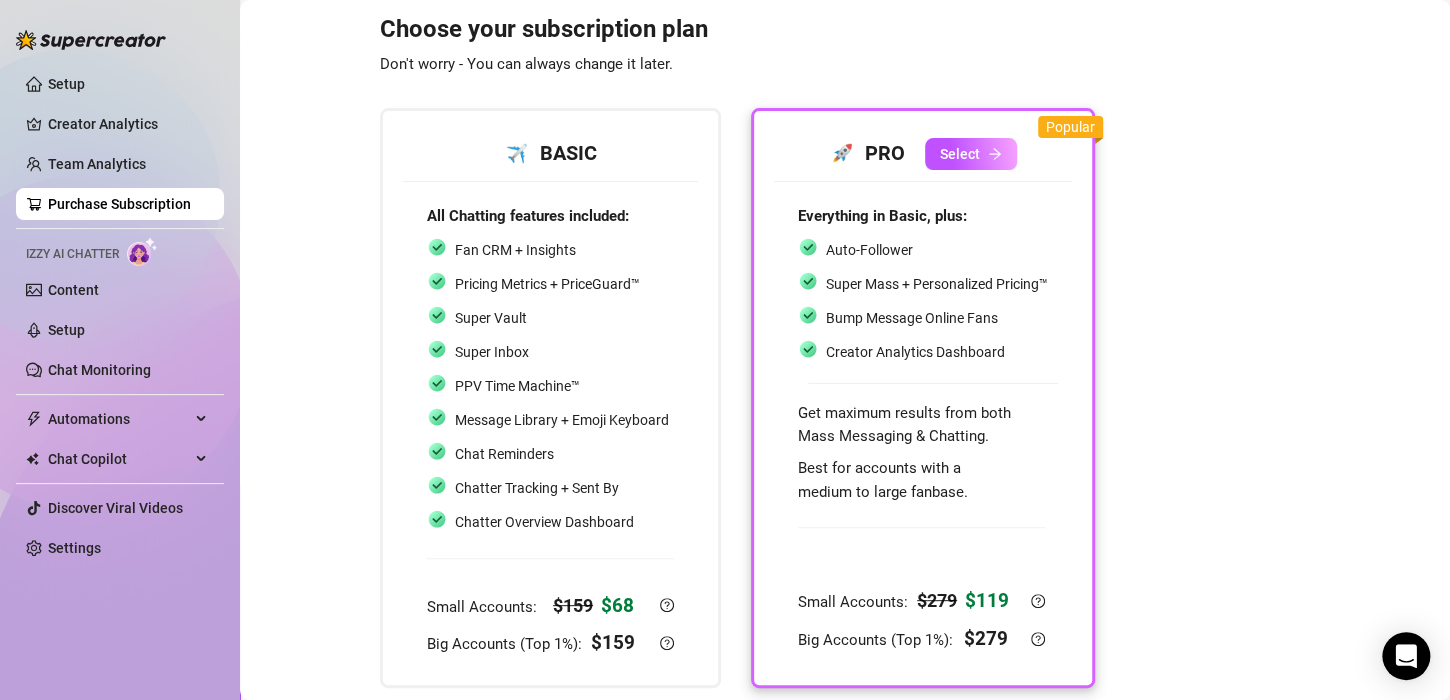 scroll, scrollTop: 0, scrollLeft: 0, axis: both 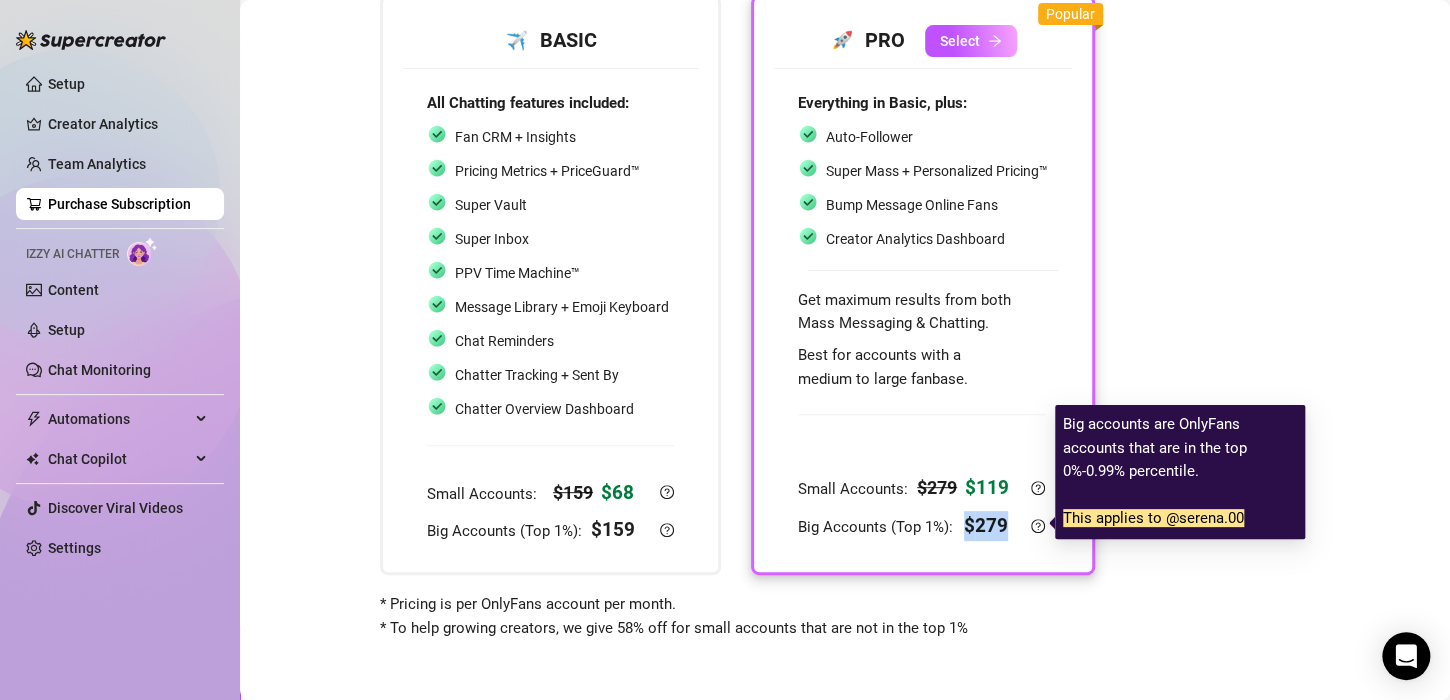 drag, startPoint x: 1003, startPoint y: 520, endPoint x: 965, endPoint y: 518, distance: 38.052597 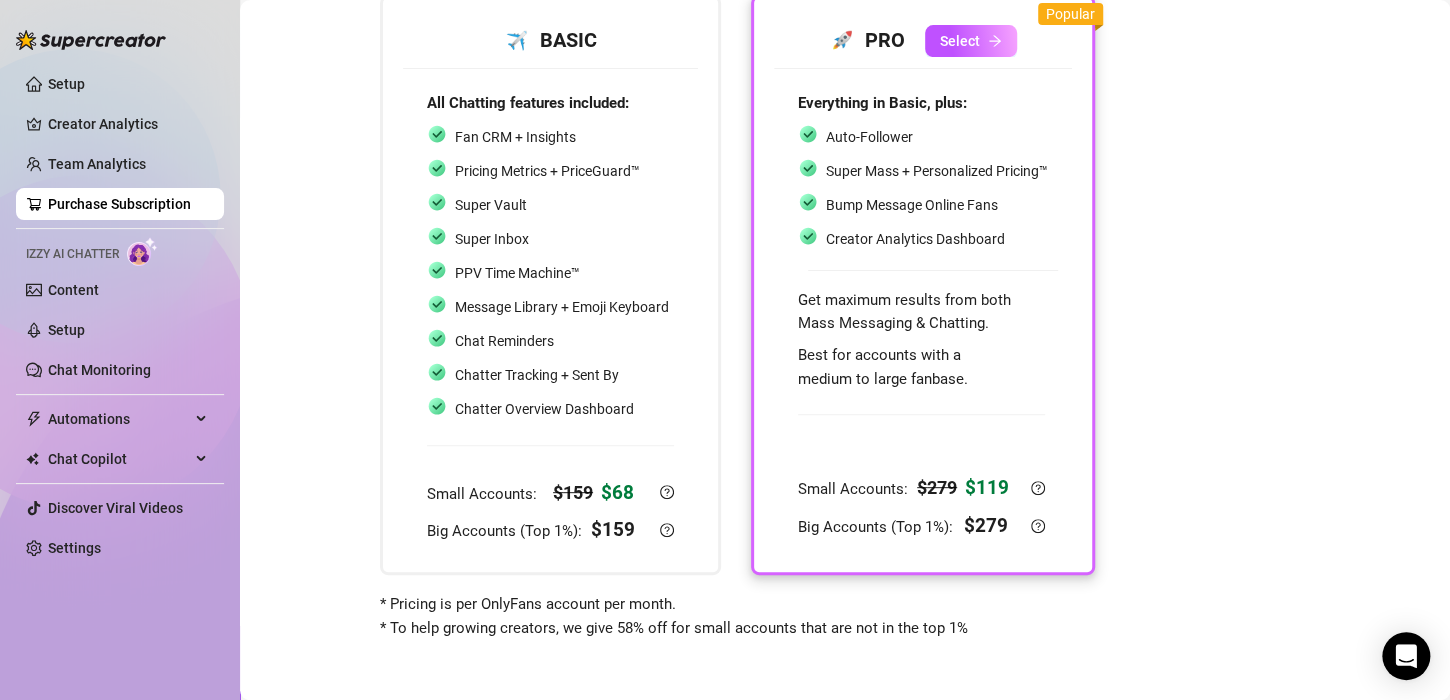 click on "Choose your subscription plan Don't worry - You can always change it later. ✈️  BASIC All Chatting features included: Fan CRM + Insights Pricing Metrics + PriceGuard™ Super Vault Super Inbox PPV Time Machine™ Message Library + Emoji Keyboard Chat Reminders Chatter Tracking + Sent By Chatter Overview Dashboard Small Accounts:   $ 159 $ 68 Big Accounts (Top 1%):   $ 159 🚀  PRO Select Everything in Basic, plus: Auto-Follower Super Mass + Personalized Pricing™ Bump Message Online Fans Creator Analytics Dashboard Get maximum results from both Mass Messaging & Chatting. Best for accounts with a medium to large fanbase. Small Accounts:   $ 279 $ 119 Big Accounts (Top 1%):   $ 279 Popular * Pricing is per OnlyFans account per month. * To help growing creators, we give 58% off for small accounts that are not in the top 1%" at bounding box center [845, 258] 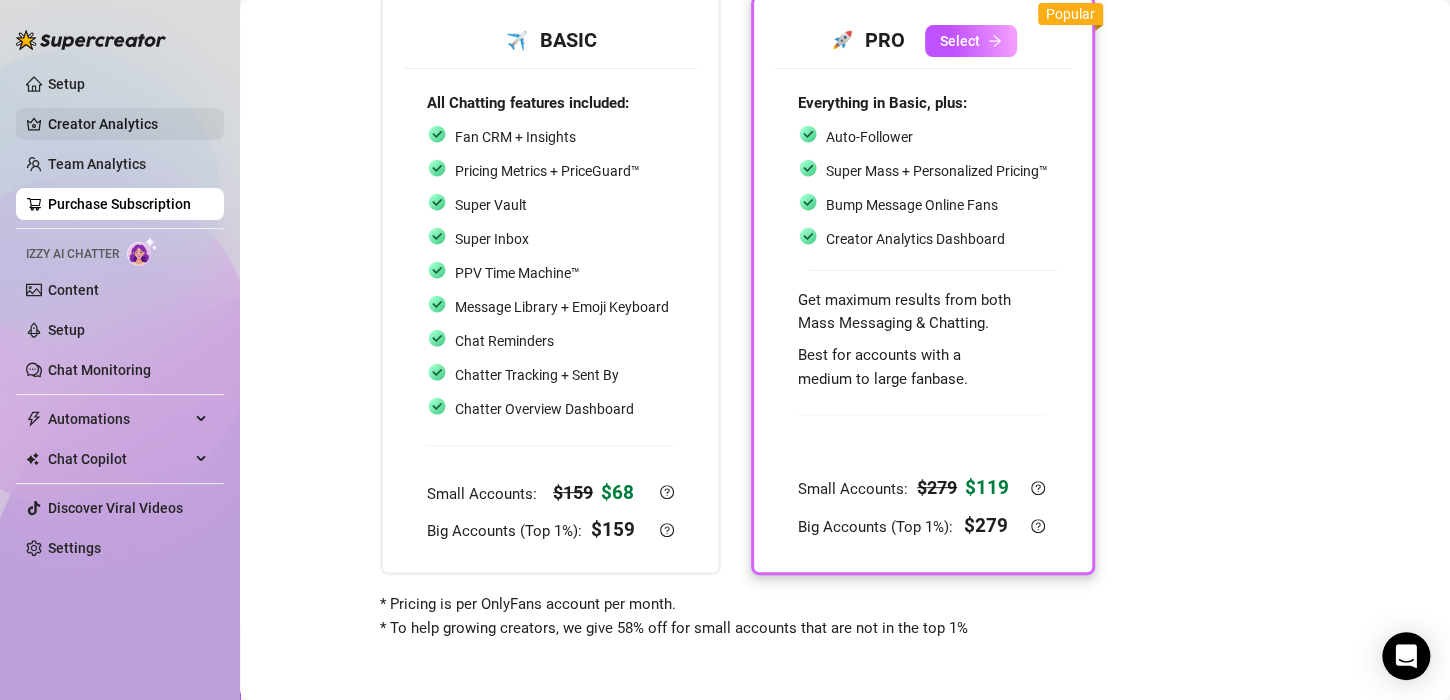 click on "Creator Analytics" at bounding box center (128, 124) 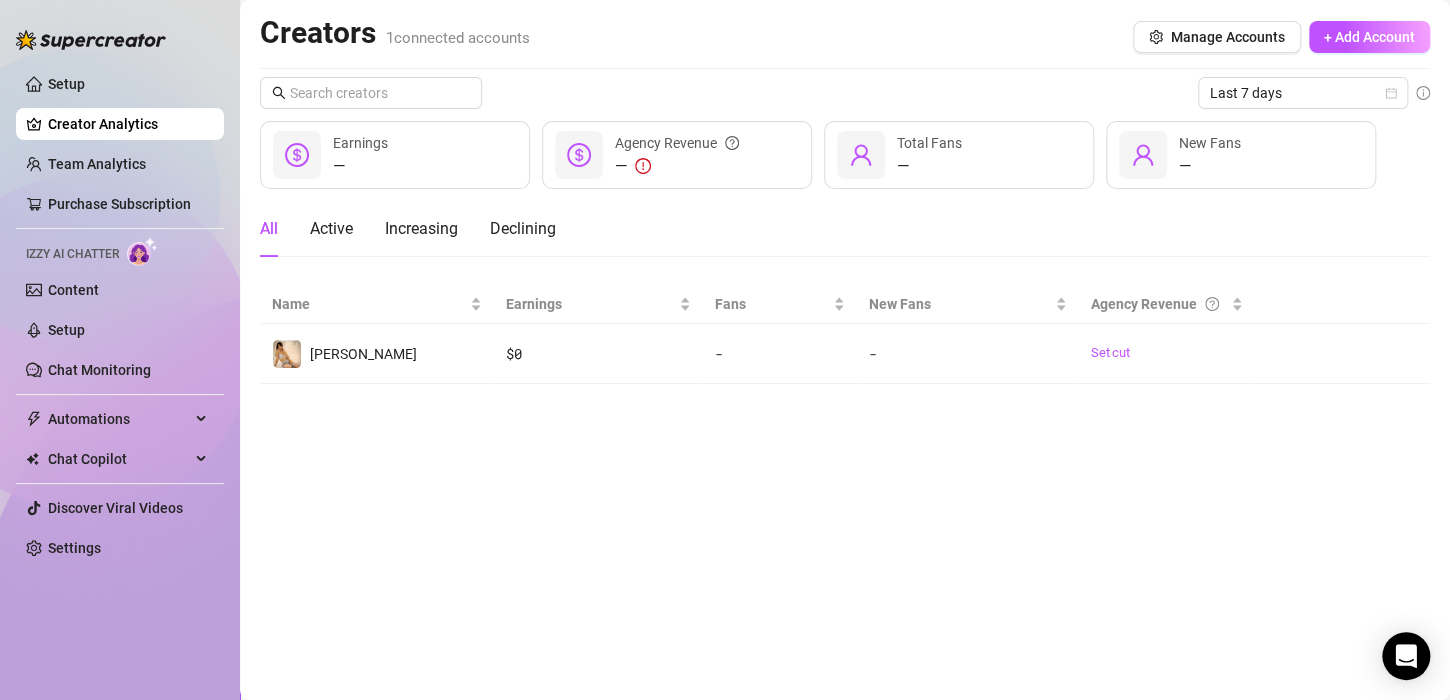 scroll, scrollTop: 0, scrollLeft: 0, axis: both 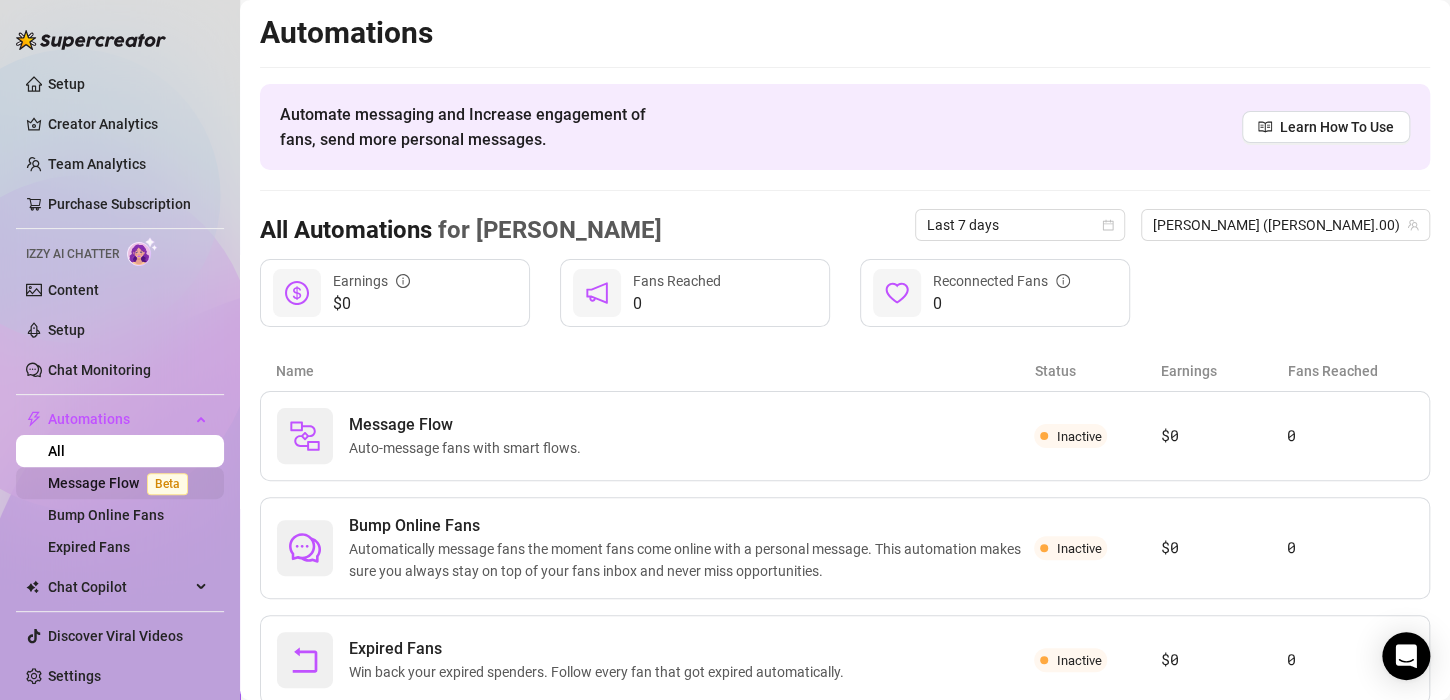 click on "Message Flow Beta" at bounding box center (122, 483) 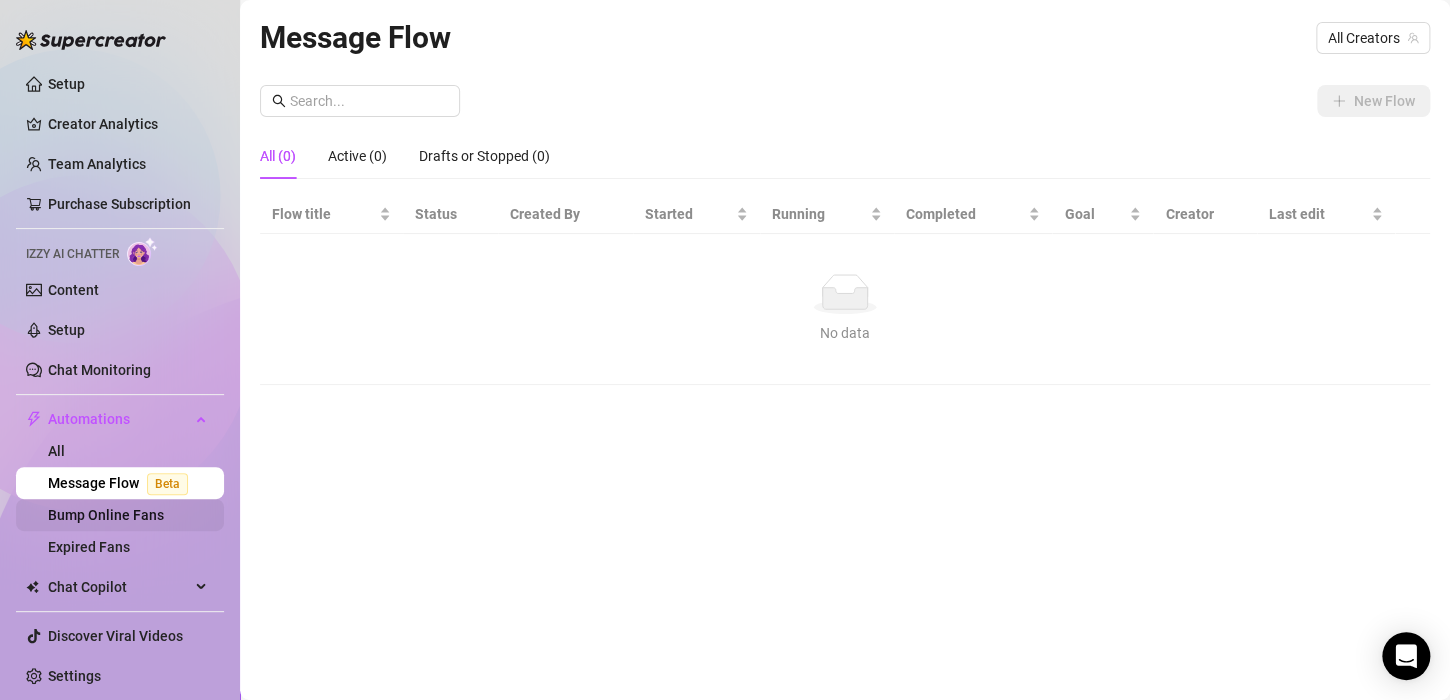 click on "Bump Online Fans" at bounding box center [106, 515] 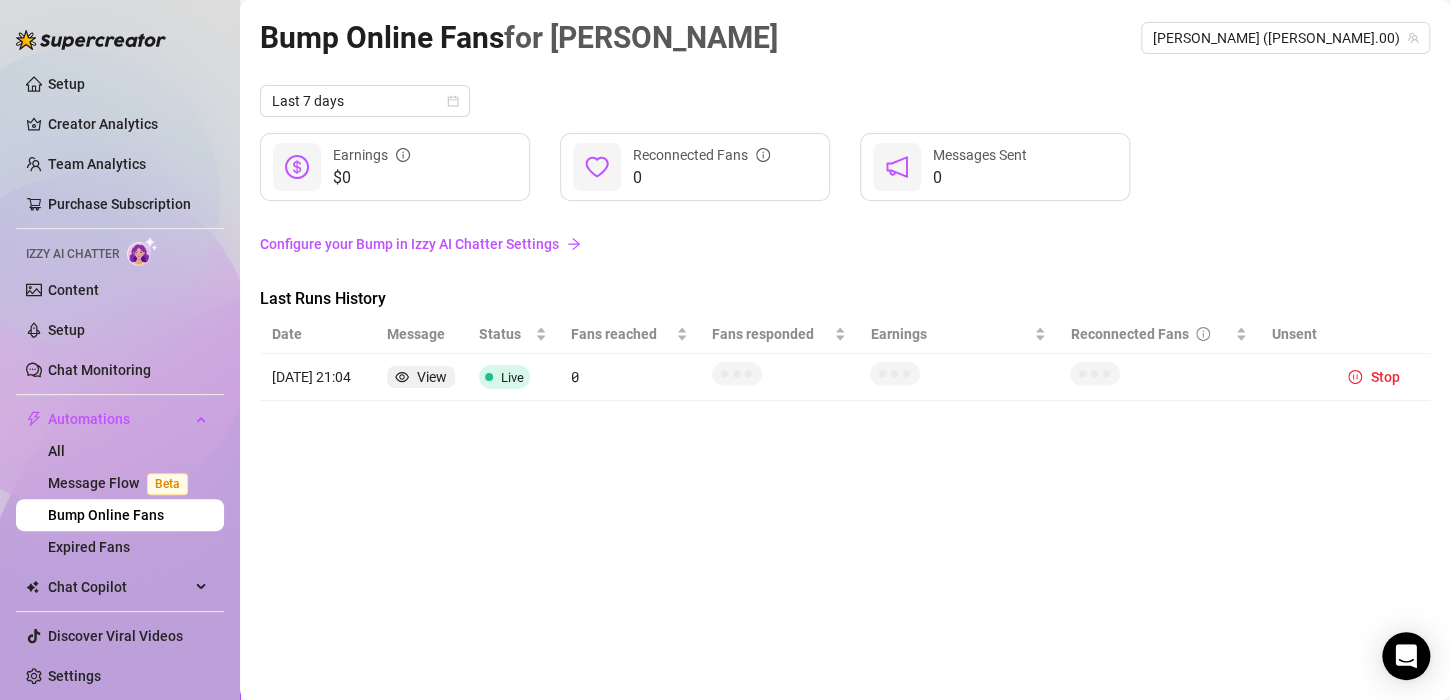 click on "Configure your Bump in Izzy AI Chatter Settings" at bounding box center [845, 244] 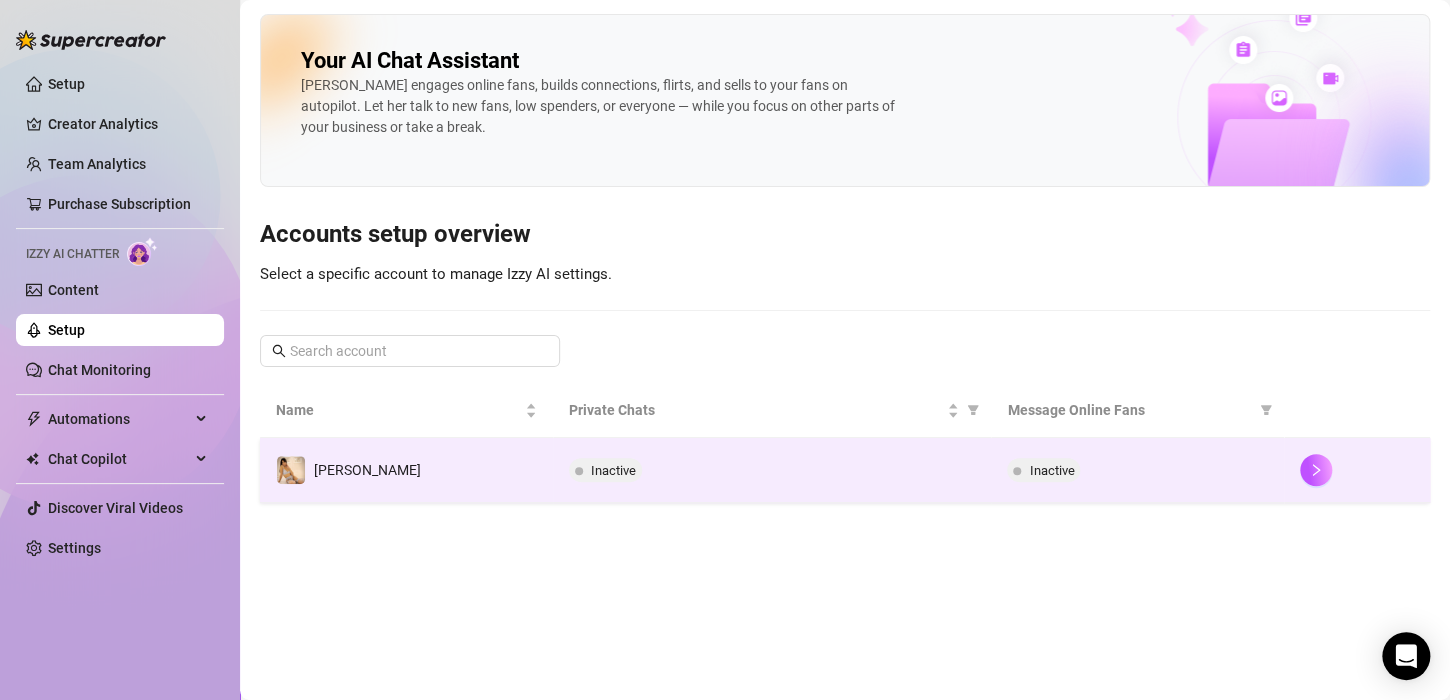 click on "[PERSON_NAME]" at bounding box center (406, 470) 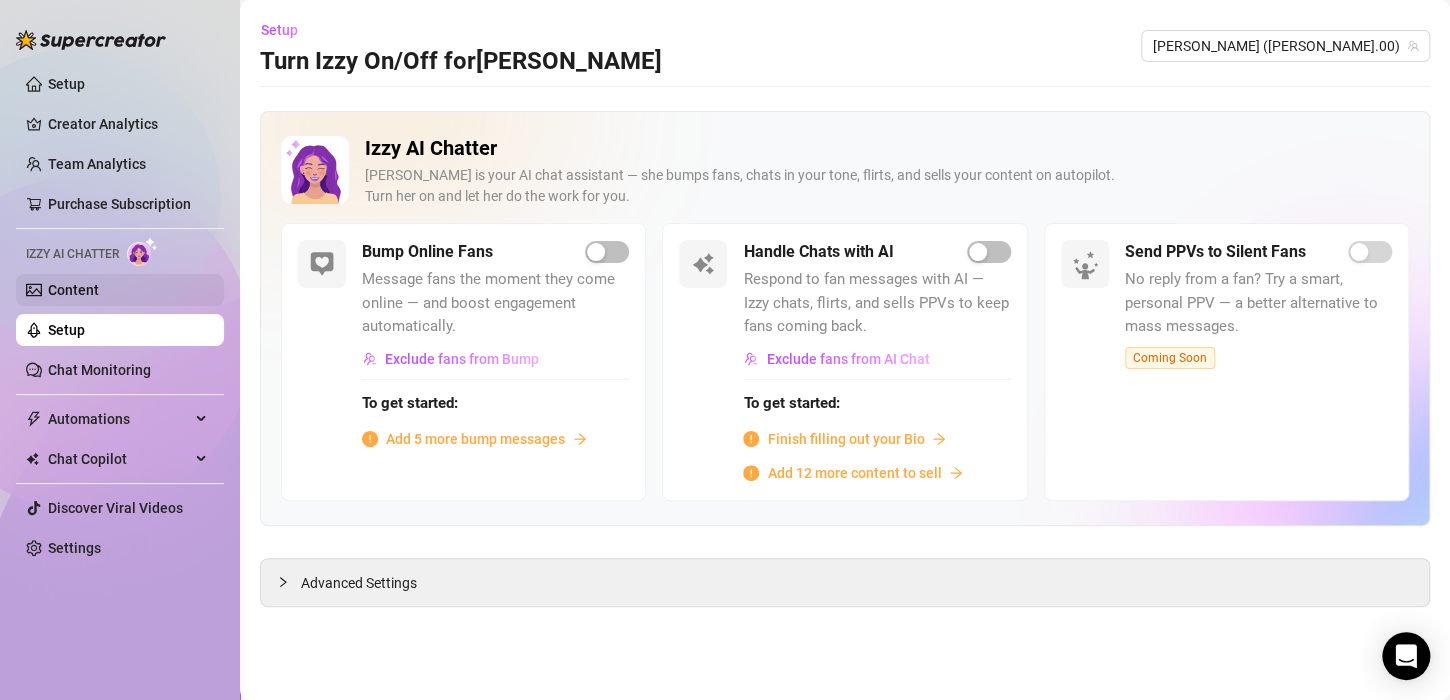 click on "Content" at bounding box center (73, 290) 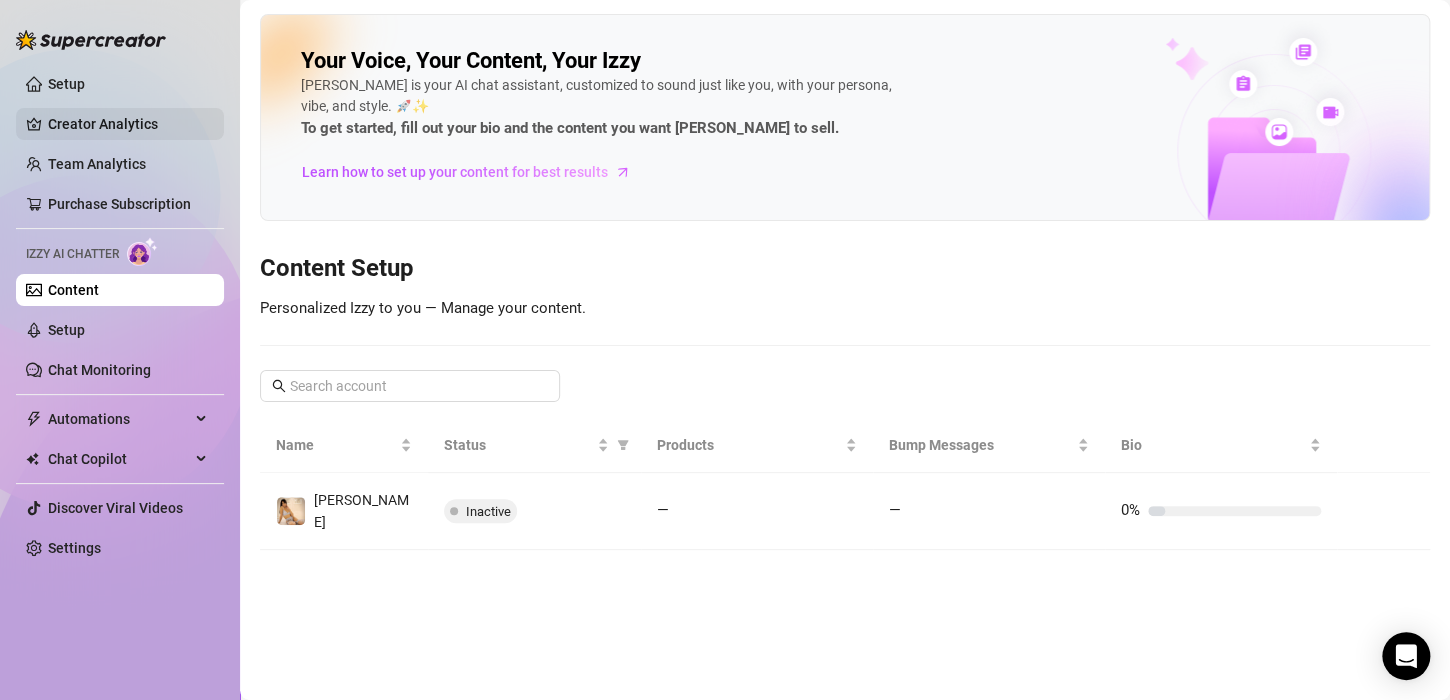 click on "Creator Analytics" at bounding box center [128, 124] 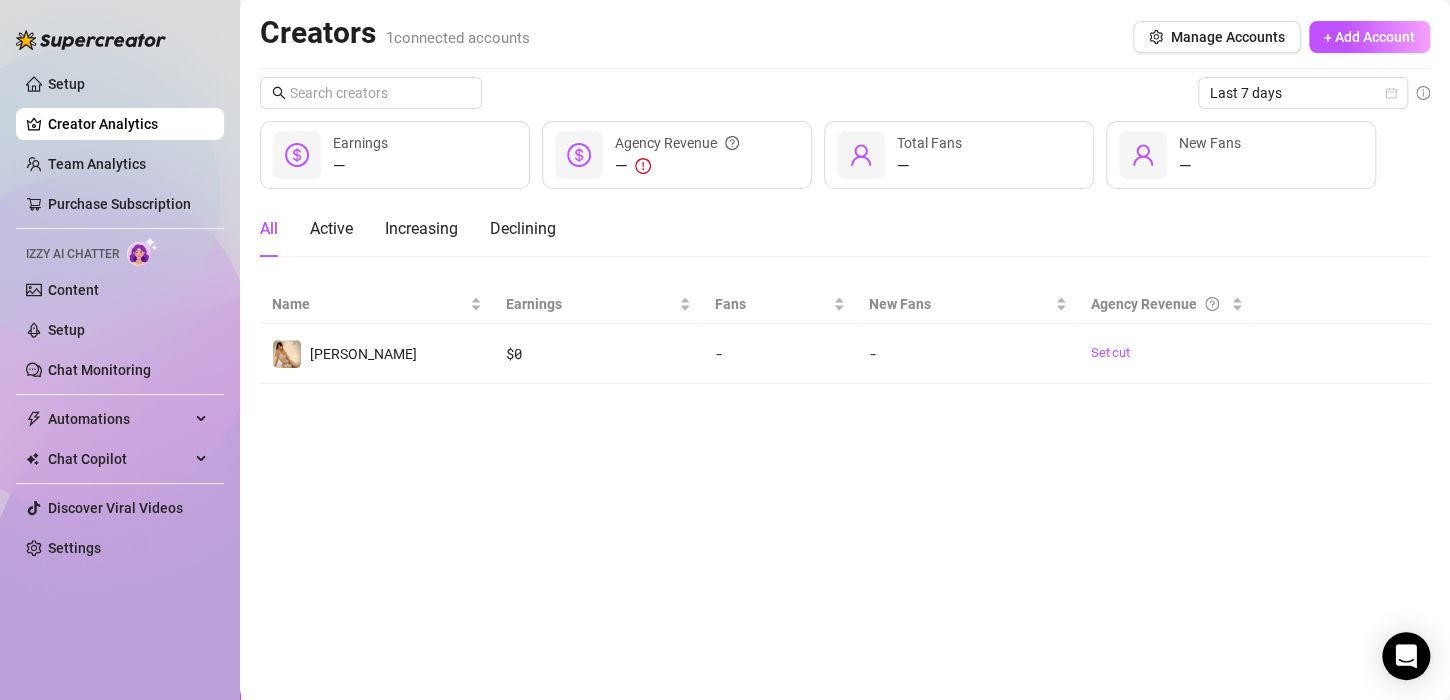 click on "All Active Increasing Declining" at bounding box center (408, 229) 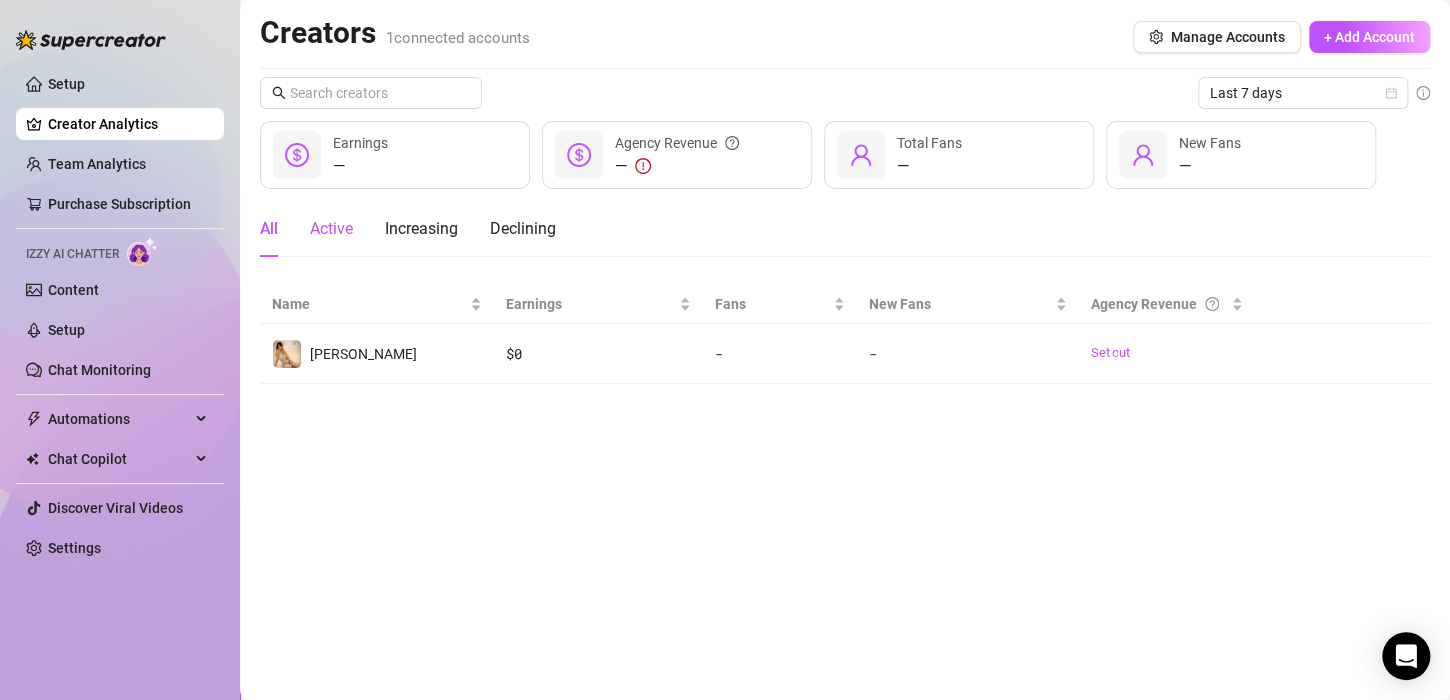click on "Active" at bounding box center (331, 229) 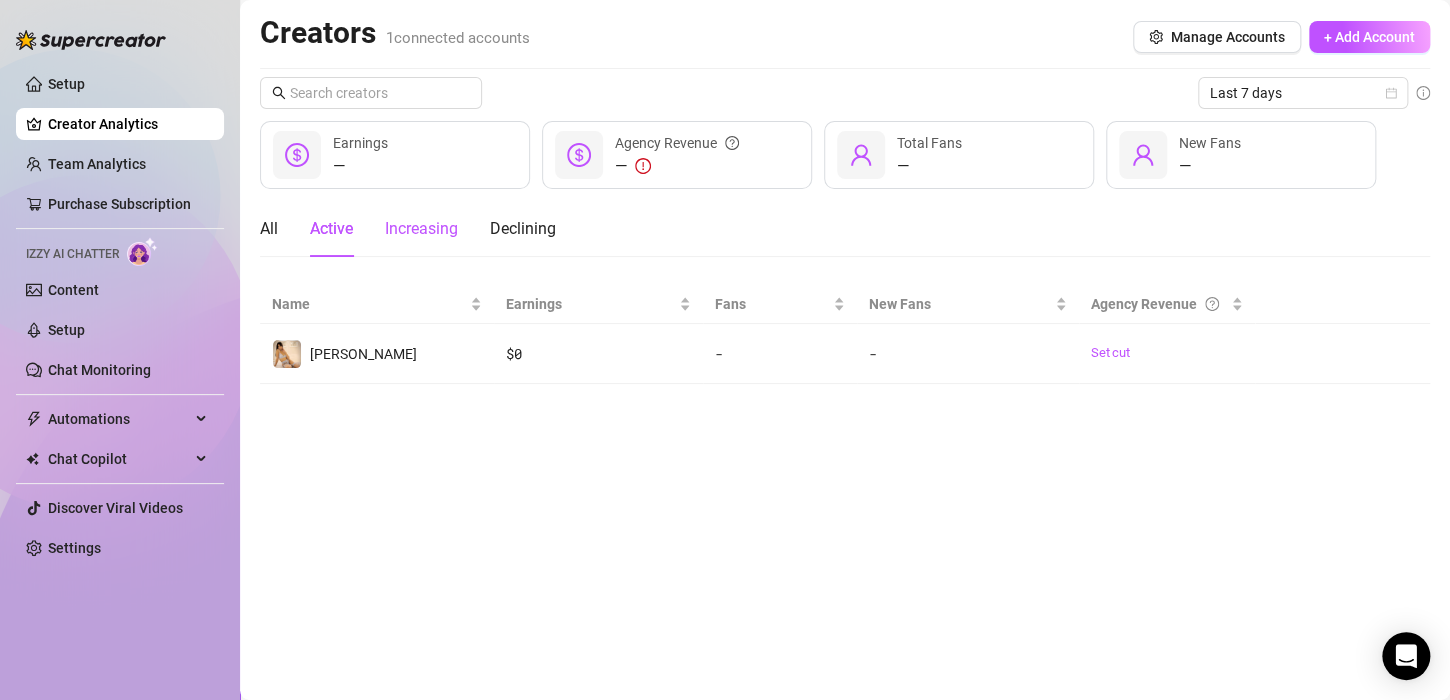 click on "Increasing" at bounding box center (421, 229) 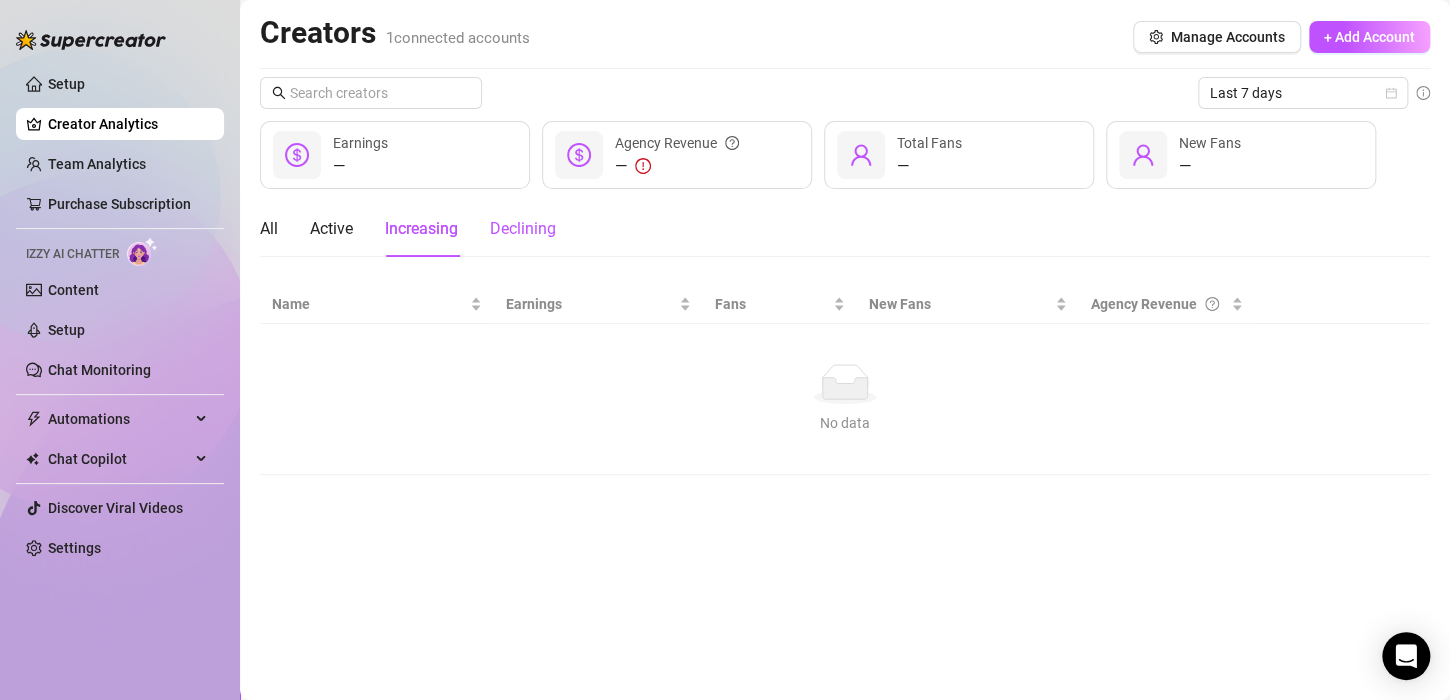 click on "Declining" at bounding box center (523, 229) 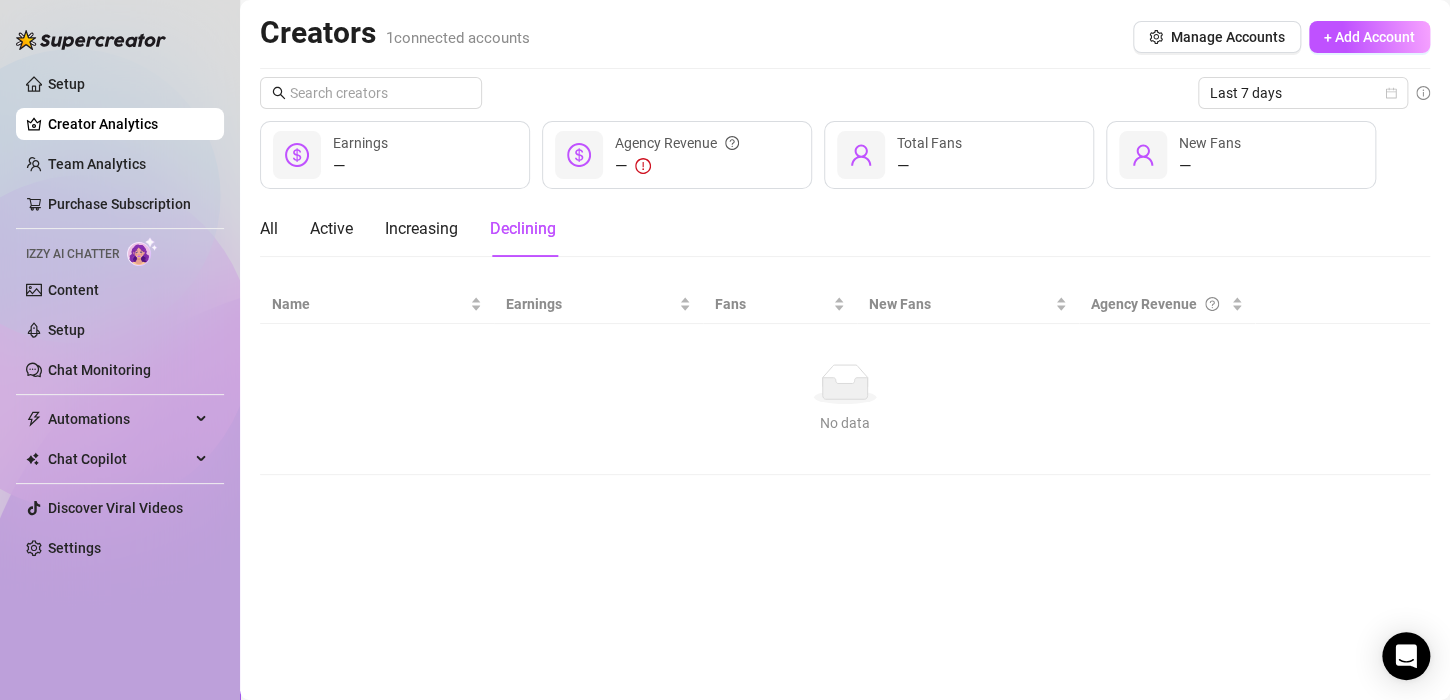 click on "All Active Increasing Declining" at bounding box center (408, 229) 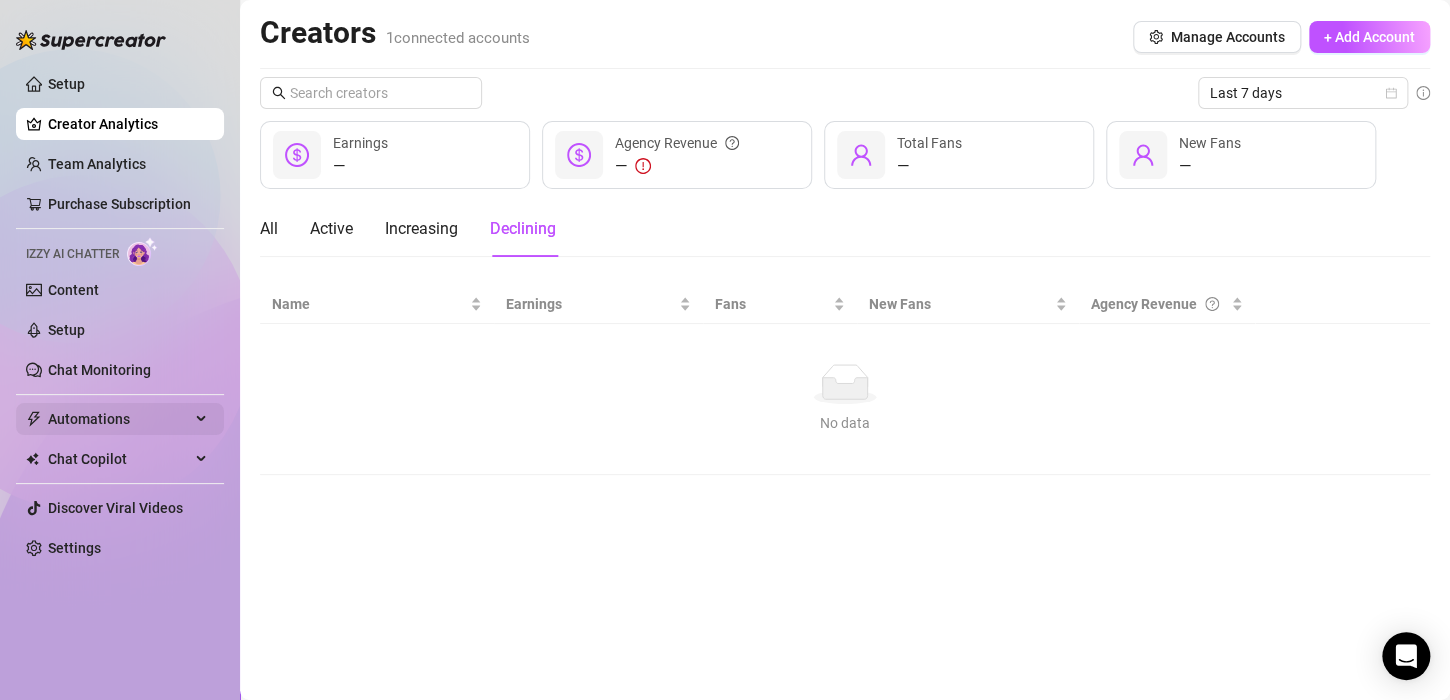 click on "Automations" at bounding box center [119, 419] 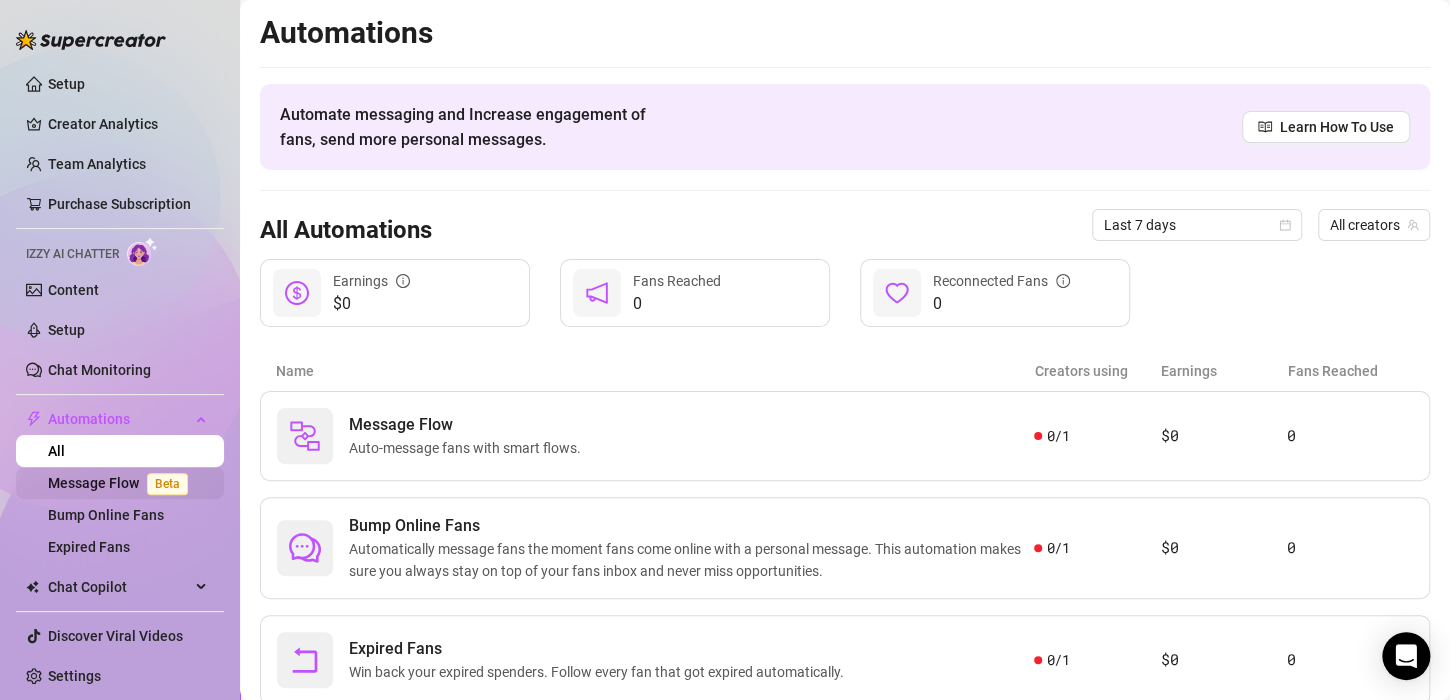 click on "Message Flow Beta" at bounding box center [122, 483] 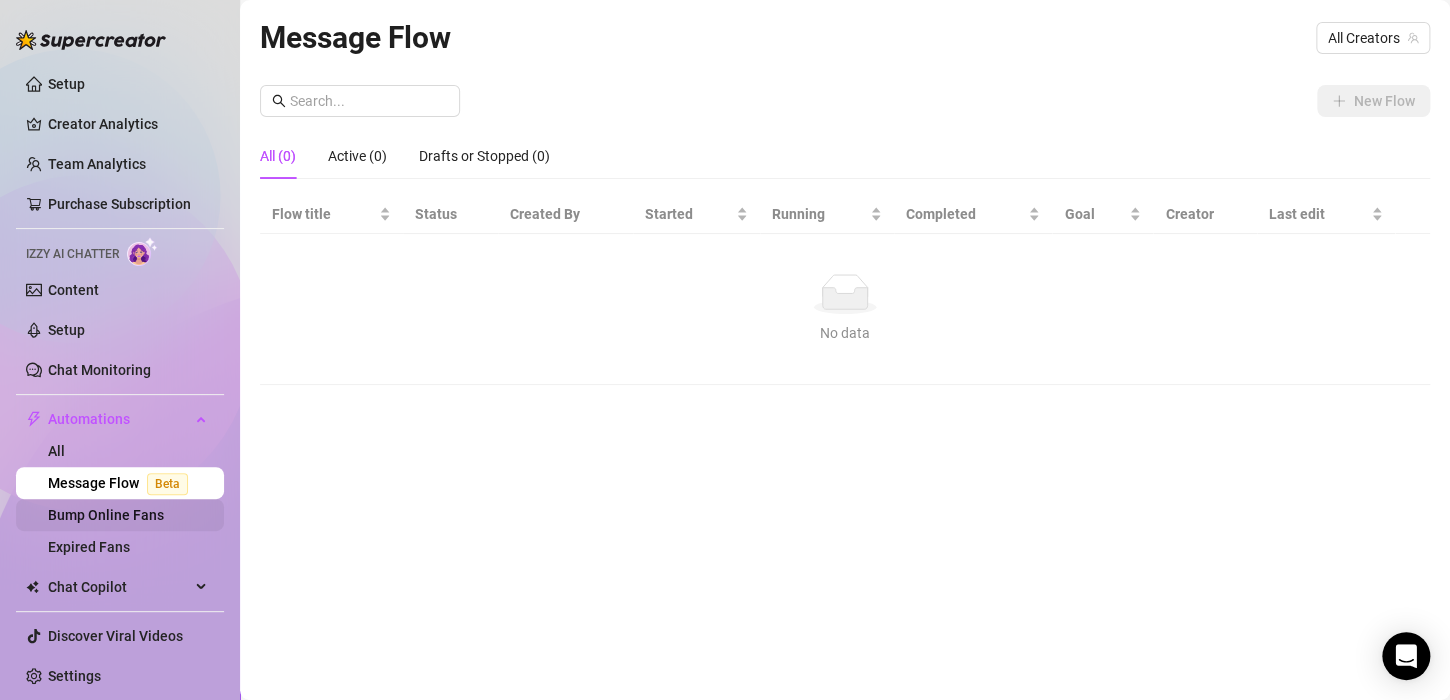 click on "Bump Online Fans" at bounding box center [106, 515] 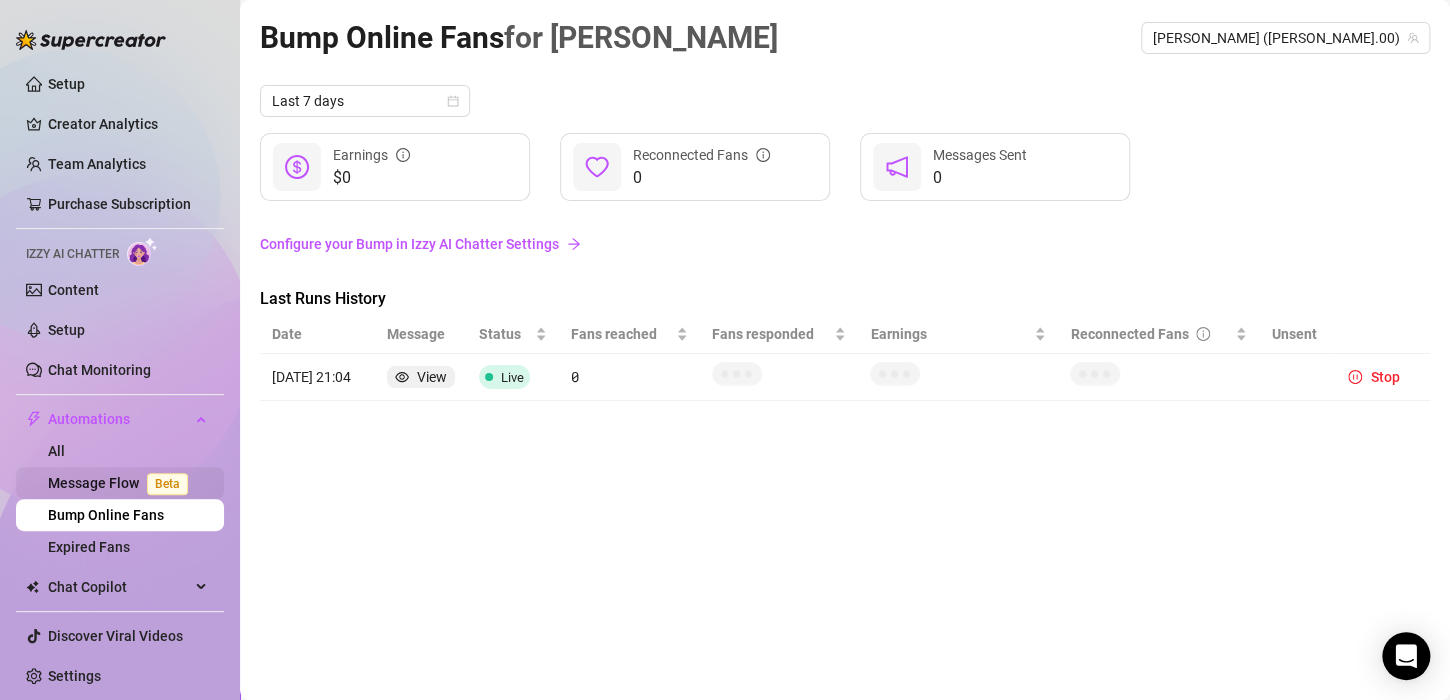 click on "Message Flow Beta" at bounding box center [122, 483] 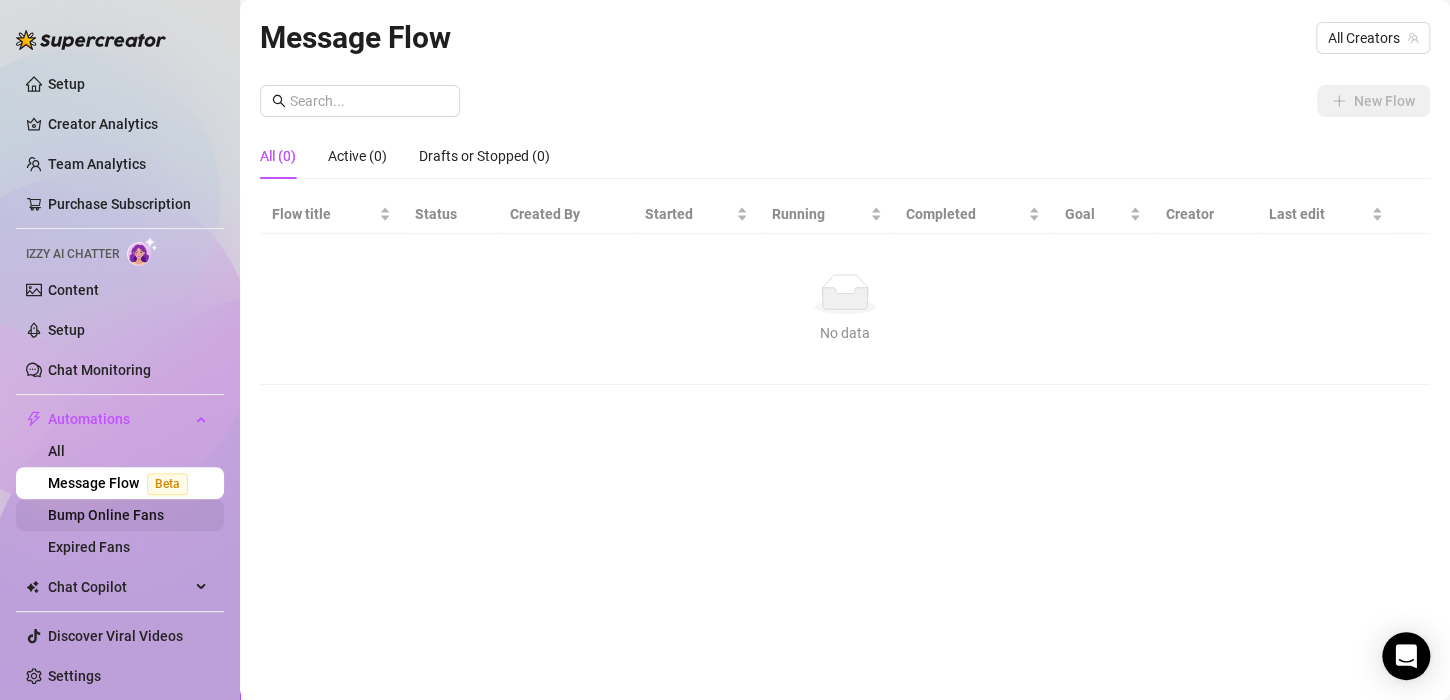 click on "Bump Online Fans" at bounding box center [106, 515] 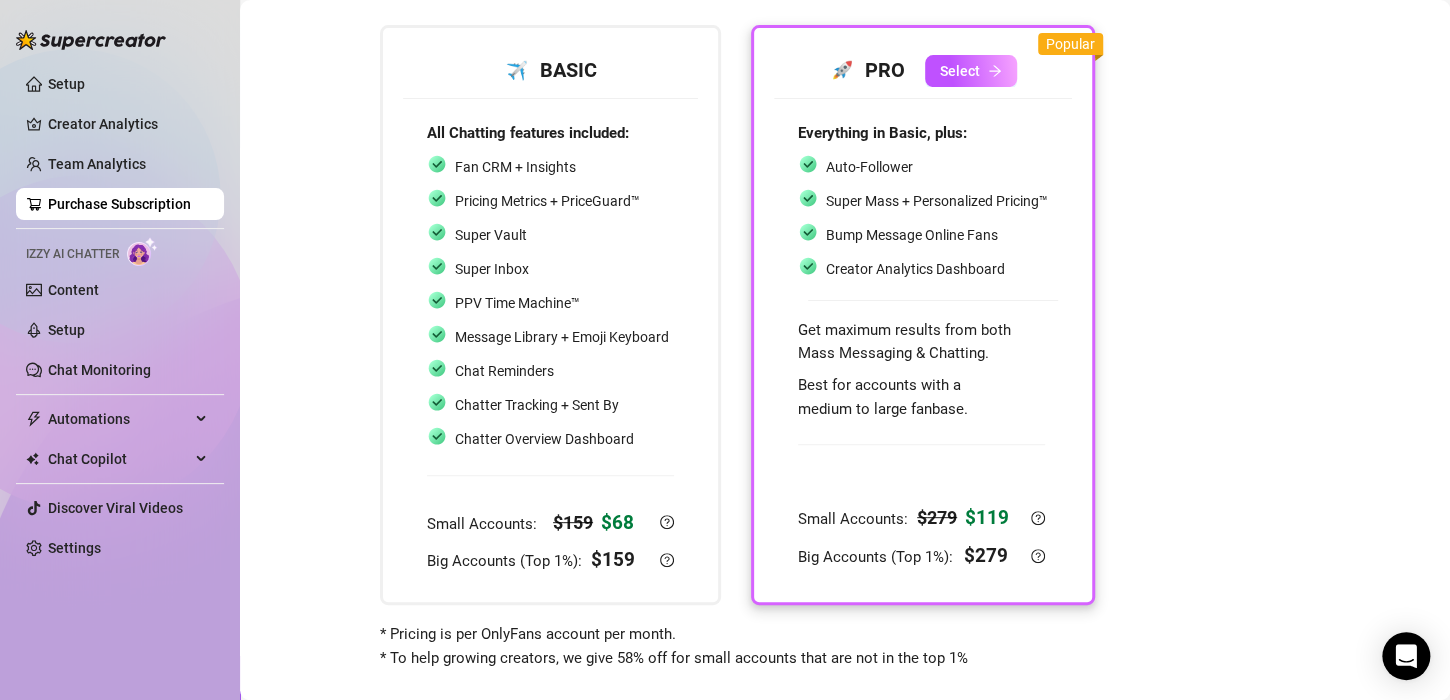 scroll, scrollTop: 108, scrollLeft: 0, axis: vertical 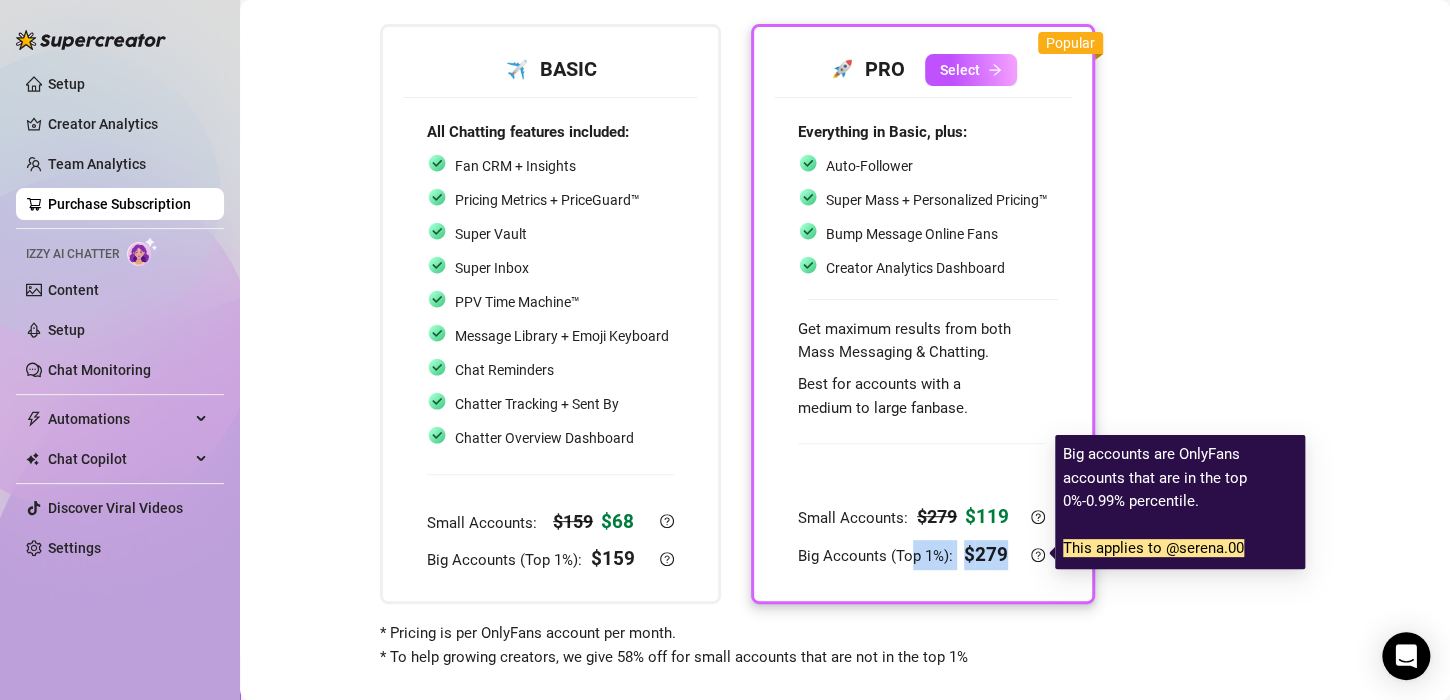 drag, startPoint x: 1008, startPoint y: 553, endPoint x: 911, endPoint y: 550, distance: 97.04638 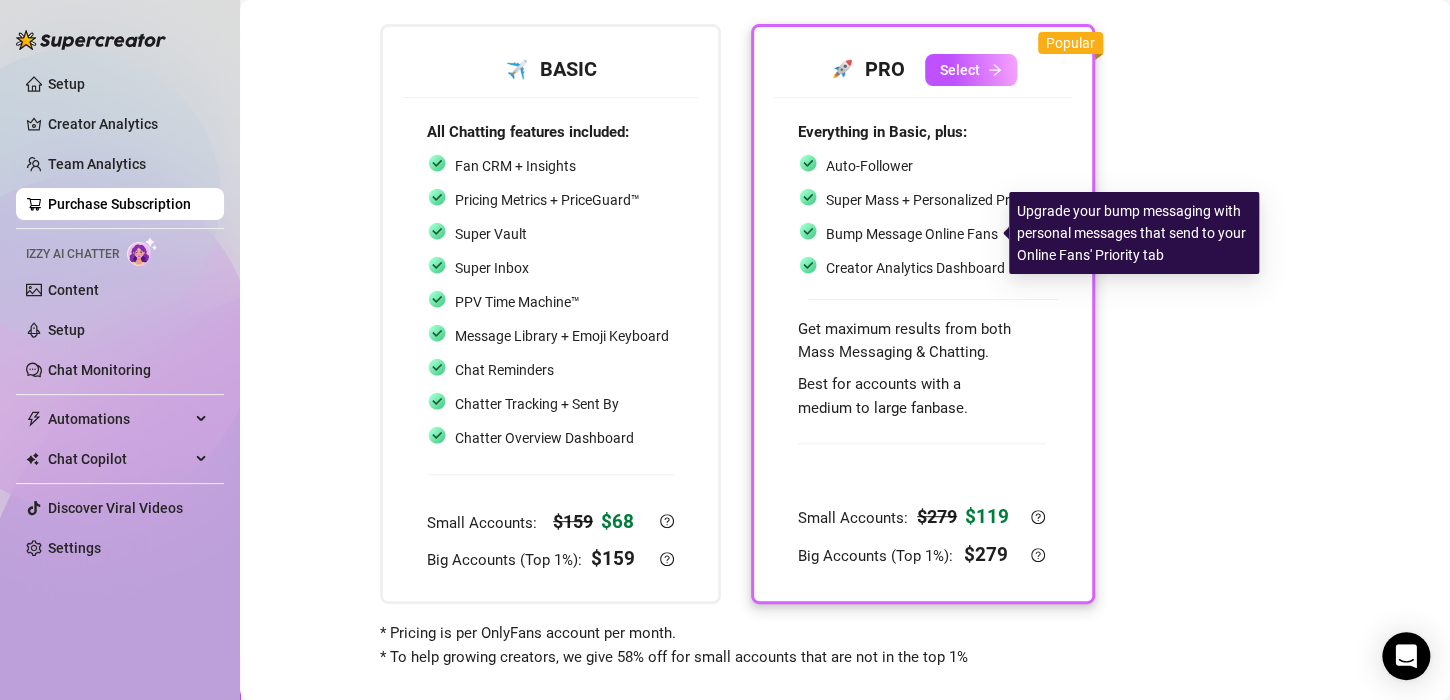 click on "Bump Message Online Fans" at bounding box center (912, 234) 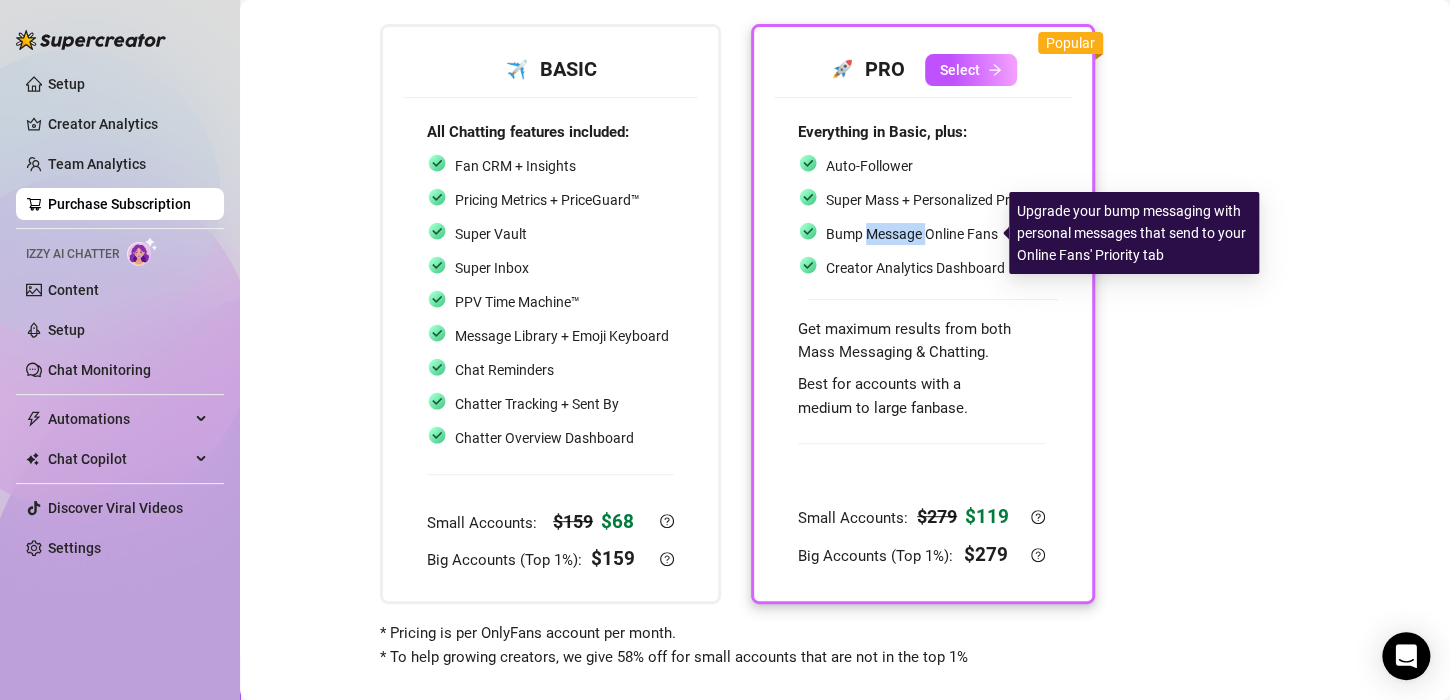 click on "Bump Message Online Fans" at bounding box center (912, 234) 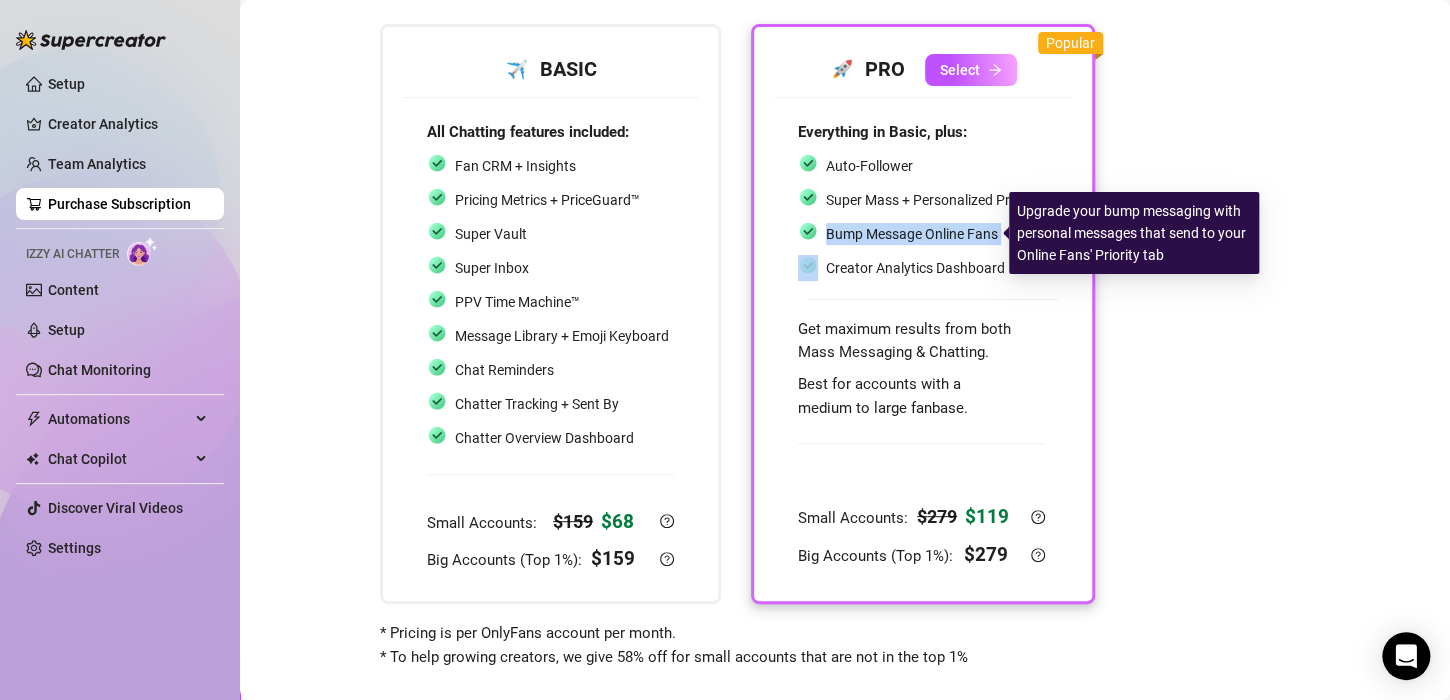 click on "Bump Message Online Fans" at bounding box center (912, 234) 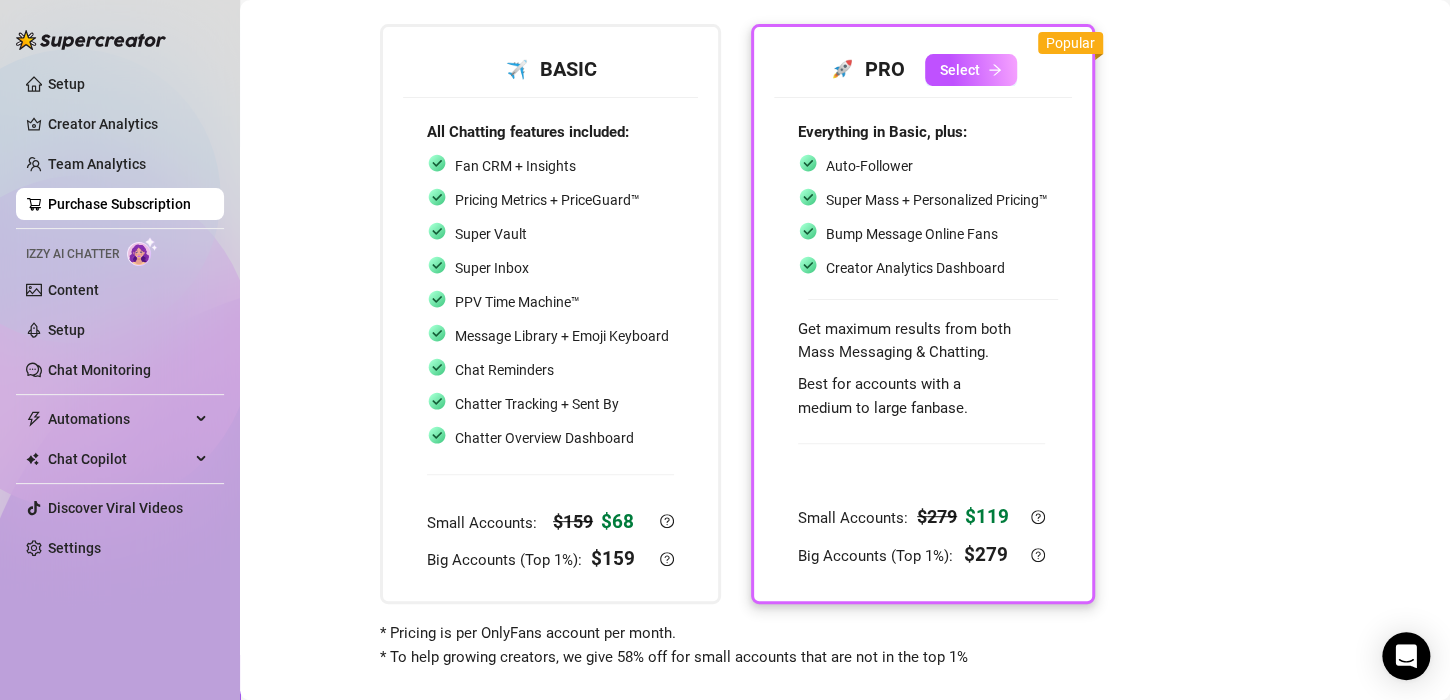 click on "Everything in Basic, plus: Auto-Follower Super Mass + Personalized Pricing™ Bump Message Online Fans Creator Analytics Dashboard Get maximum results from both Mass Messaging & Chatting. Best for accounts with a medium to large fanbase." at bounding box center (923, 270) 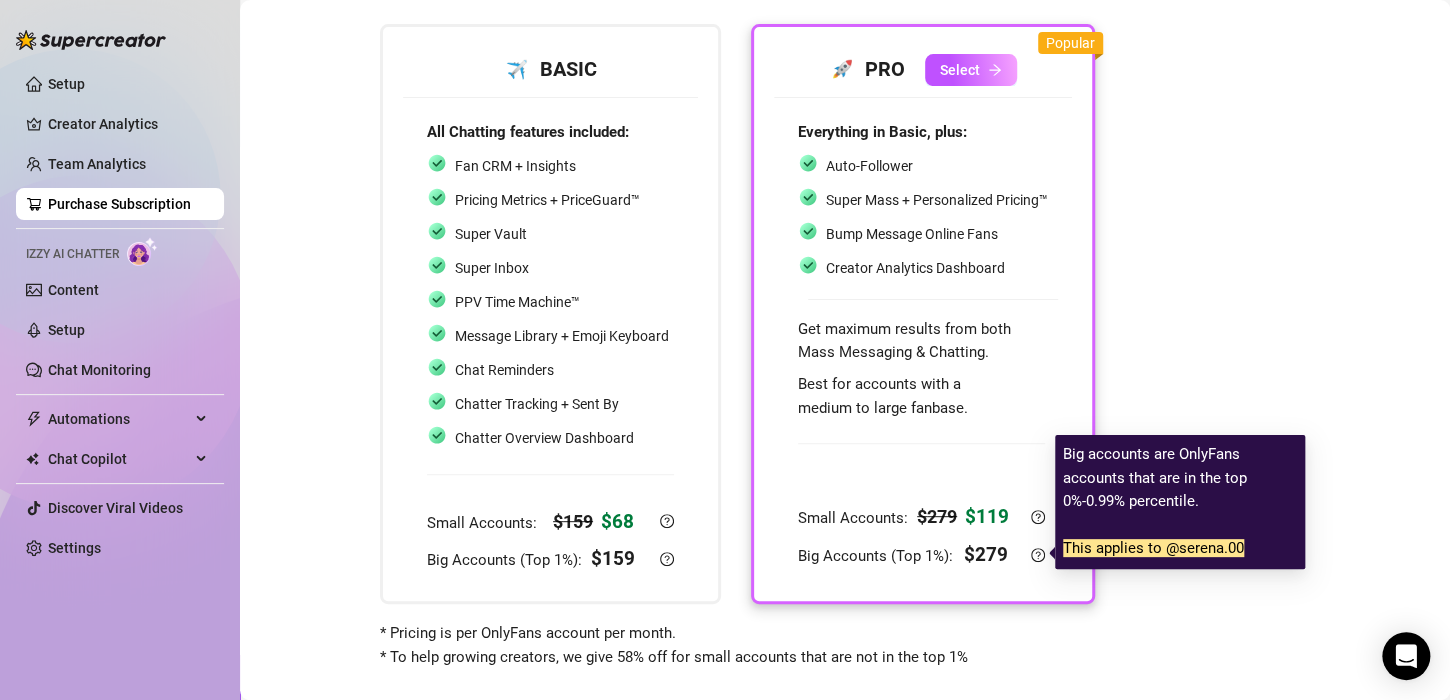 click on "$ 279" at bounding box center (986, 554) 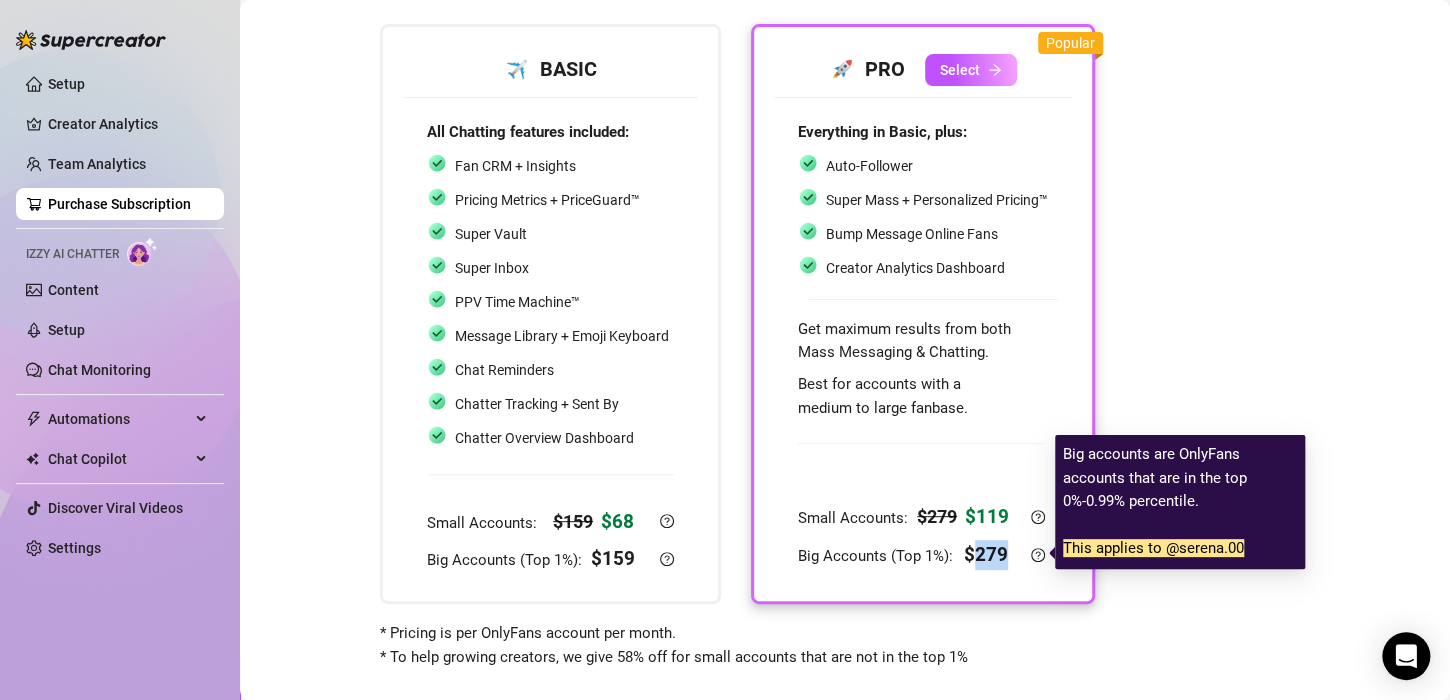 click on "$ 279" at bounding box center [986, 554] 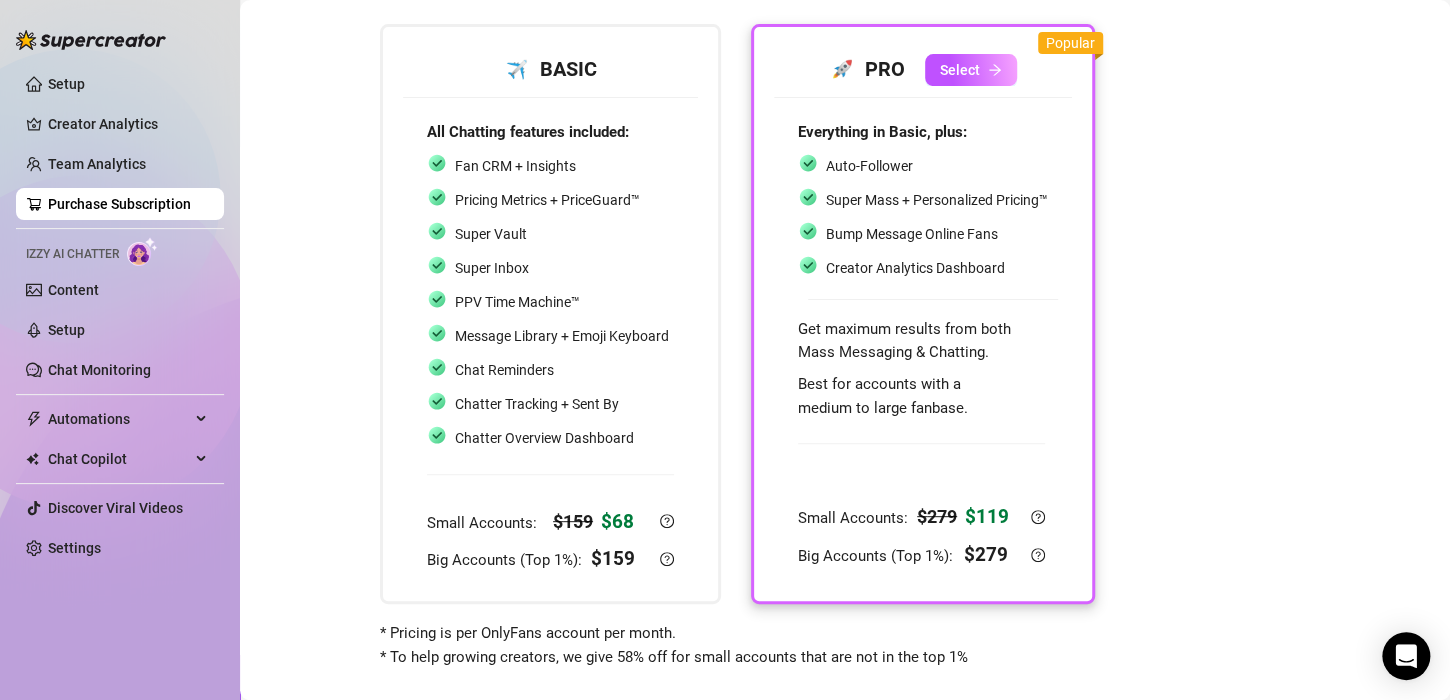 click on "Choose your subscription plan Don't worry - You can always change it later. ✈️  BASIC All Chatting features included: Fan CRM + Insights Pricing Metrics + PriceGuard™ Super Vault Super Inbox PPV Time Machine™ Message Library + Emoji Keyboard Chat Reminders Chatter Tracking + Sent By Chatter Overview Dashboard Small Accounts:   $ 159 $ 68 Big Accounts (Top 1%):   $ 159 🚀  PRO Select Everything in Basic, plus: Auto-Follower Super Mass + Personalized Pricing™ Bump Message Online Fans Creator Analytics Dashboard Get maximum results from both Mass Messaging & Chatting. Best for accounts with a medium to large fanbase. Small Accounts:   $ 279 $ 119 Big Accounts (Top 1%):   $ 279 Popular * Pricing is per OnlyFans account per month. * To help growing creators, we give 58% off for small accounts that are not in the top 1%" at bounding box center [845, 287] 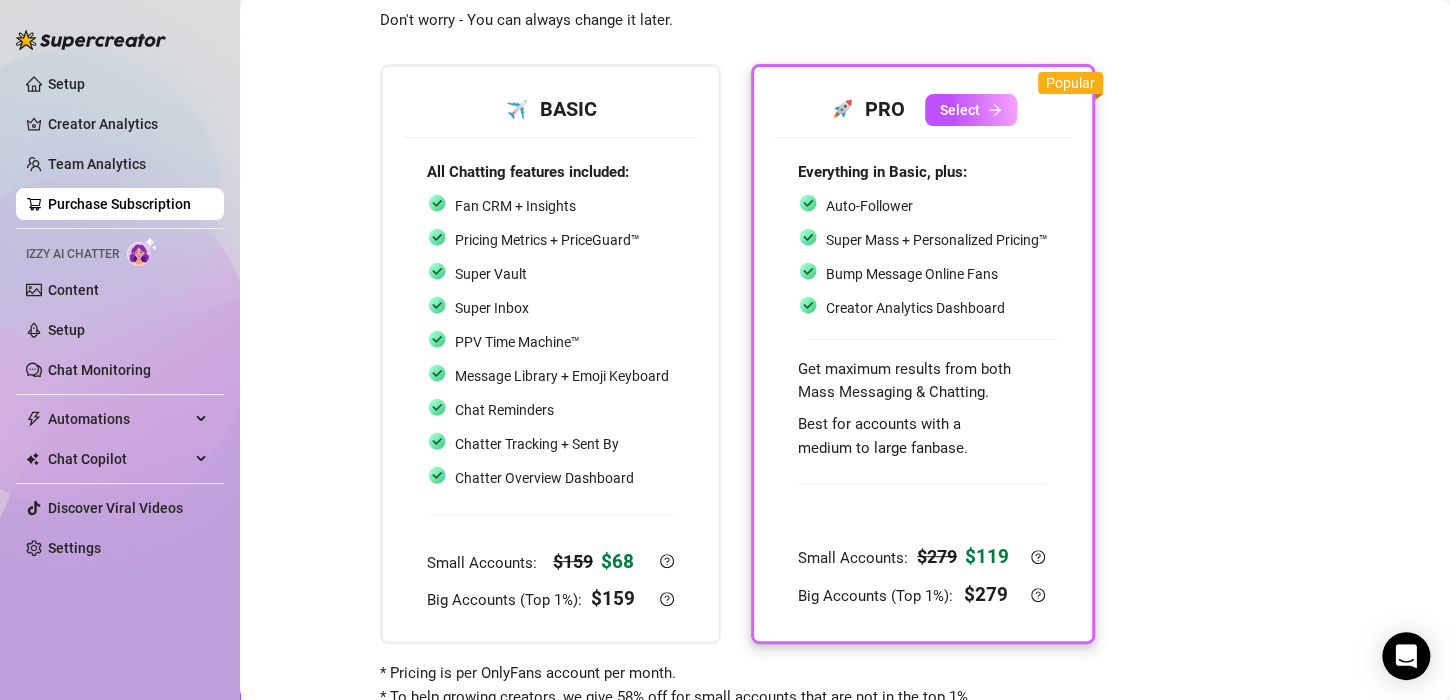 scroll, scrollTop: 46, scrollLeft: 0, axis: vertical 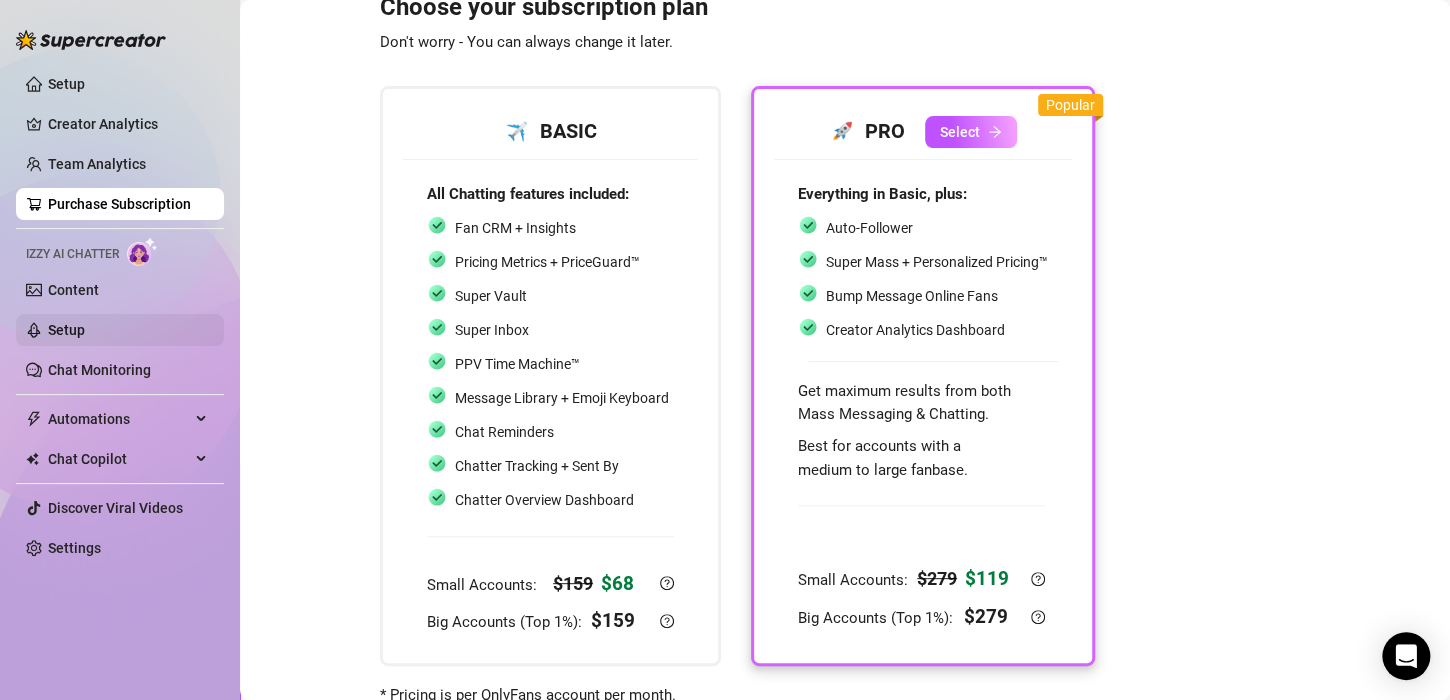 click on "Setup" at bounding box center (66, 330) 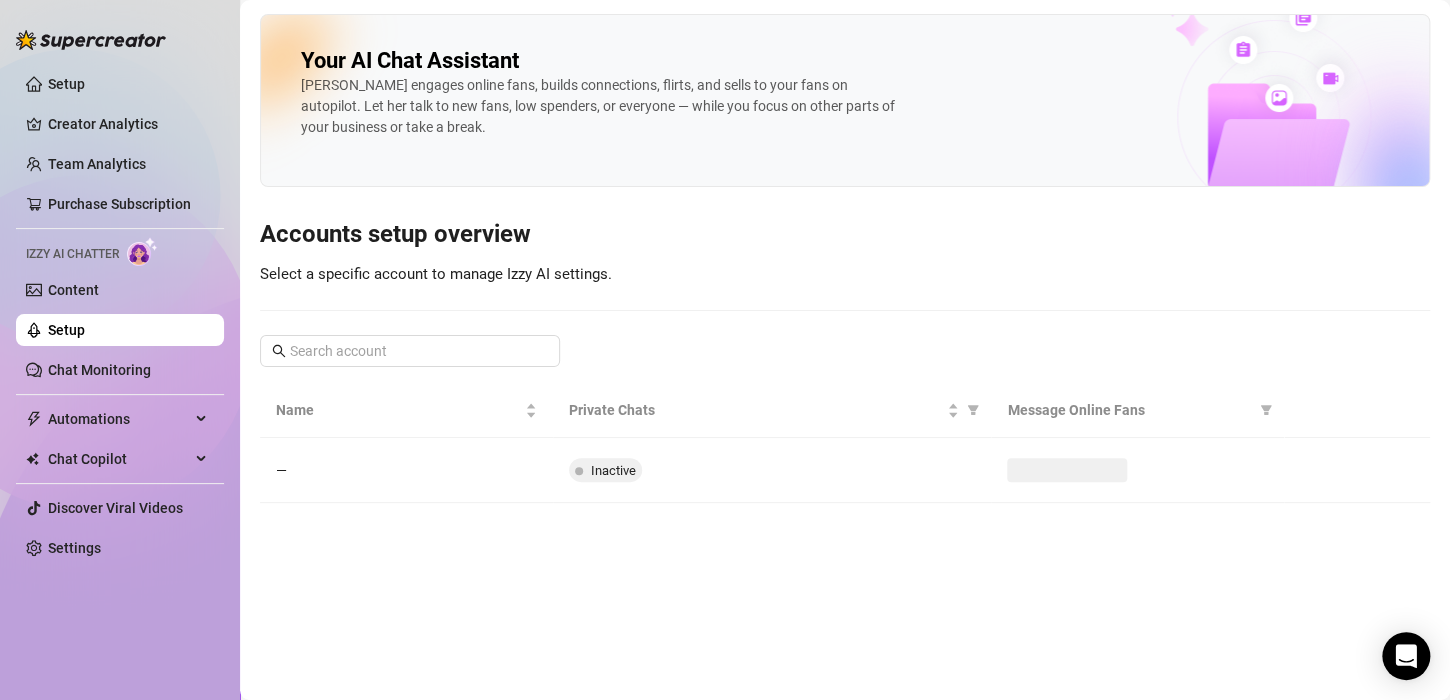 scroll, scrollTop: 0, scrollLeft: 0, axis: both 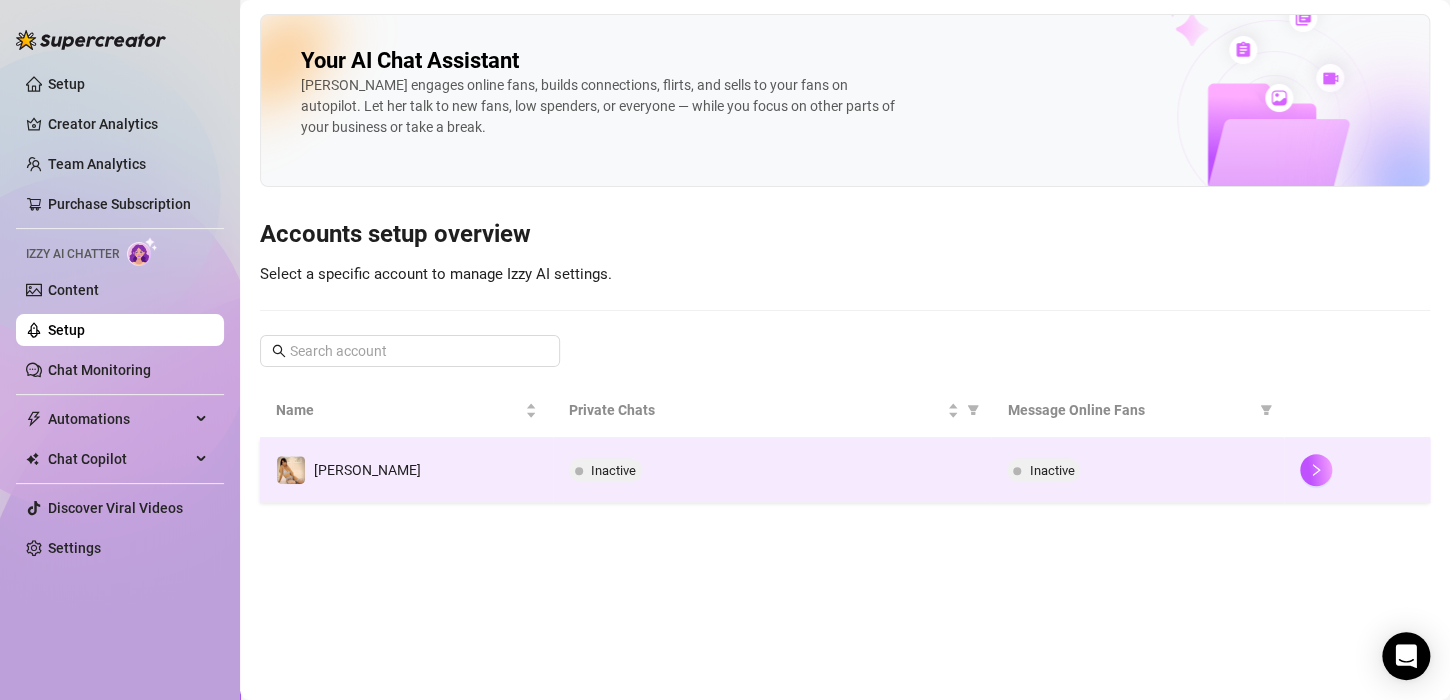 click on "Inactive" at bounding box center (1051, 470) 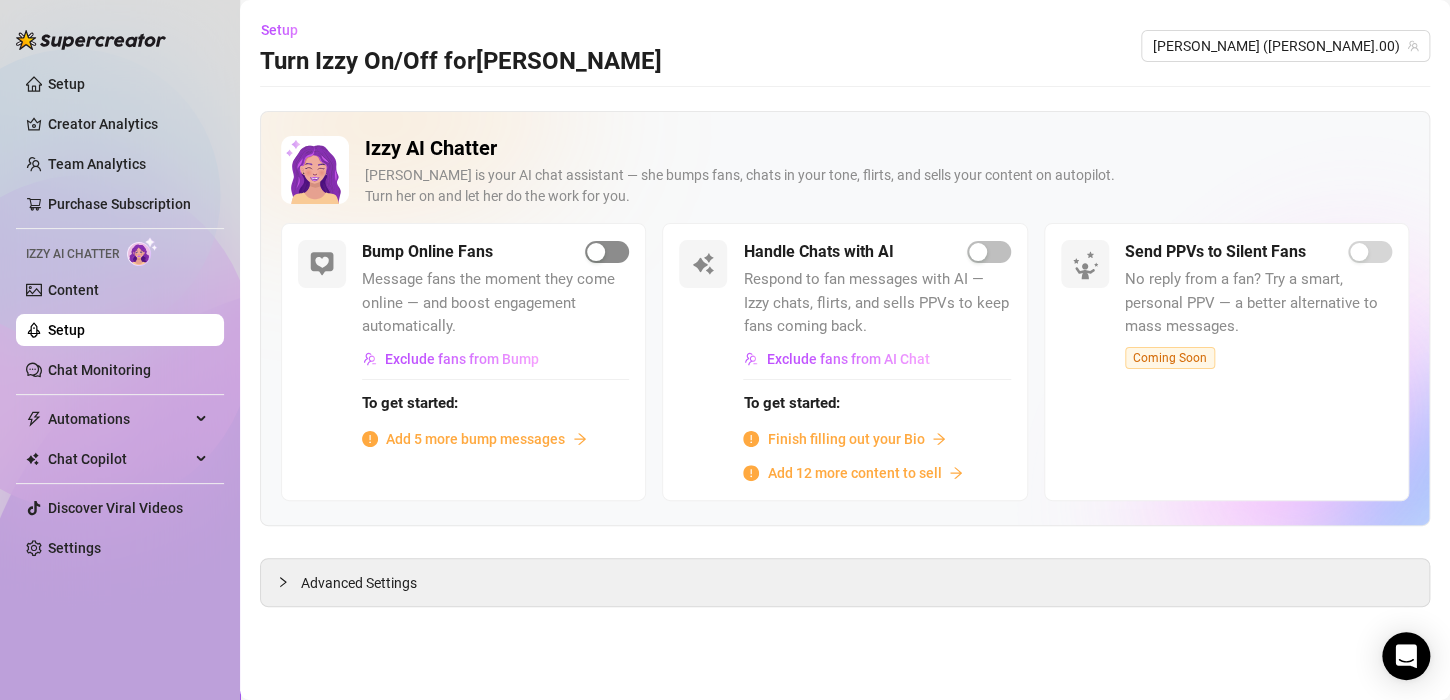 click at bounding box center [596, 252] 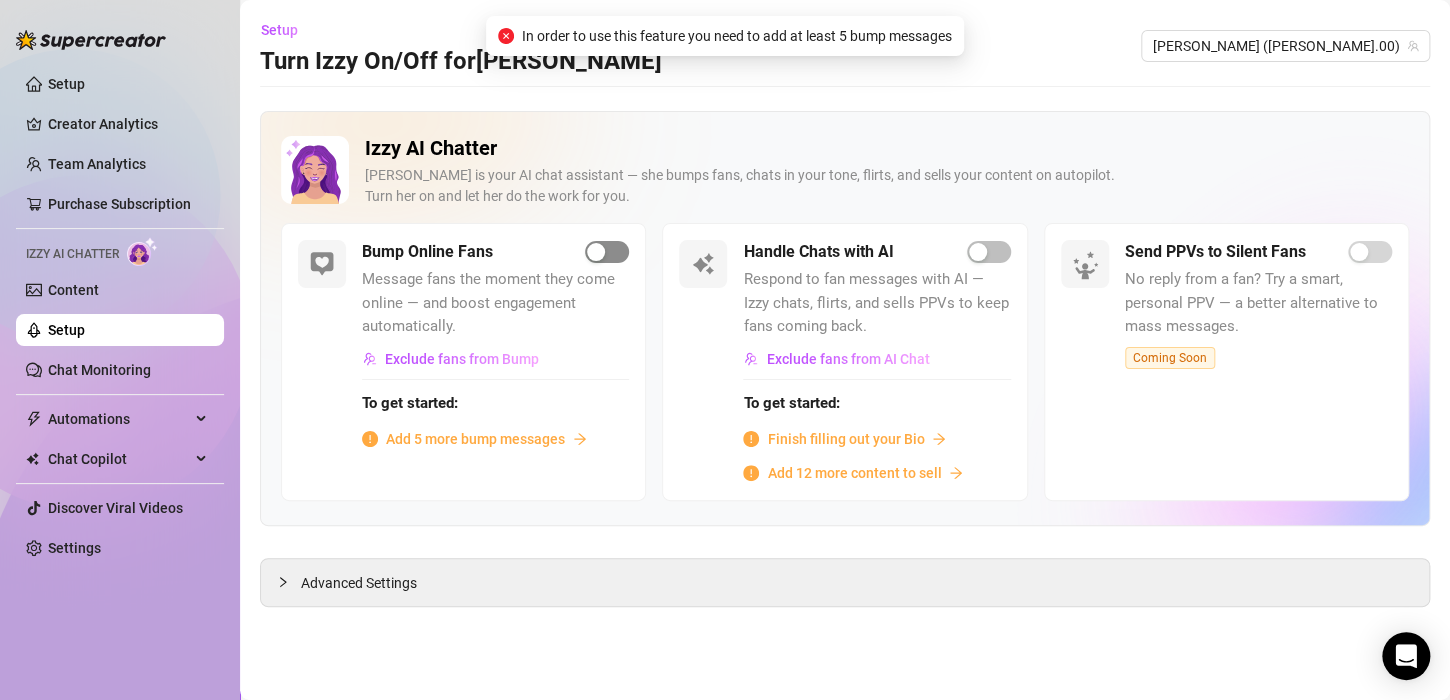 click at bounding box center (596, 252) 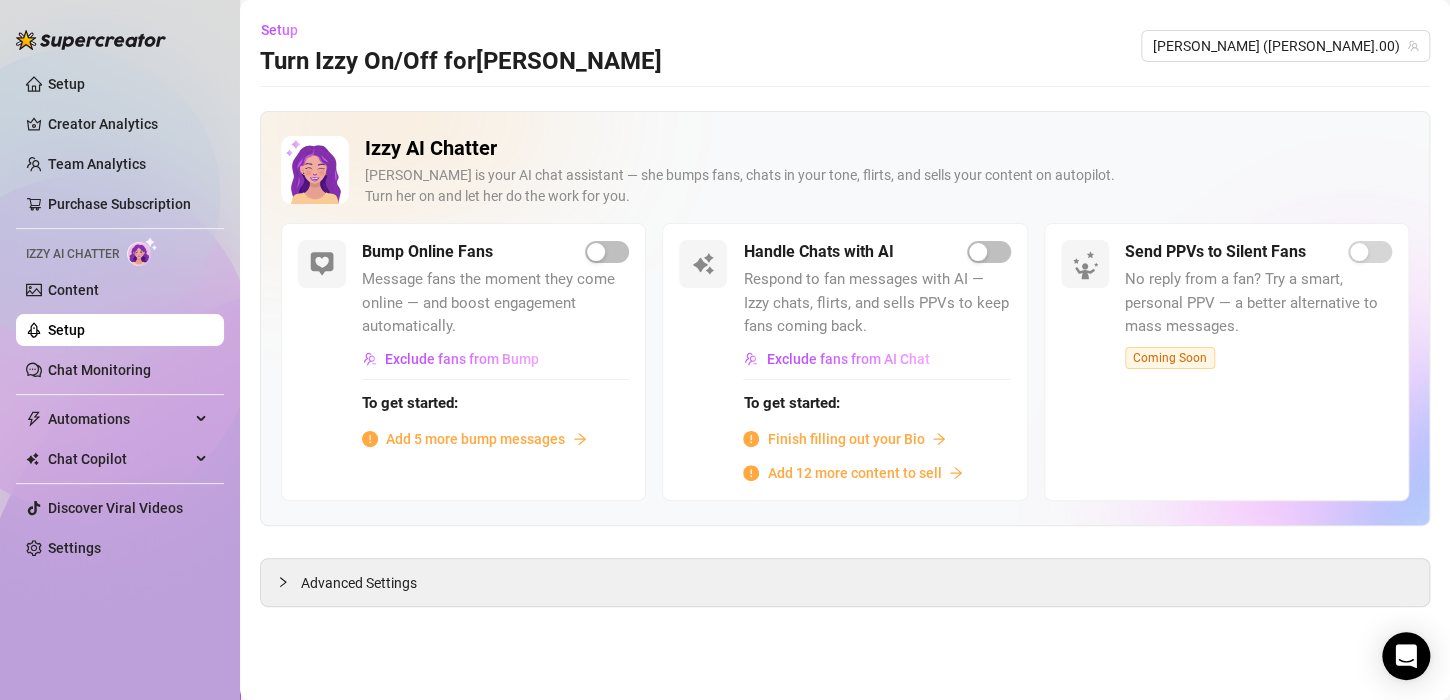 click on "Add 5 more bump messages" at bounding box center (475, 439) 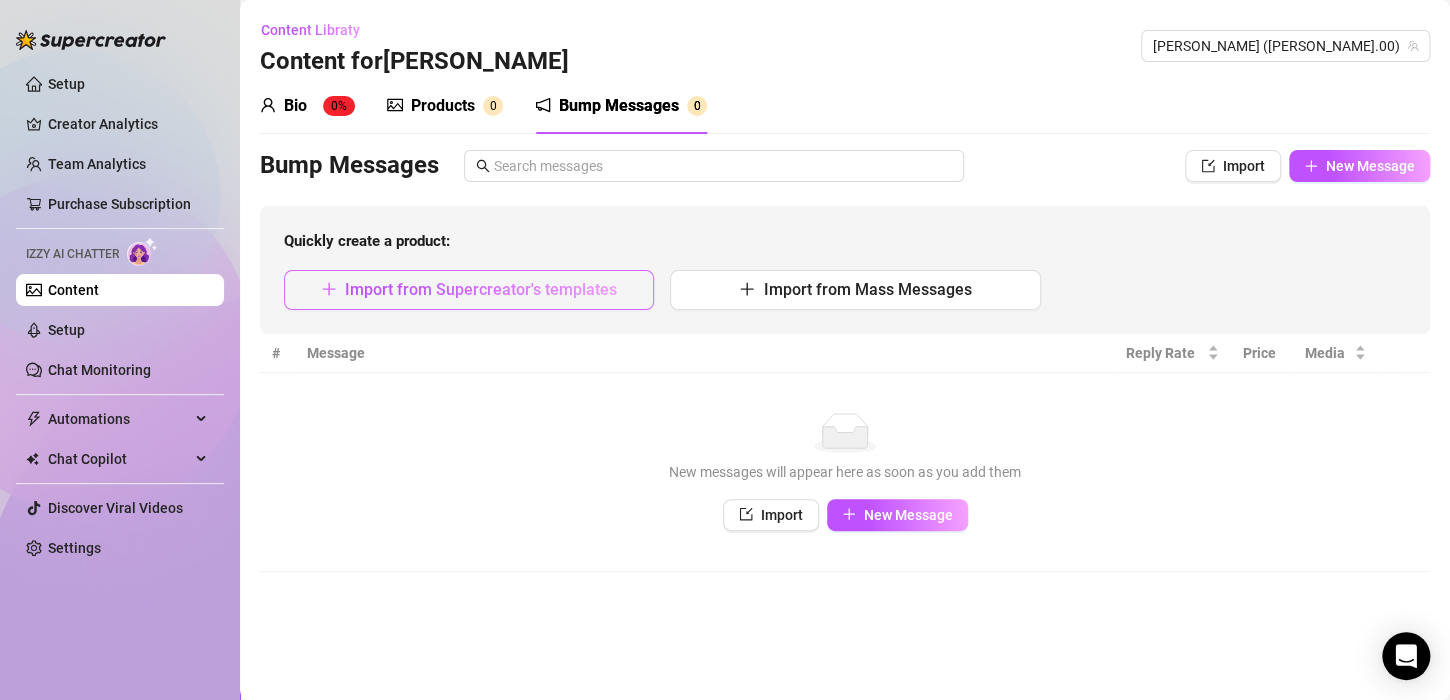 click on "Import from Supercreator's templates" at bounding box center (481, 289) 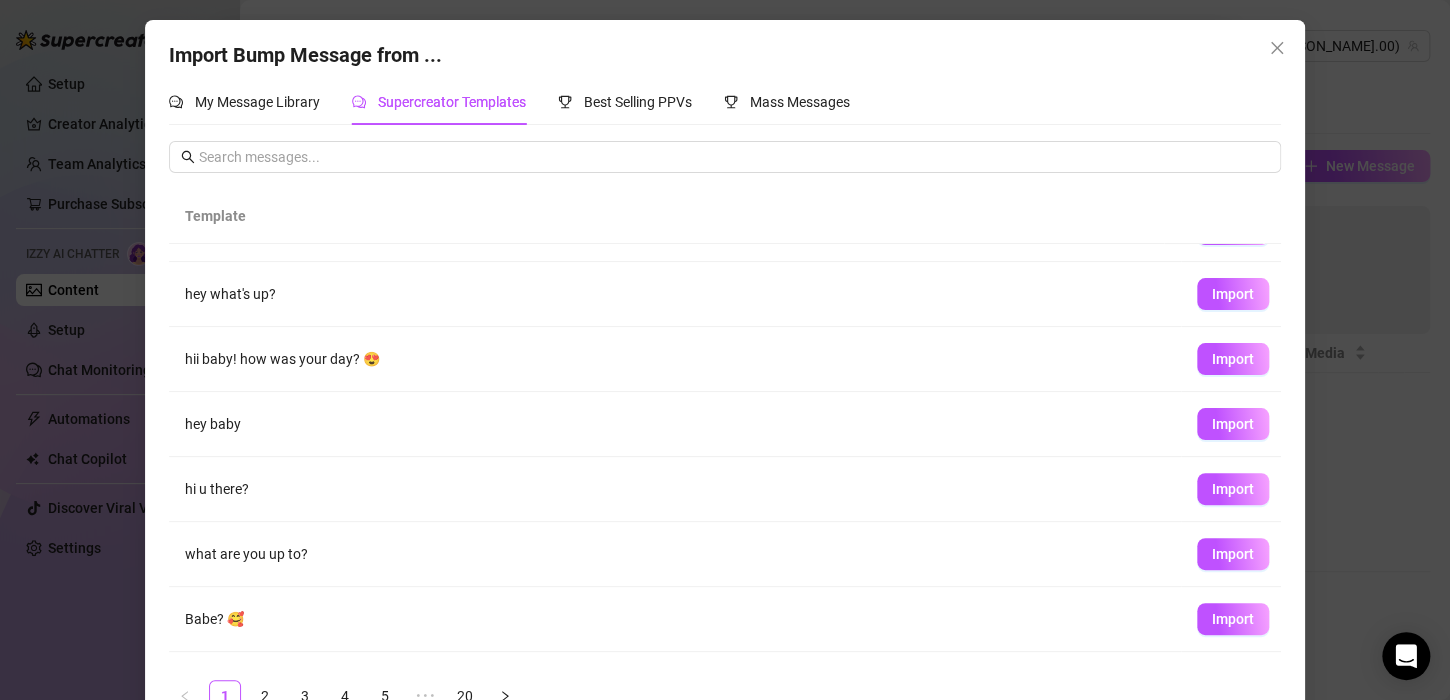 scroll, scrollTop: 0, scrollLeft: 0, axis: both 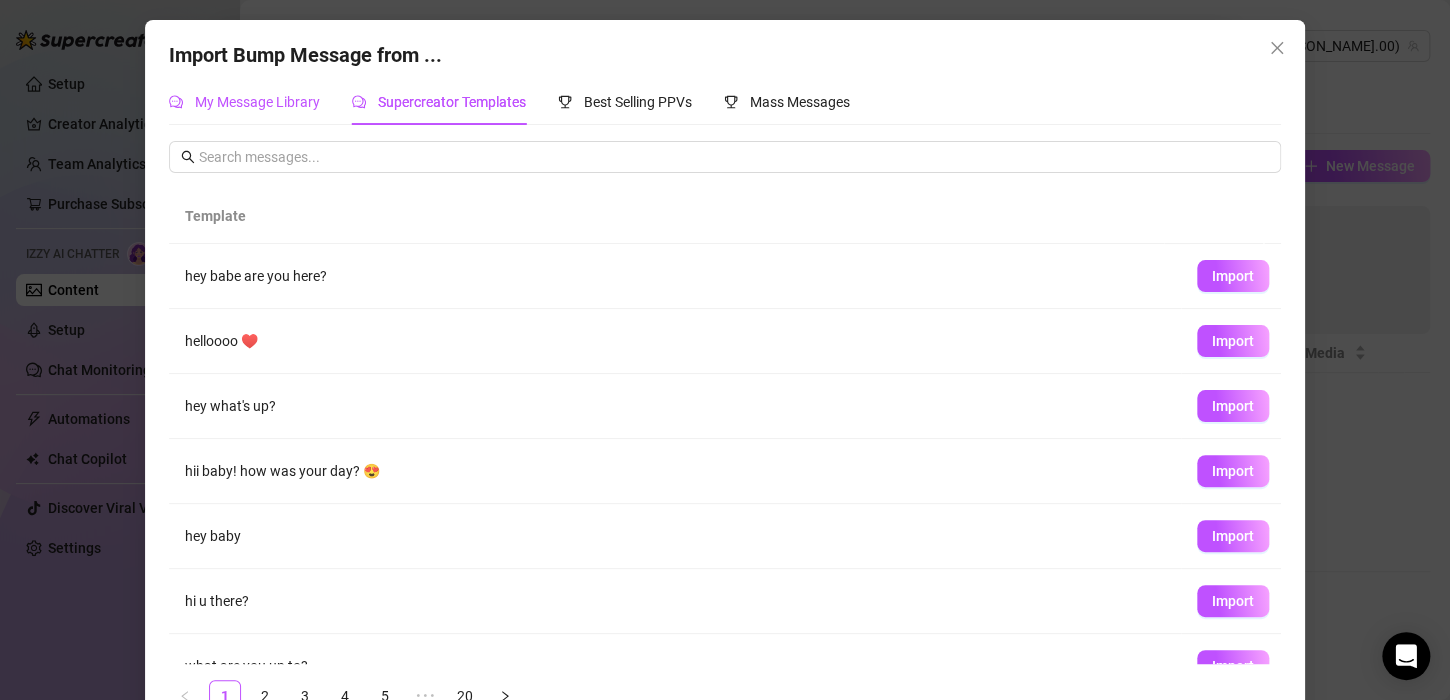 click on "My Message Library" at bounding box center [244, 102] 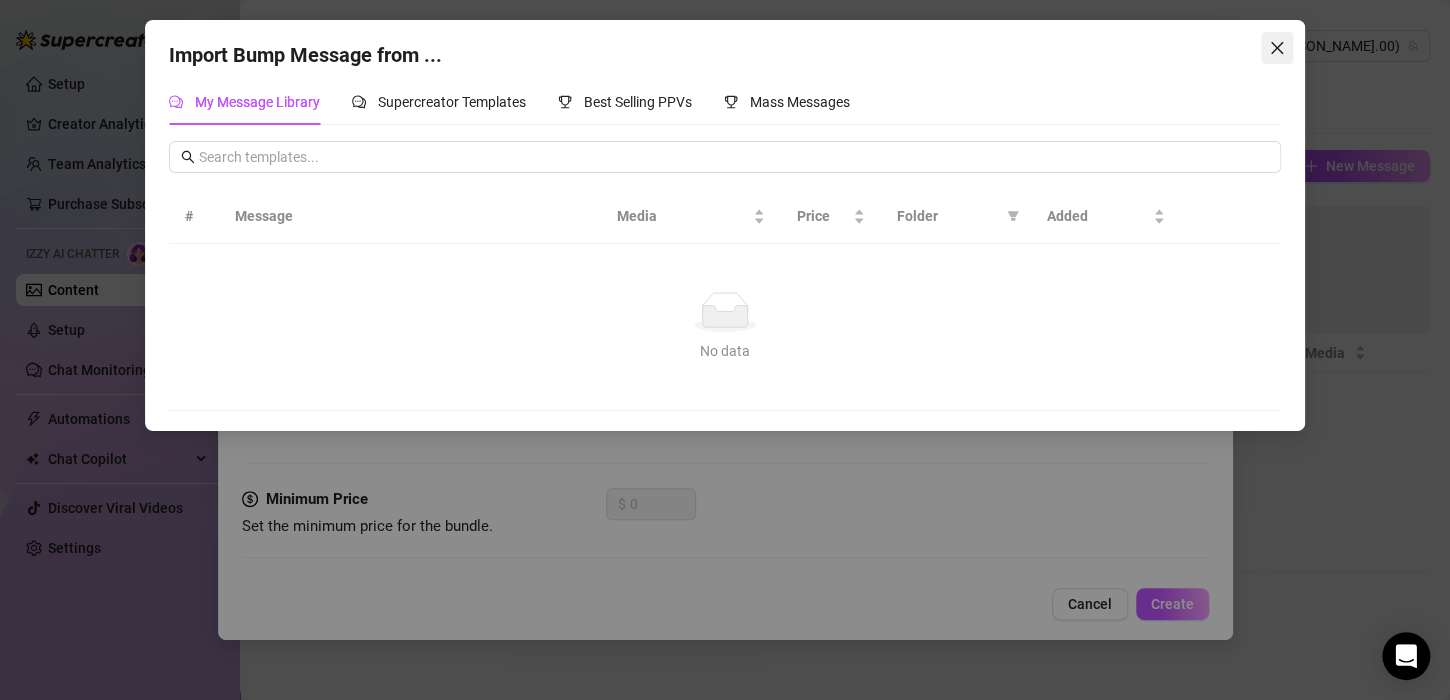 click 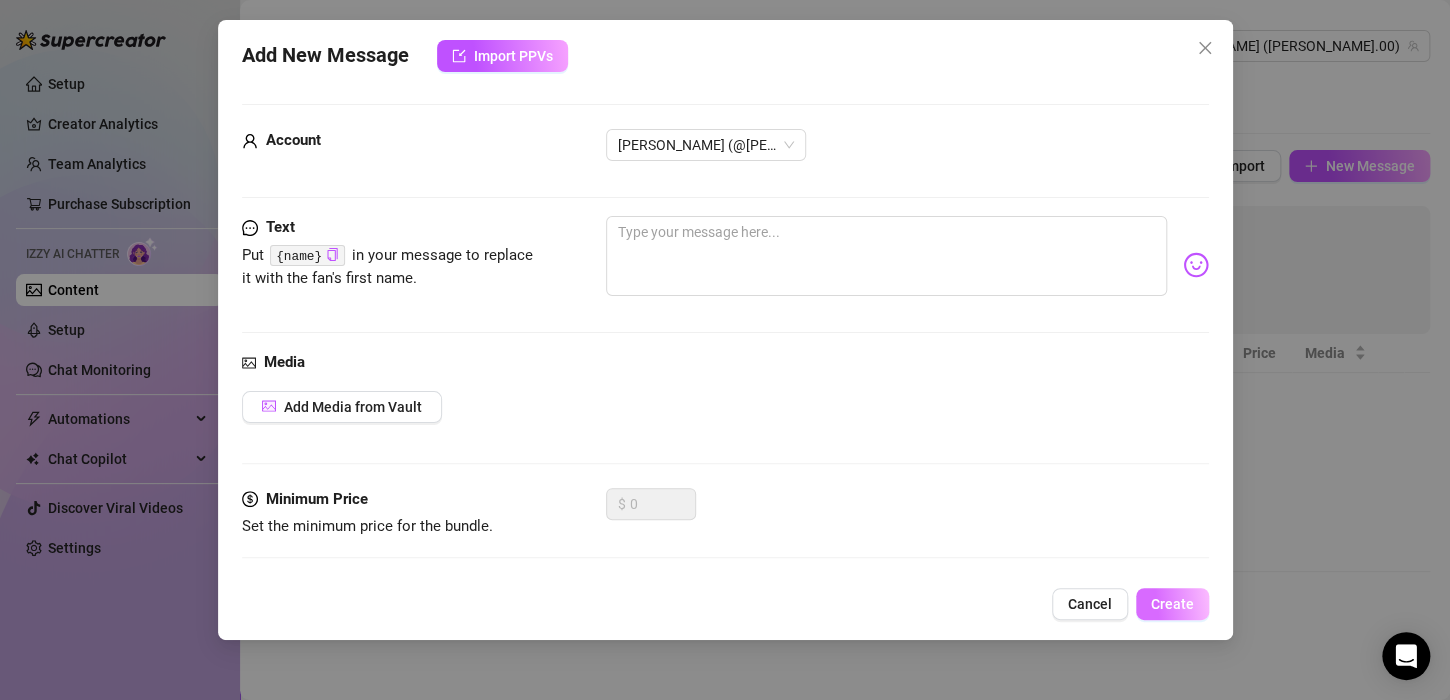 click on "Create" at bounding box center (1172, 604) 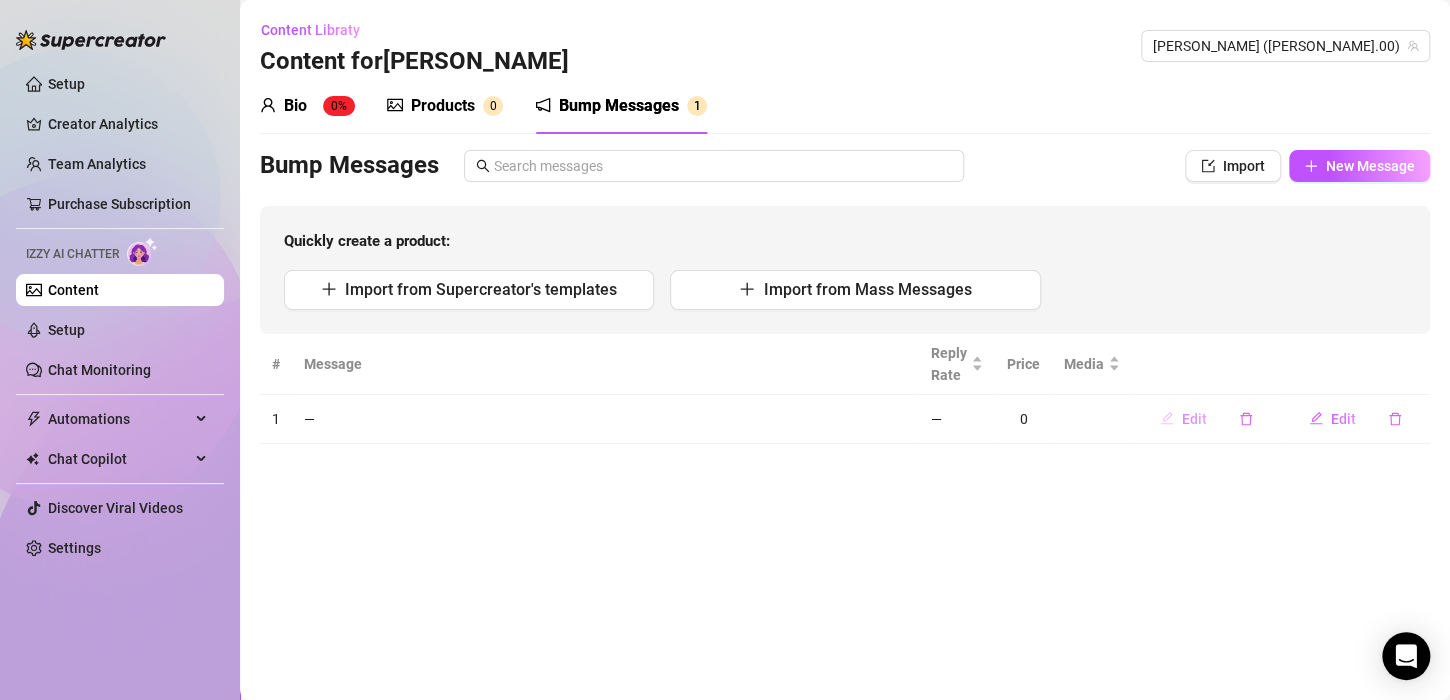 click on "Edit" at bounding box center (1194, 419) 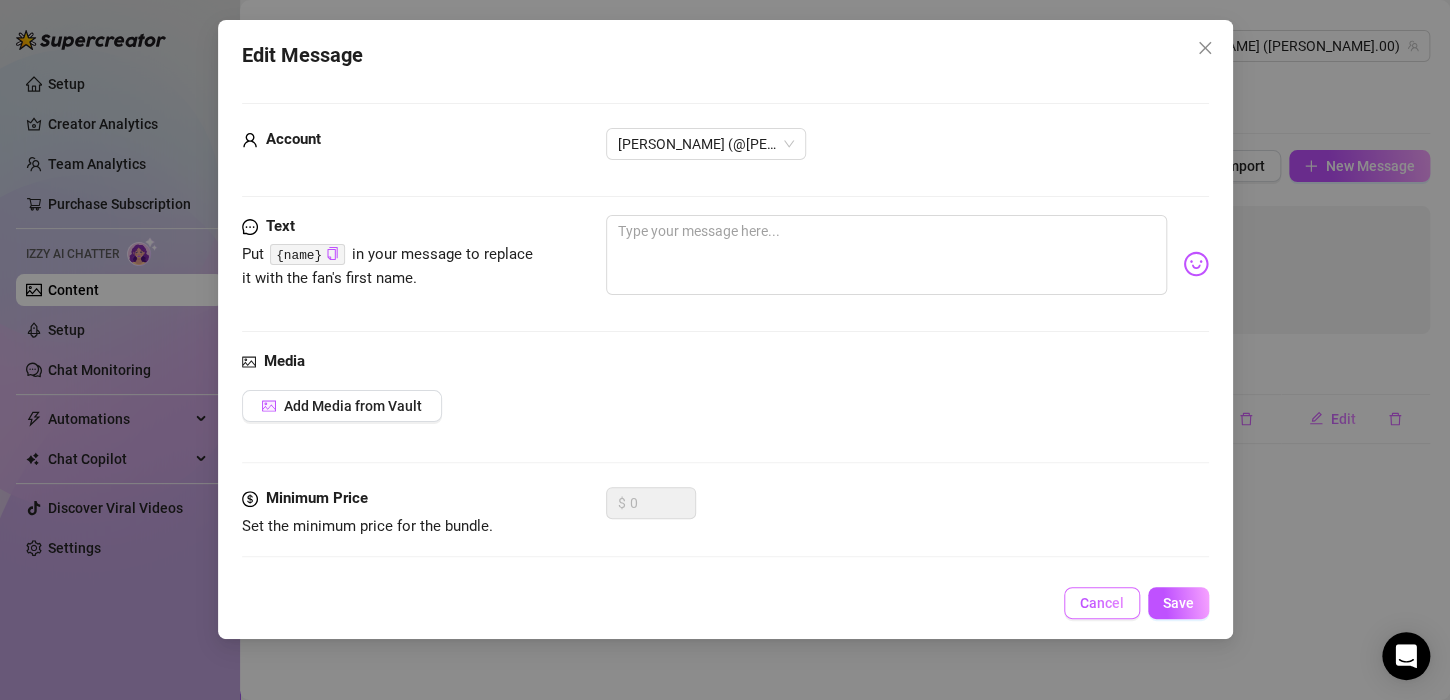 click on "Cancel" at bounding box center (1102, 603) 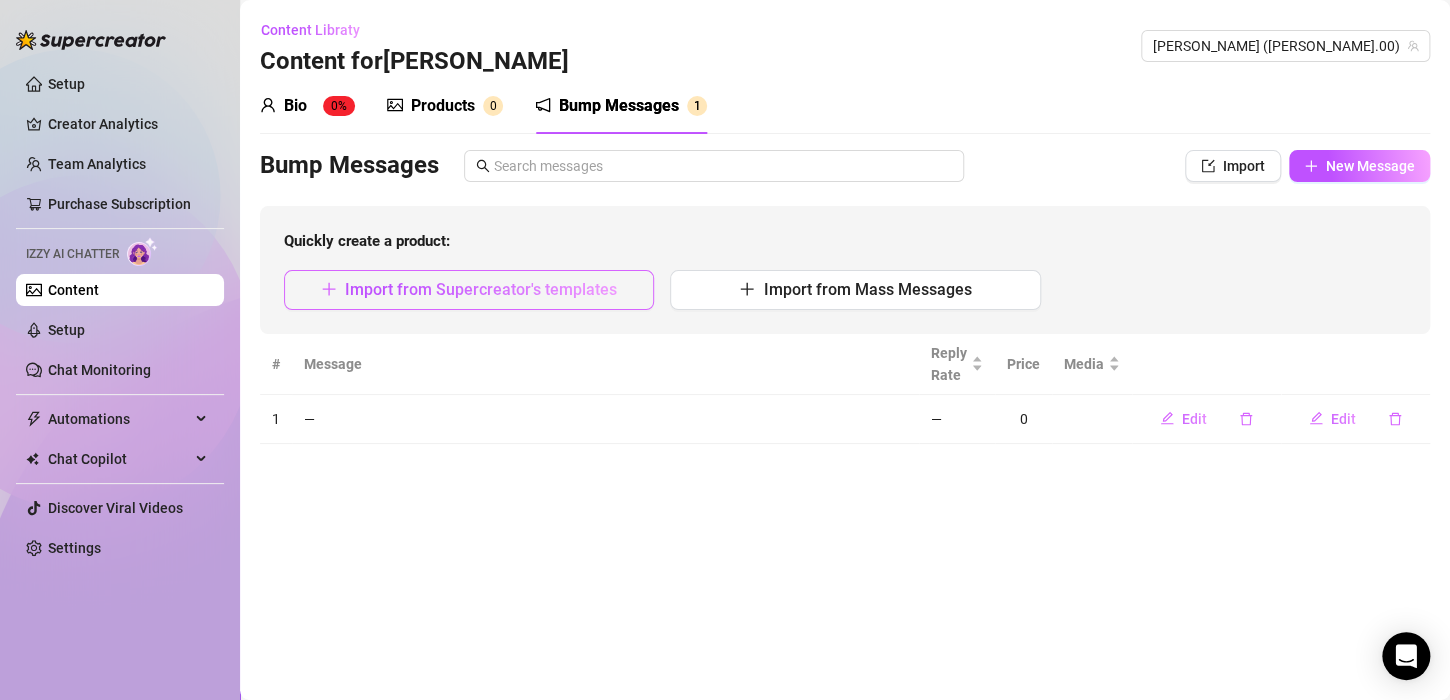 click on "Import from Supercreator's templates" at bounding box center (481, 289) 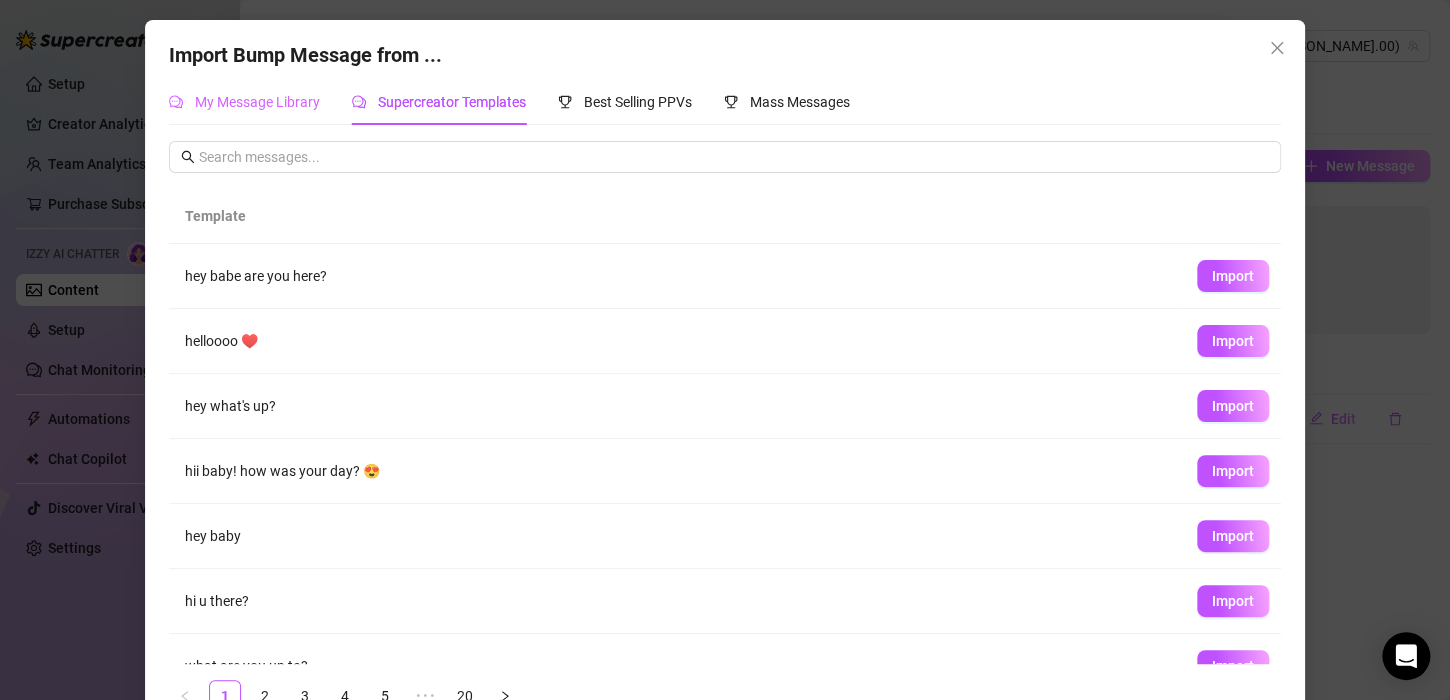 click on "My Message Library" at bounding box center [244, 102] 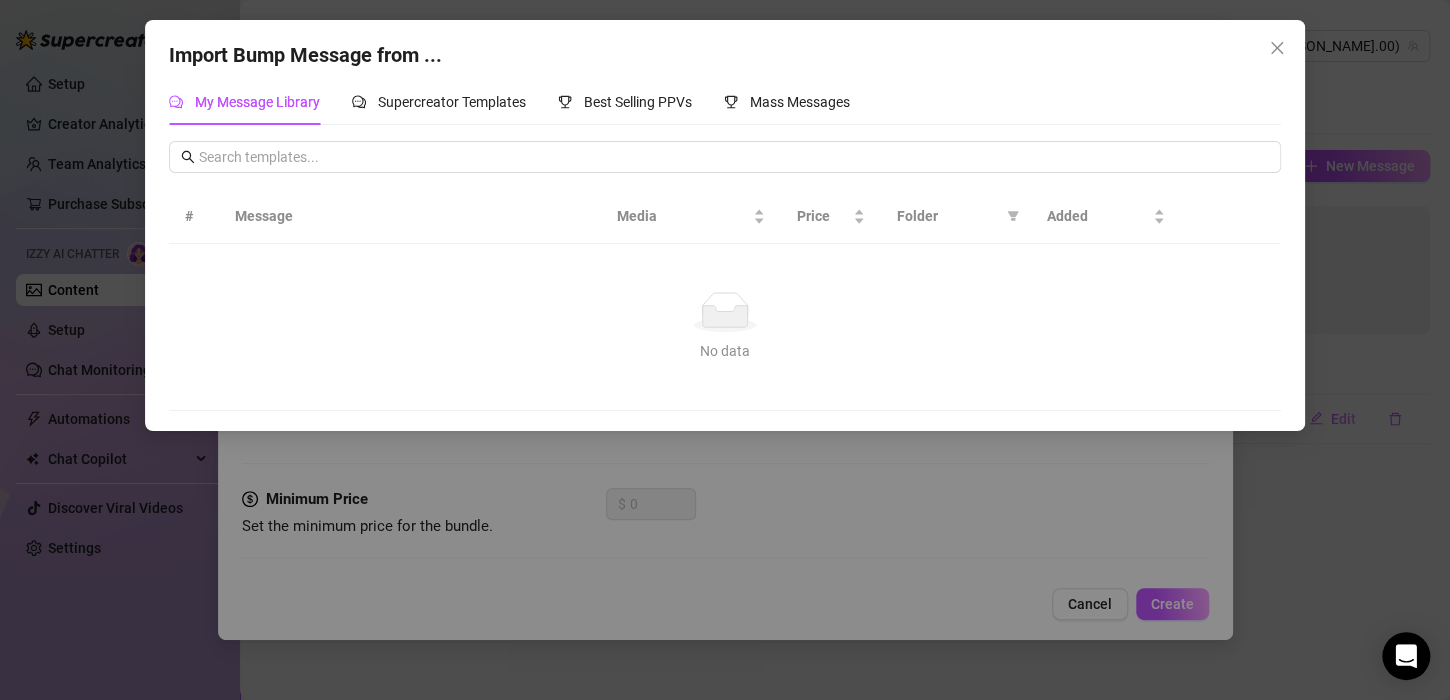 click on "Import Bump Message from ... My Message Library Supercreator Templates Best Selling PPVs Mass Messages # Message Media Price Folder Added               No data No data Template     hey babe are you here? Import helloooo ♥️ Import hey what's up? Import hii baby! how was your day? 😍 Import hey baby Import hi u there? Import what are you up to? Import Babe? 🥰 Import what's up? Import want to keep me company? 🥰 Import 1 2 3 4 5 ••• 20" at bounding box center [725, 350] 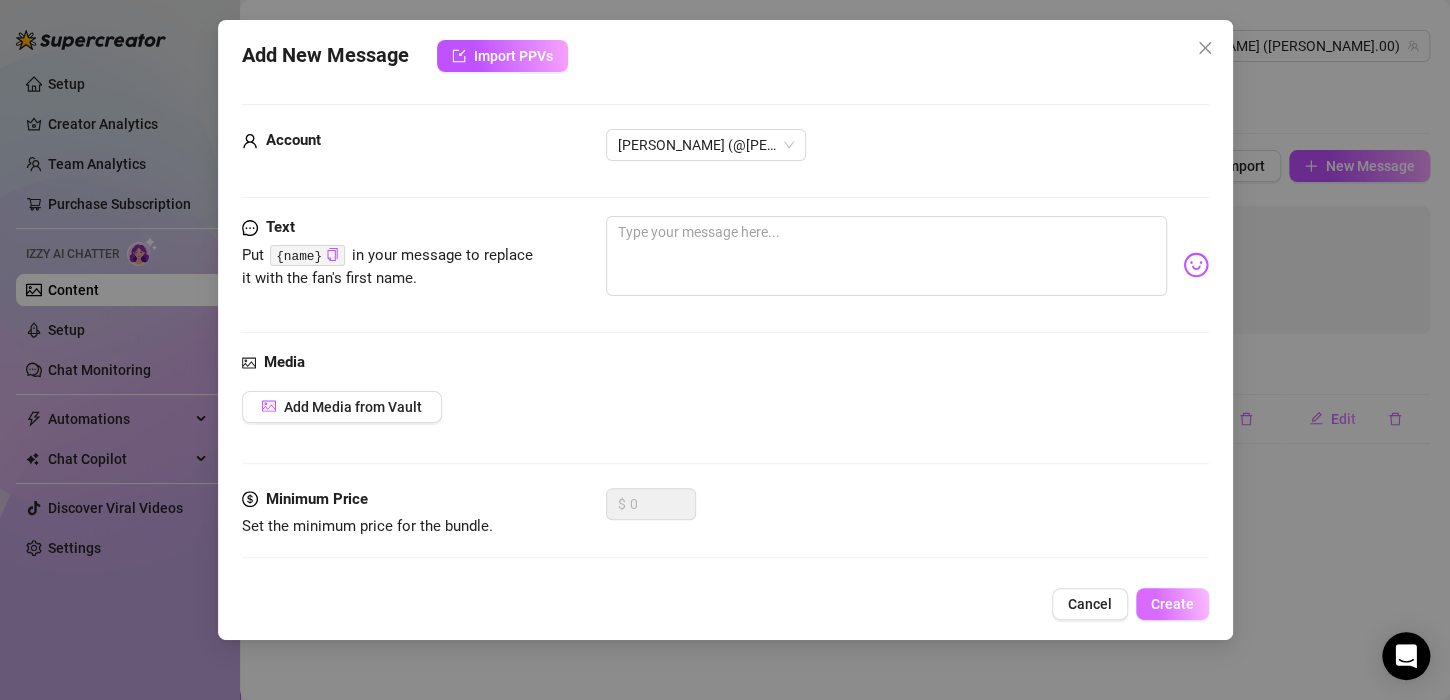 click on "Create" at bounding box center (1172, 604) 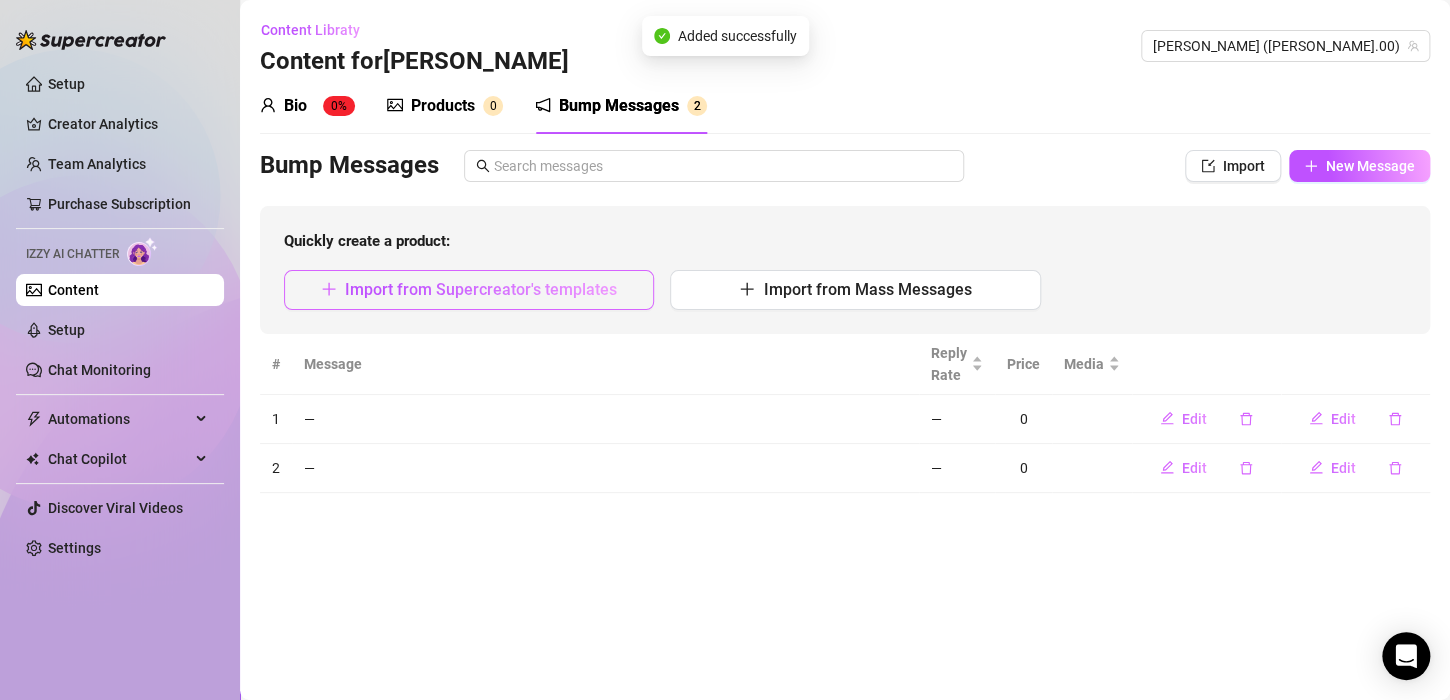 click on "Import from Supercreator's templates" at bounding box center (481, 289) 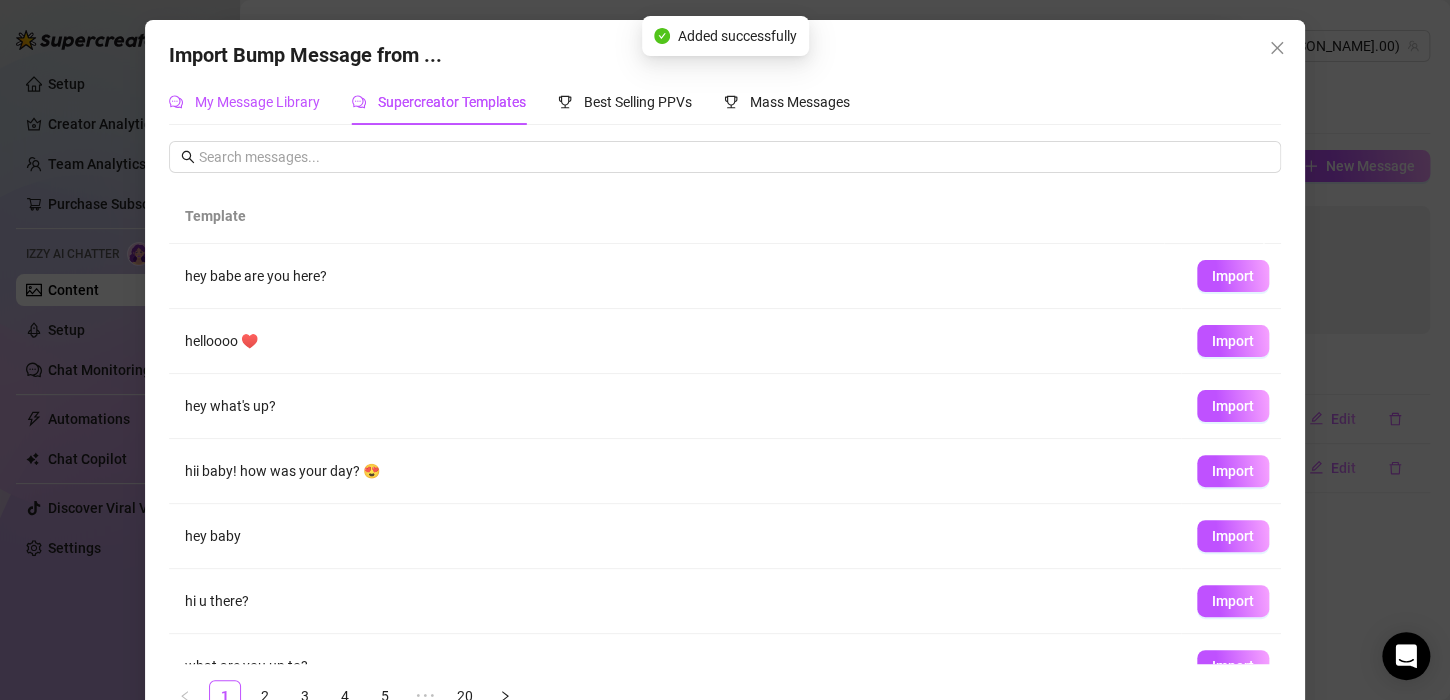 click on "My Message Library" at bounding box center (257, 102) 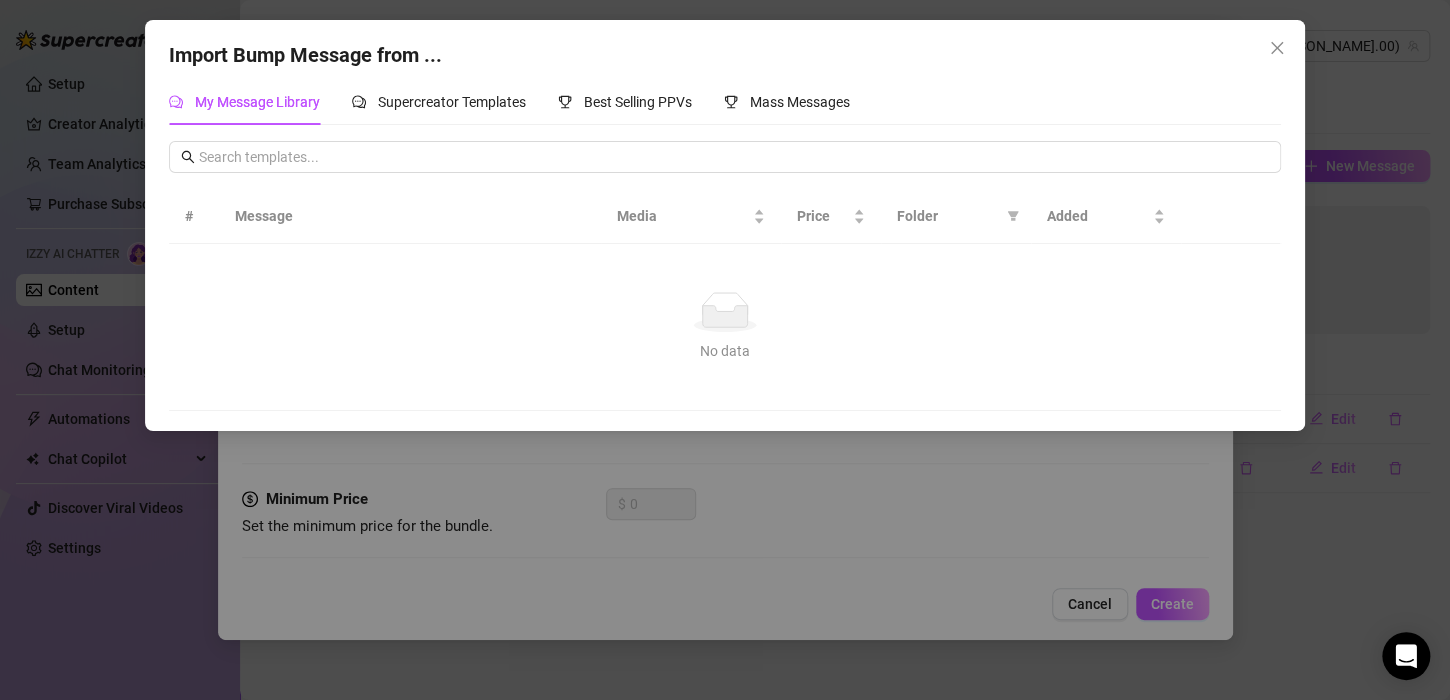 click on "Import Bump Message from ... My Message Library Supercreator Templates Best Selling PPVs Mass Messages # Message Media Price Folder Added               No data No data Template     hey babe are you here? Import helloooo ♥️ Import hey what's up? Import hii baby! how was your day? 😍 Import hey baby Import hi u there? Import what are you up to? Import Babe? 🥰 Import what's up? Import want to keep me company? 🥰 Import 1 2 3 4 5 ••• 20" at bounding box center [725, 350] 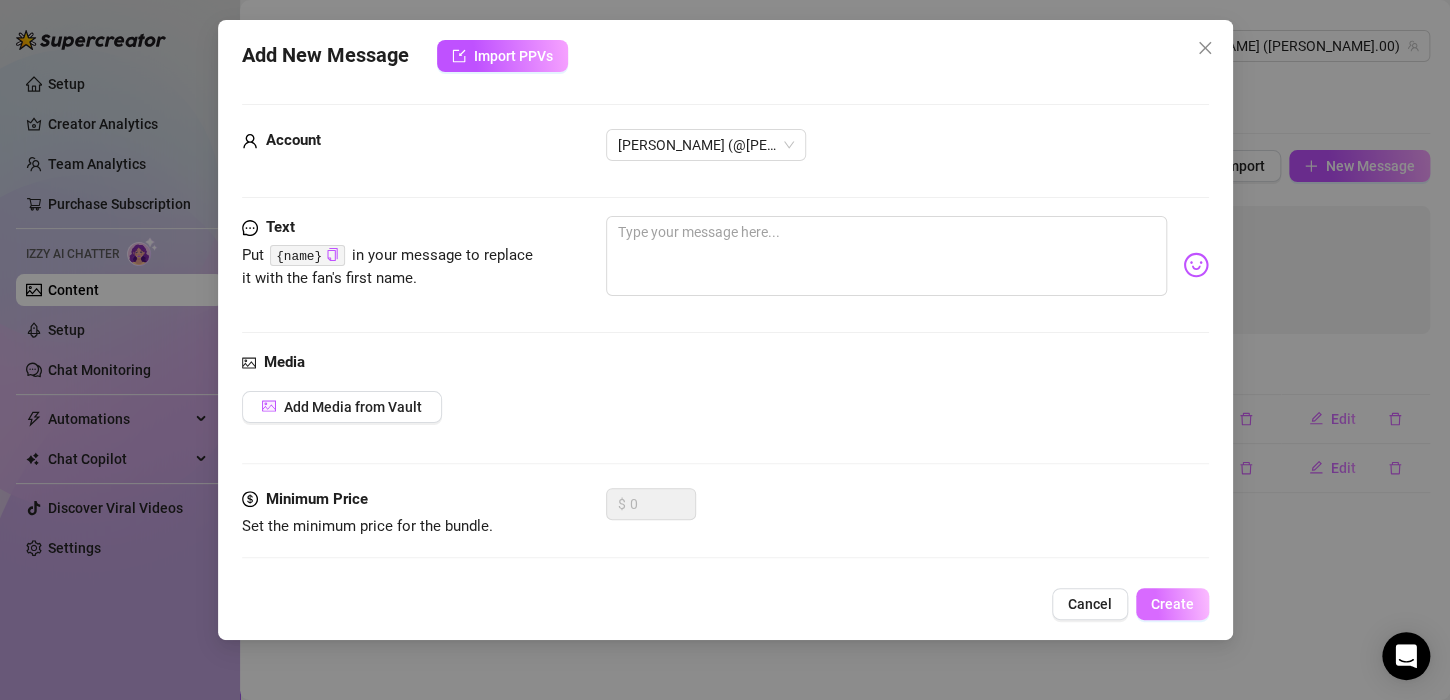 click on "Create" at bounding box center [1172, 604] 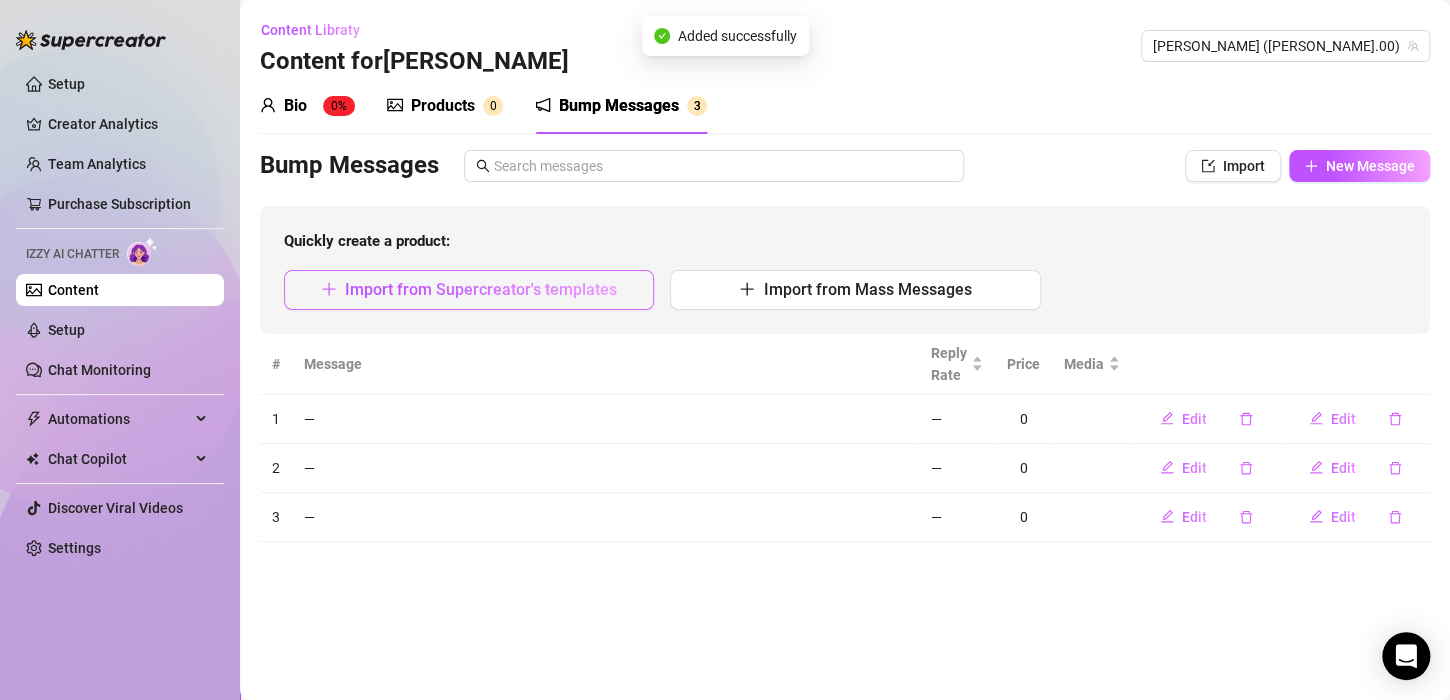 click on "Import from Supercreator's templates" at bounding box center [481, 289] 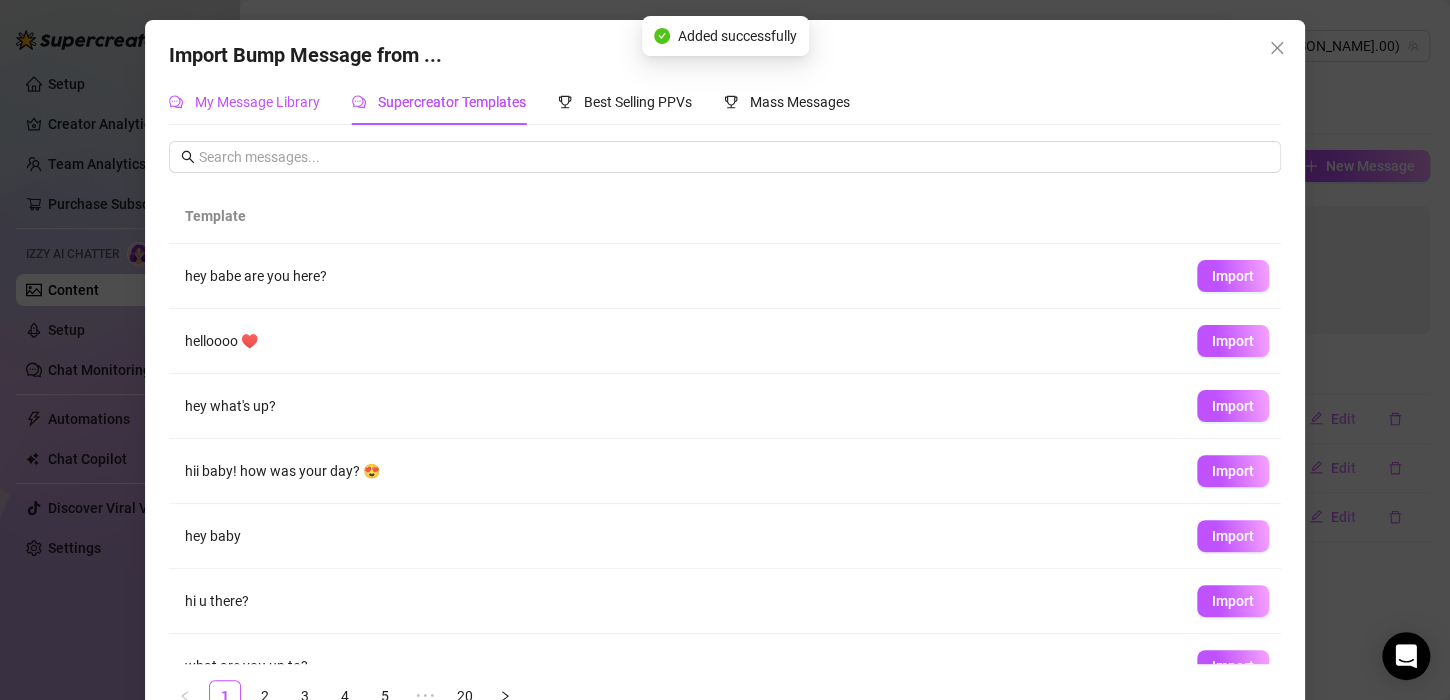 click on "My Message Library" at bounding box center (257, 102) 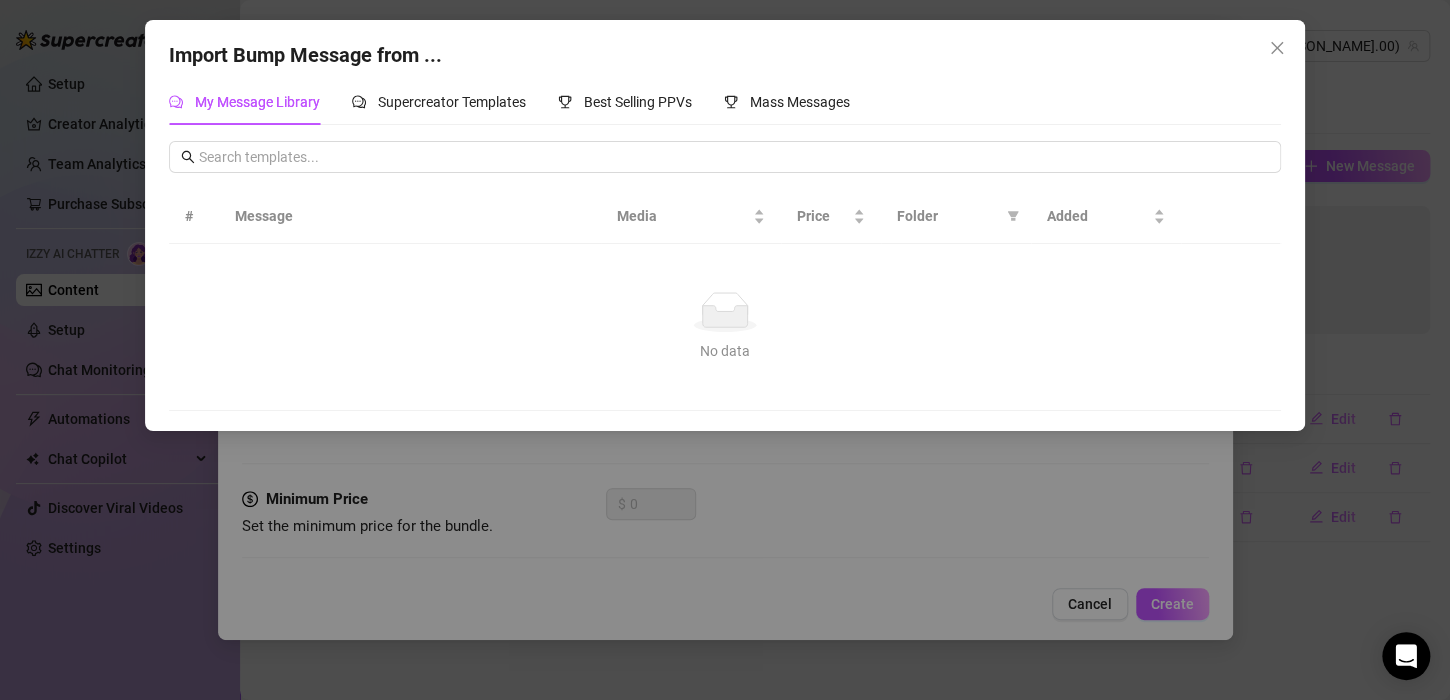 click on "Import Bump Message from ... My Message Library Supercreator Templates Best Selling PPVs Mass Messages # Message Media Price Folder Added               No data No data Template     hey babe are you here? Import helloooo ♥️ Import hey what's up? Import hii baby! how was your day? 😍 Import hey baby Import hi u there? Import what are you up to? Import Babe? 🥰 Import what's up? Import want to keep me company? 🥰 Import 1 2 3 4 5 ••• 20" at bounding box center (725, 350) 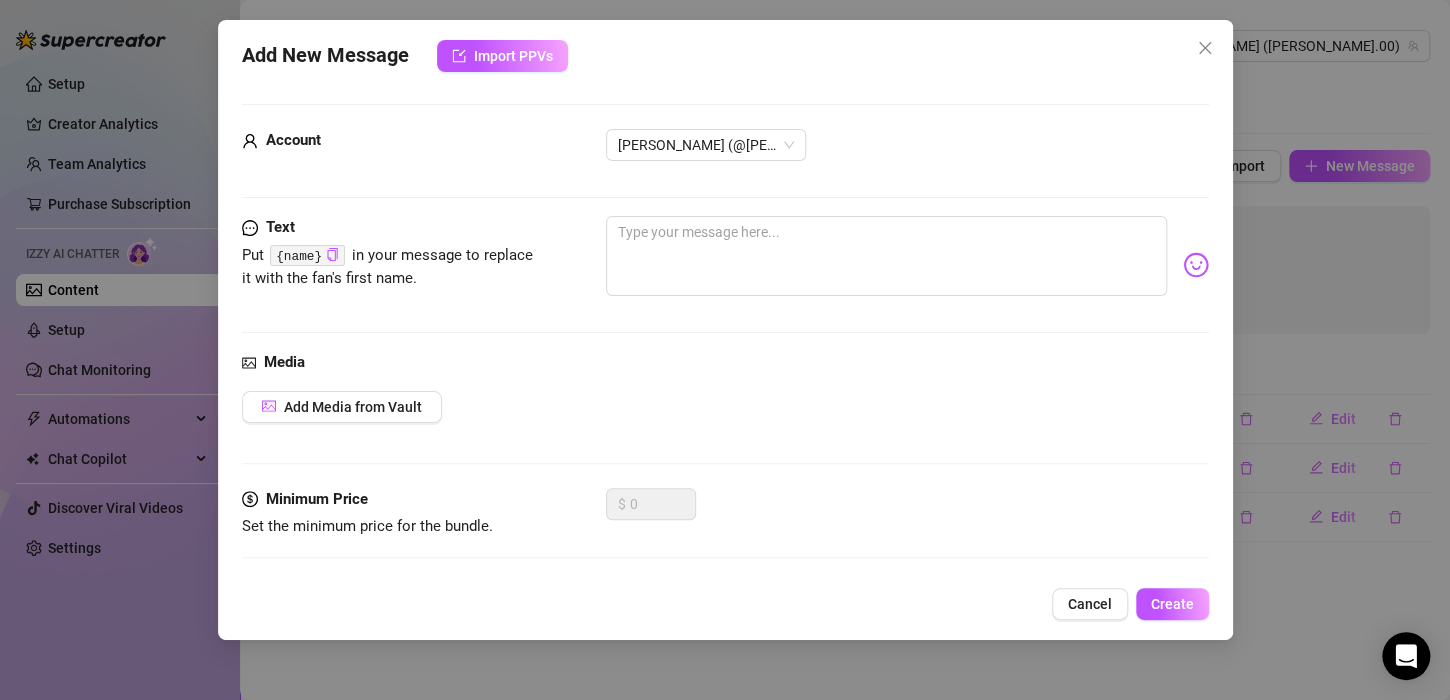 click on "Create" at bounding box center (1172, 604) 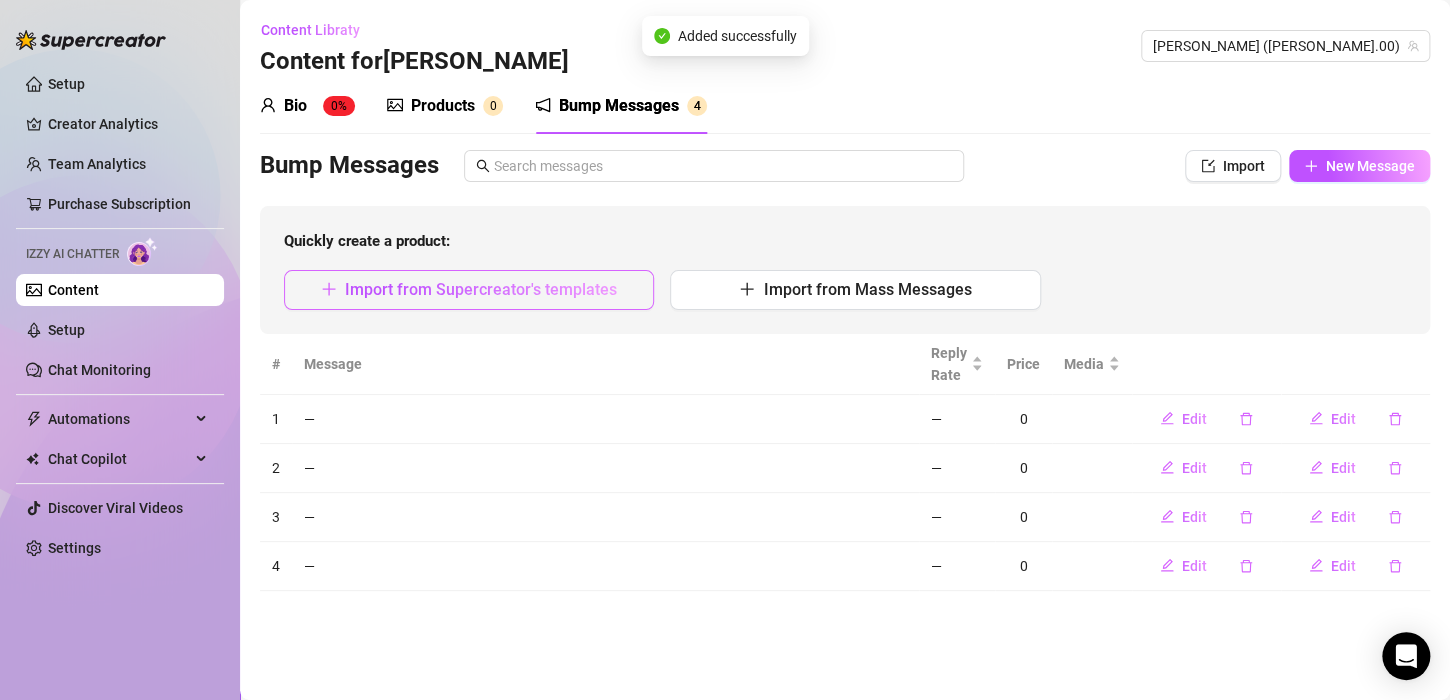 click on "Import from Supercreator's templates" at bounding box center [481, 289] 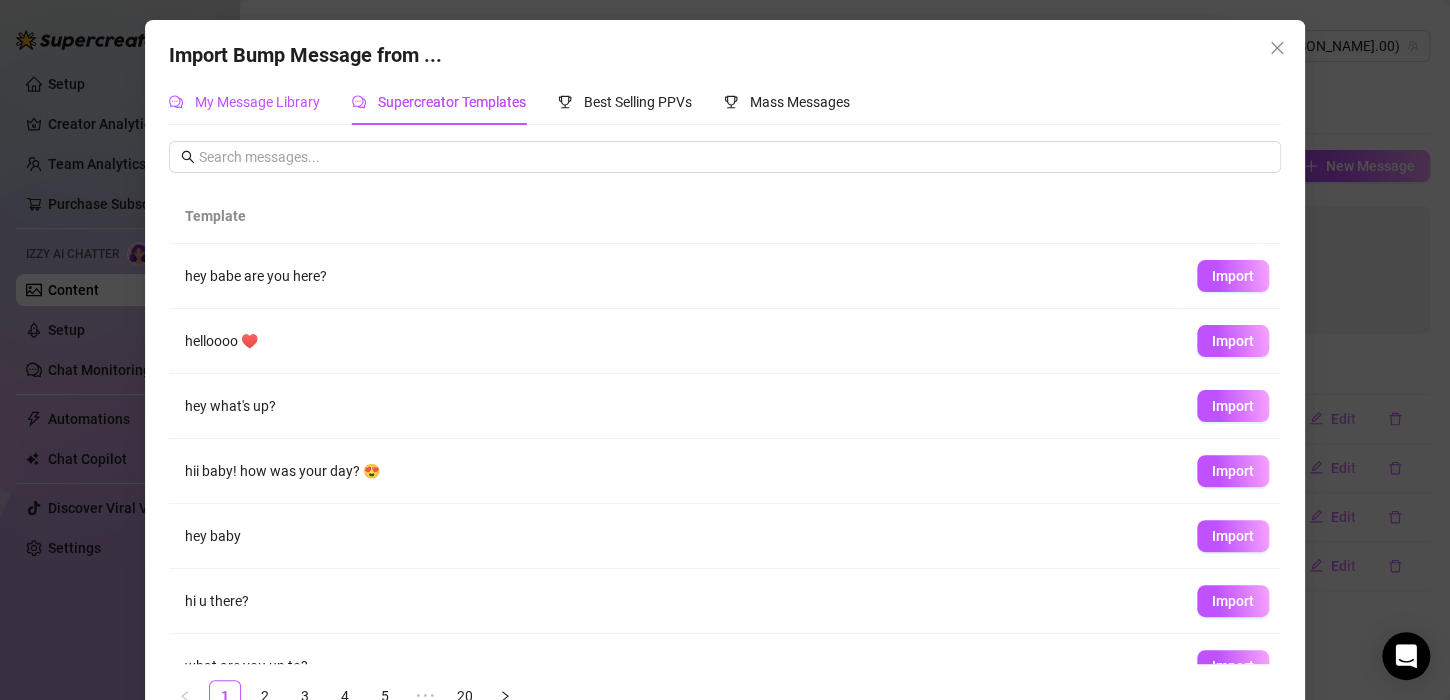 click on "My Message Library" at bounding box center [257, 102] 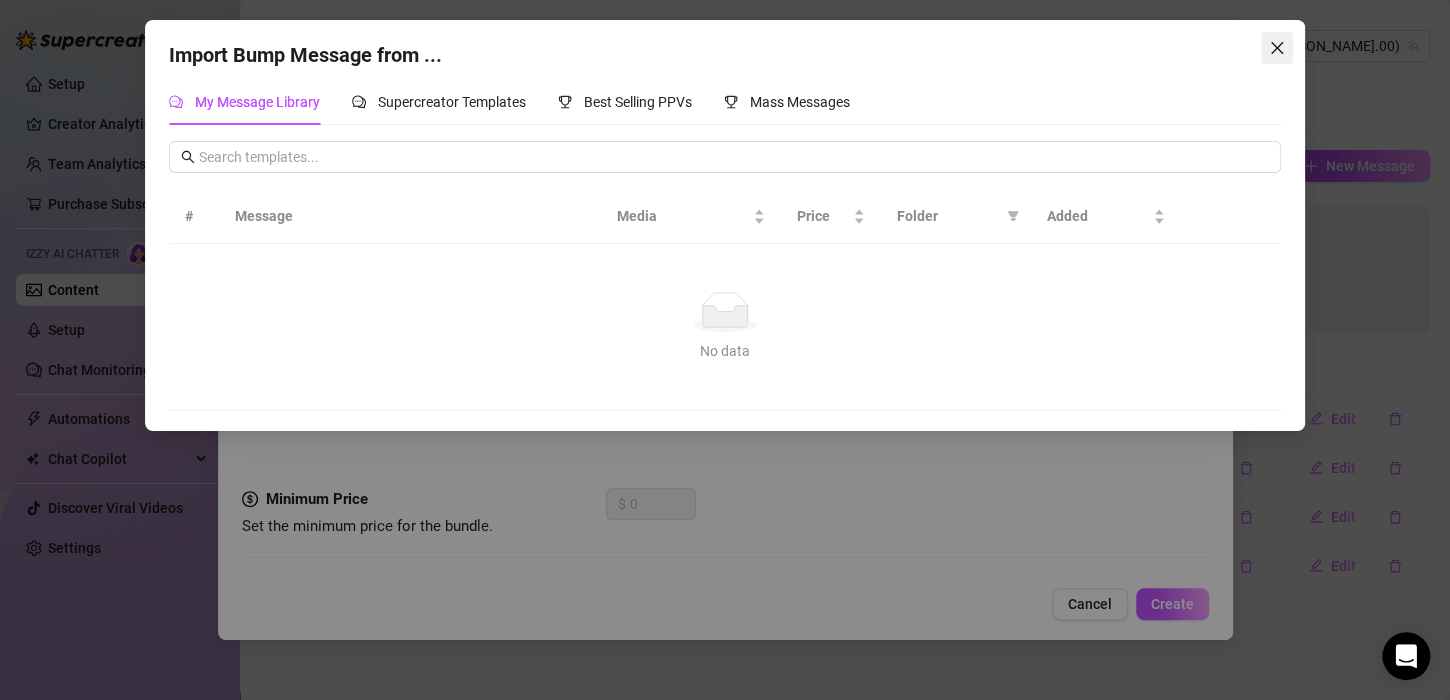 click 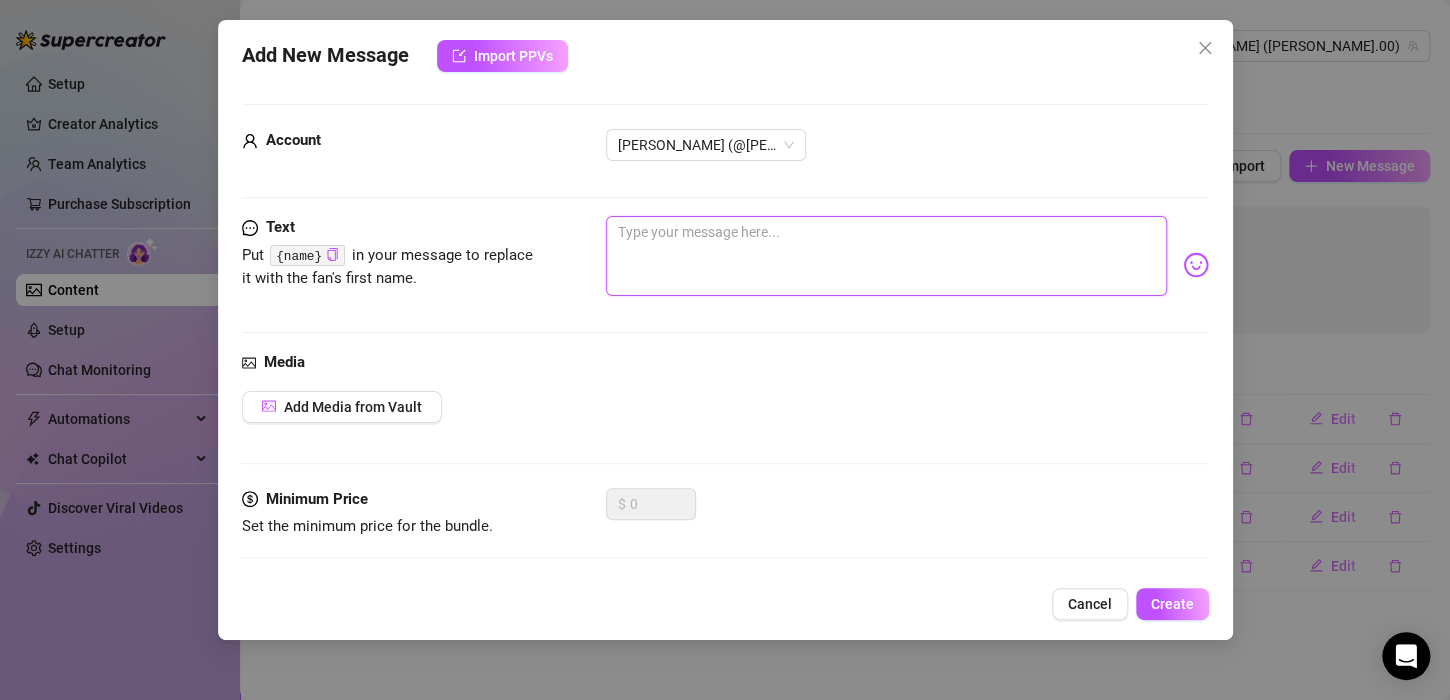 click at bounding box center [886, 256] 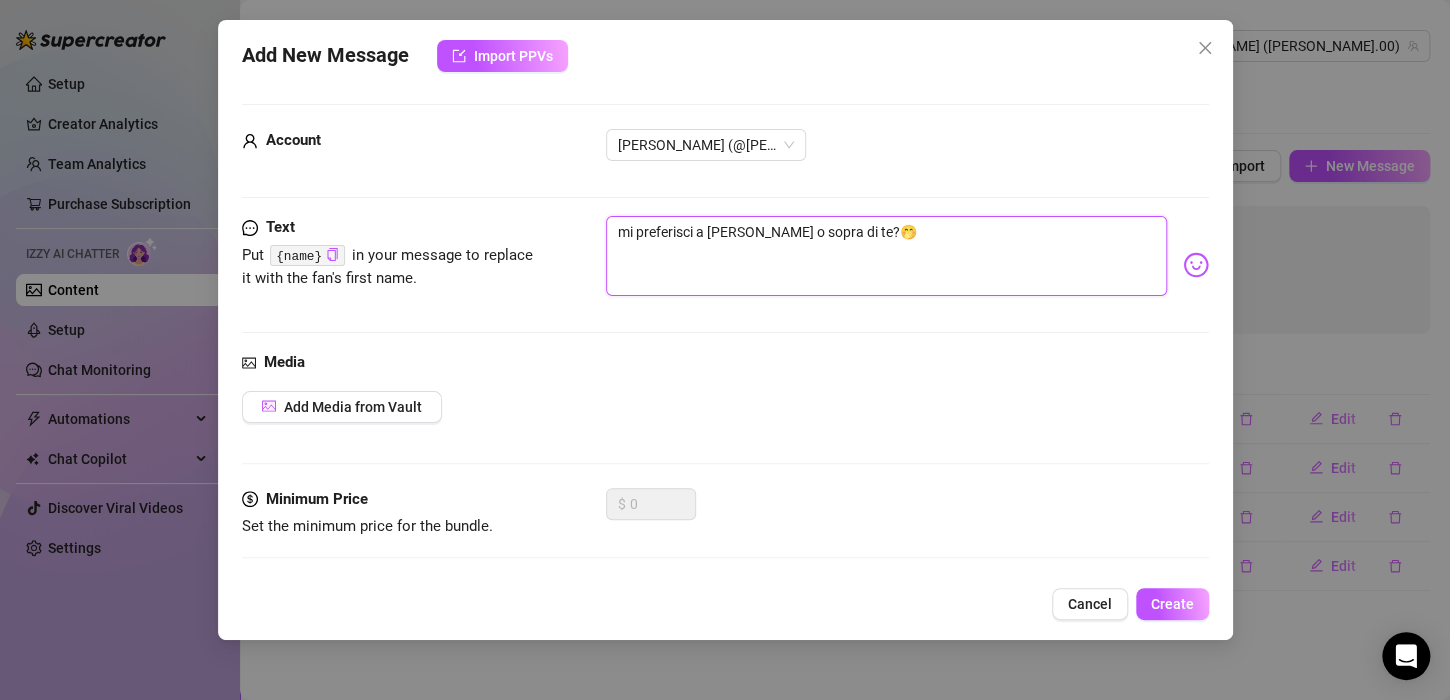 type on "mi preferisci a [PERSON_NAME] o sopra di te?🤭" 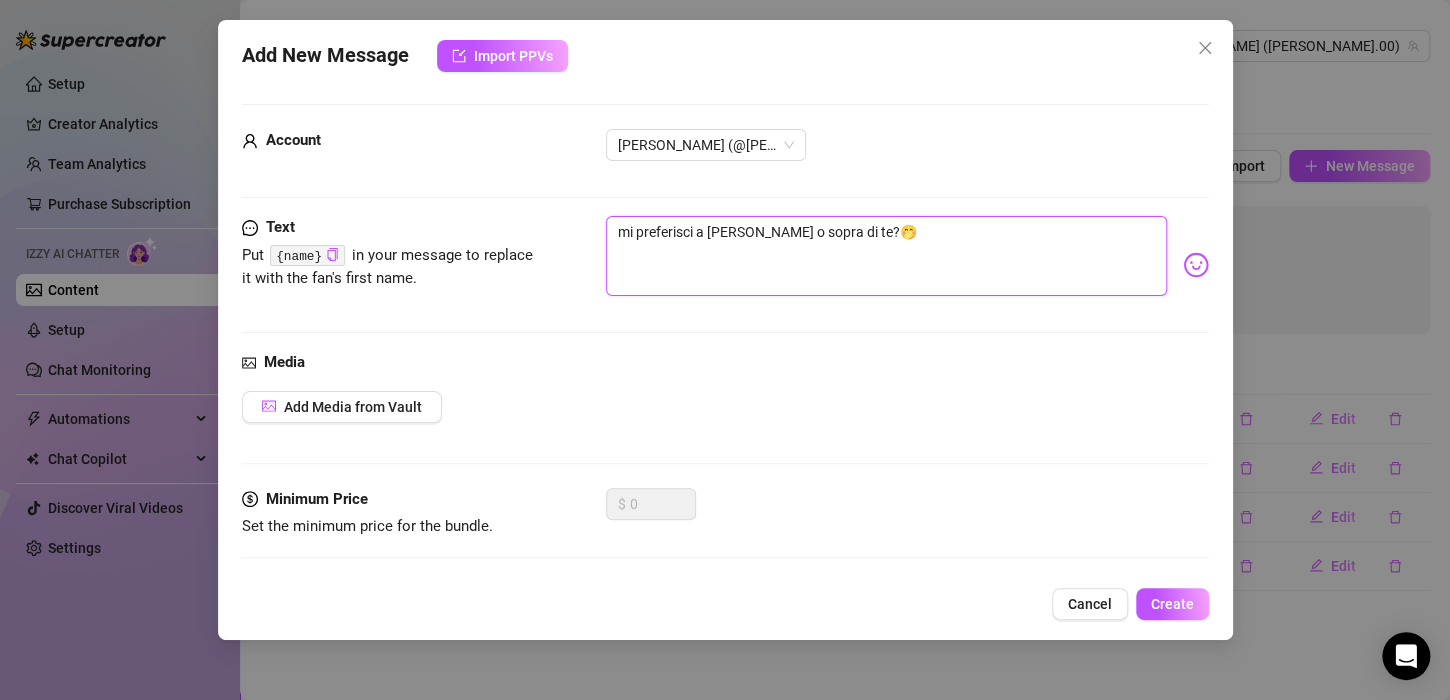 type on "mi preferisci a [PERSON_NAME] o sopra di te?🤭" 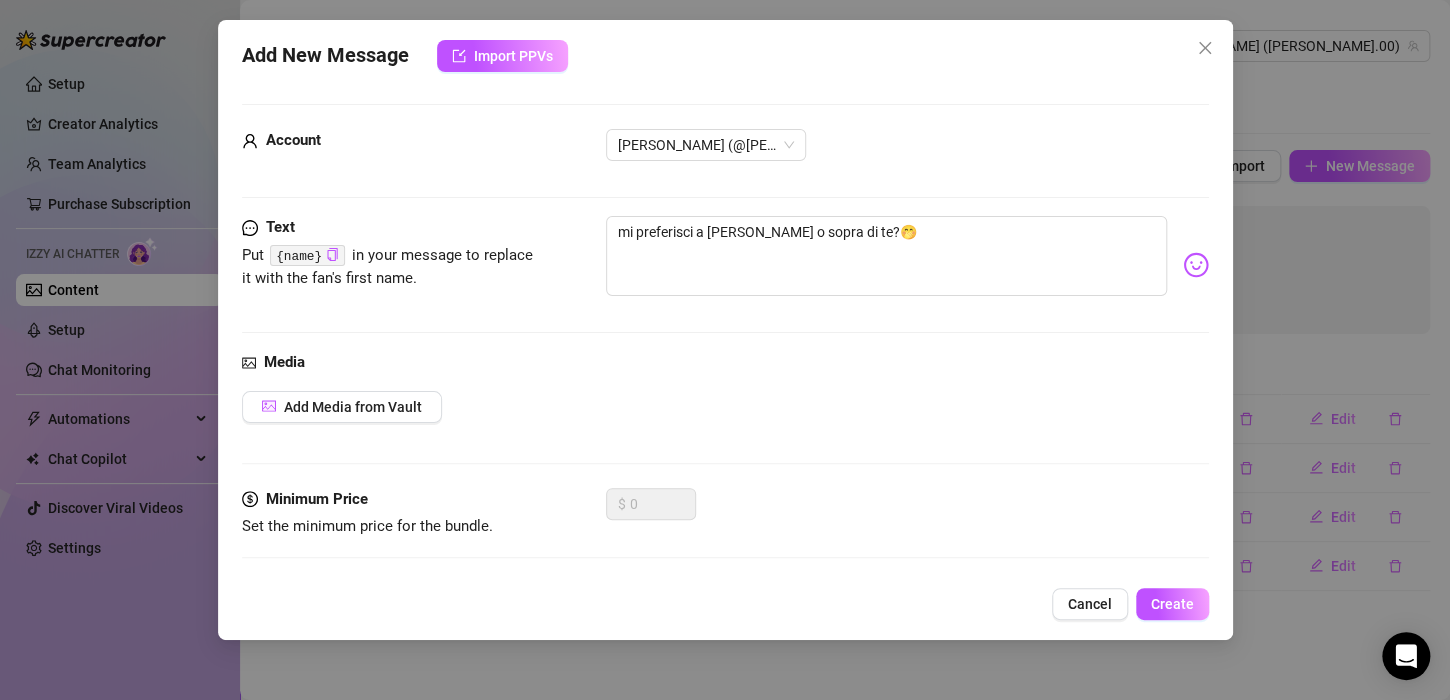 click on "Account [PERSON_NAME] (@[PERSON_NAME].00)" at bounding box center (725, 172) 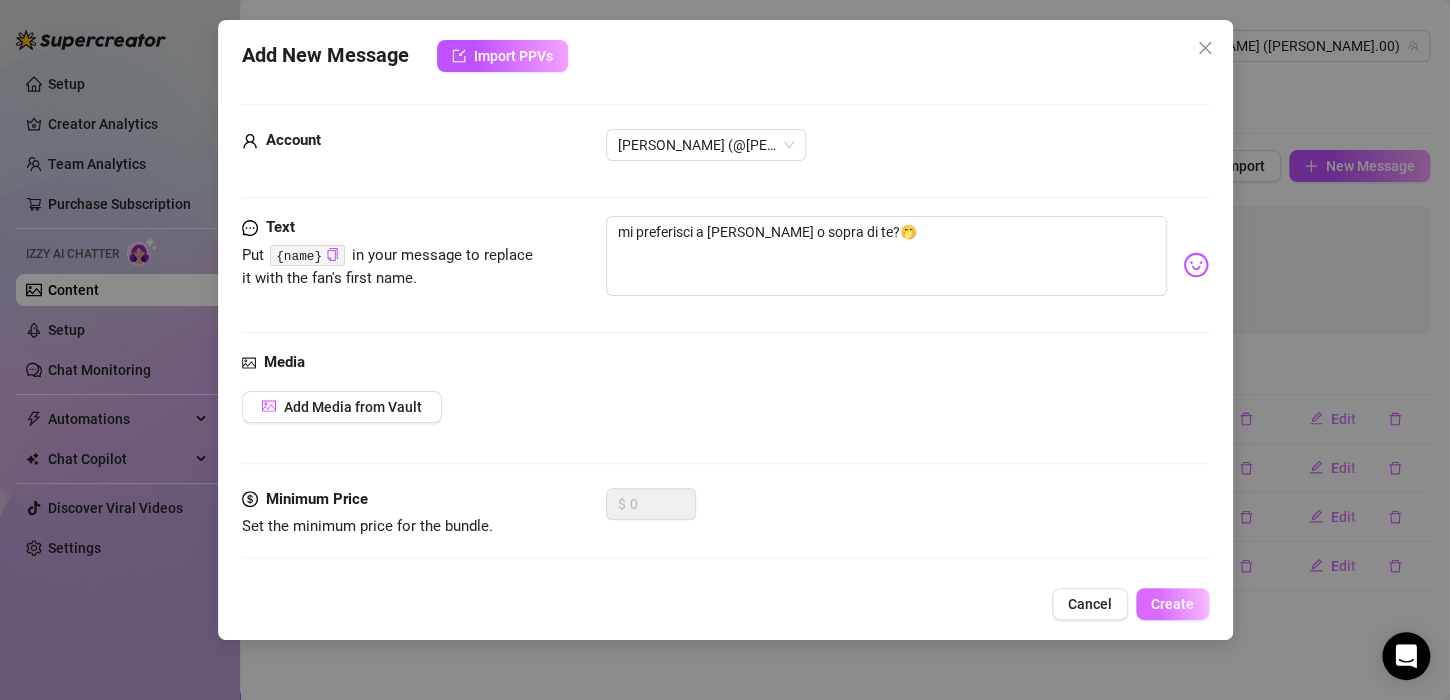 click on "Create" at bounding box center (1172, 604) 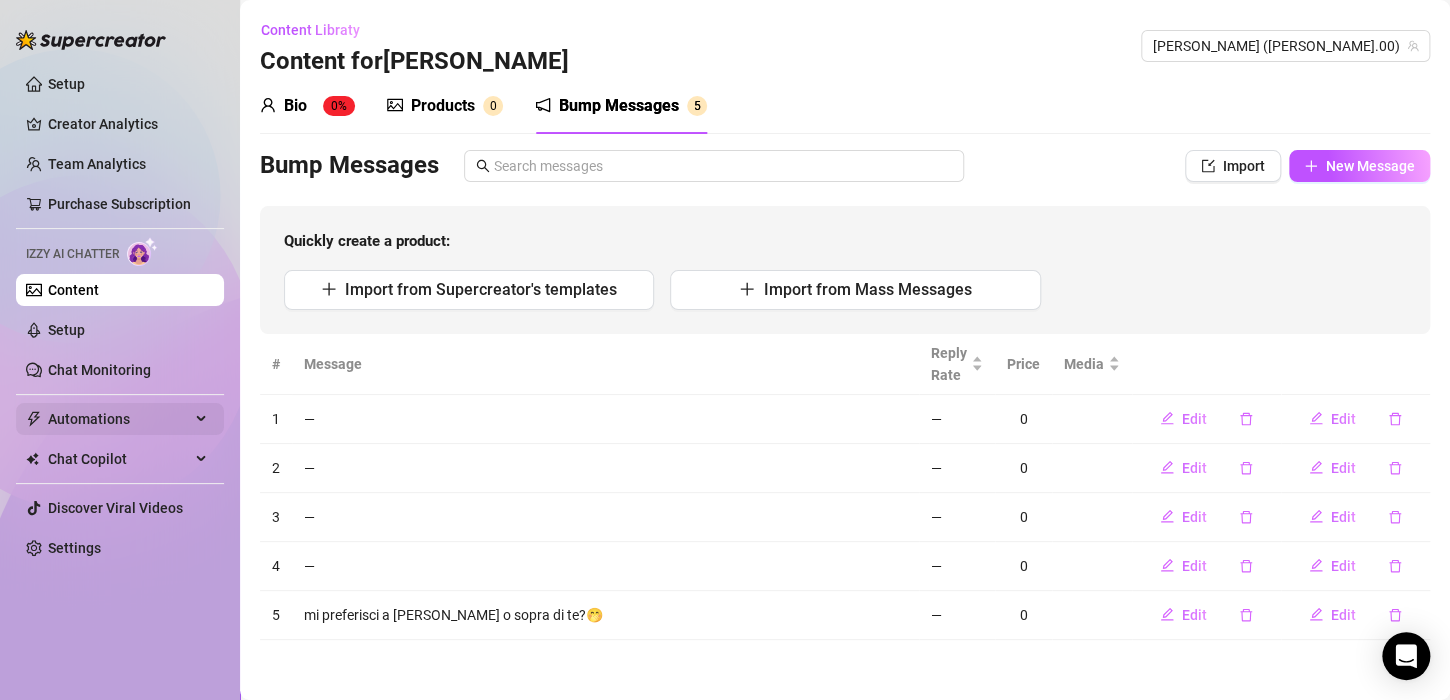 click on "Automations" at bounding box center [119, 419] 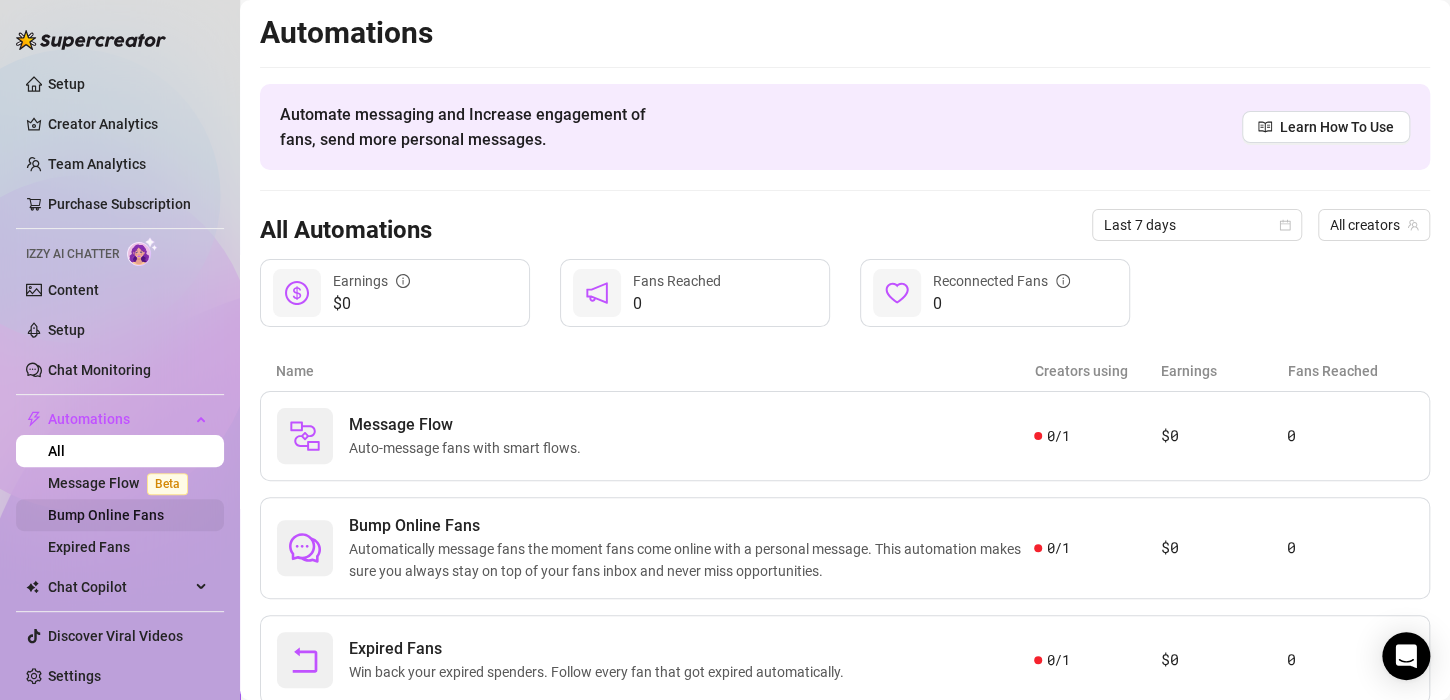 click on "Bump Online Fans" at bounding box center (106, 515) 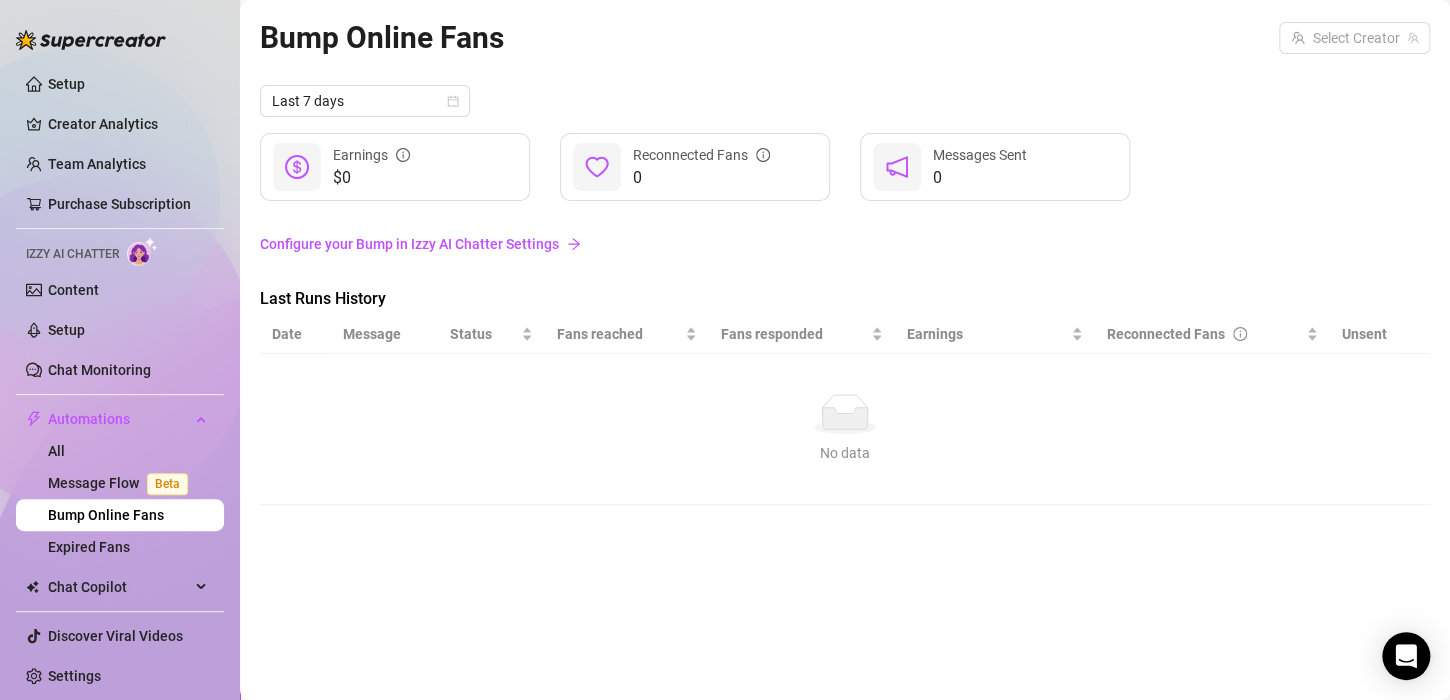 click on "Bump Online Fans" at bounding box center (106, 515) 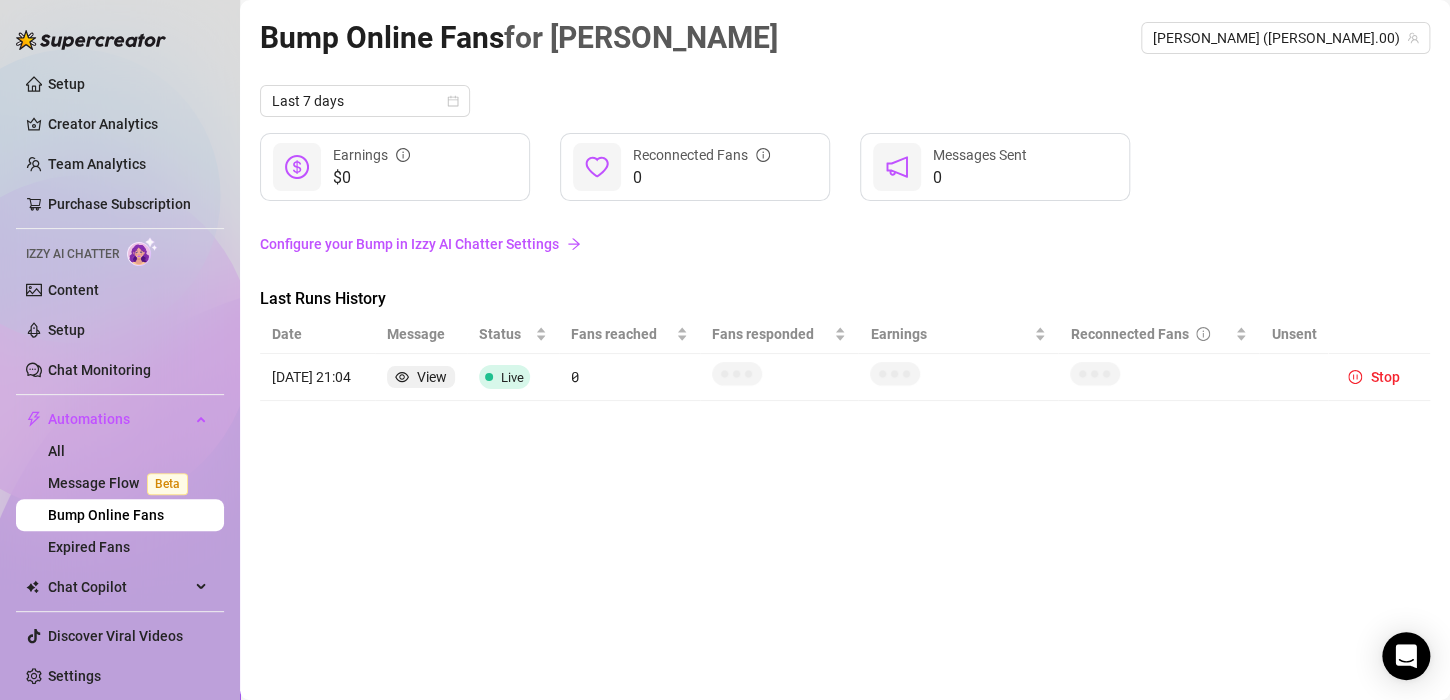 click on "Configure your Bump in Izzy AI Chatter Settings" at bounding box center (845, 244) 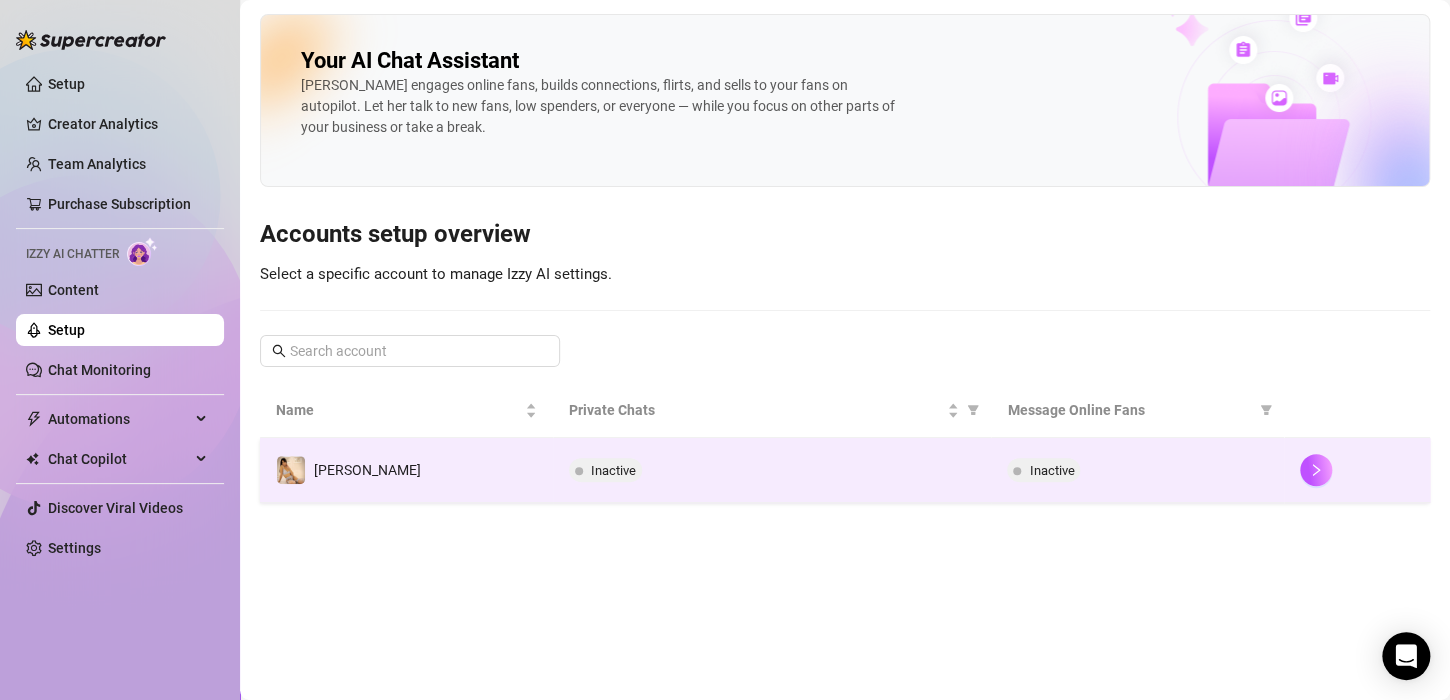 click on "Inactive" at bounding box center (772, 470) 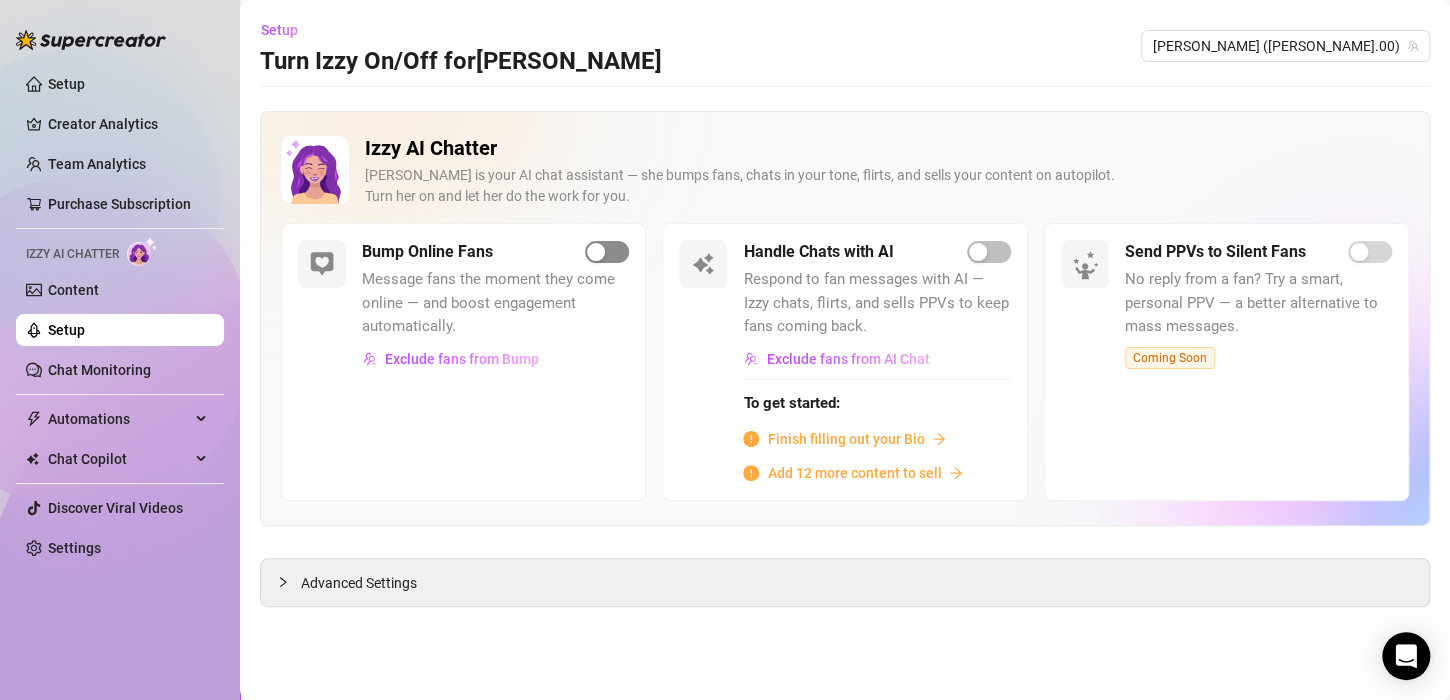 click at bounding box center (596, 252) 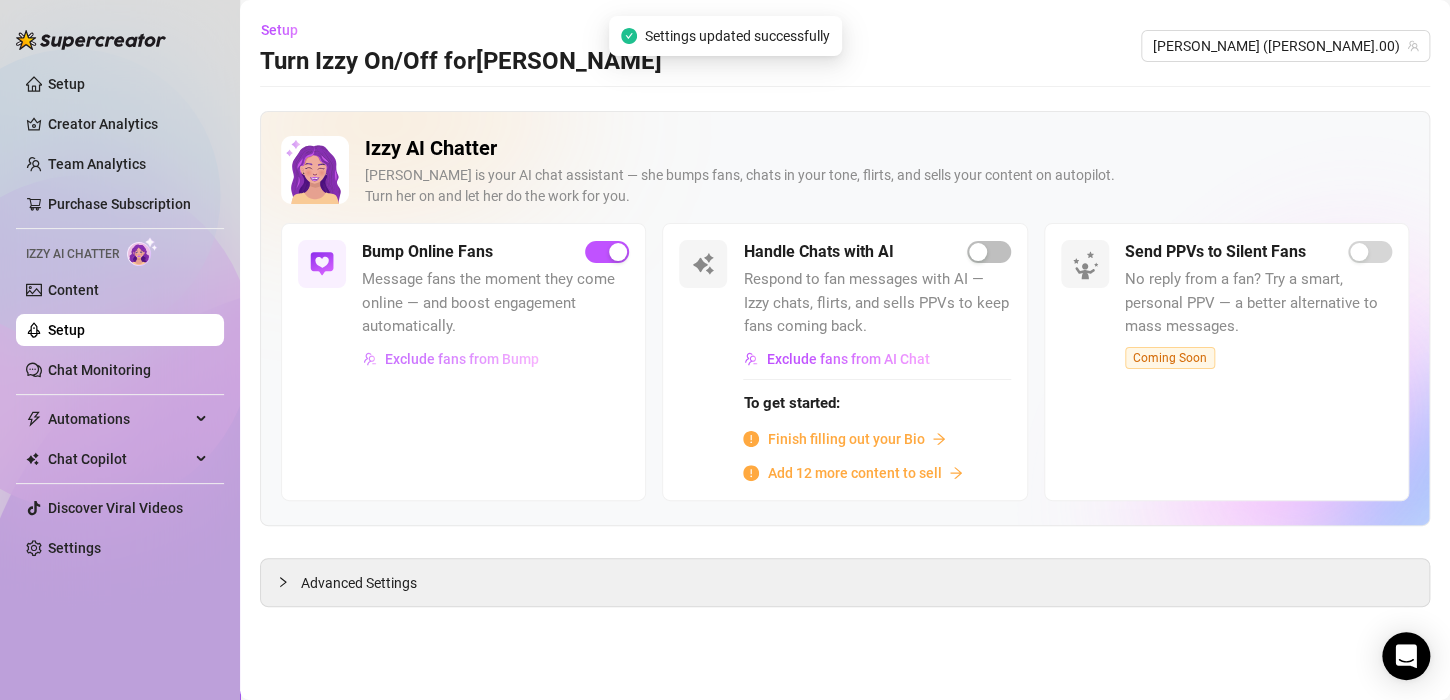 click on "Exclude fans from Bump" at bounding box center (462, 359) 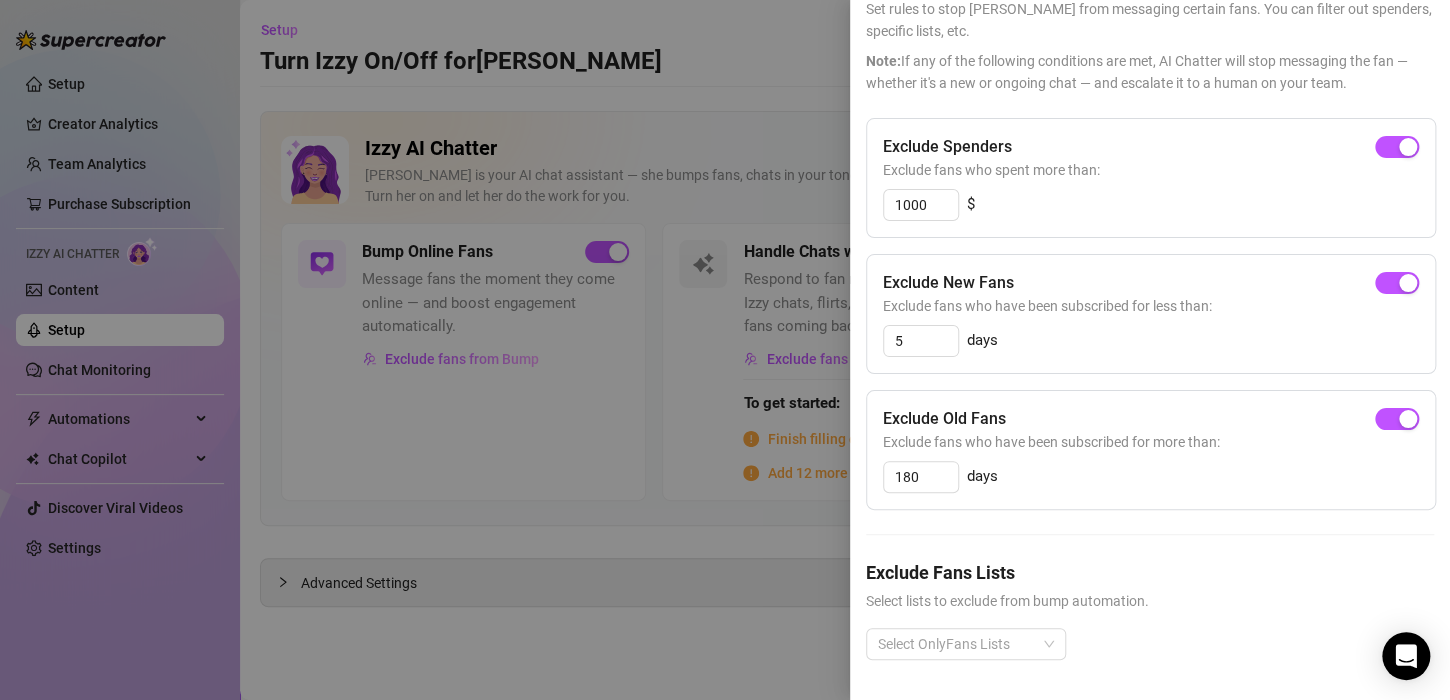 scroll, scrollTop: 137, scrollLeft: 0, axis: vertical 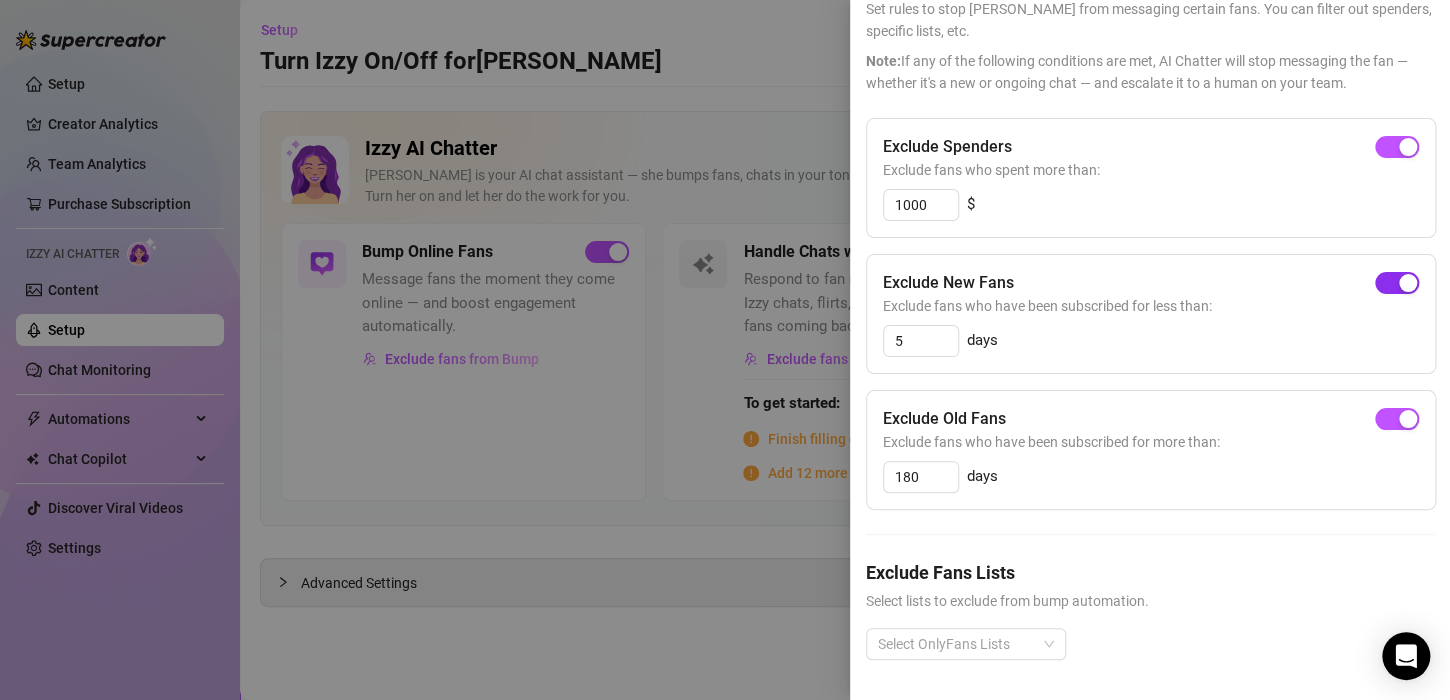 click at bounding box center (1397, 283) 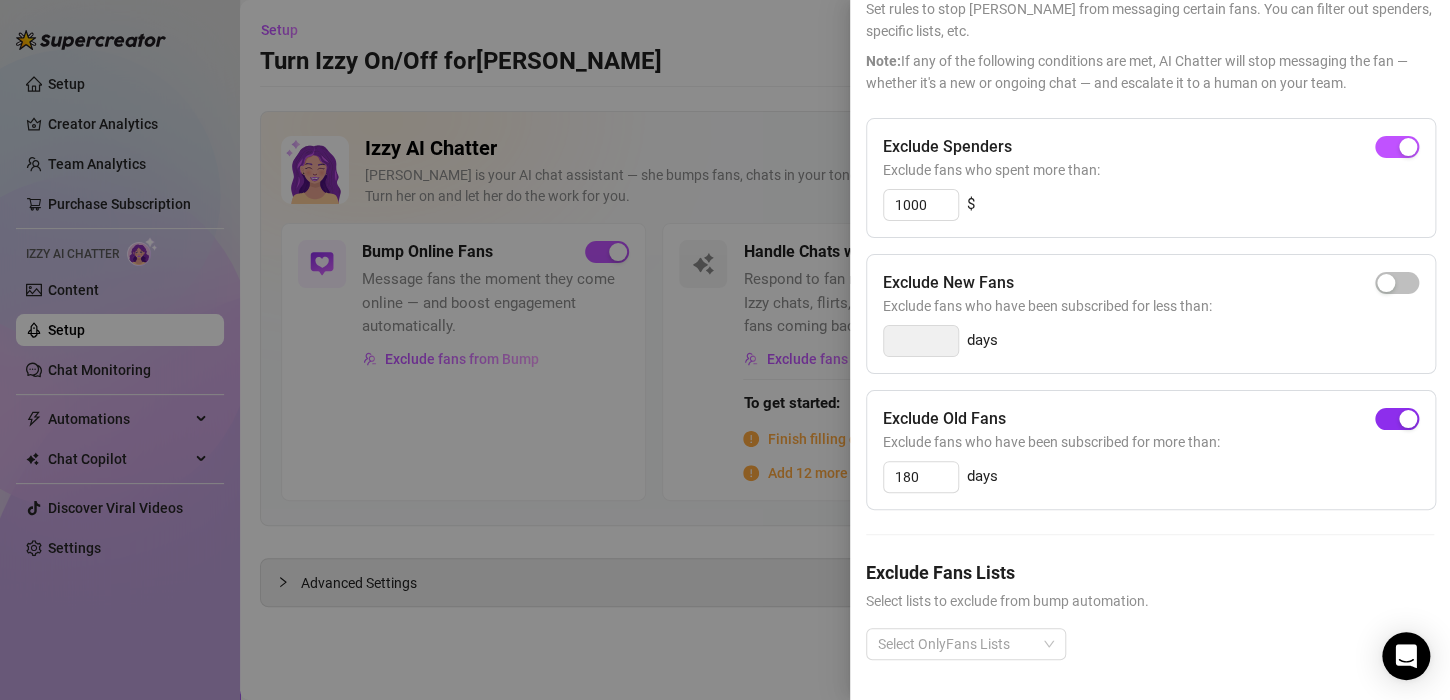 click at bounding box center [1408, 419] 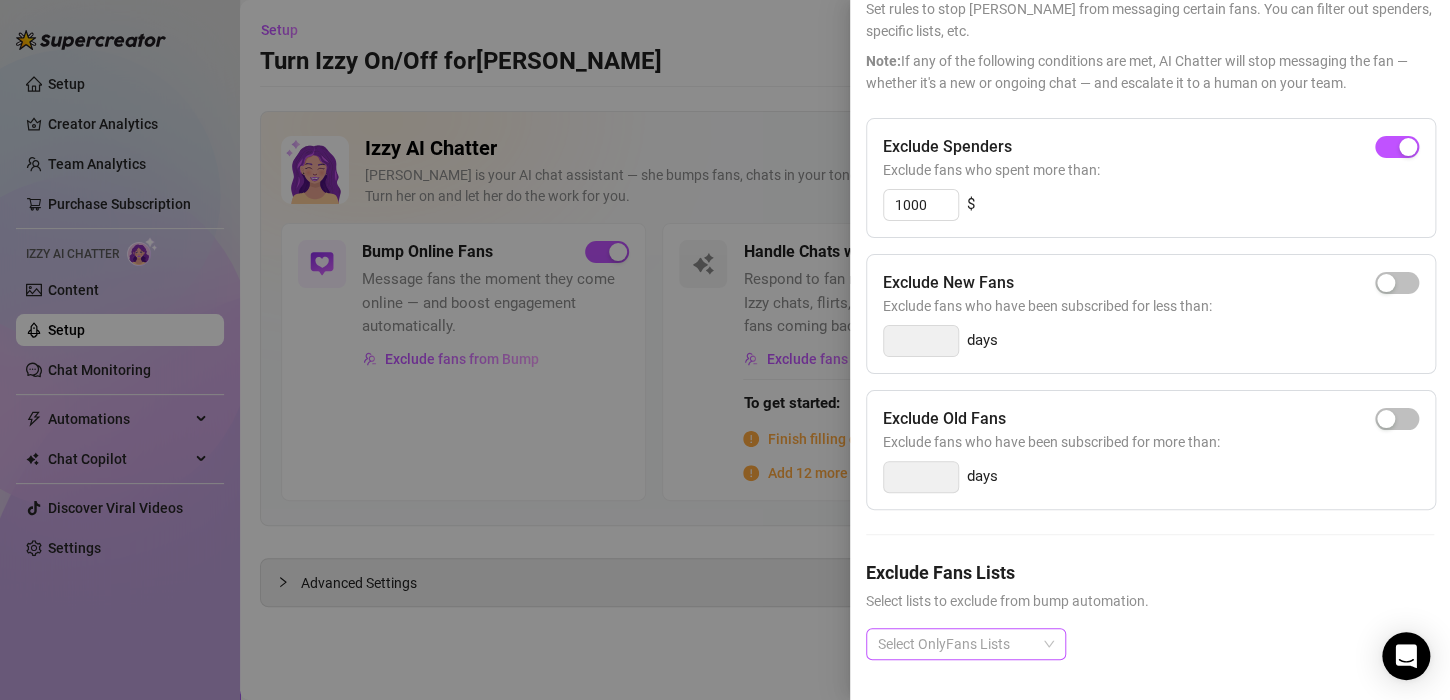 click at bounding box center [955, 644] 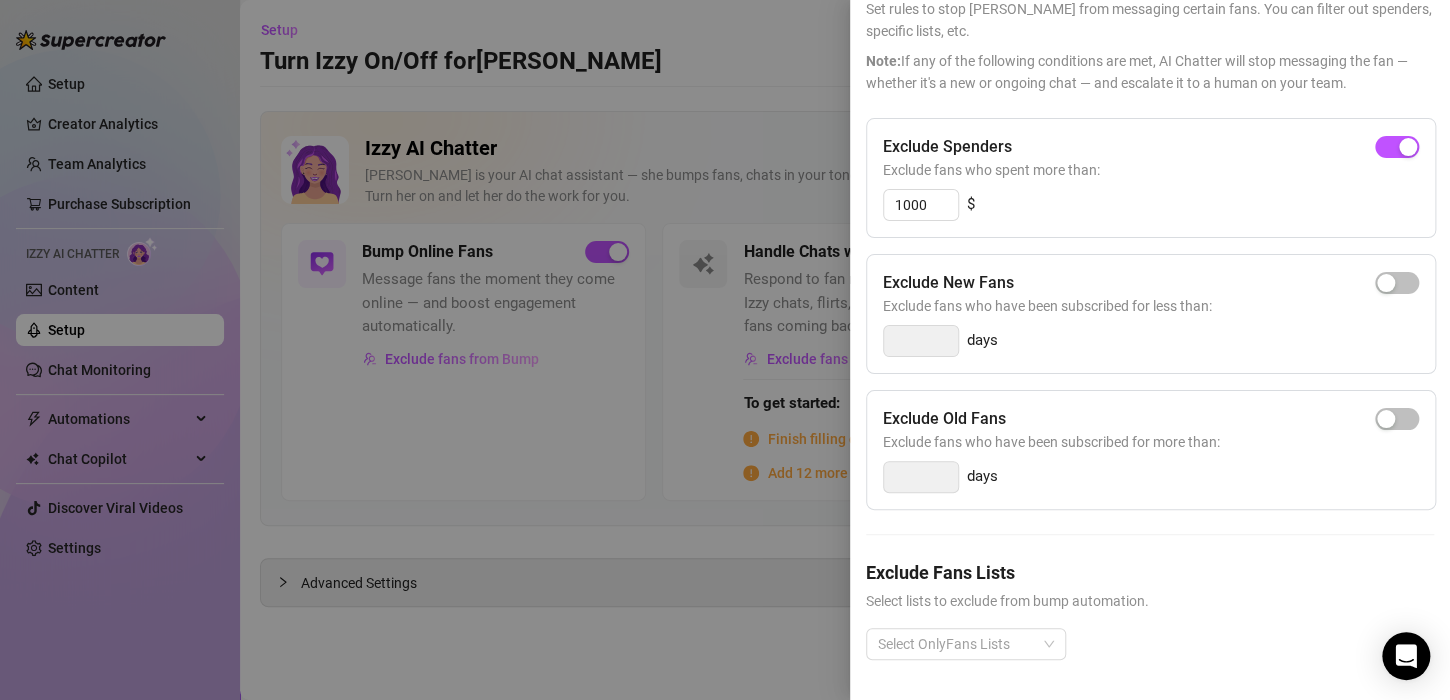 click on "Exclude Fans Lists" at bounding box center [1150, 572] 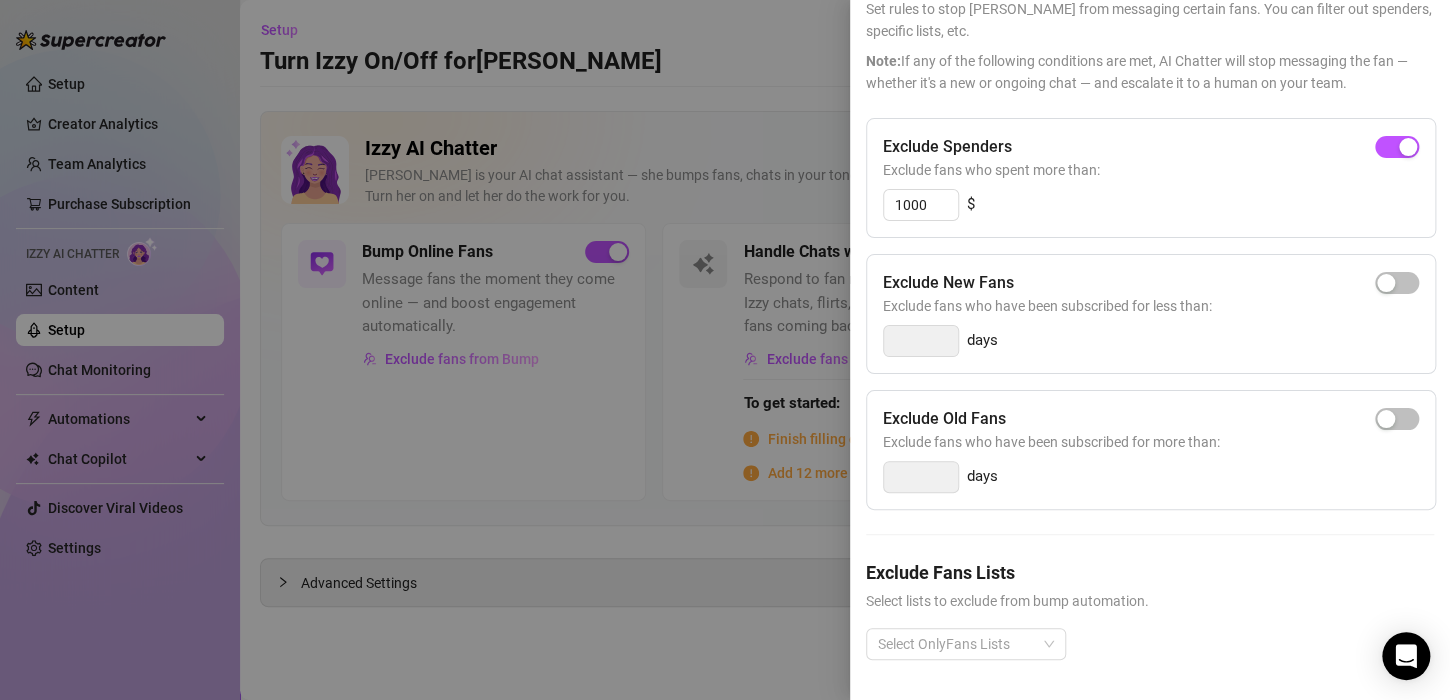 scroll, scrollTop: 0, scrollLeft: 0, axis: both 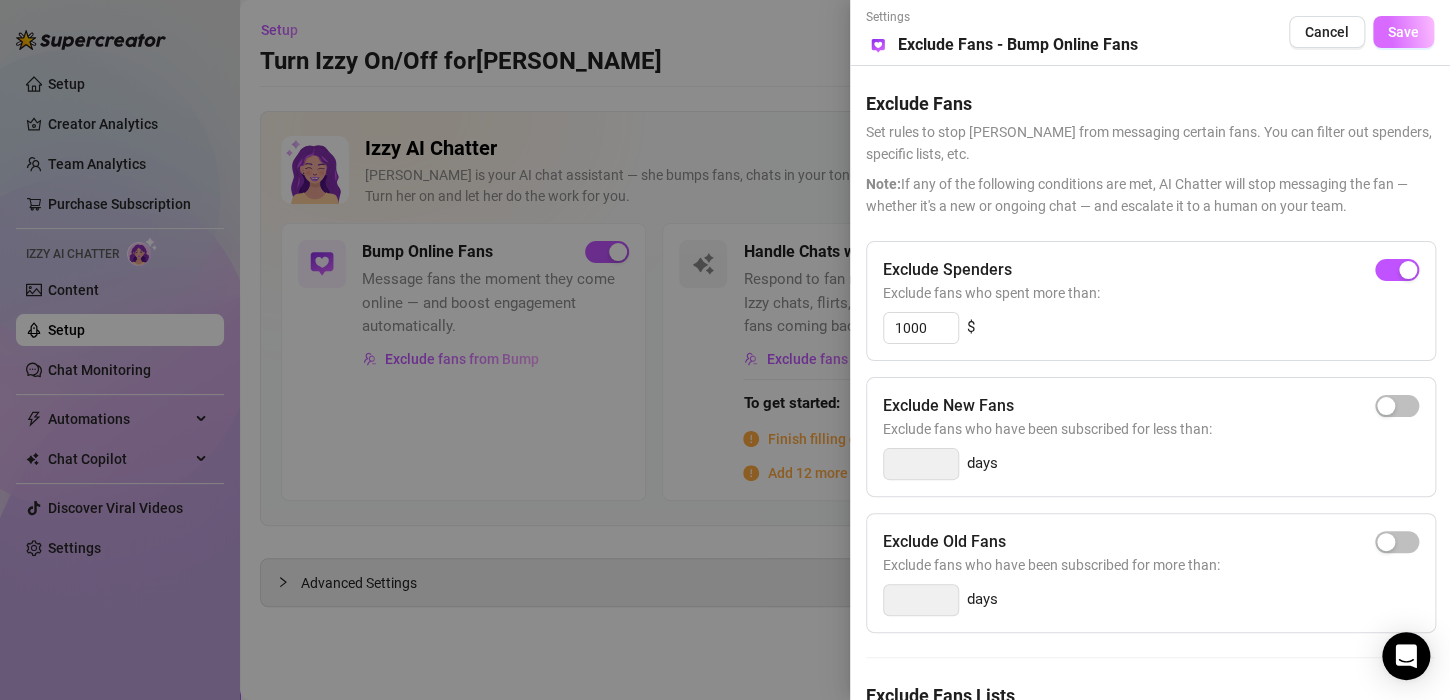 click on "Save" at bounding box center (1403, 32) 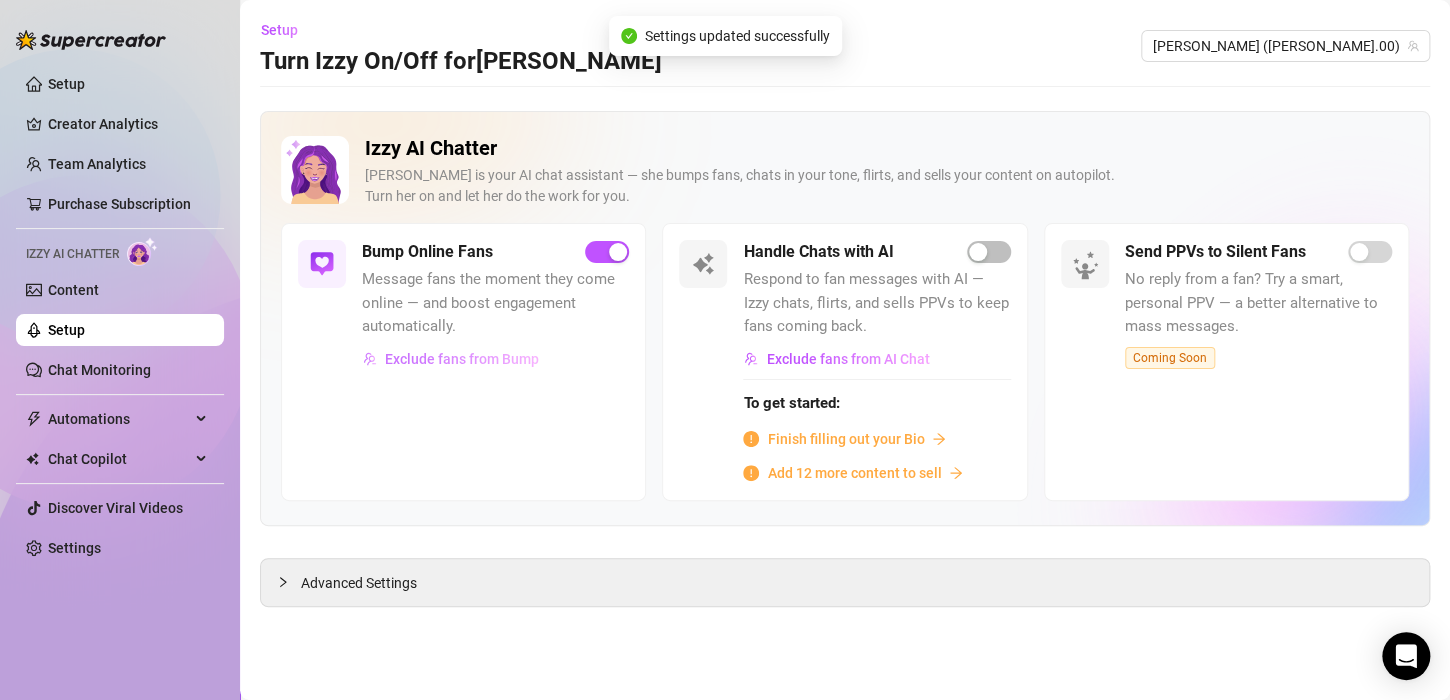 click on "Exclude fans from Bump" at bounding box center (462, 359) 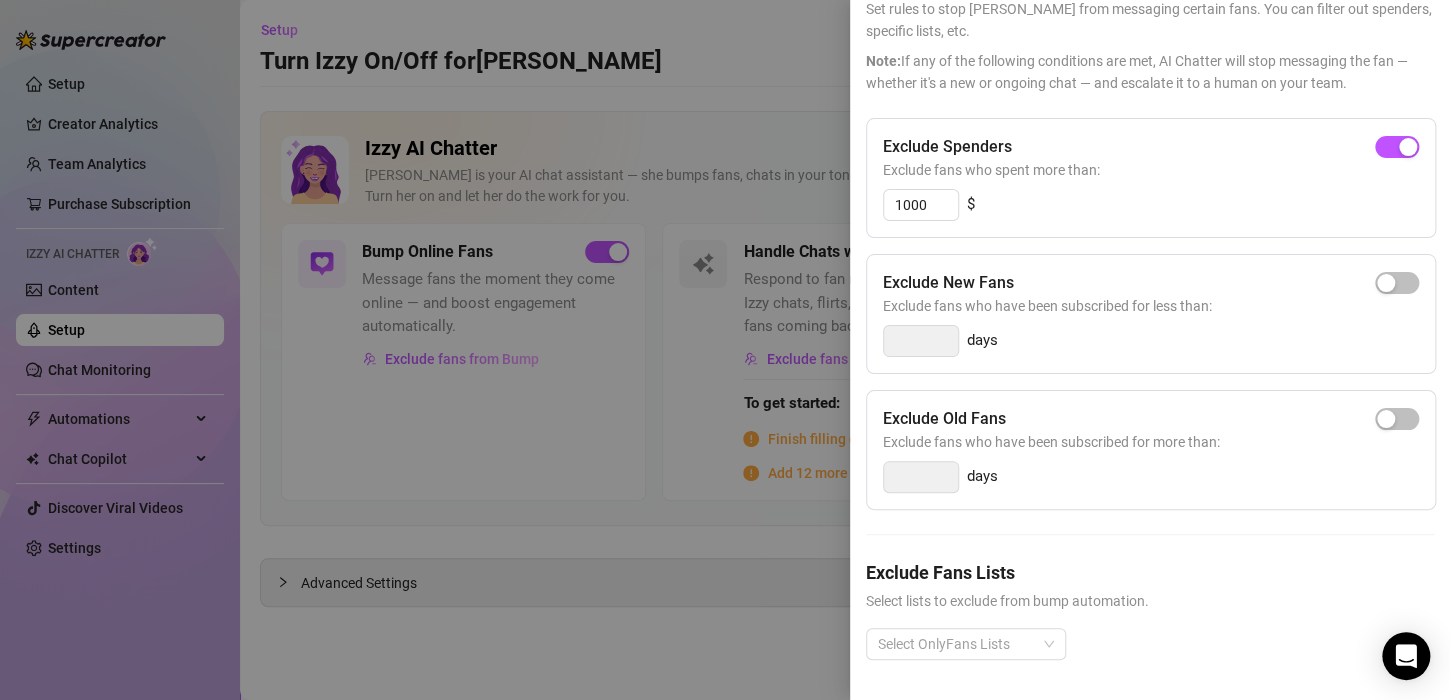 scroll, scrollTop: 0, scrollLeft: 0, axis: both 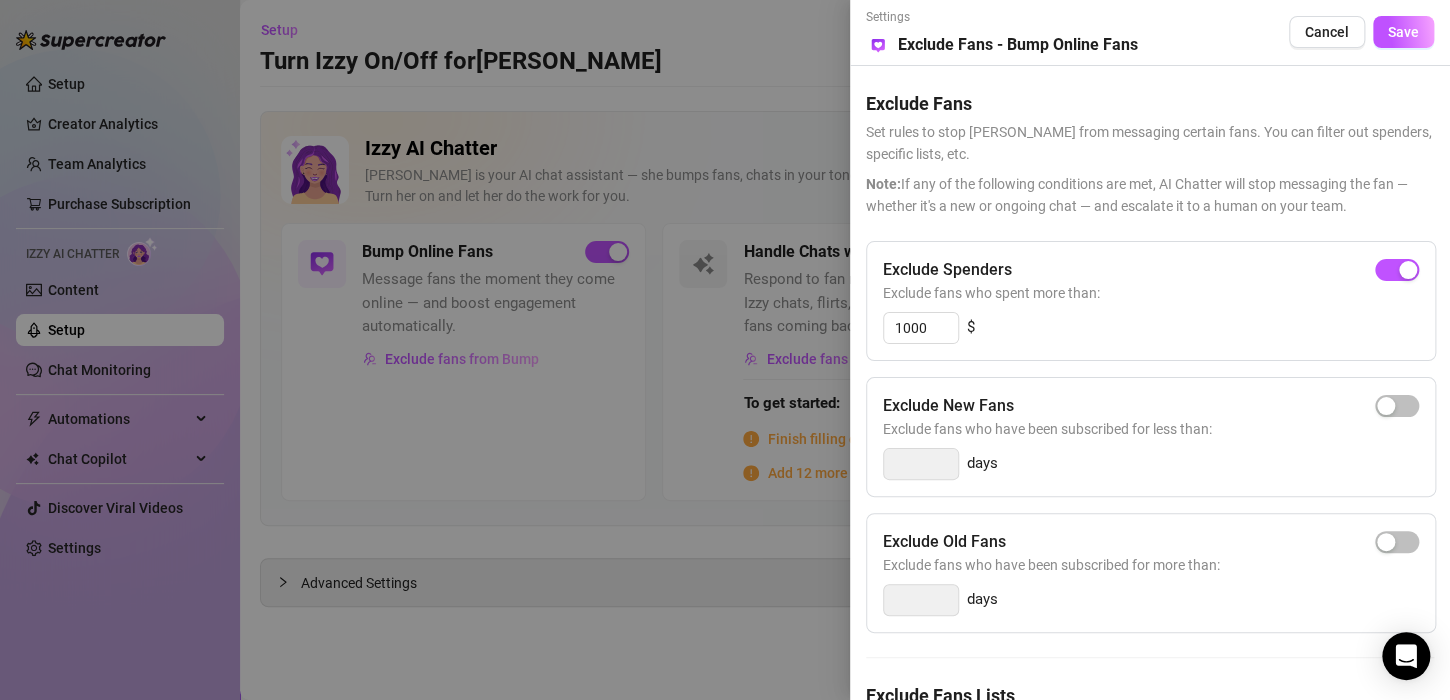 click on "Settings" at bounding box center (1002, 17) 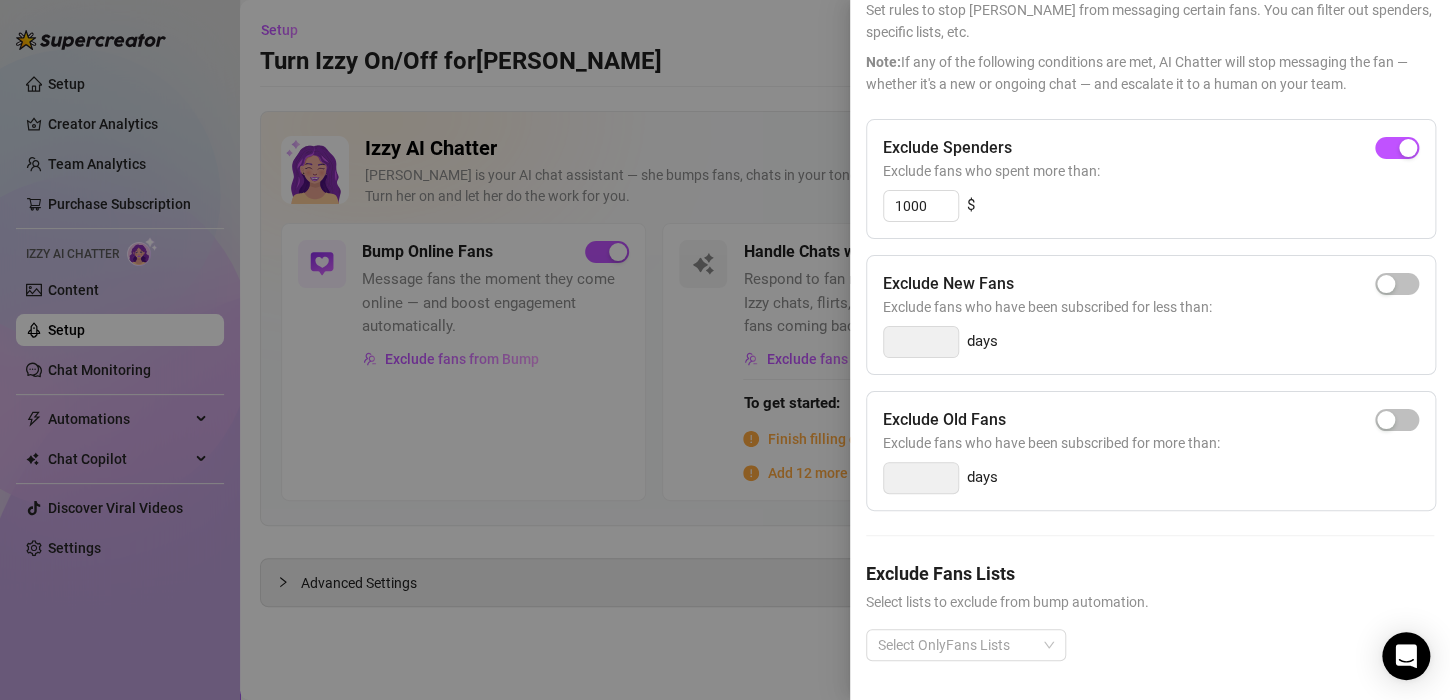 scroll, scrollTop: 0, scrollLeft: 0, axis: both 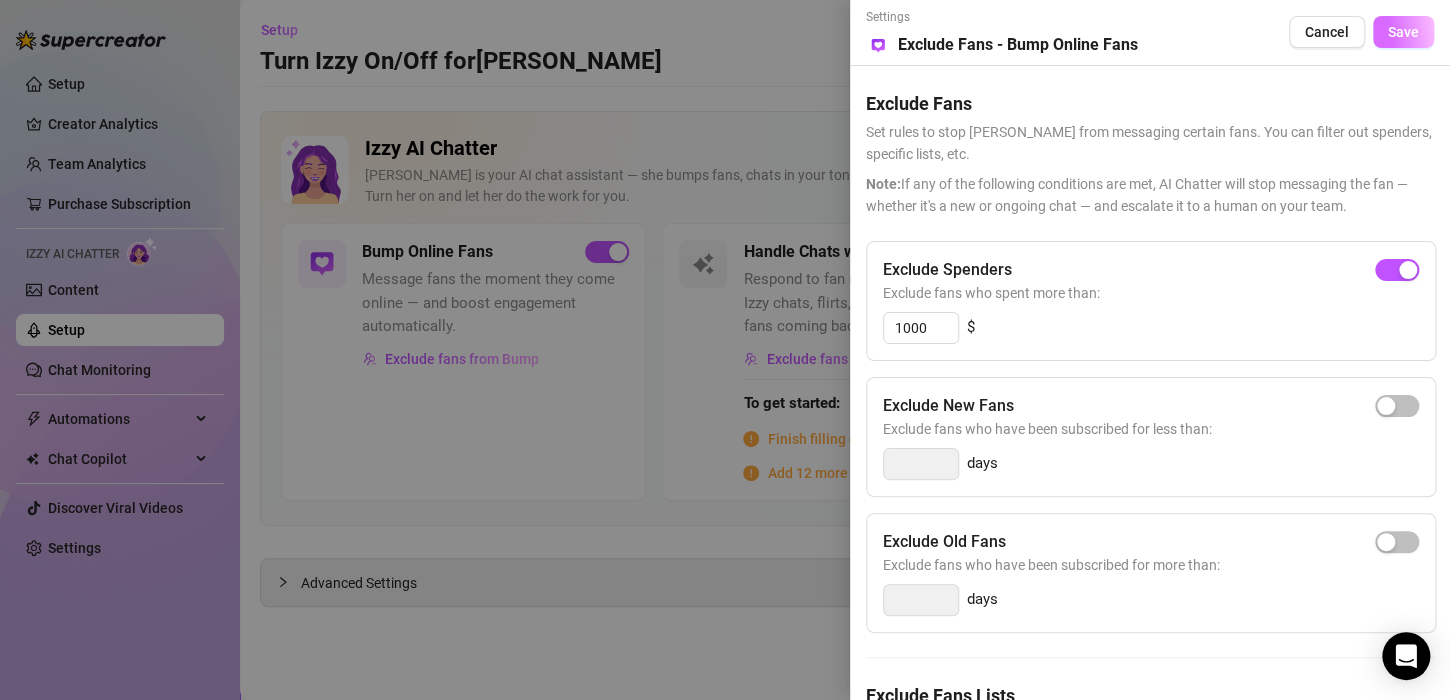 click on "Save" at bounding box center [1403, 32] 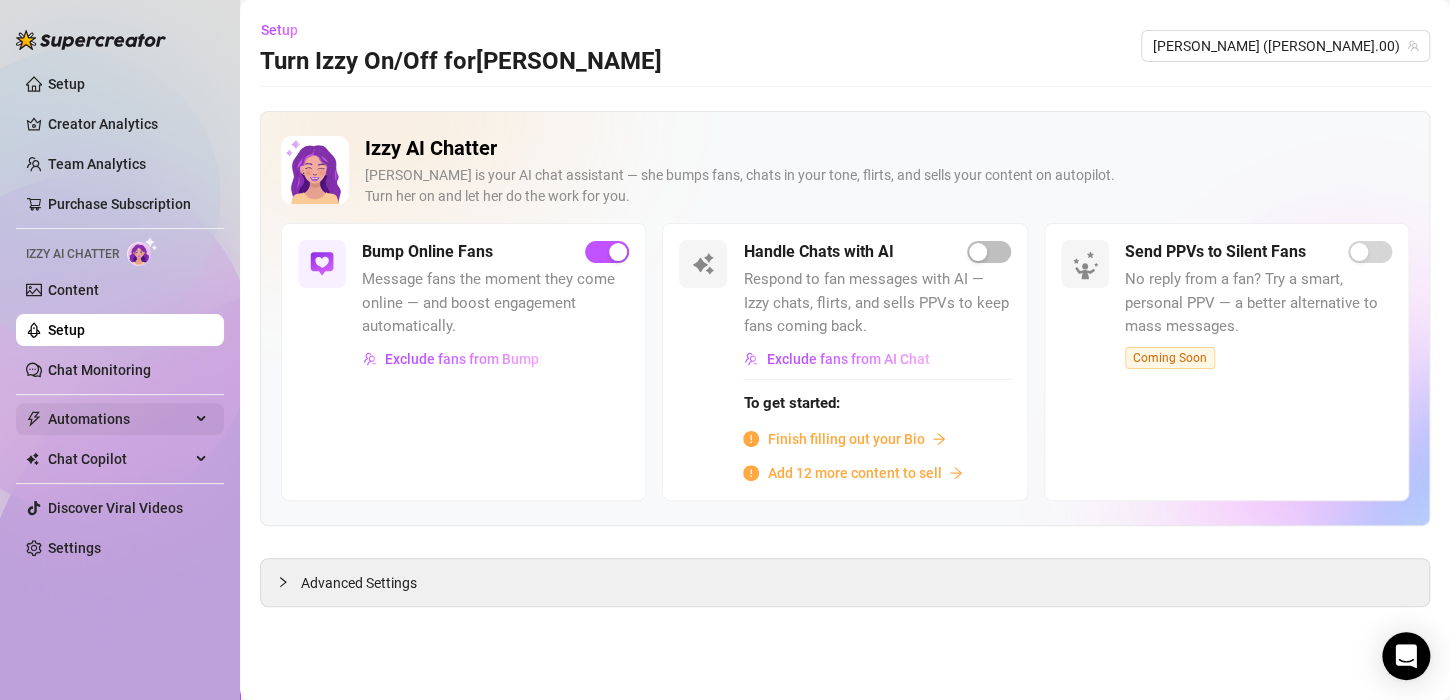 click on "Automations" at bounding box center (119, 419) 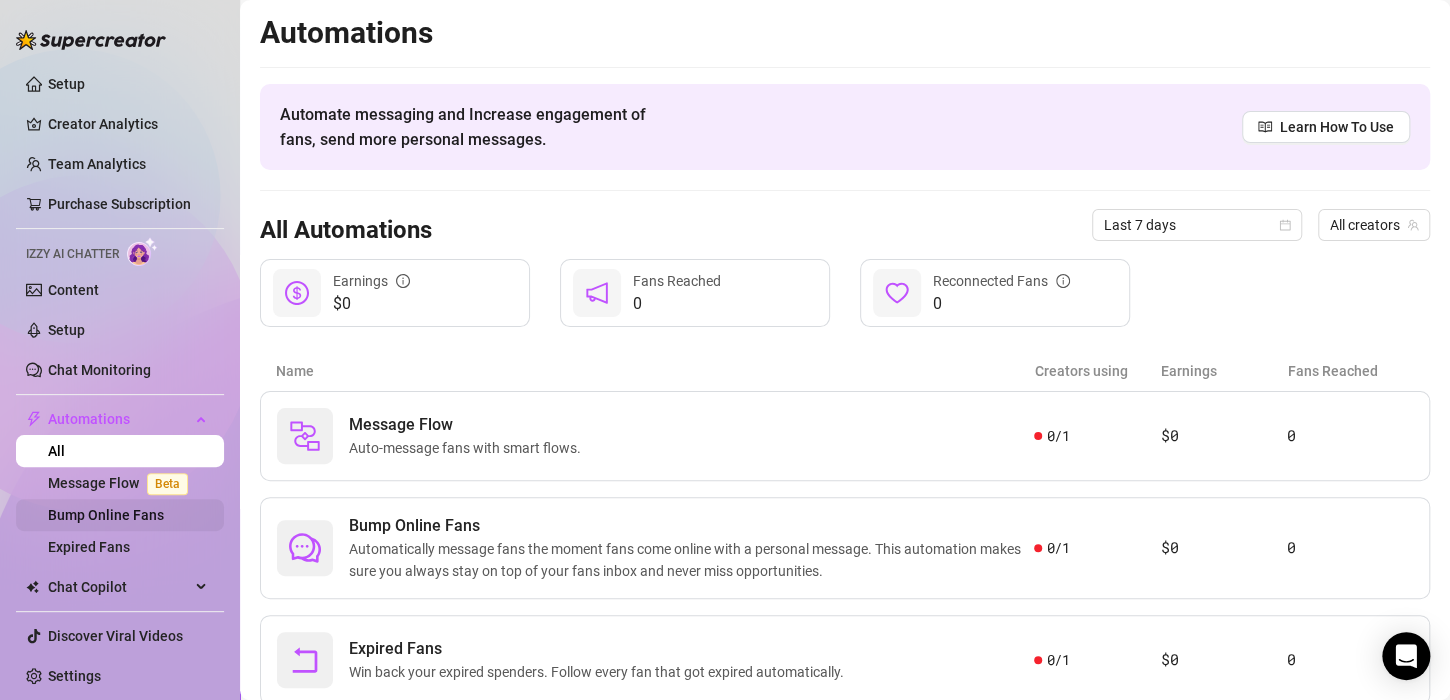 click on "Bump Online Fans" at bounding box center (106, 515) 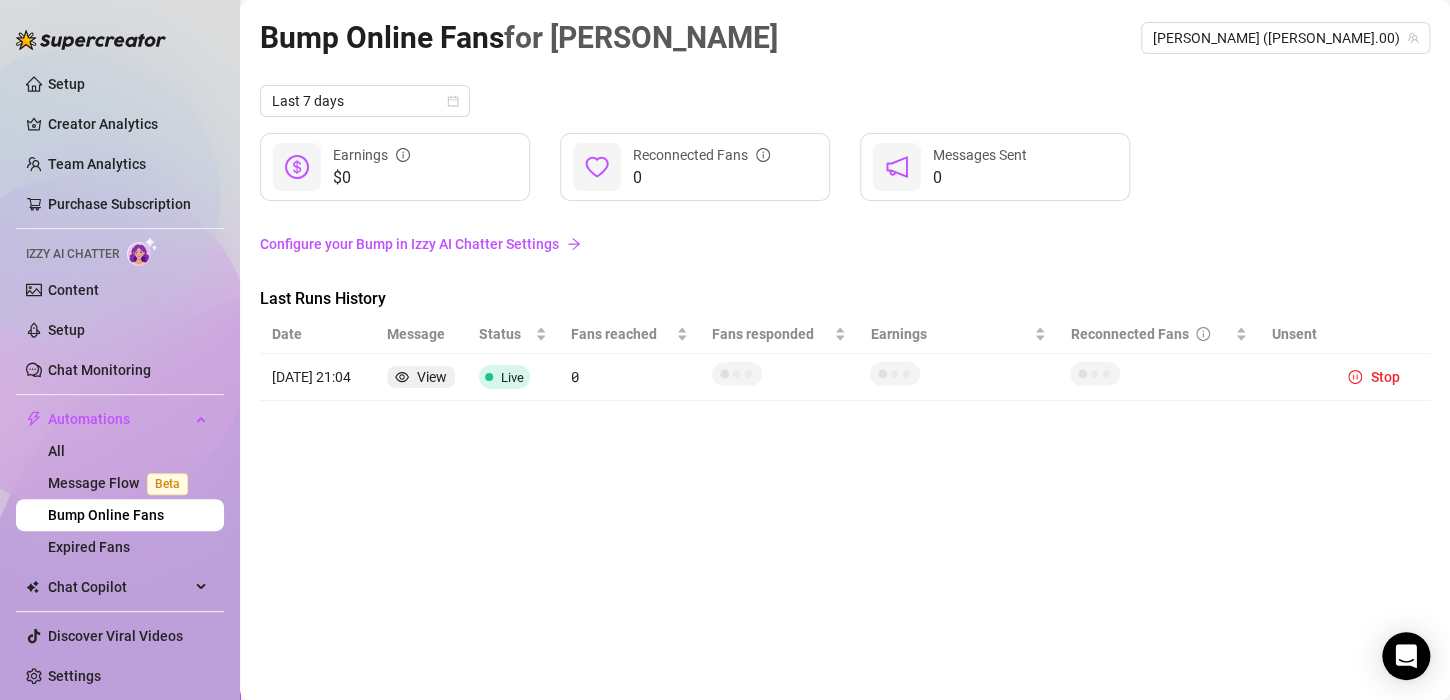 click on "Configure your Bump in Izzy AI Chatter Settings" at bounding box center [845, 244] 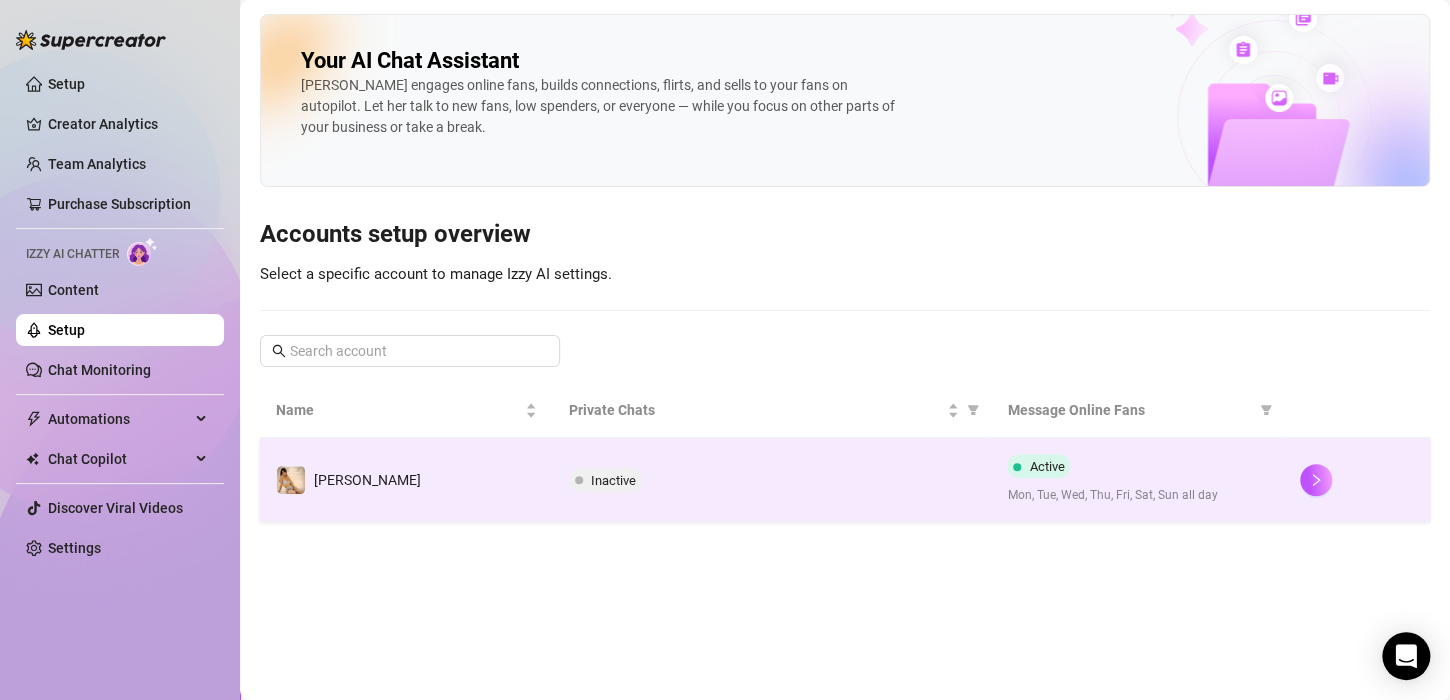 click on "Inactive" at bounding box center [613, 480] 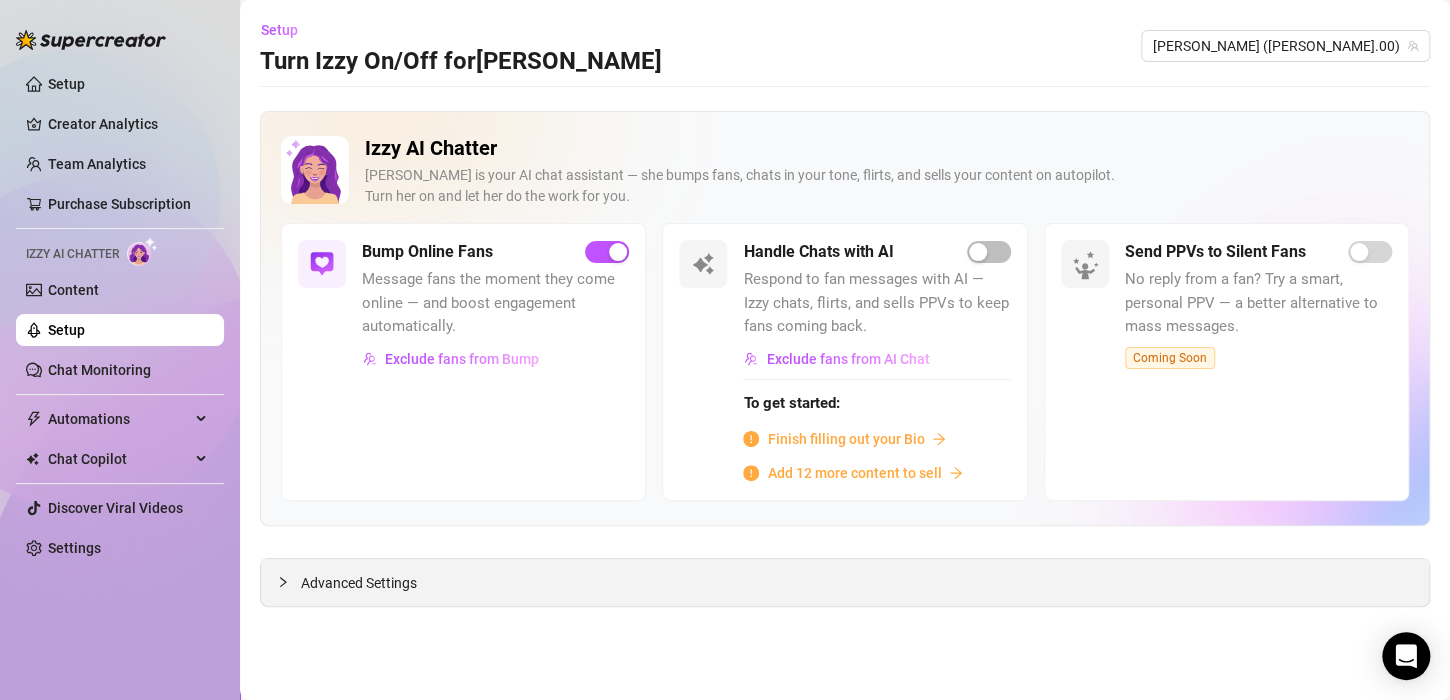 click on "Advanced Settings" at bounding box center (845, 582) 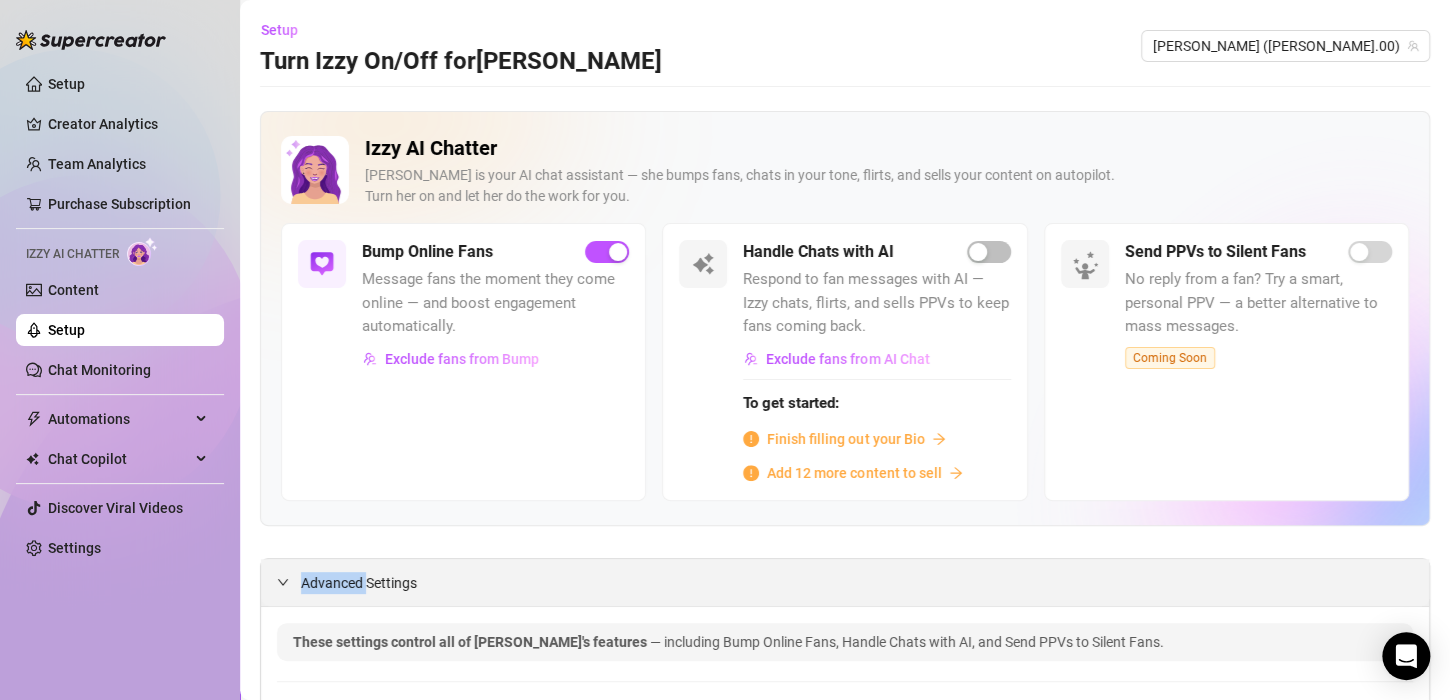click 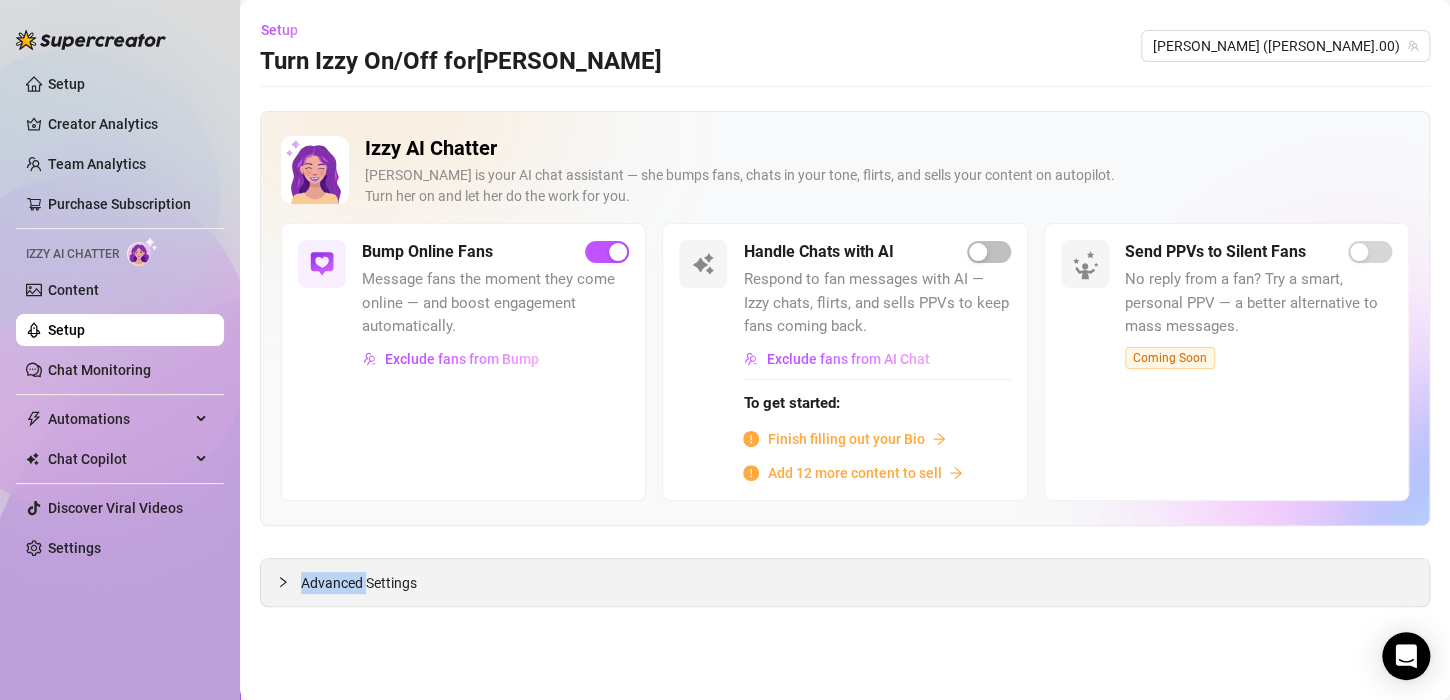 click on "Advanced Settings" at bounding box center (359, 583) 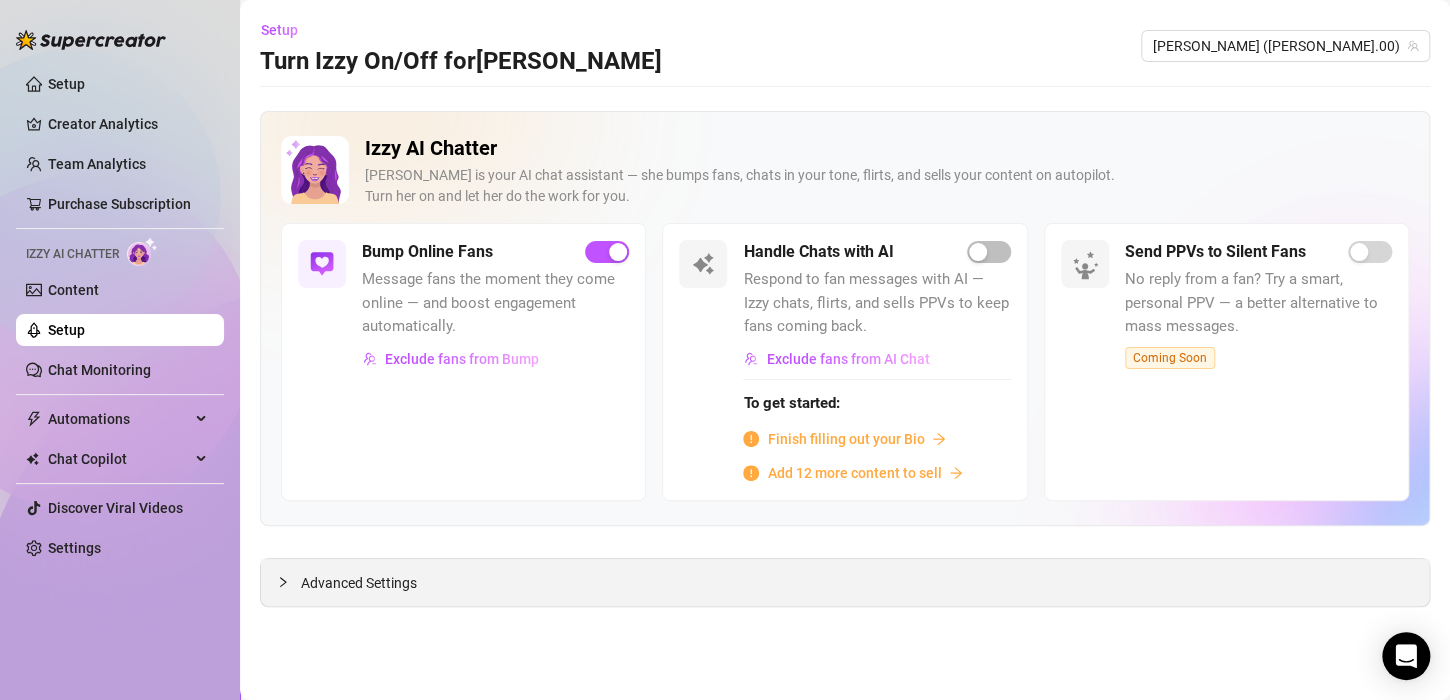 click on "Advanced Settings" at bounding box center (359, 583) 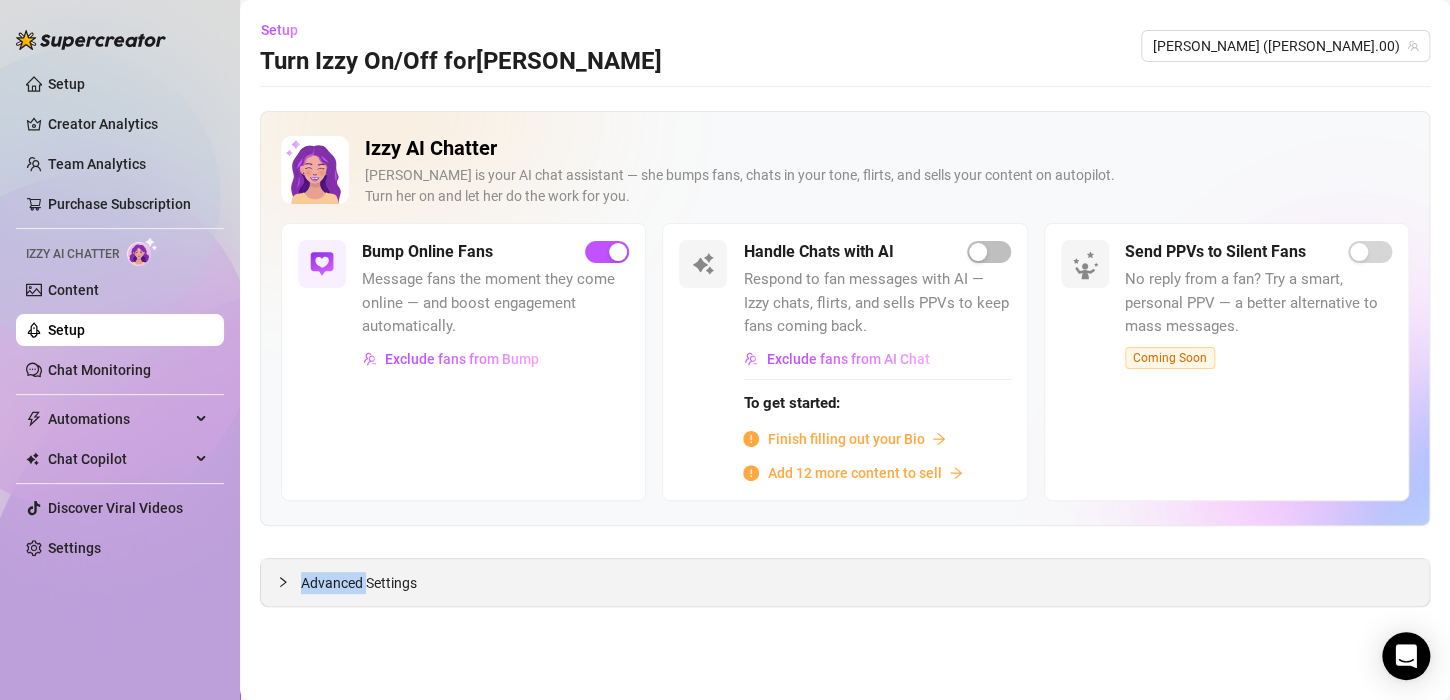 click on "Advanced Settings" at bounding box center [359, 583] 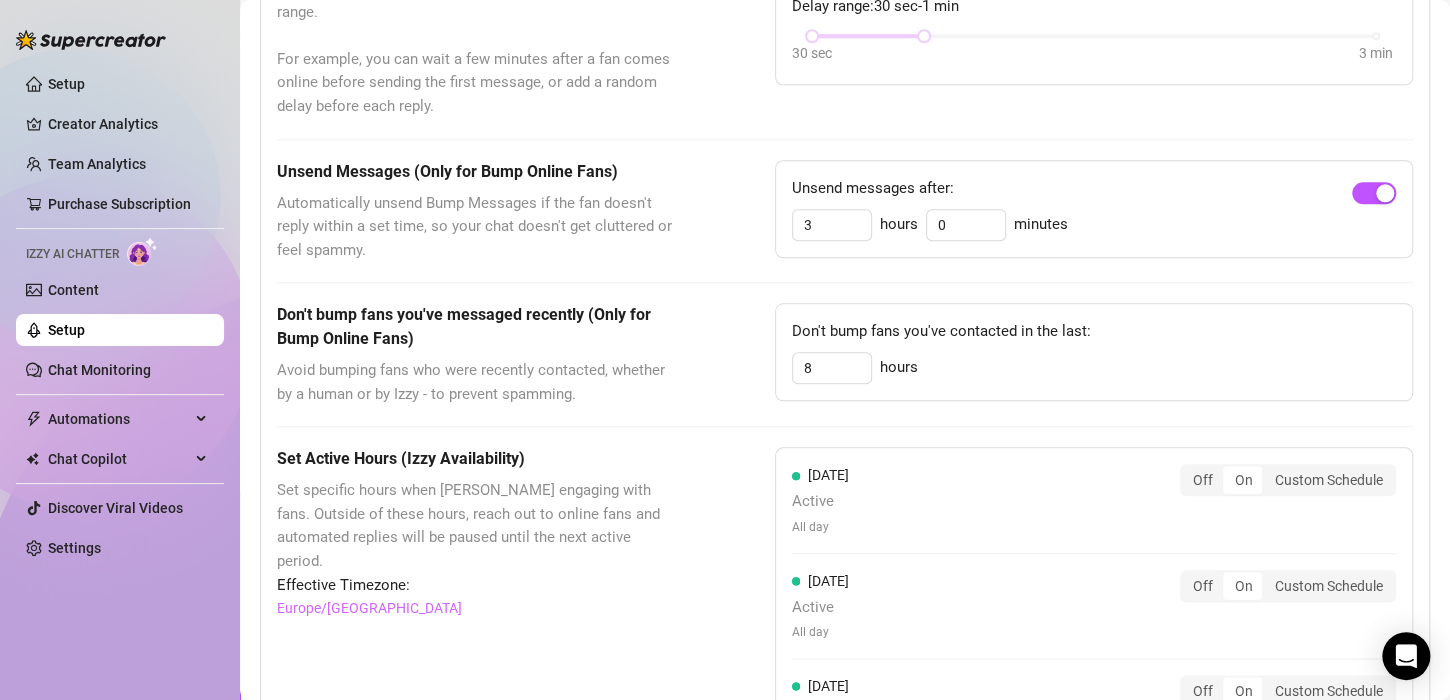 scroll, scrollTop: 780, scrollLeft: 0, axis: vertical 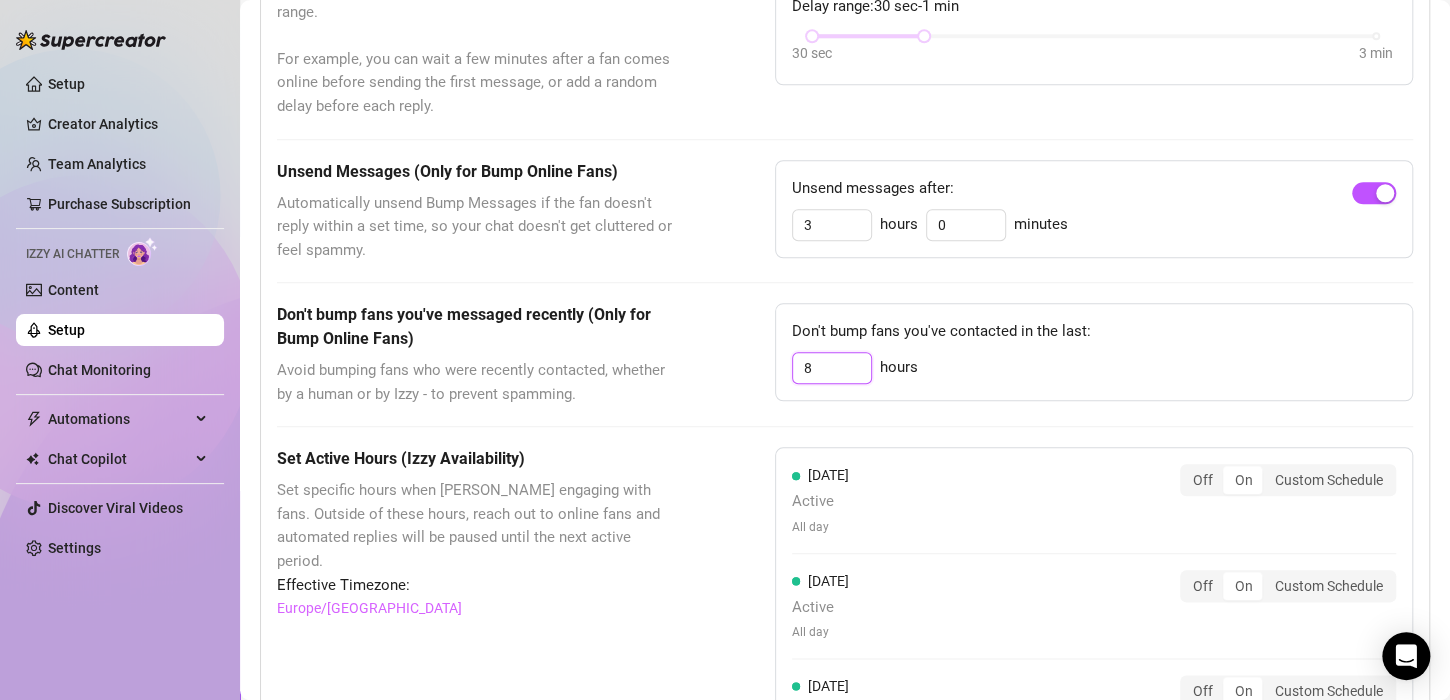 click on "8" at bounding box center (832, 368) 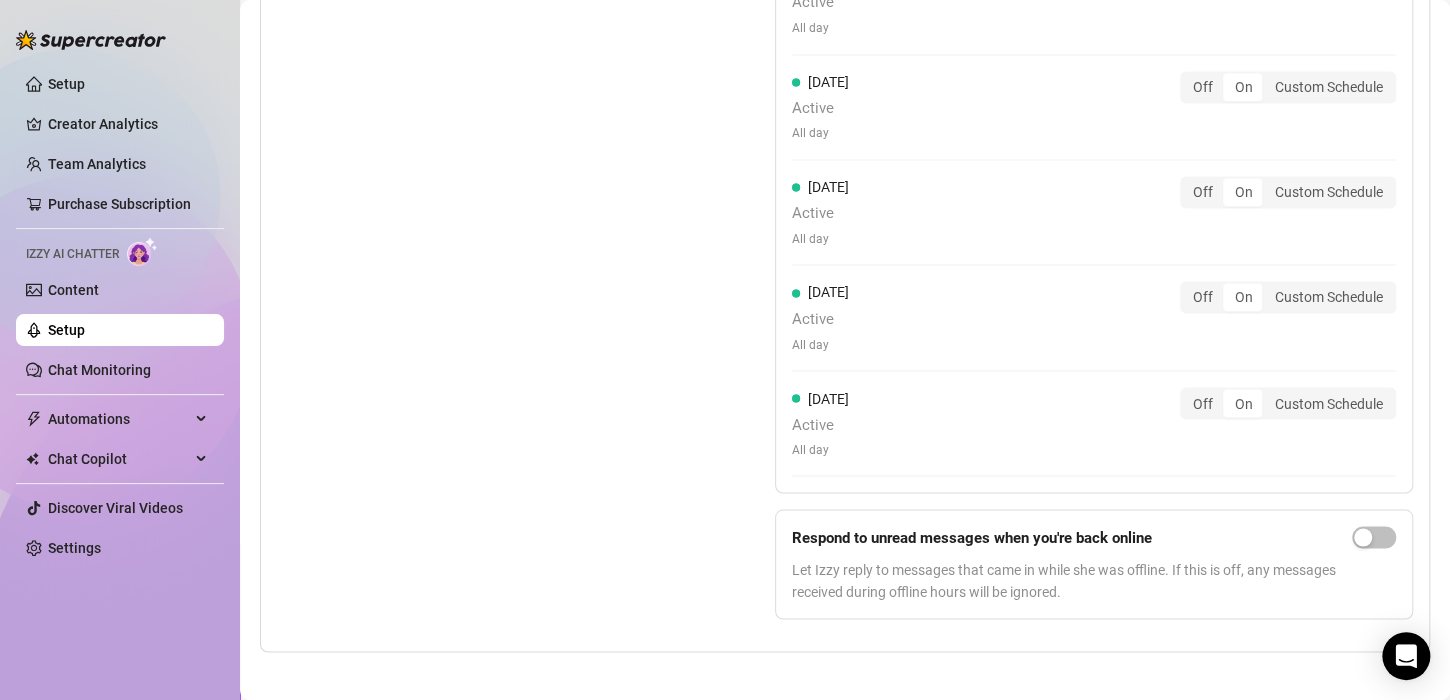 scroll, scrollTop: 1496, scrollLeft: 0, axis: vertical 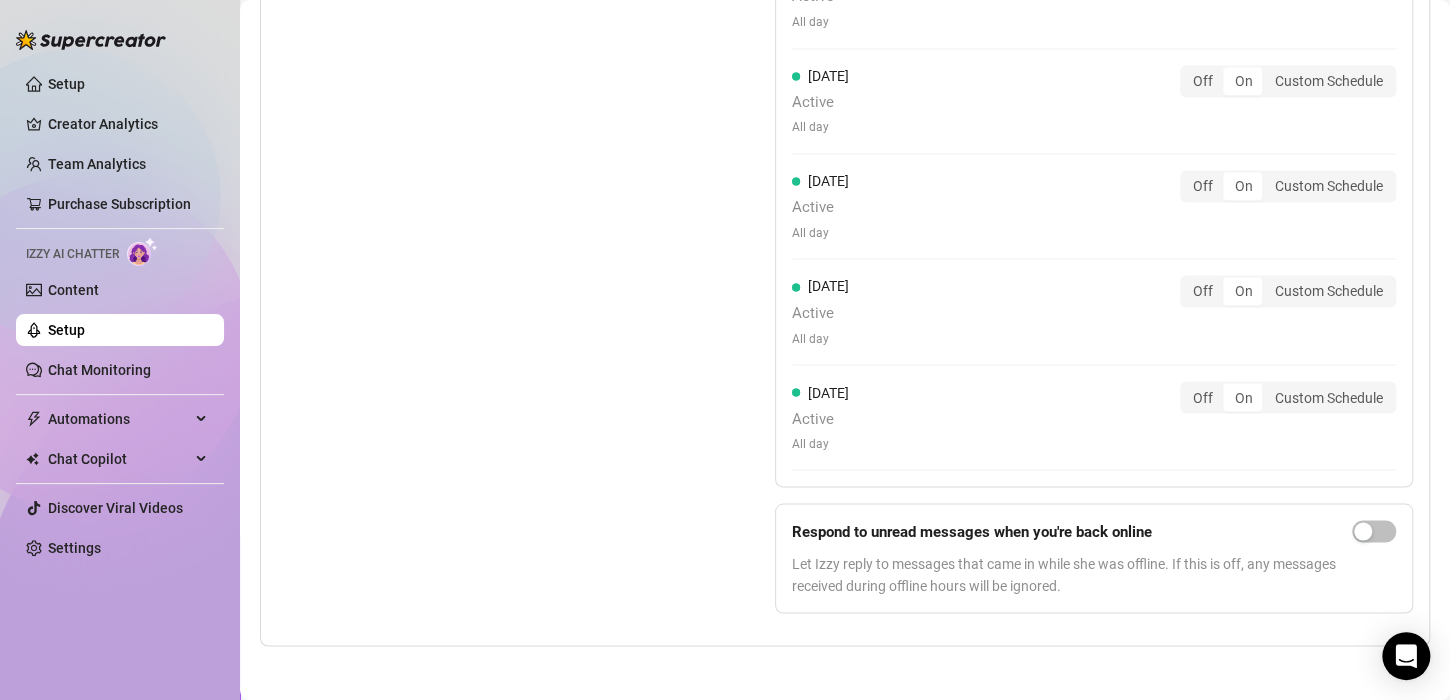 type on "14" 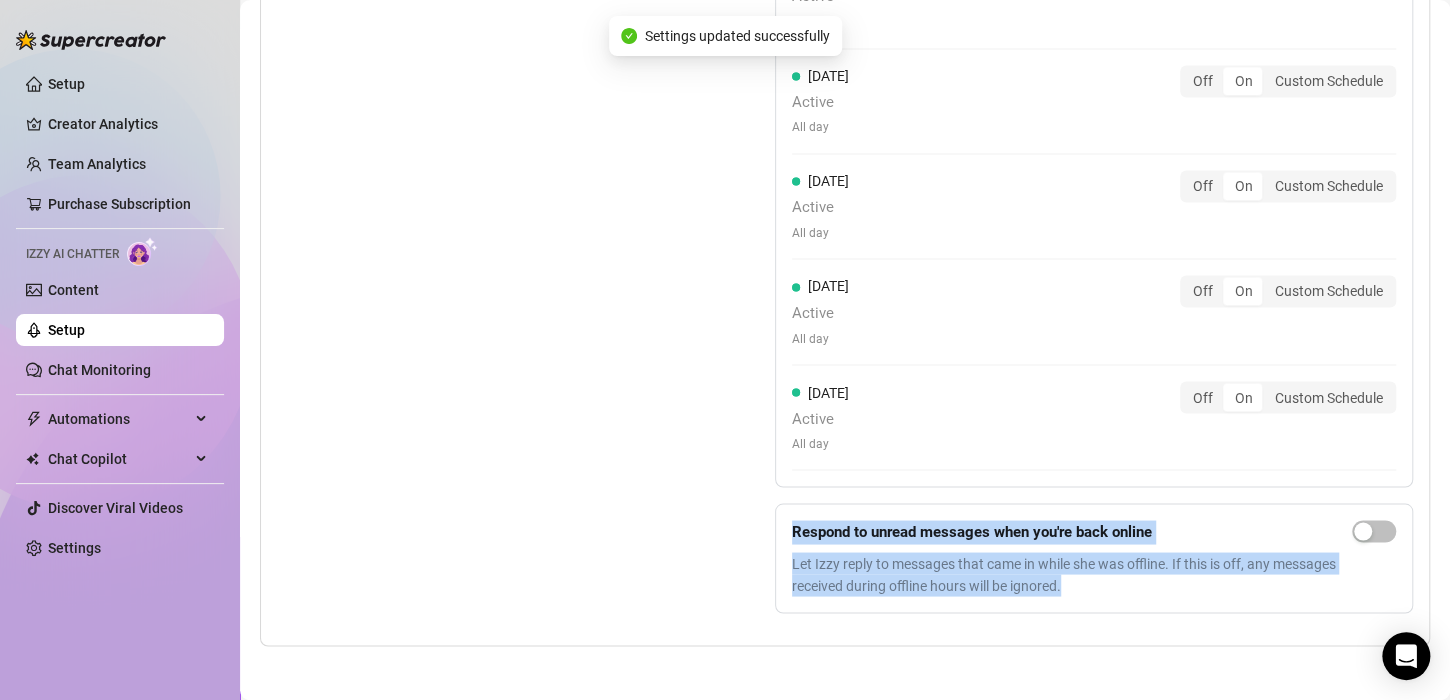 drag, startPoint x: 1137, startPoint y: 580, endPoint x: 713, endPoint y: 530, distance: 426.93793 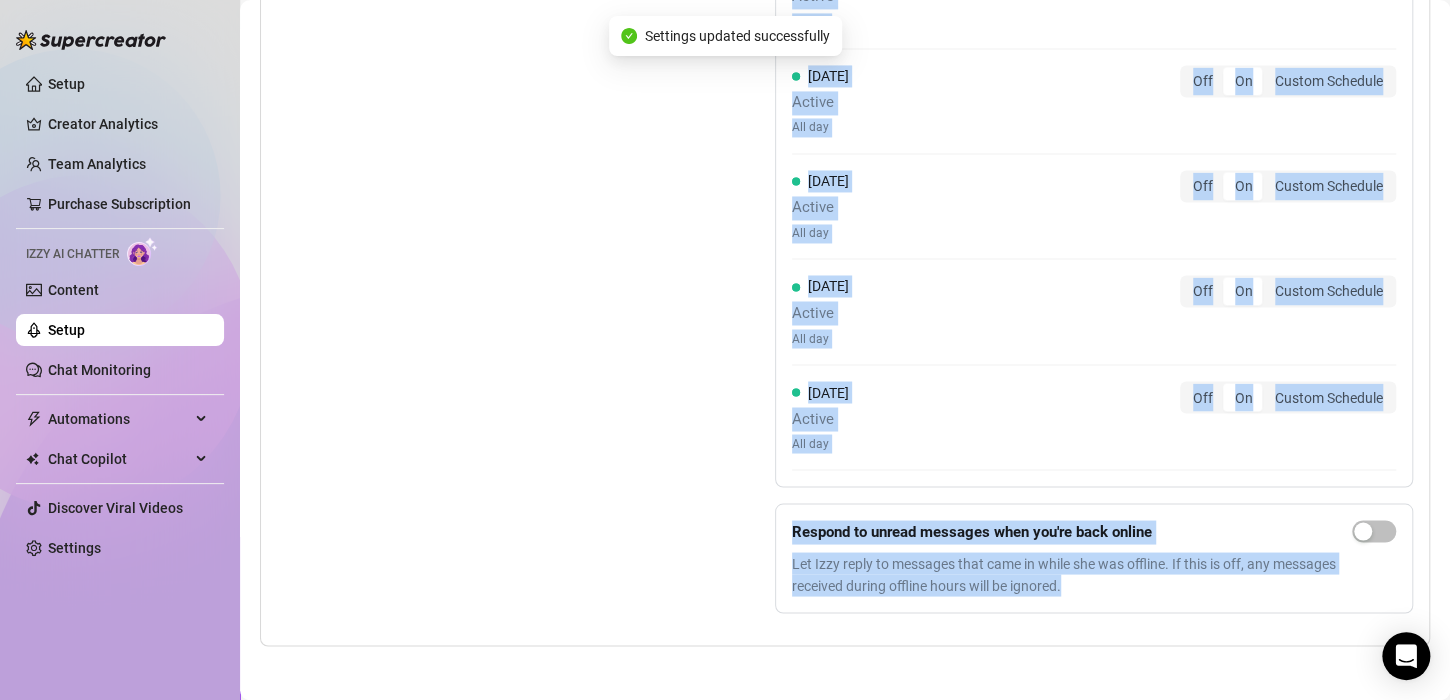 click on "Set Active Hours (Izzy Availability) Set specific hours when Izzy engaging with fans. Outside of these hours, reach out to online fans and automated replies will be paused until the next active period. Effective Timezone: [GEOGRAPHIC_DATA]/[GEOGRAPHIC_DATA] [DATE] Active All day Off On Custom Schedule [DATE] Active All day Off On Custom Schedule [DATE] Active All day Off On Custom Schedule [DATE] Active All day Off On Custom Schedule [DATE] Active All day Off On Custom Schedule [DATE] Active All day Off On Custom Schedule [DATE] Active All day Off On Custom Schedule Respond to unread messages when you're back online Let Izzy reply to messages that came in while she was offline. If this is off, any messages received during offline hours will be ignored." at bounding box center [845, 179] 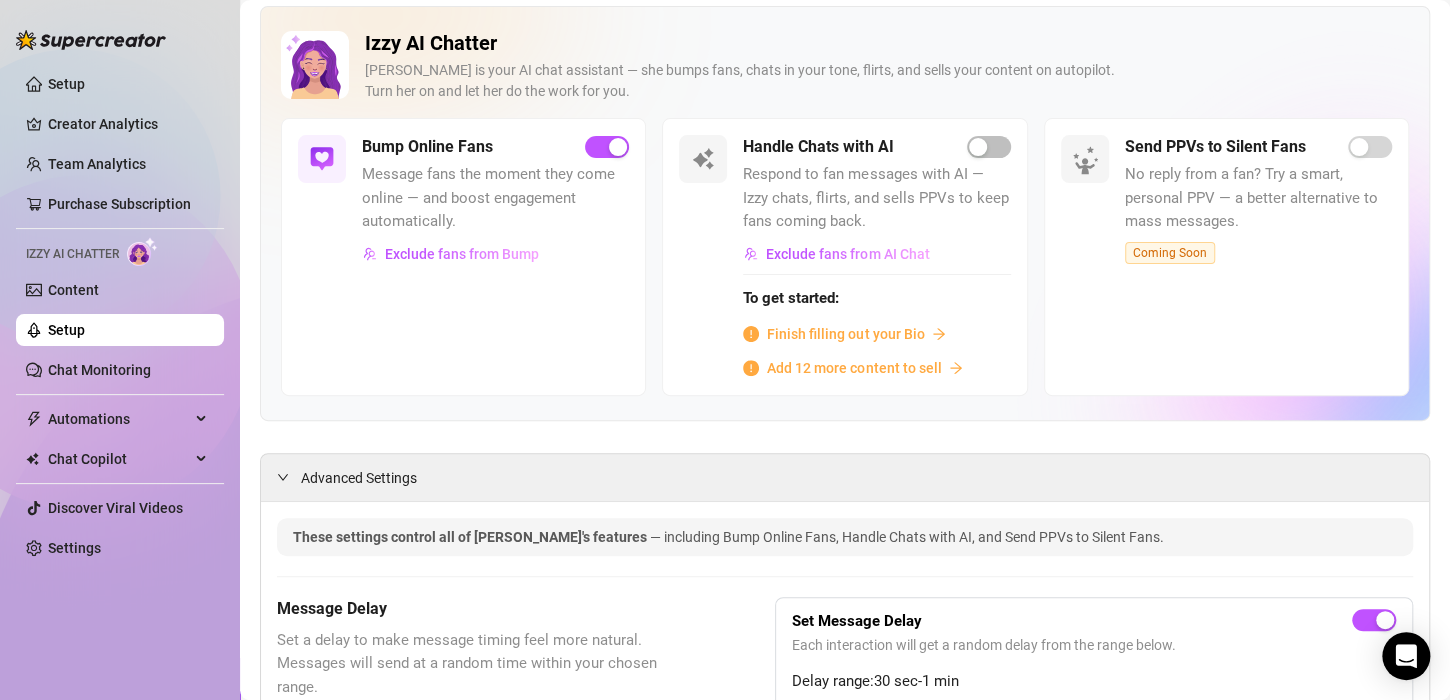 scroll, scrollTop: 0, scrollLeft: 0, axis: both 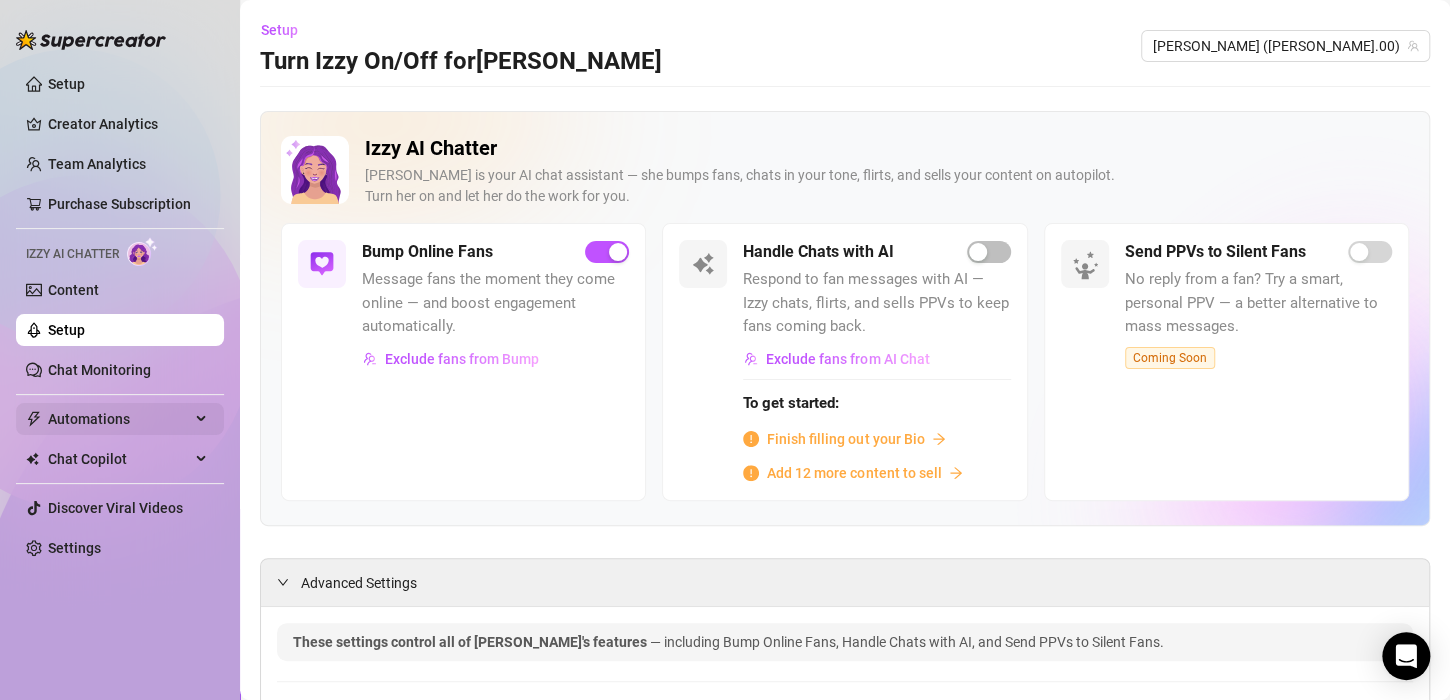 click on "Automations" at bounding box center (119, 419) 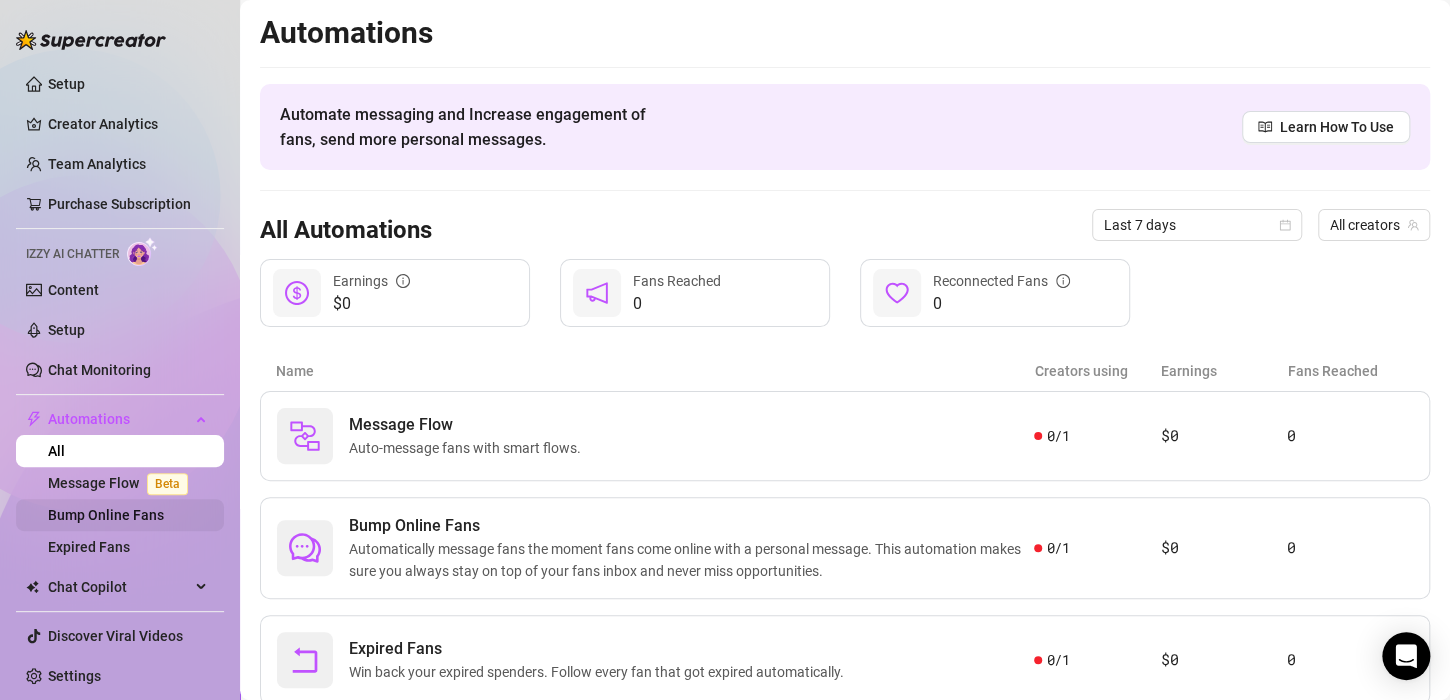 click on "Bump Online Fans" at bounding box center [106, 515] 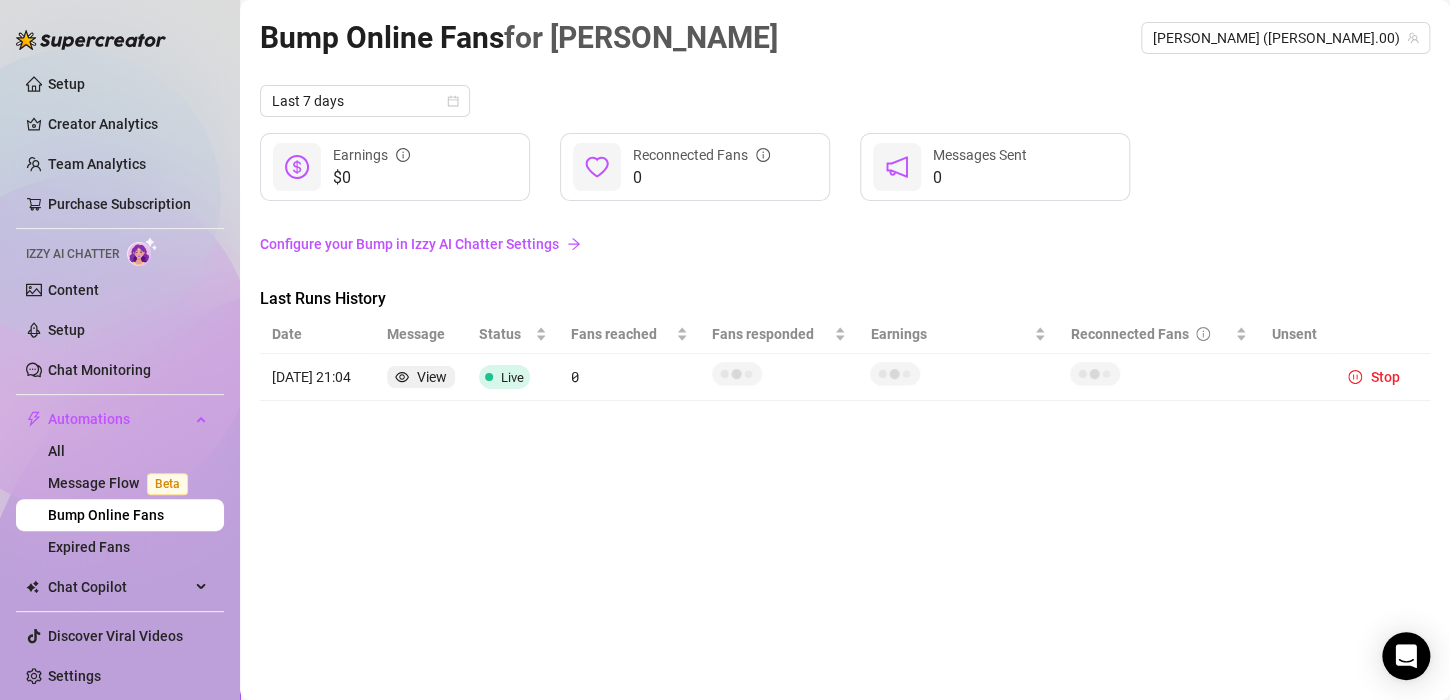 click on "[DATE] 21:04" at bounding box center [317, 377] 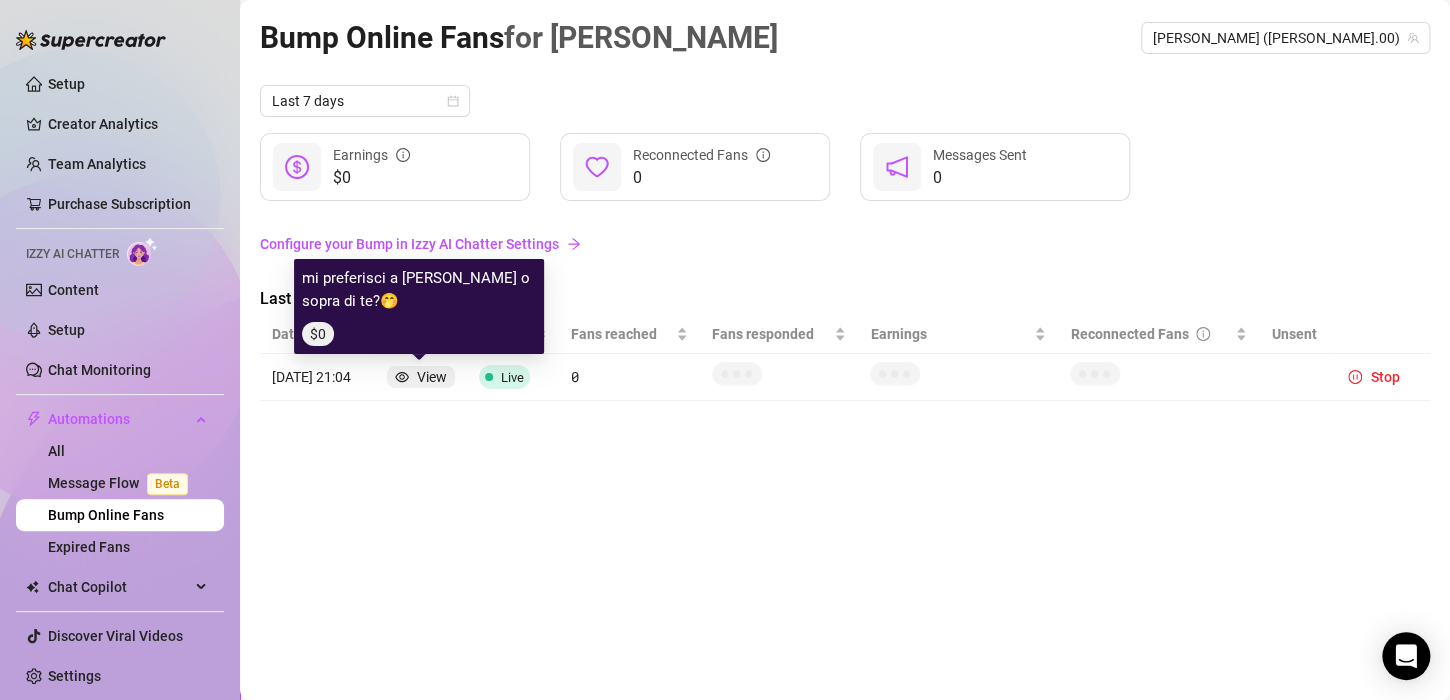click on "View" at bounding box center [421, 377] 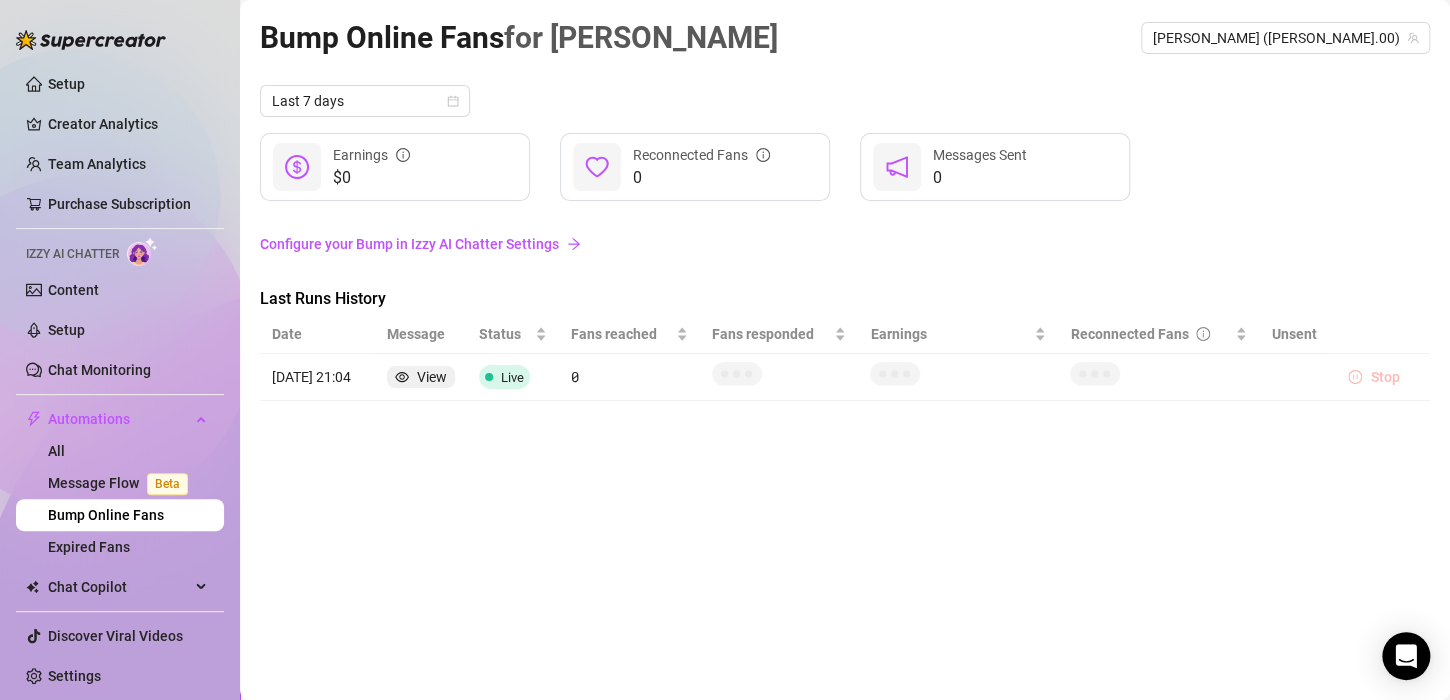 click on "Stop" at bounding box center (1384, 377) 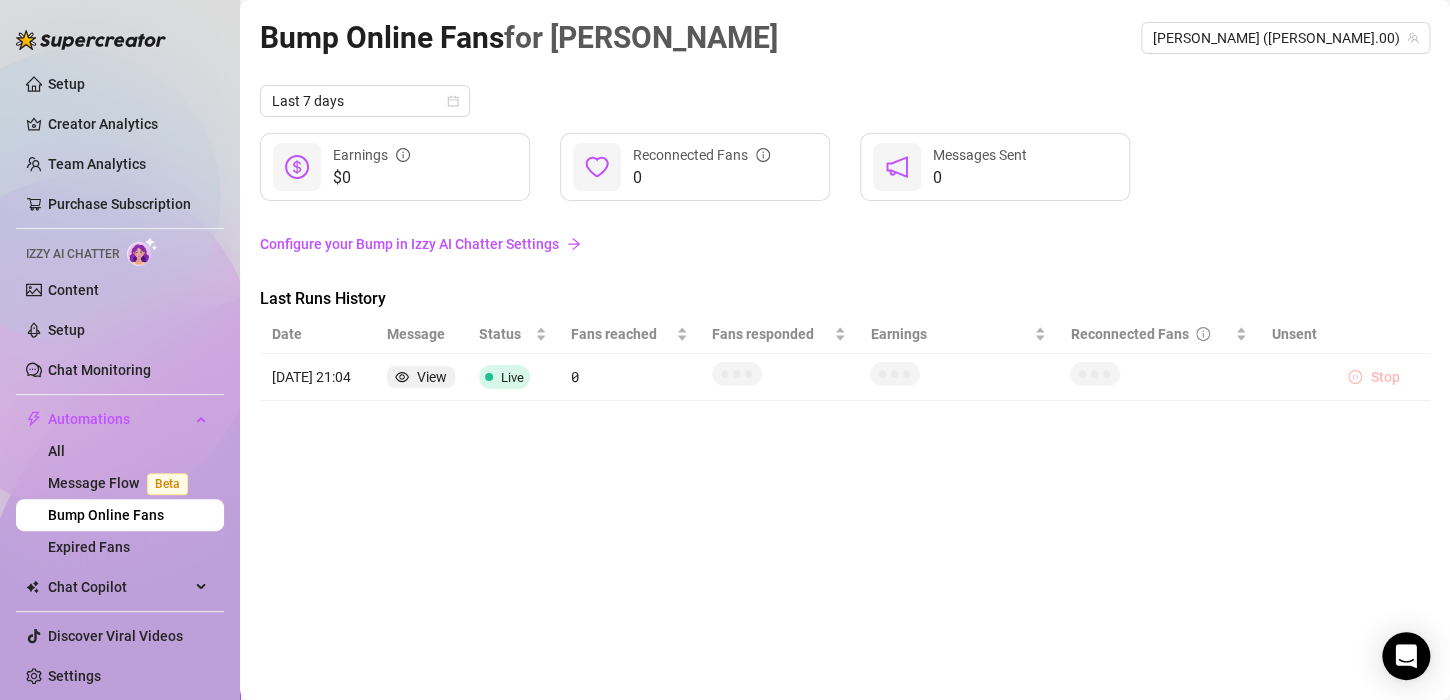 click on "Stop" at bounding box center [1373, 377] 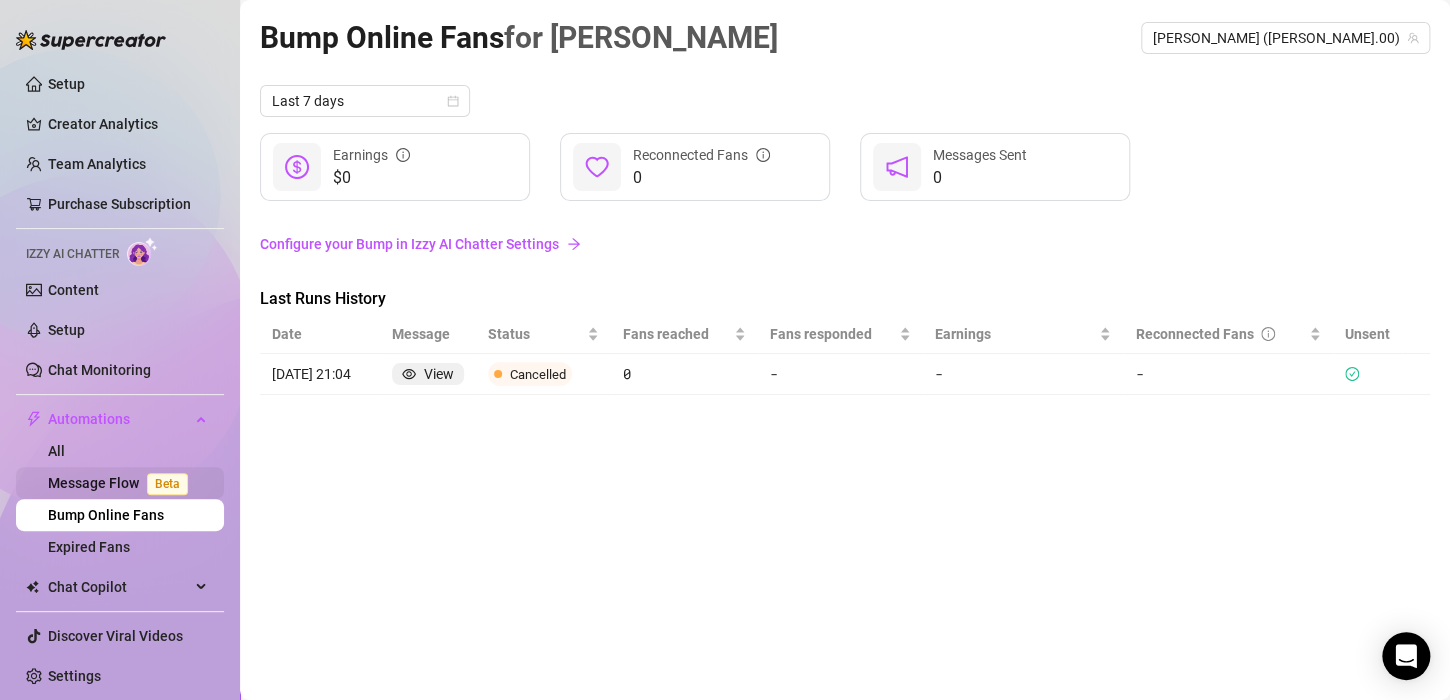 click on "Message Flow Beta" at bounding box center (122, 483) 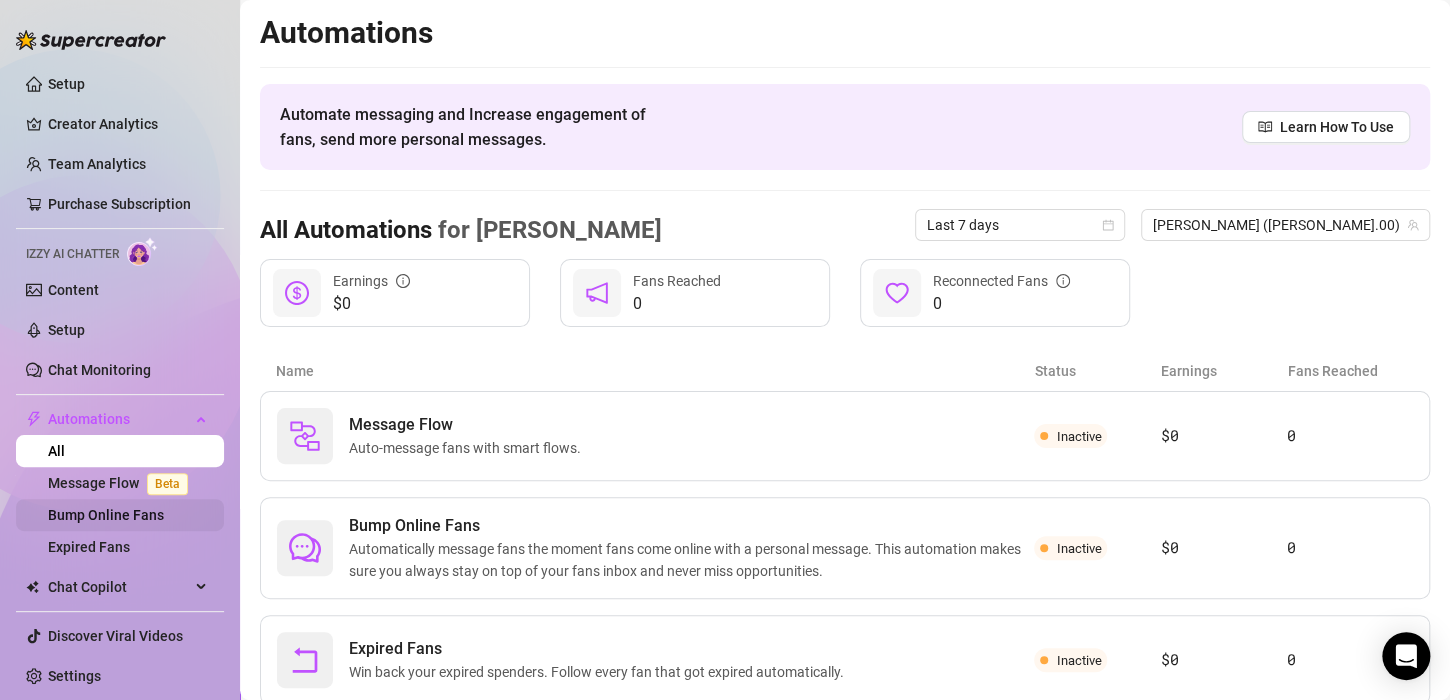 click on "Bump Online Fans" at bounding box center (106, 515) 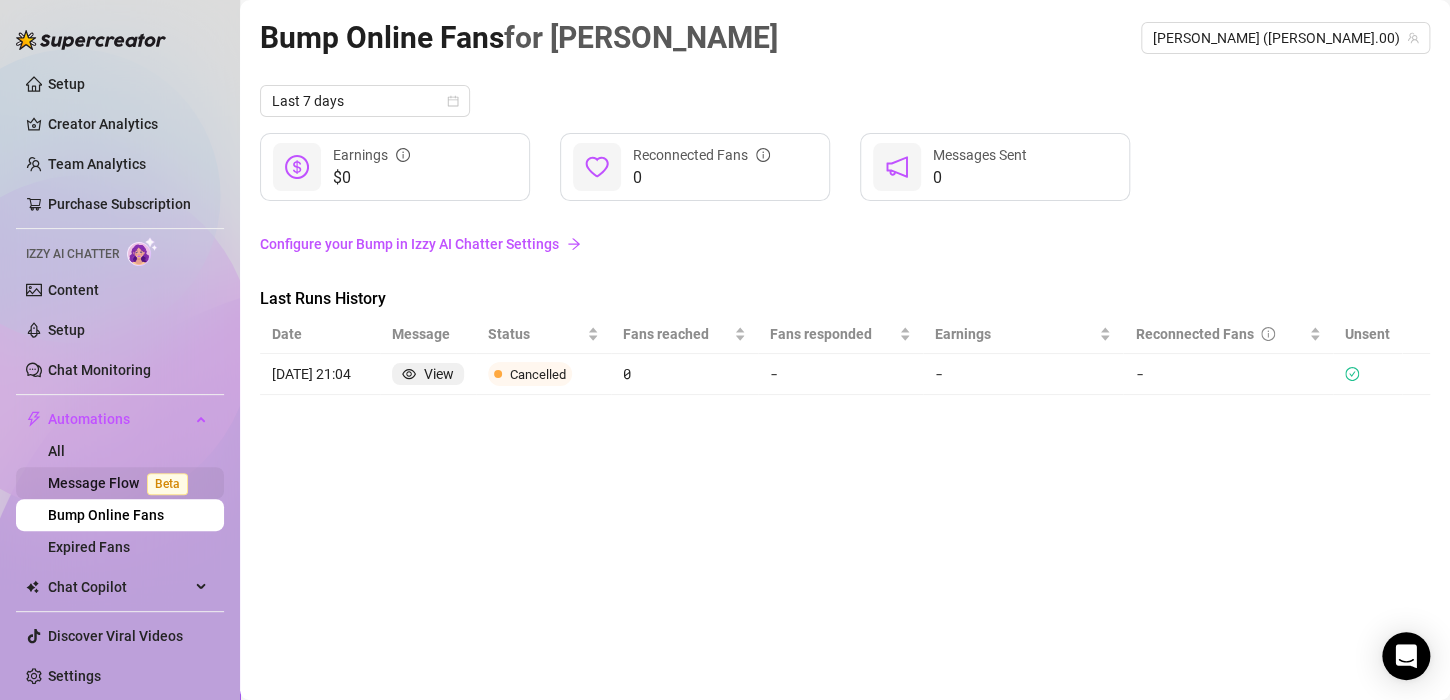 click on "Message Flow Beta" at bounding box center (122, 483) 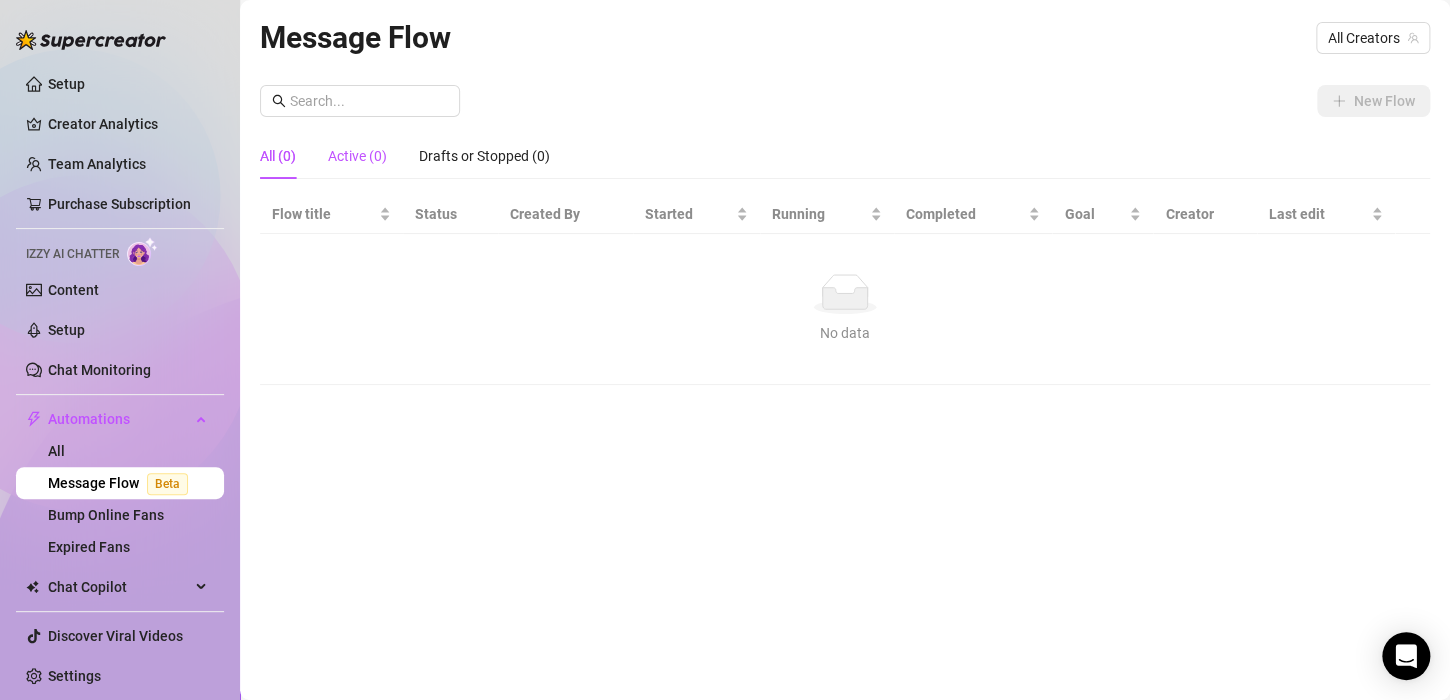 click on "Active (0)" at bounding box center [357, 156] 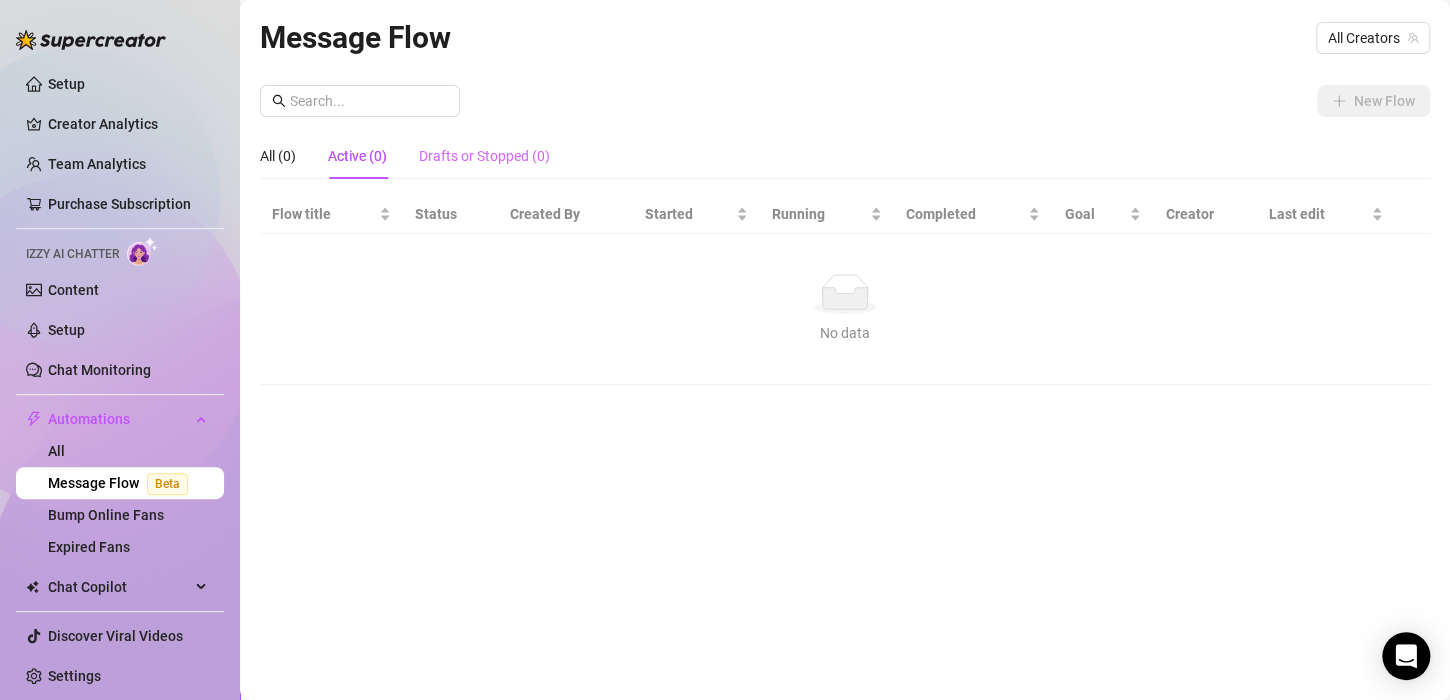 click on "Drafts or Stopped (0)" at bounding box center [484, 156] 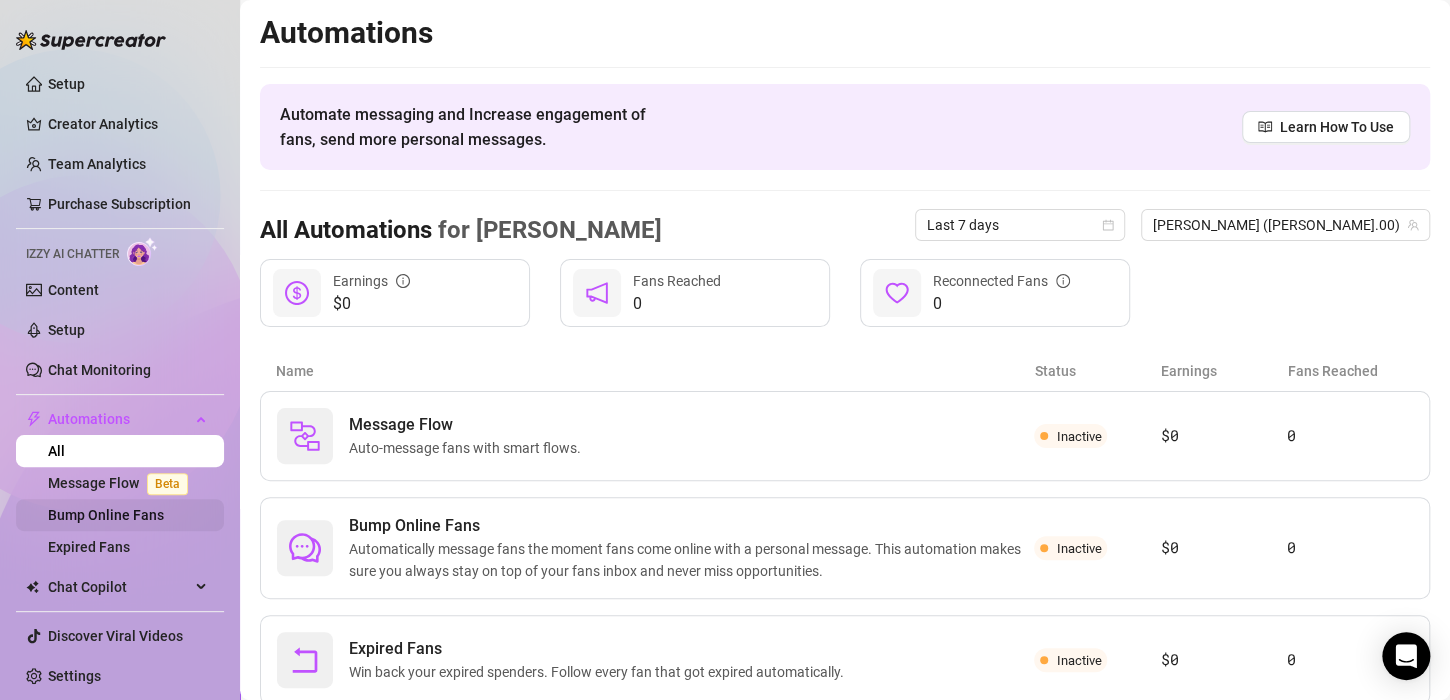click on "Bump Online Fans" at bounding box center [106, 515] 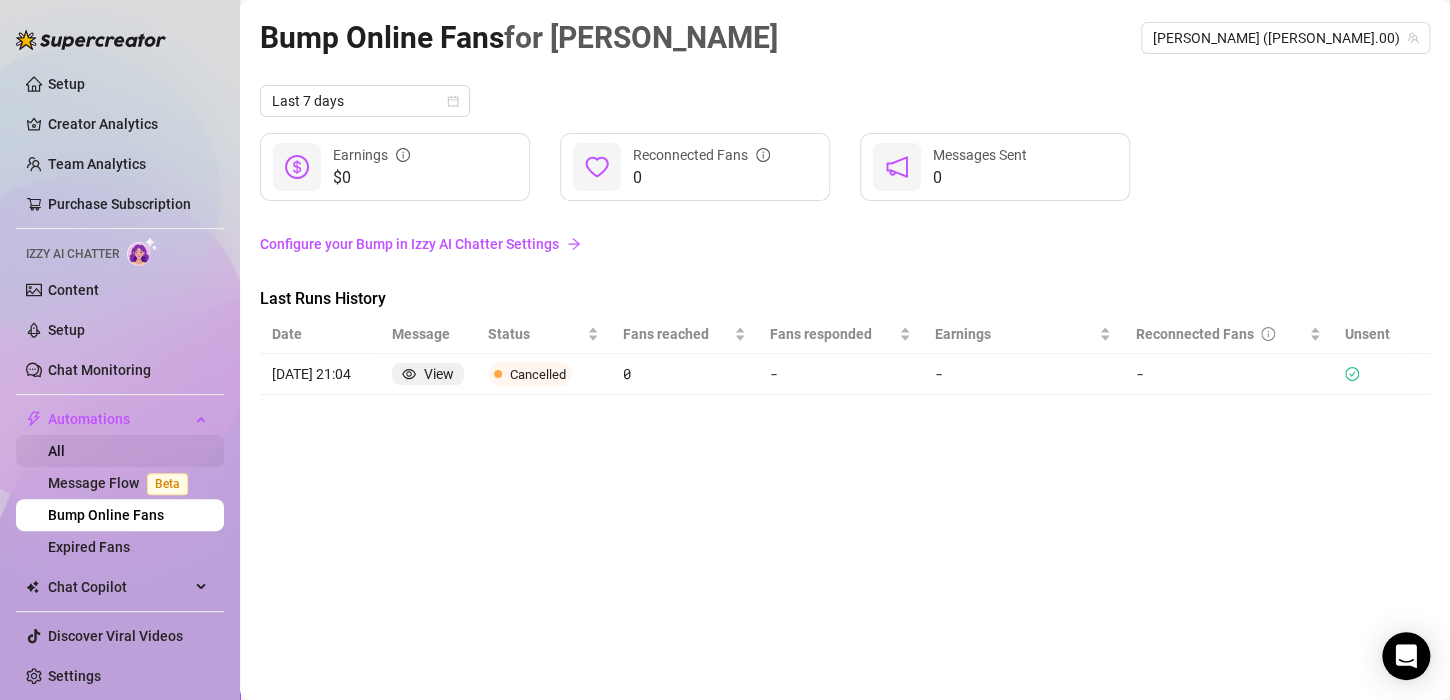 click on "All" at bounding box center [56, 451] 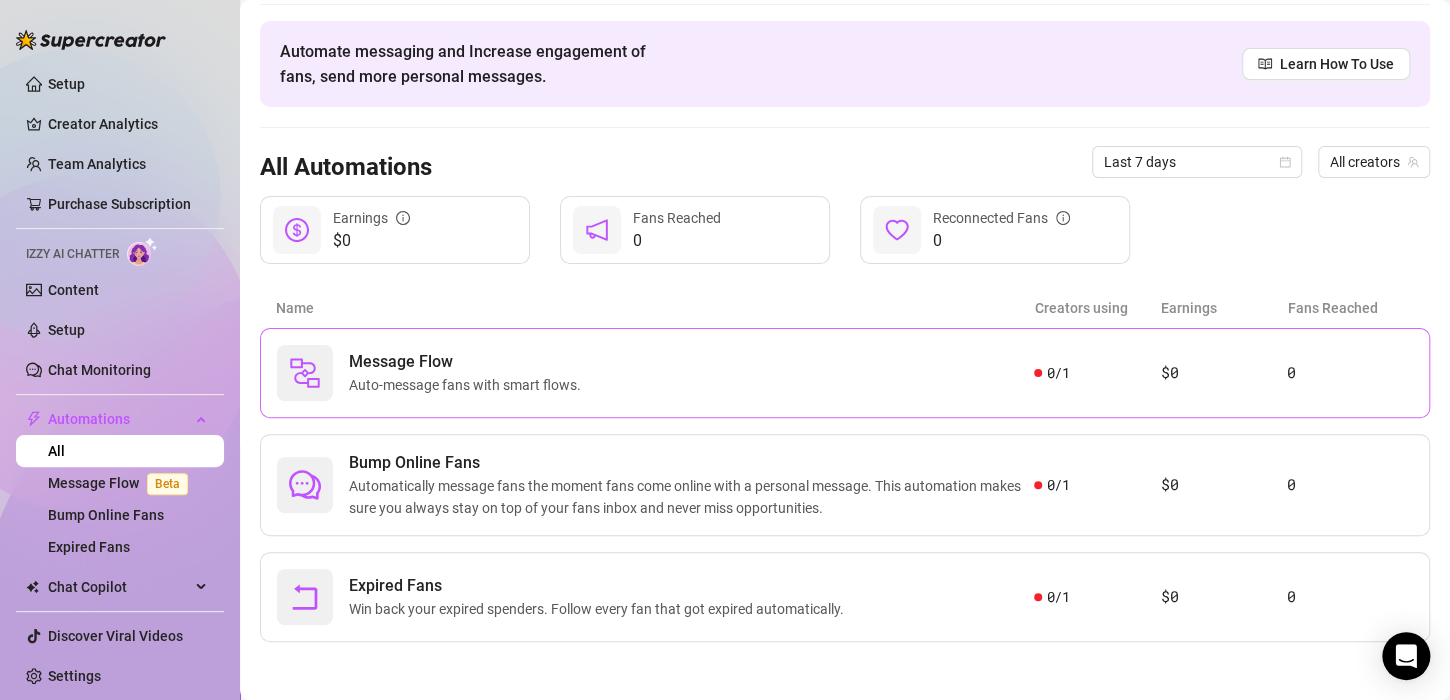 scroll, scrollTop: 0, scrollLeft: 0, axis: both 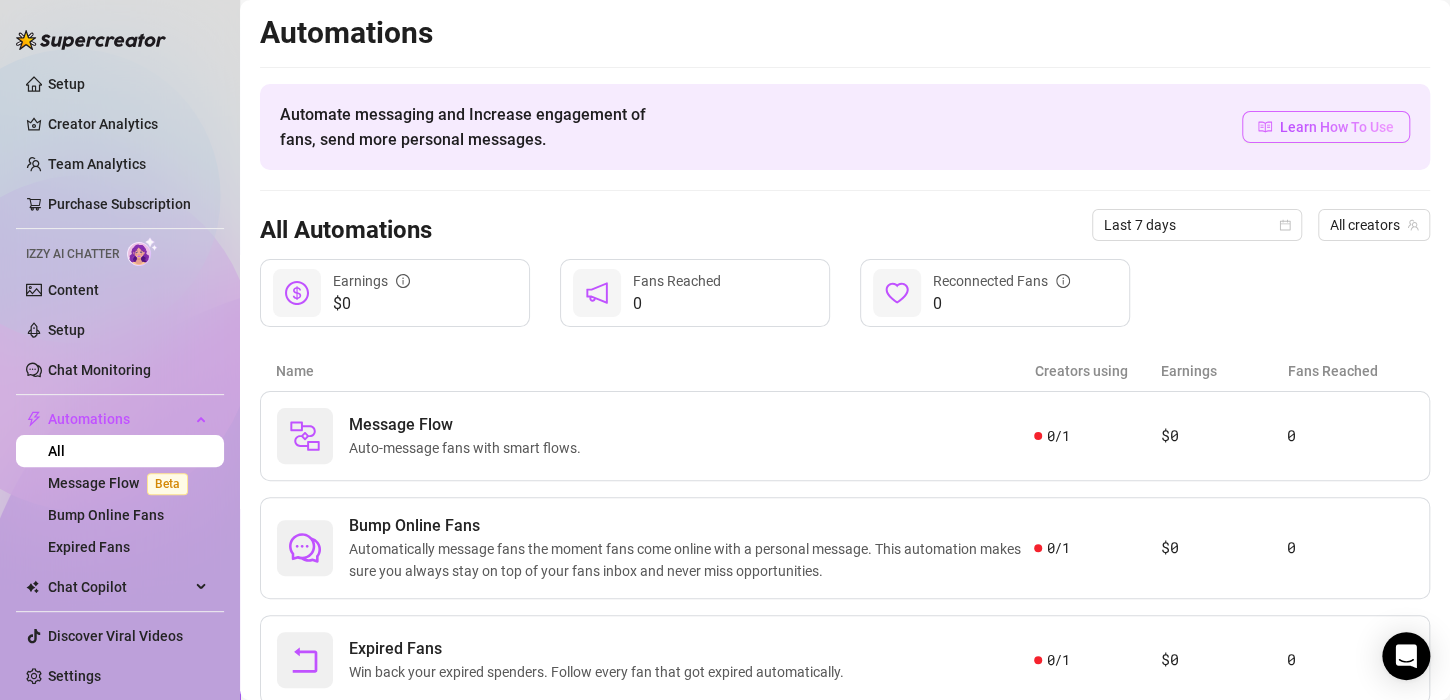 click on "Learn How To Use" at bounding box center (1337, 127) 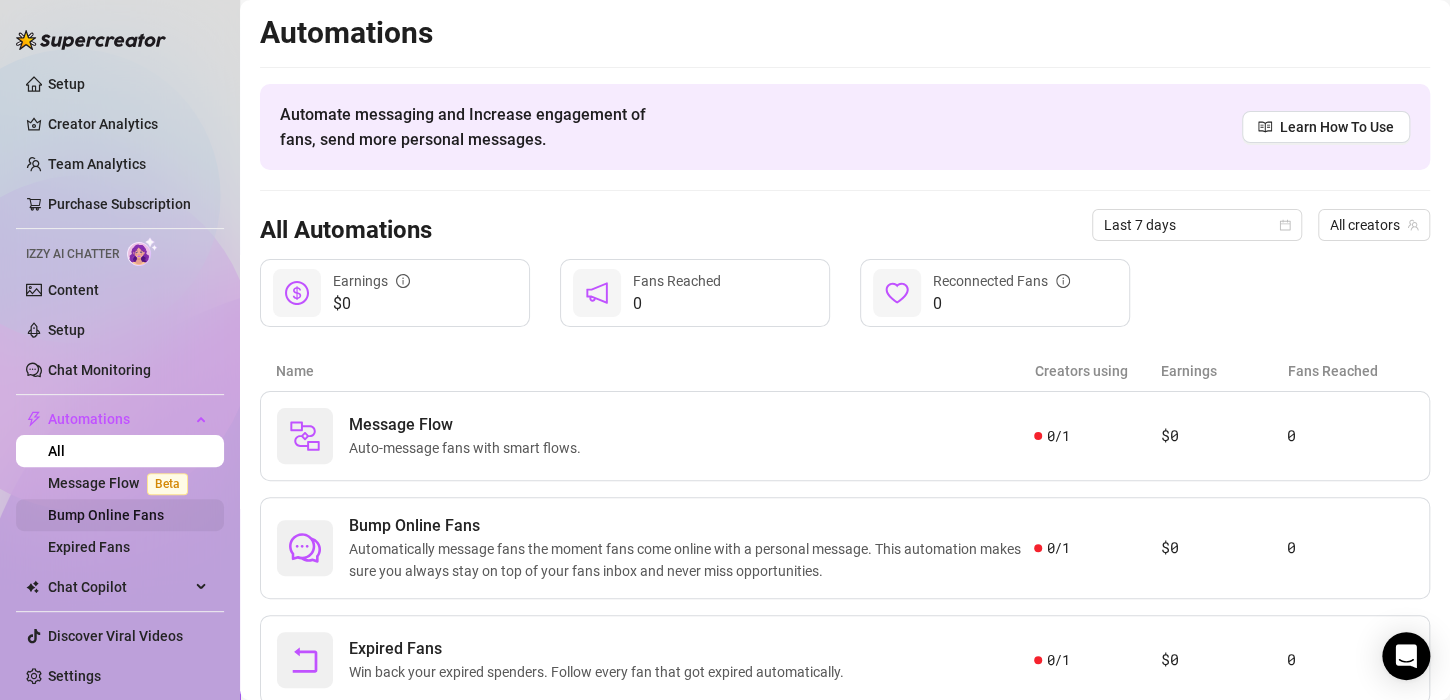 click on "Bump Online Fans" at bounding box center (106, 515) 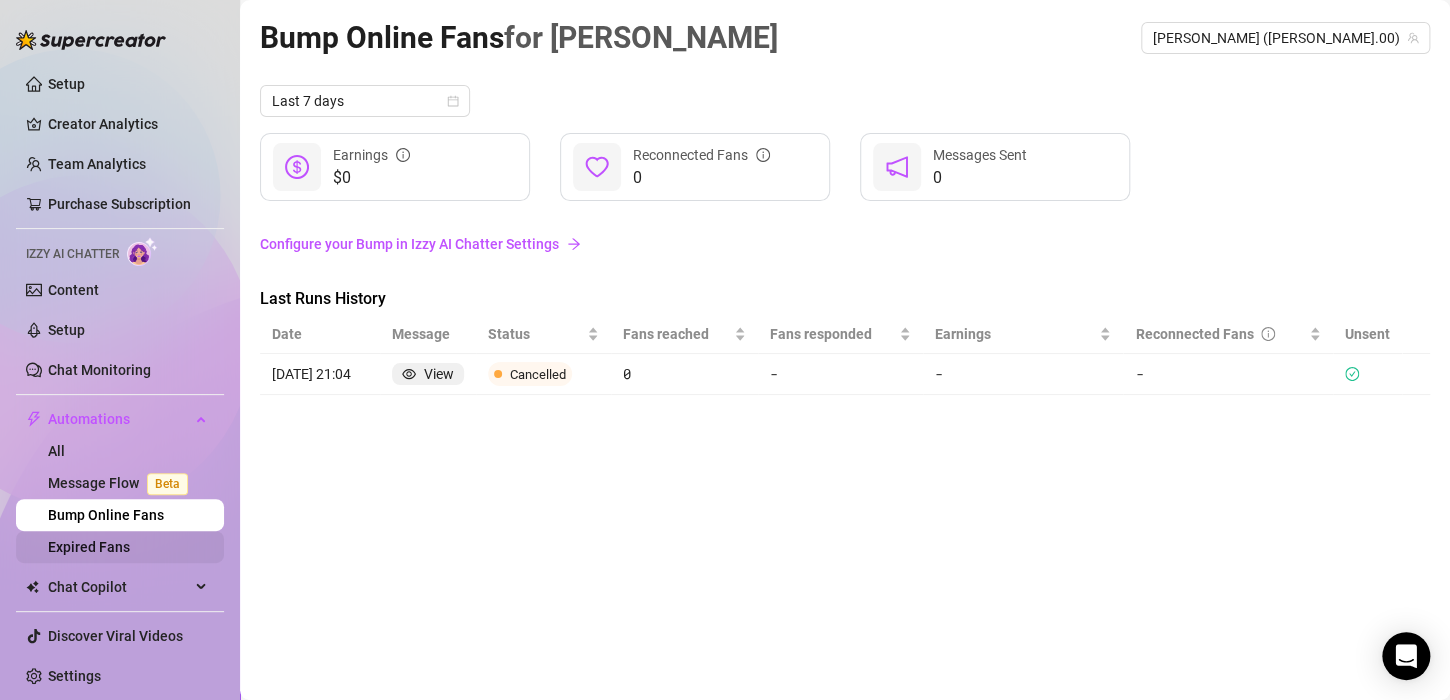 click on "Expired Fans" at bounding box center (89, 547) 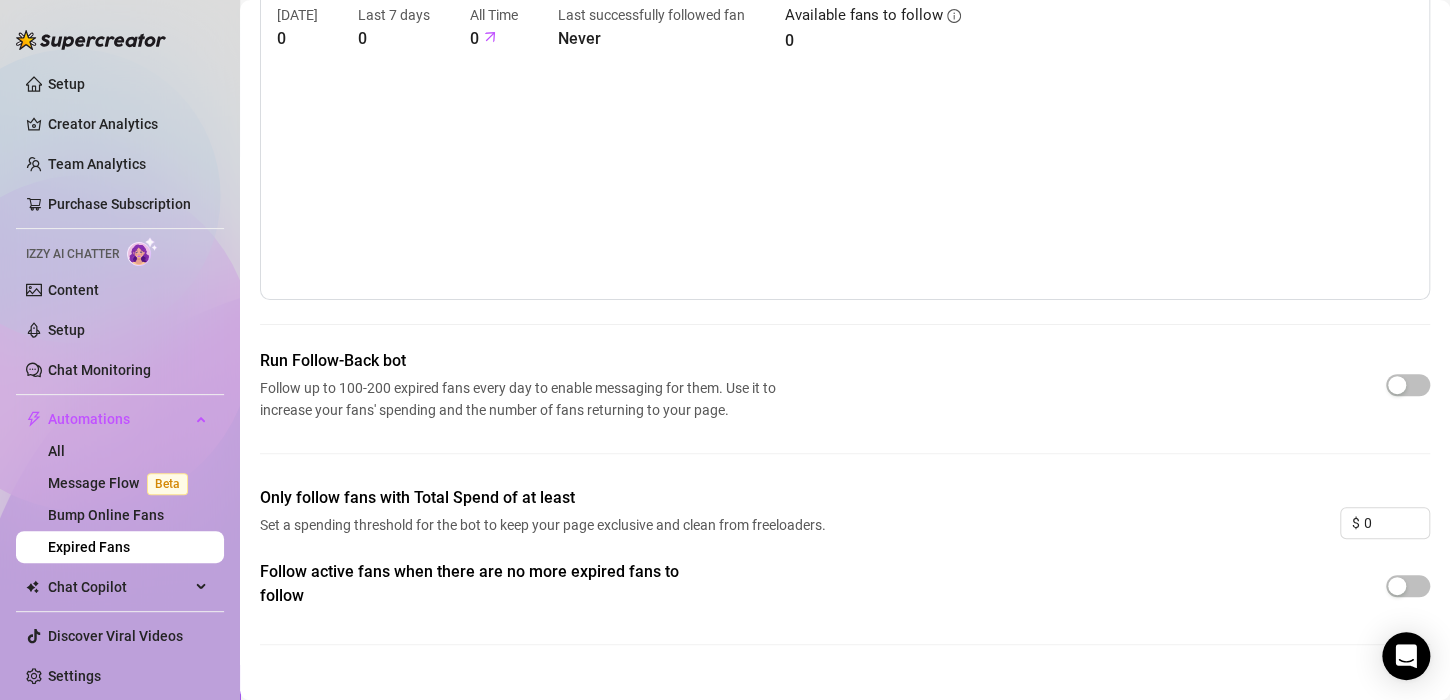 scroll, scrollTop: 98, scrollLeft: 0, axis: vertical 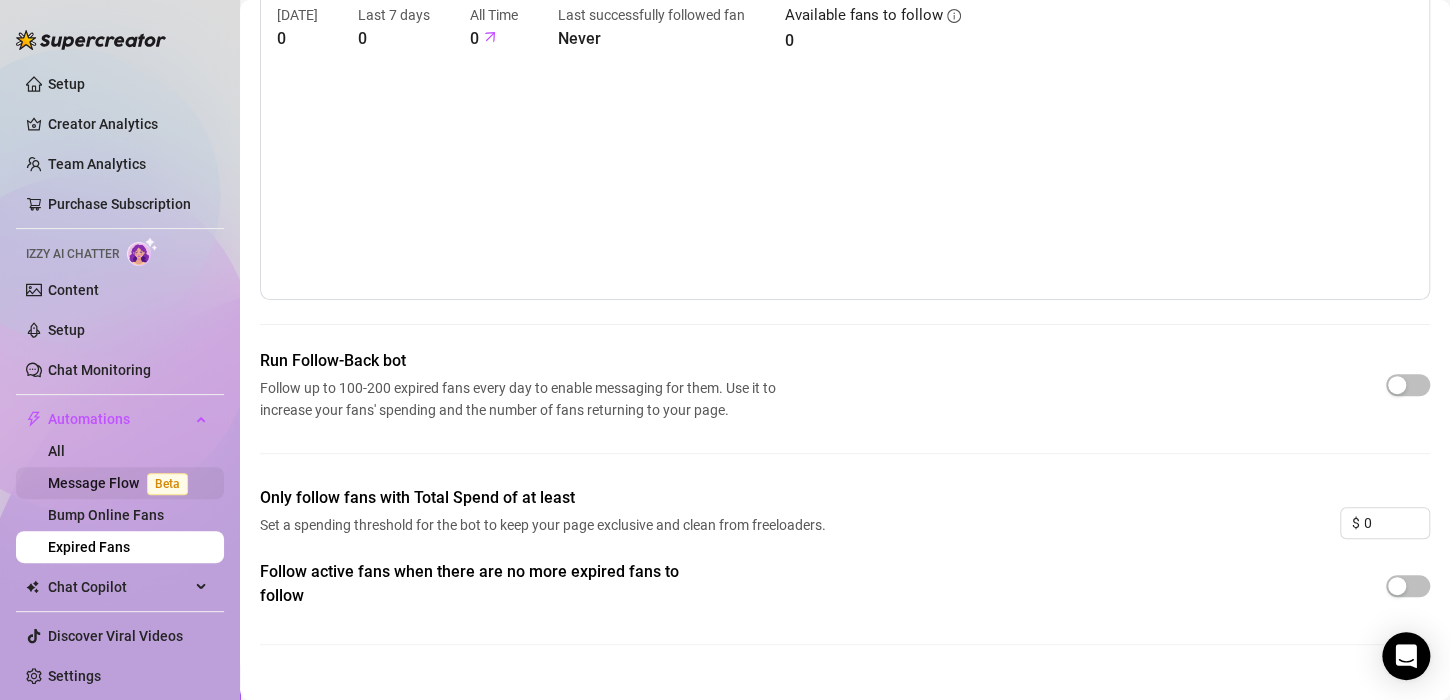 click on "Message Flow Beta" at bounding box center [122, 483] 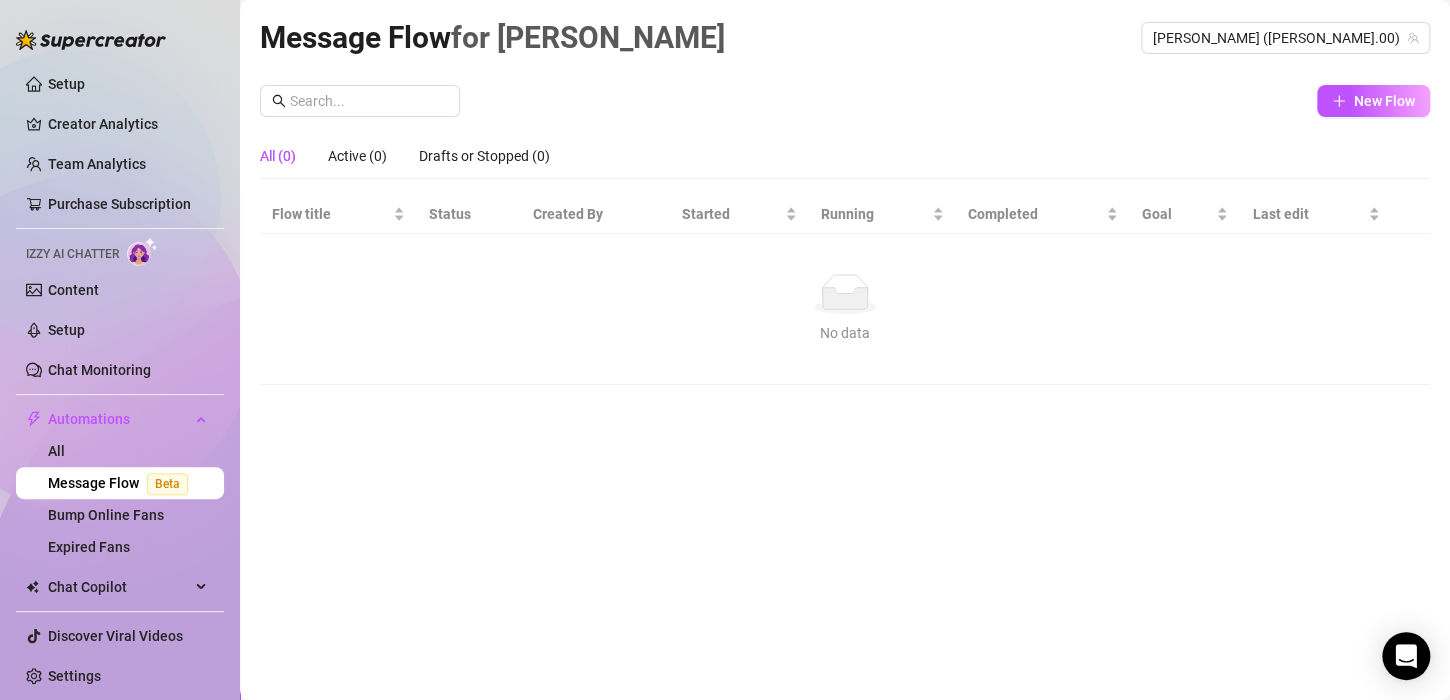 scroll, scrollTop: 0, scrollLeft: 0, axis: both 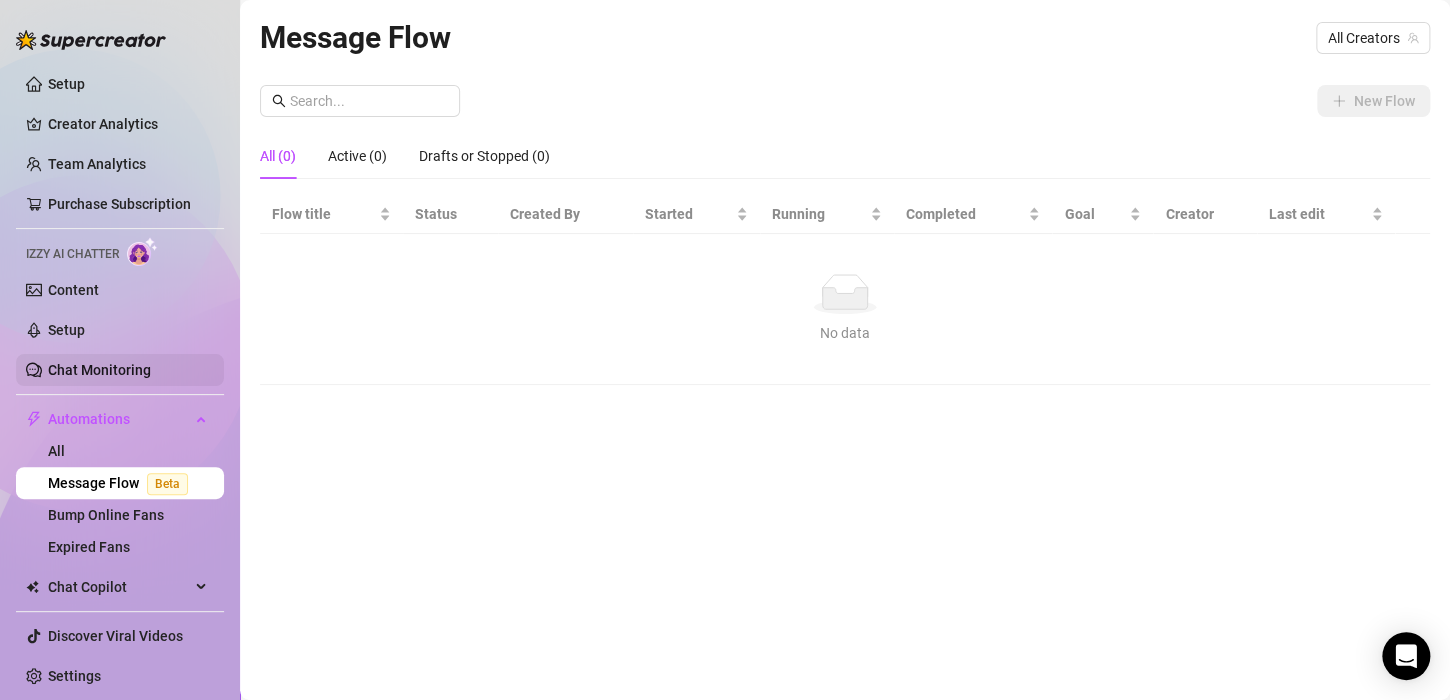 click on "Chat Monitoring" at bounding box center (99, 370) 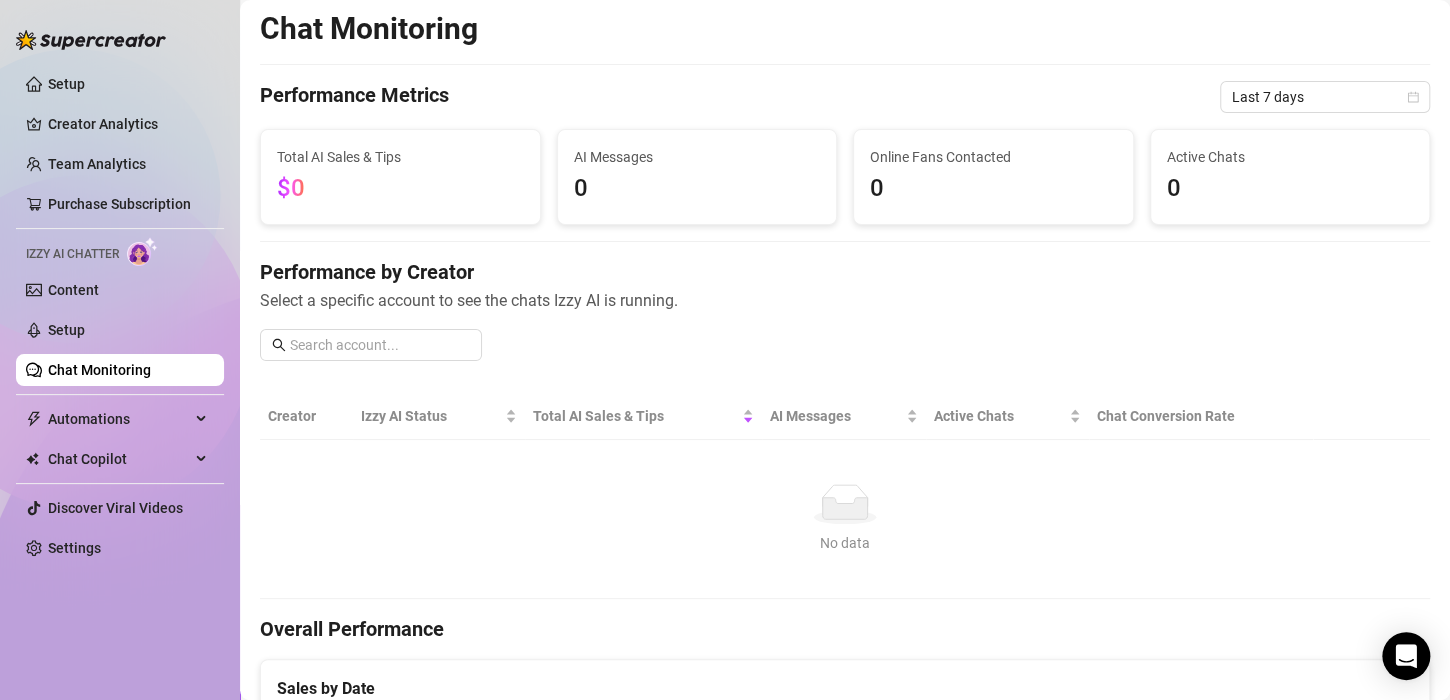 scroll, scrollTop: 0, scrollLeft: 0, axis: both 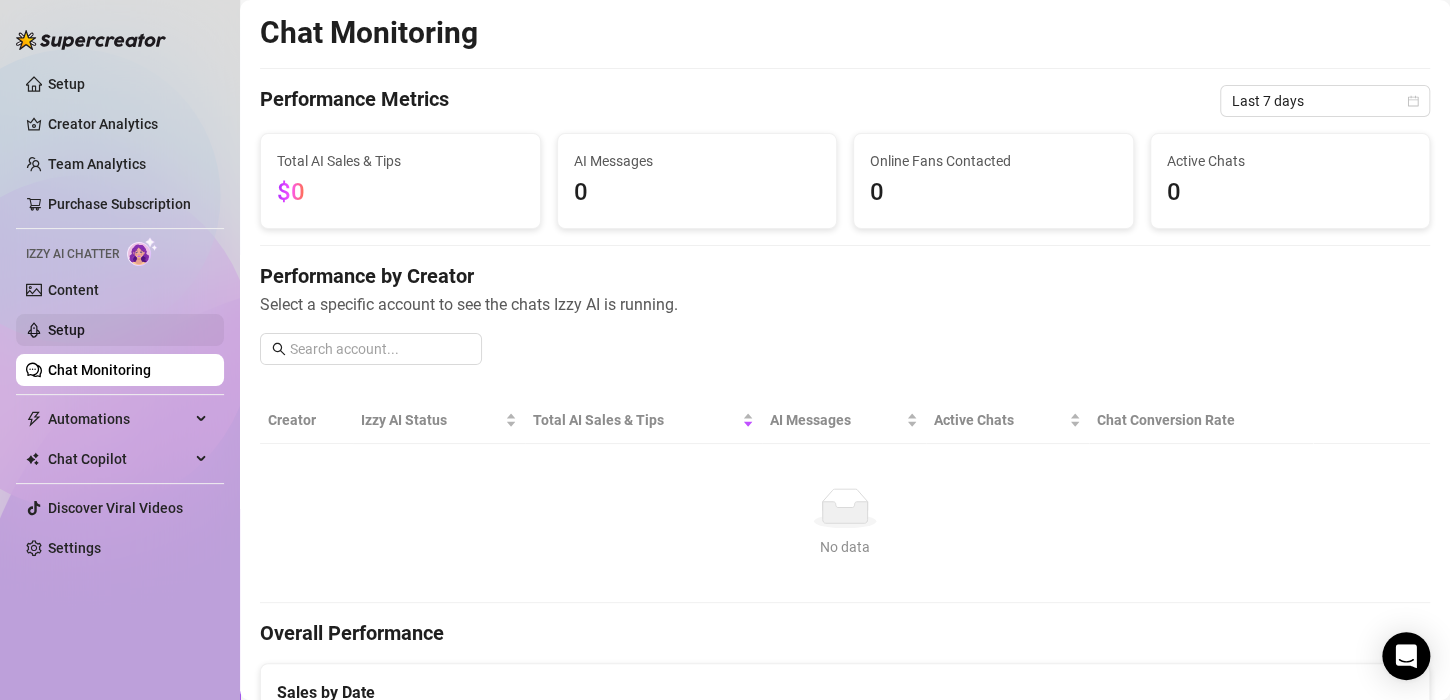 click on "Setup" at bounding box center [66, 330] 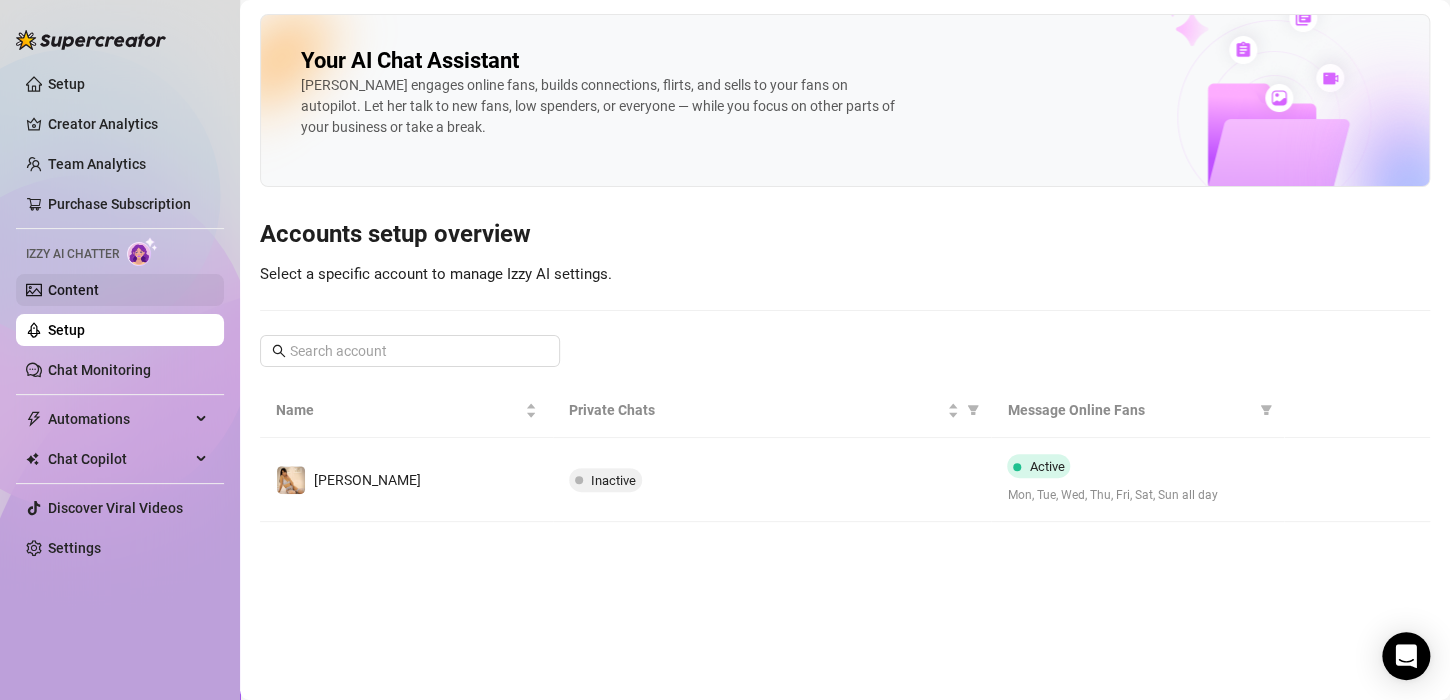 click on "Content" at bounding box center [73, 290] 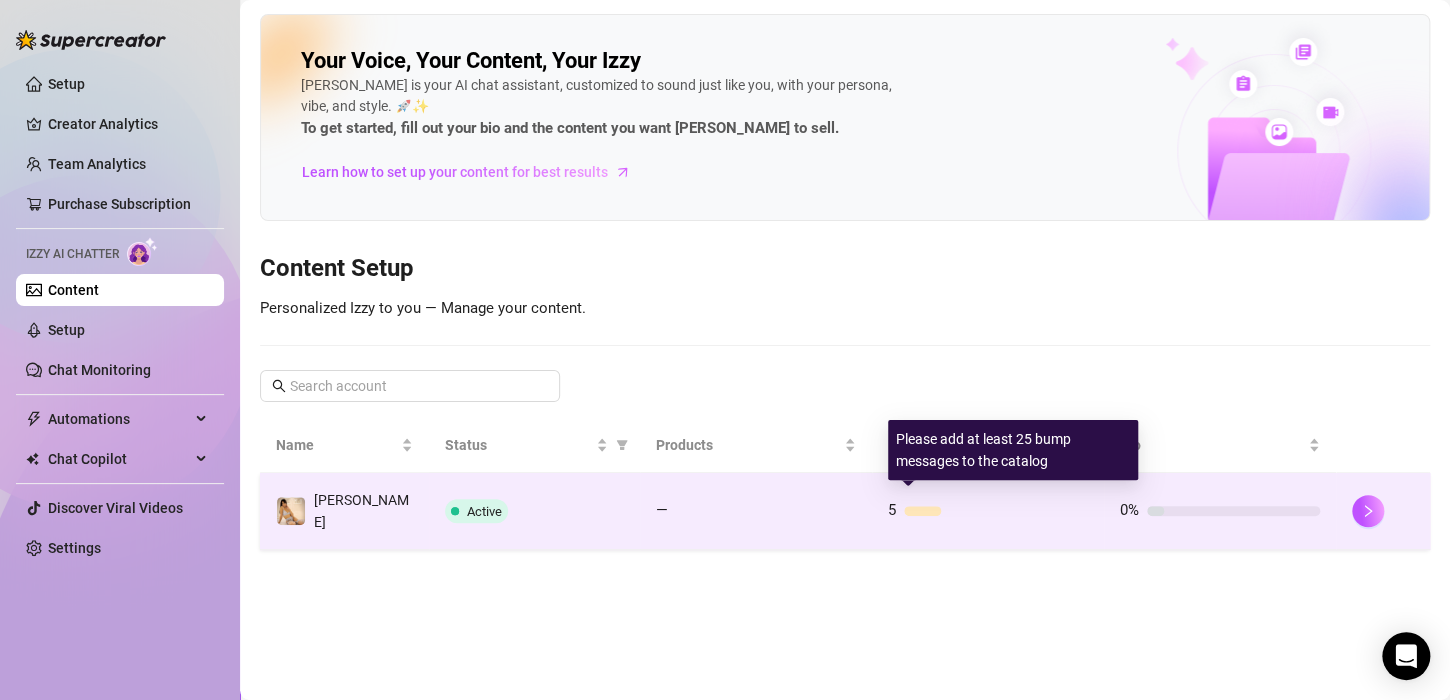 click at bounding box center (922, 511) 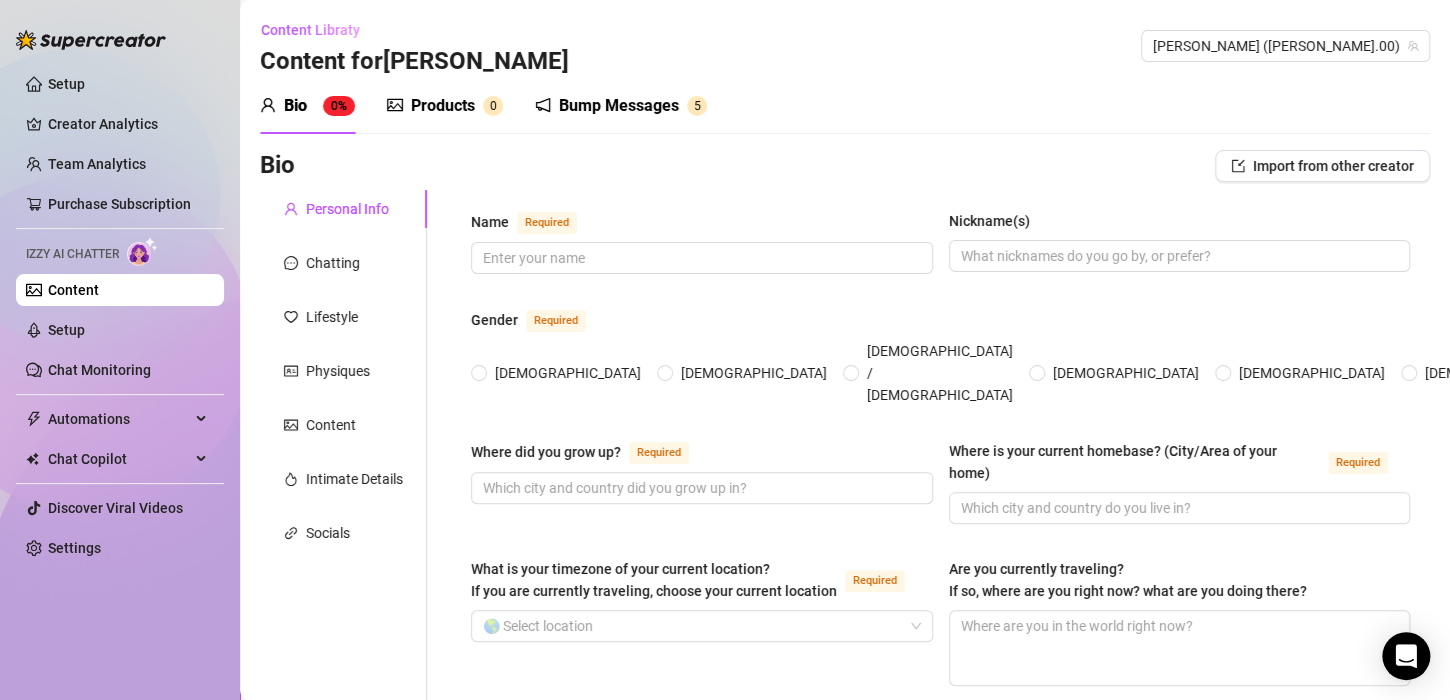drag, startPoint x: 613, startPoint y: 110, endPoint x: 703, endPoint y: 112, distance: 90.02222 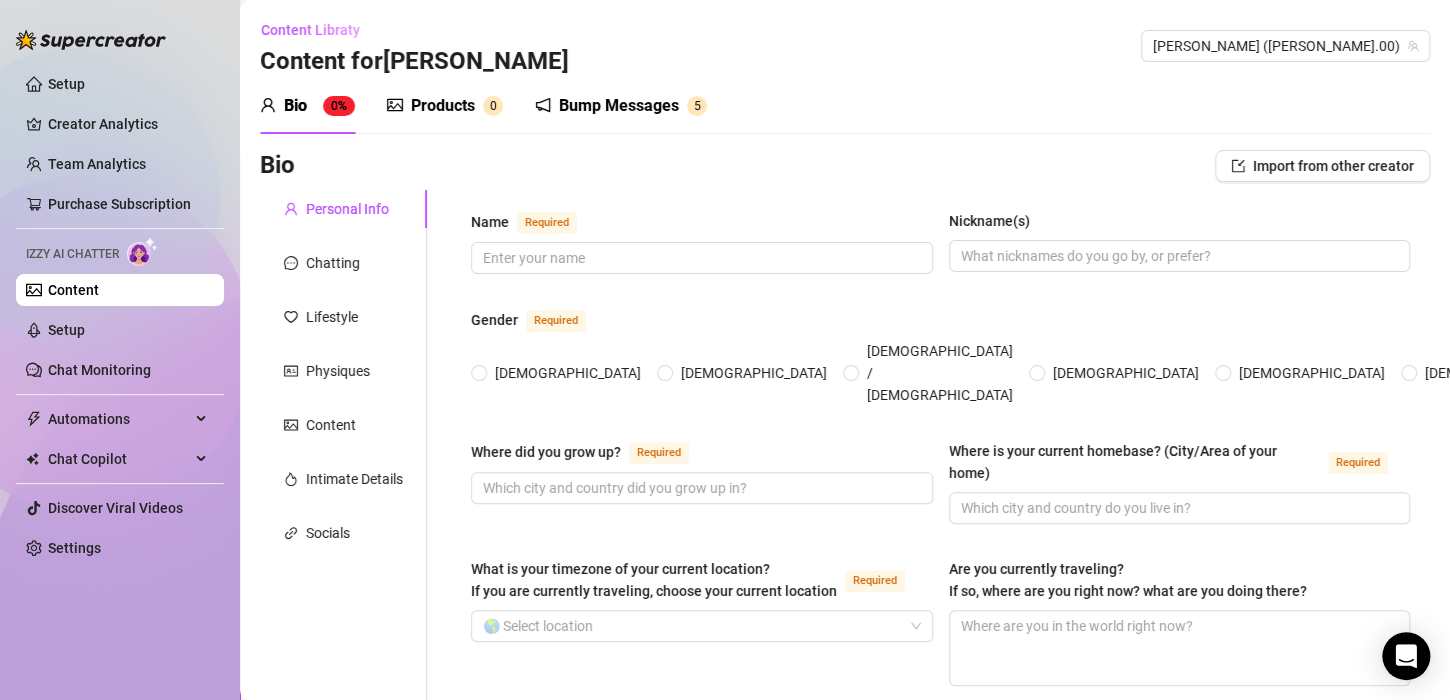 click on "Bump Messages 5" at bounding box center [621, 106] 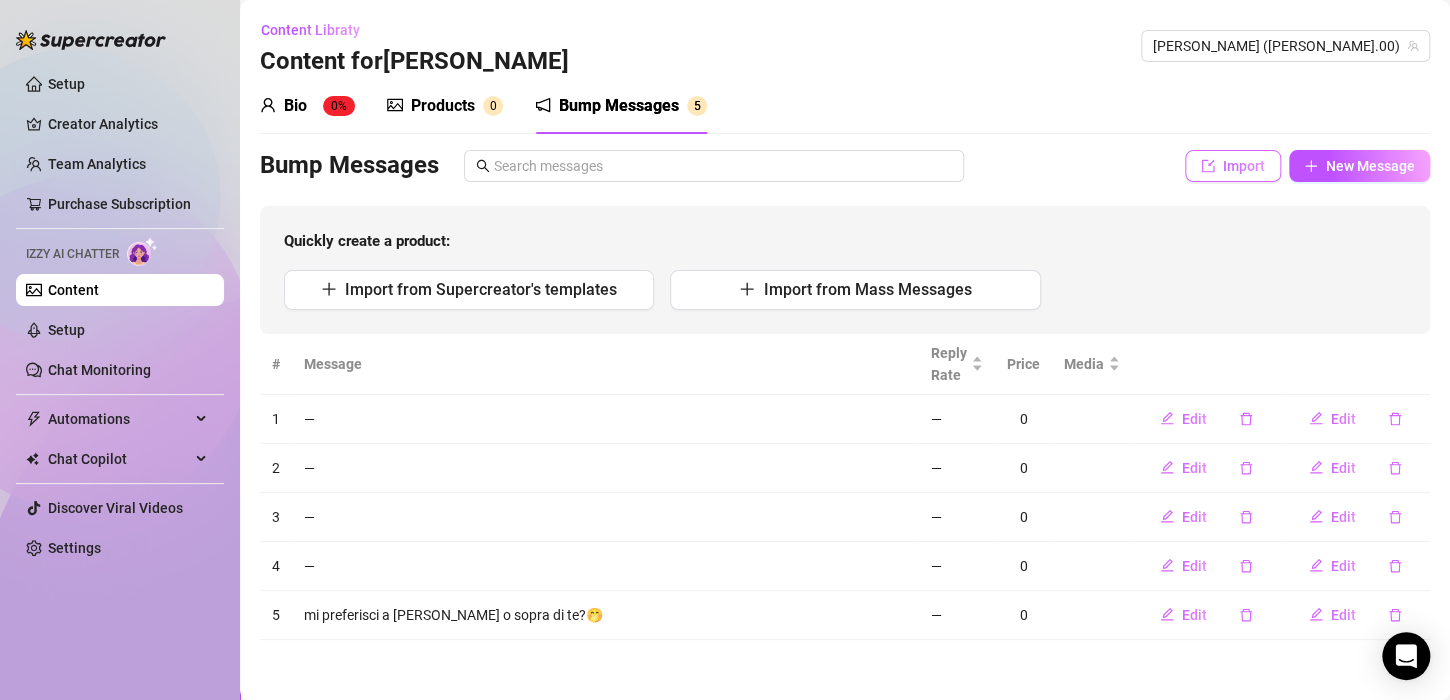click 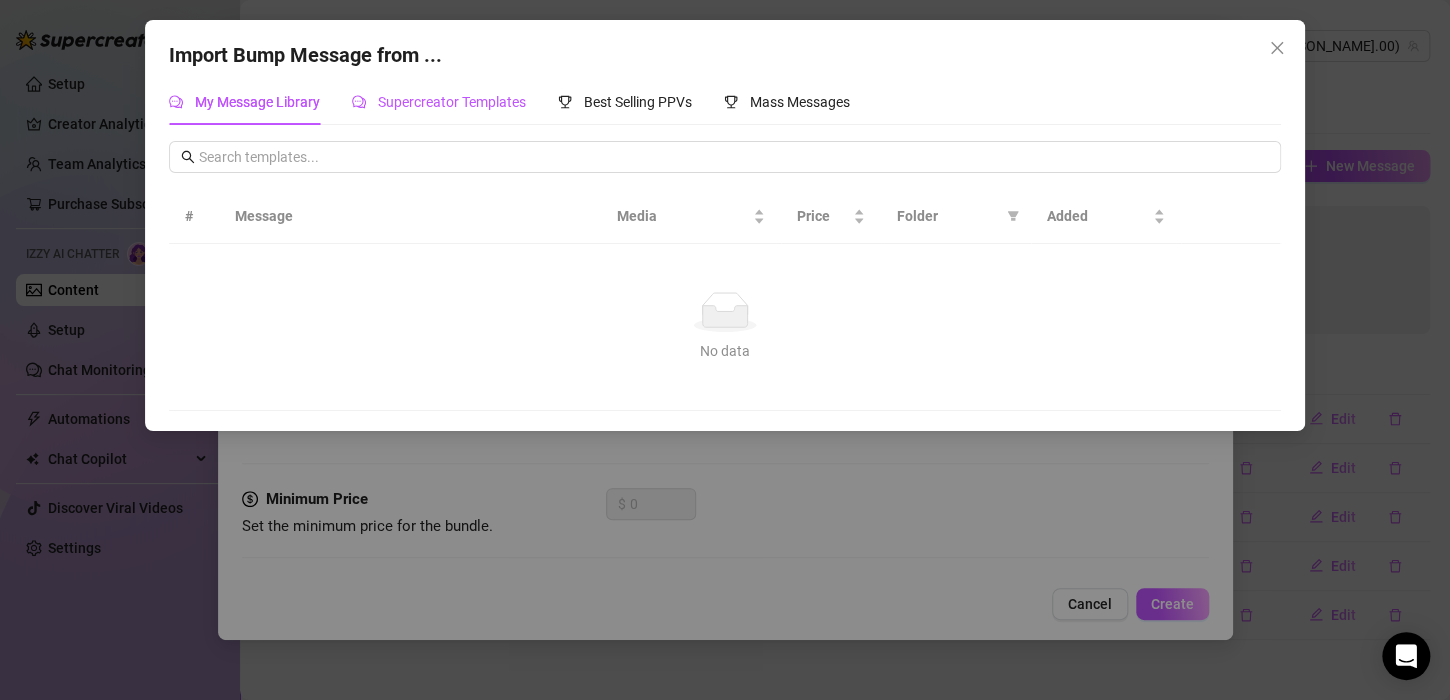click on "Supercreator Templates" at bounding box center [452, 102] 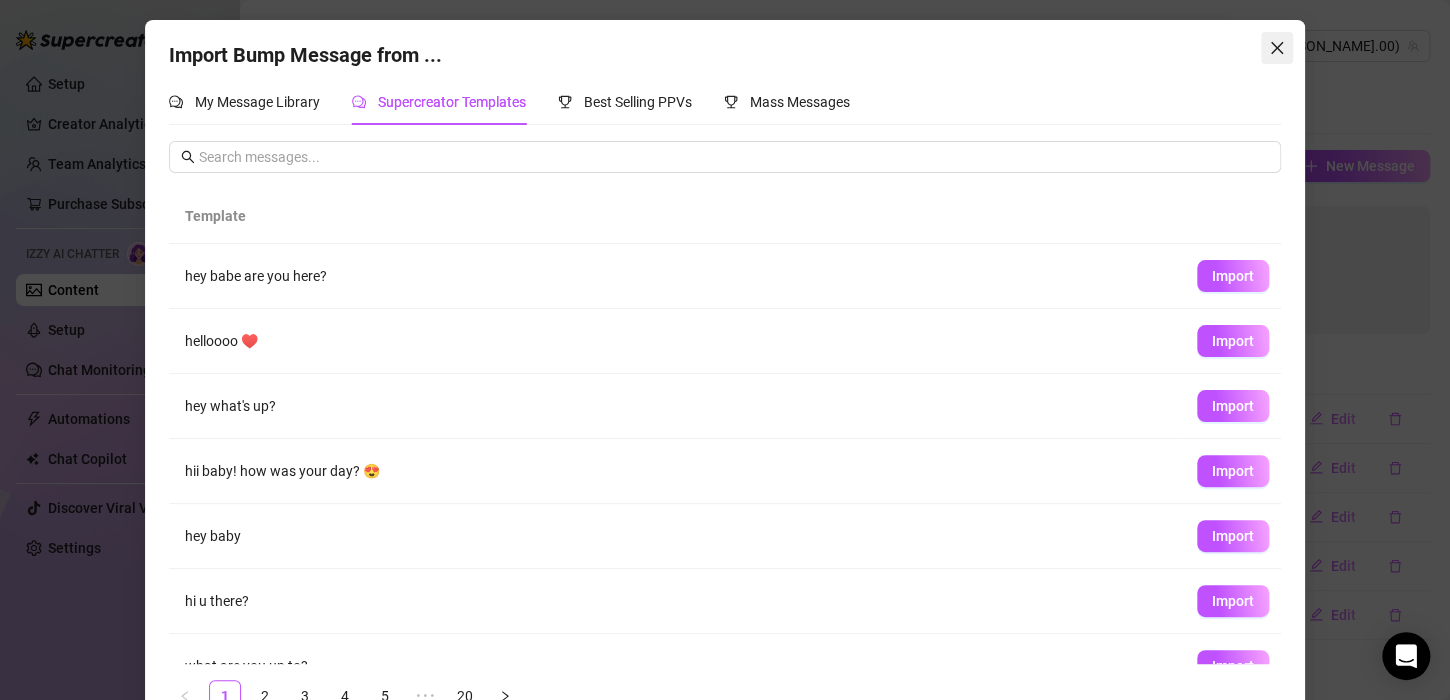 click 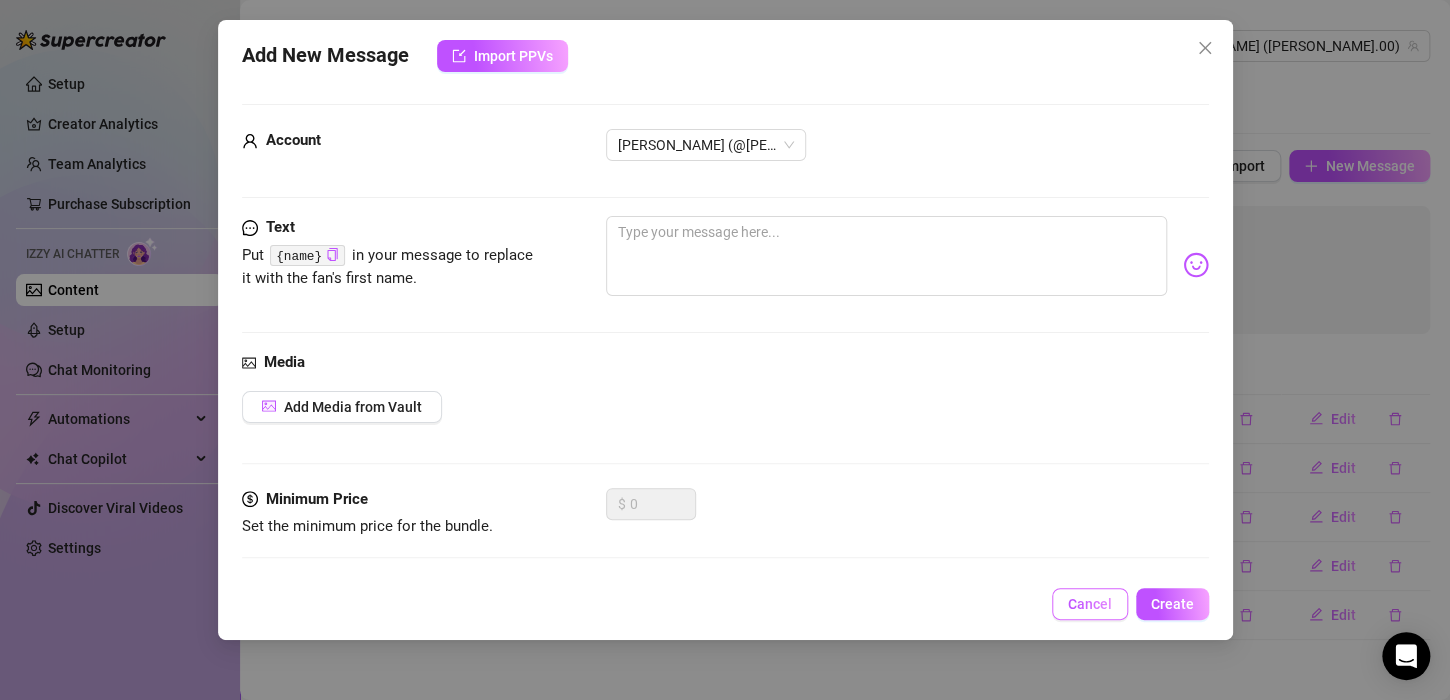 click on "Cancel" at bounding box center (1090, 604) 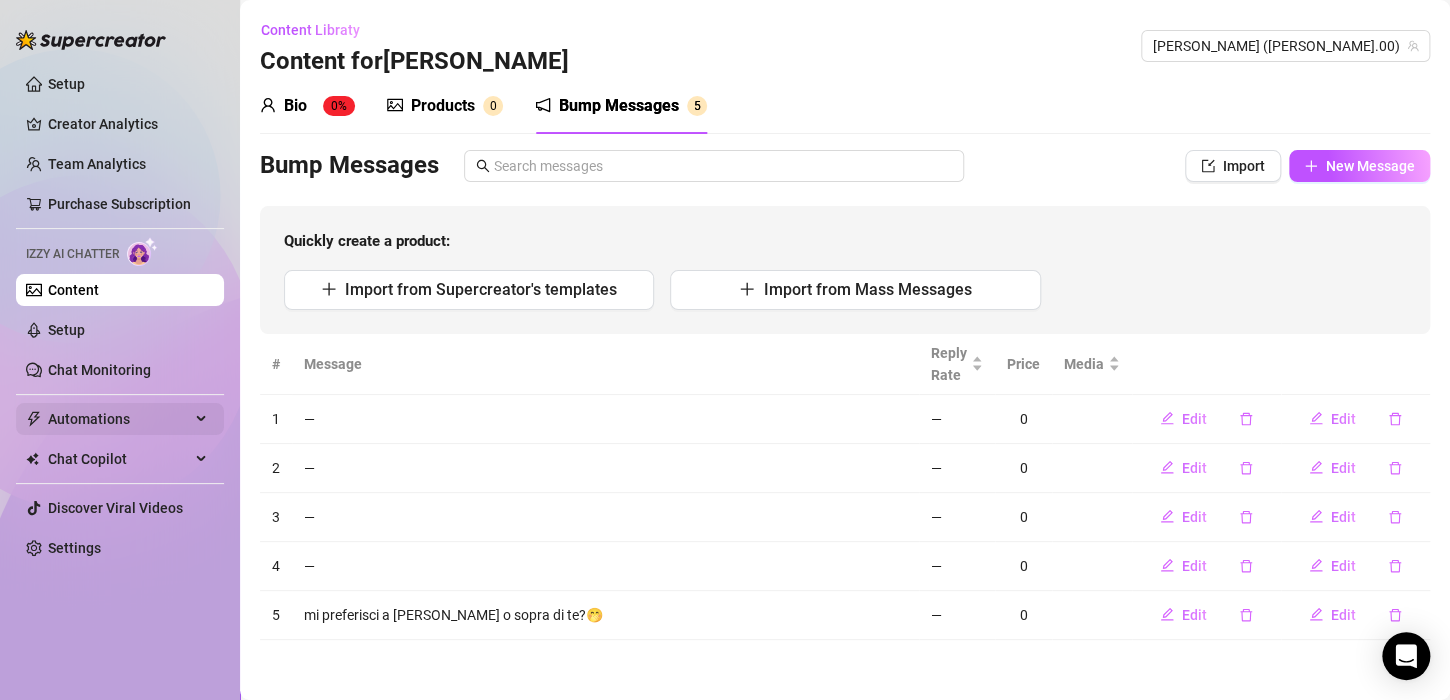 click on "Automations" at bounding box center (120, 419) 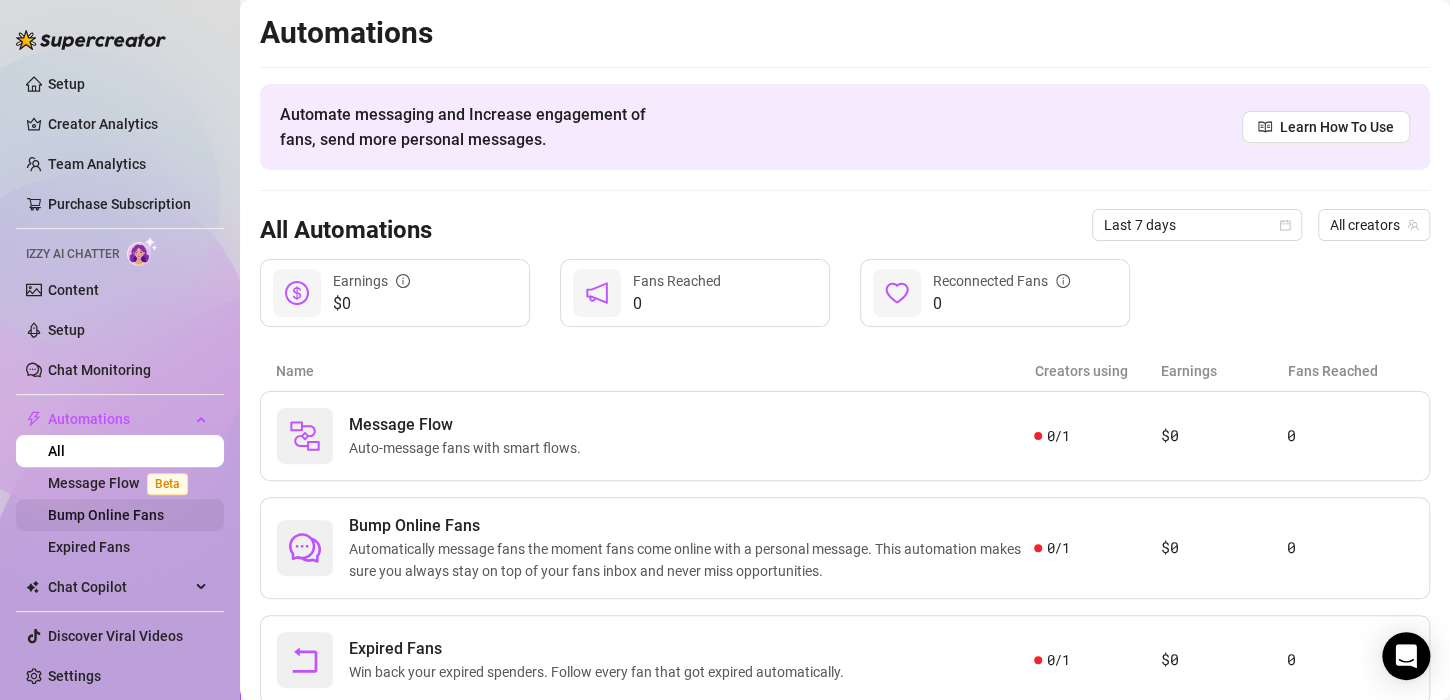 click on "Bump Online Fans" at bounding box center (106, 515) 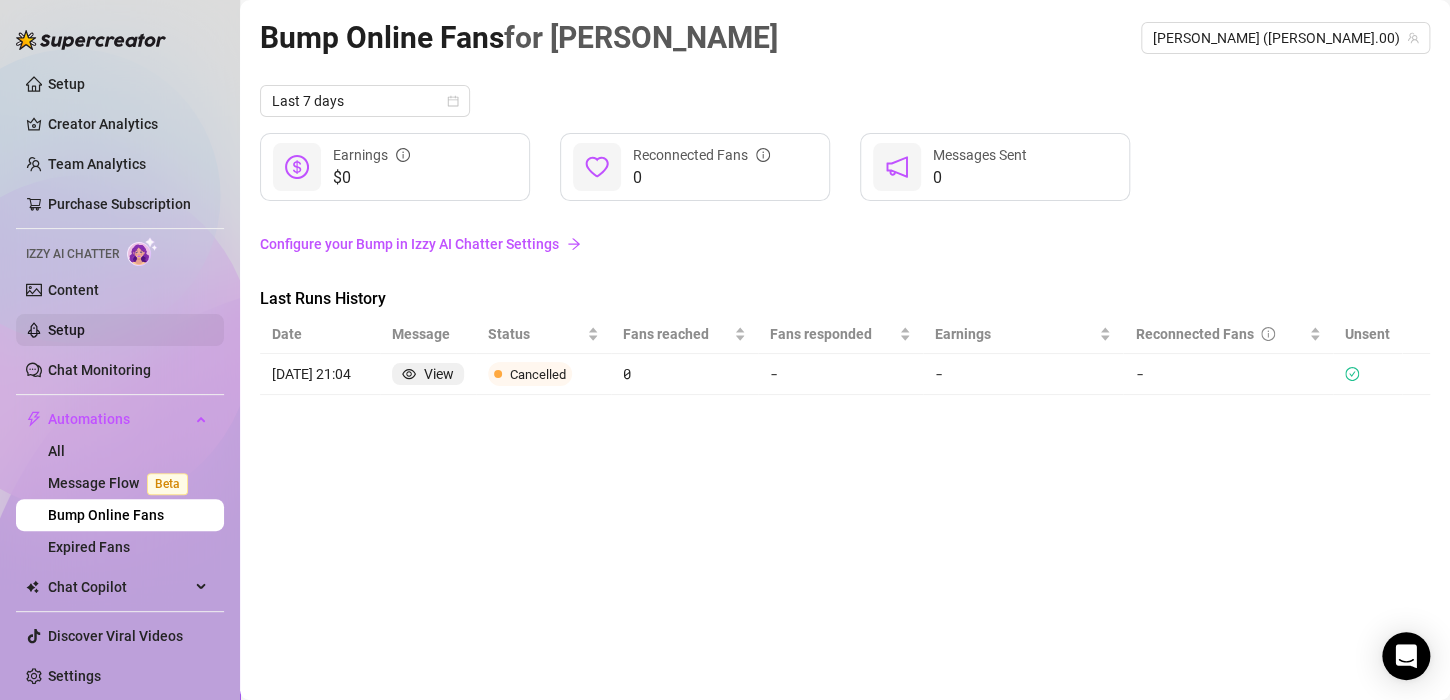 click on "Setup" at bounding box center (66, 330) 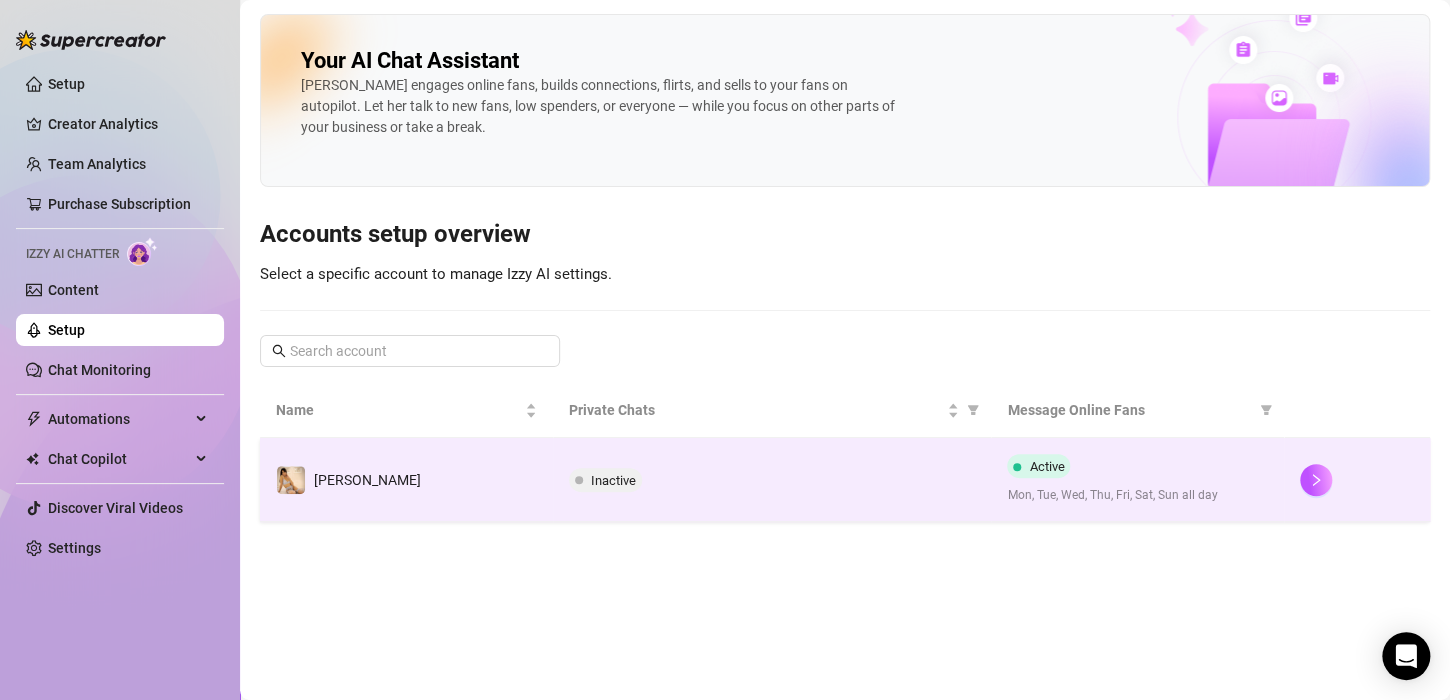 click on "Inactive" at bounding box center [772, 480] 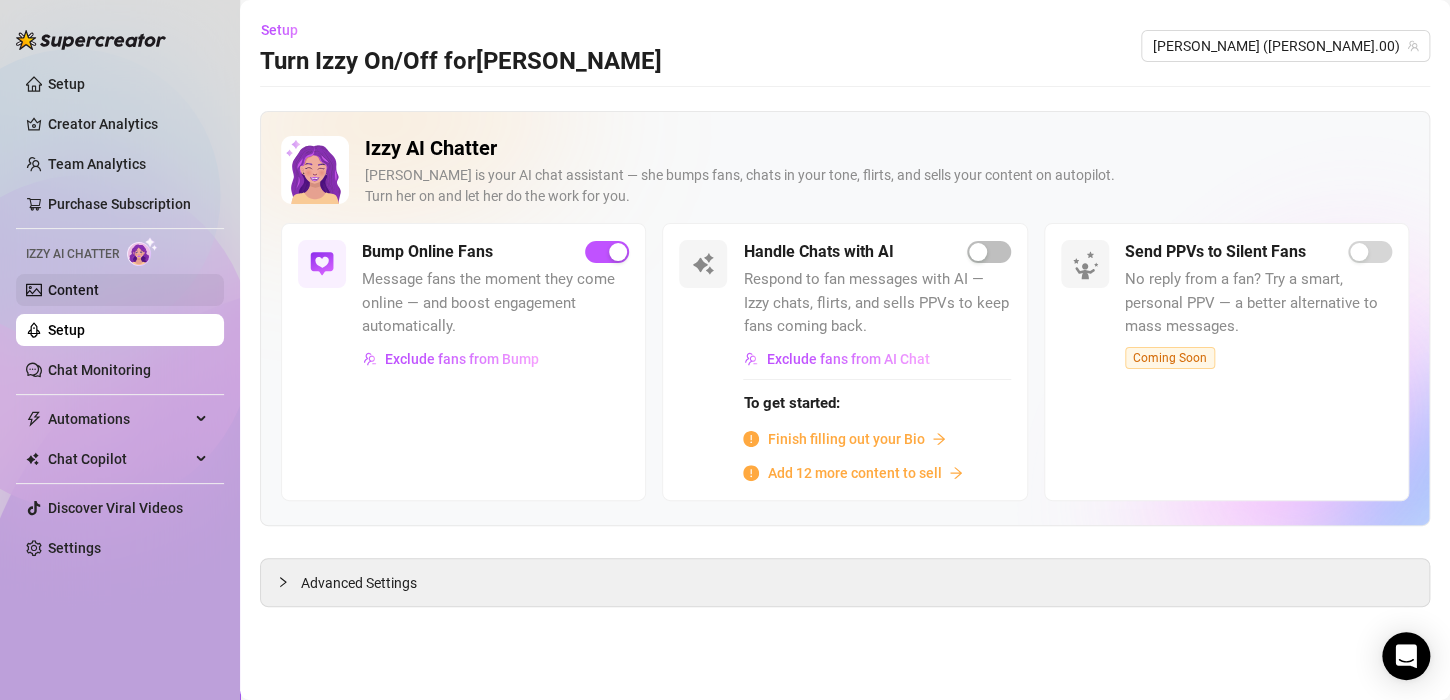 click on "Content" at bounding box center [73, 290] 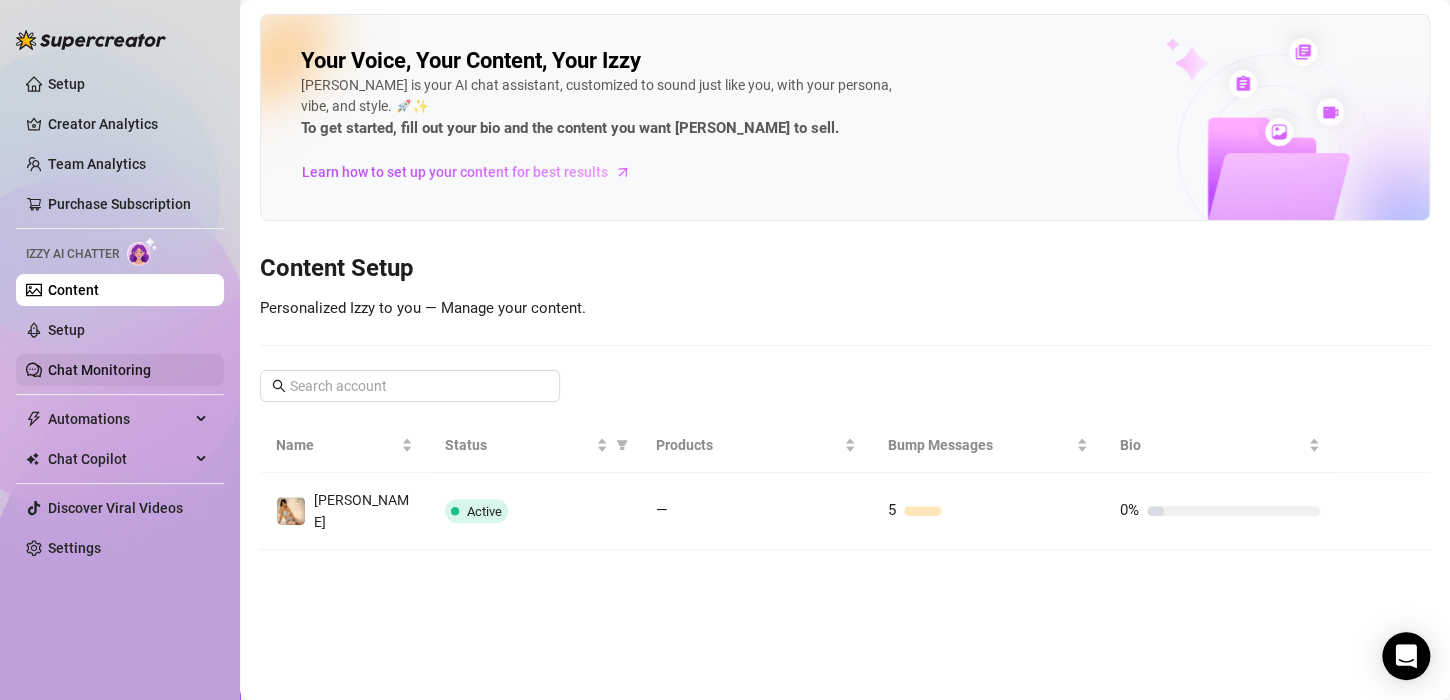 click on "Chat Monitoring" at bounding box center (99, 370) 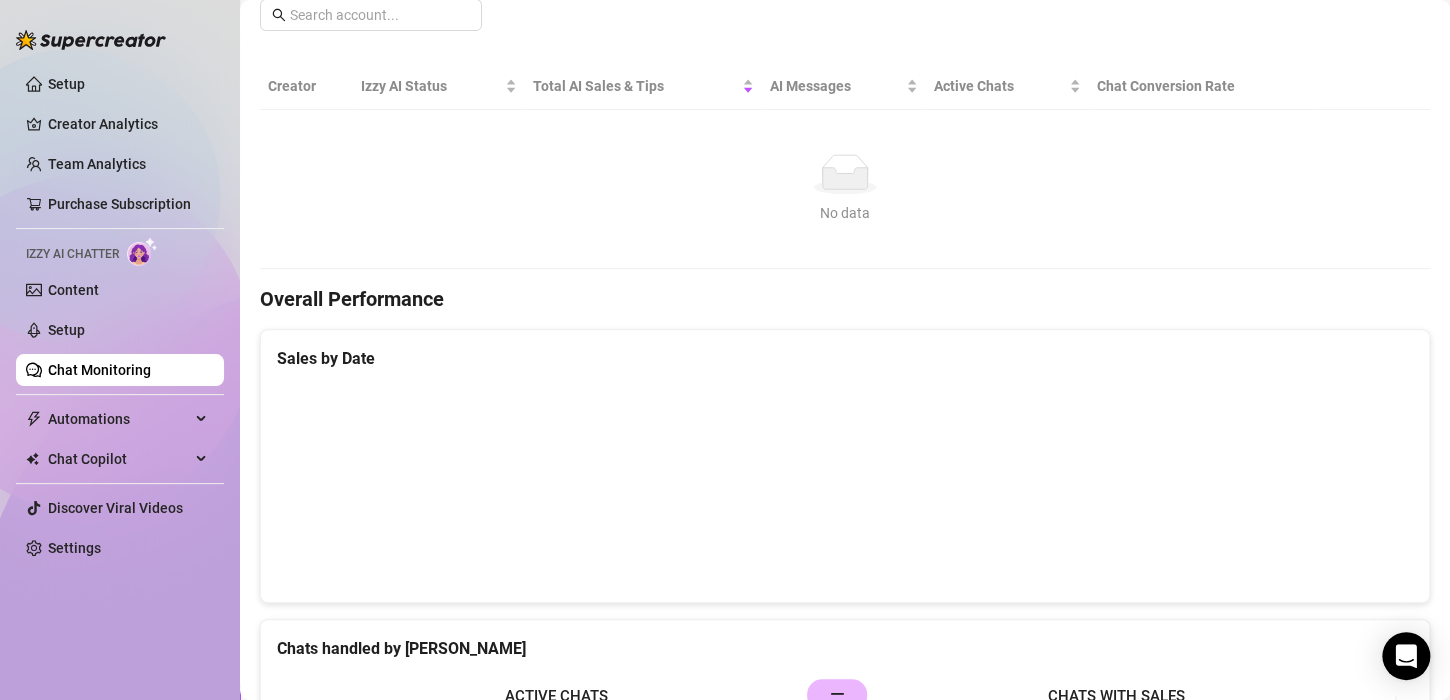 scroll, scrollTop: 0, scrollLeft: 0, axis: both 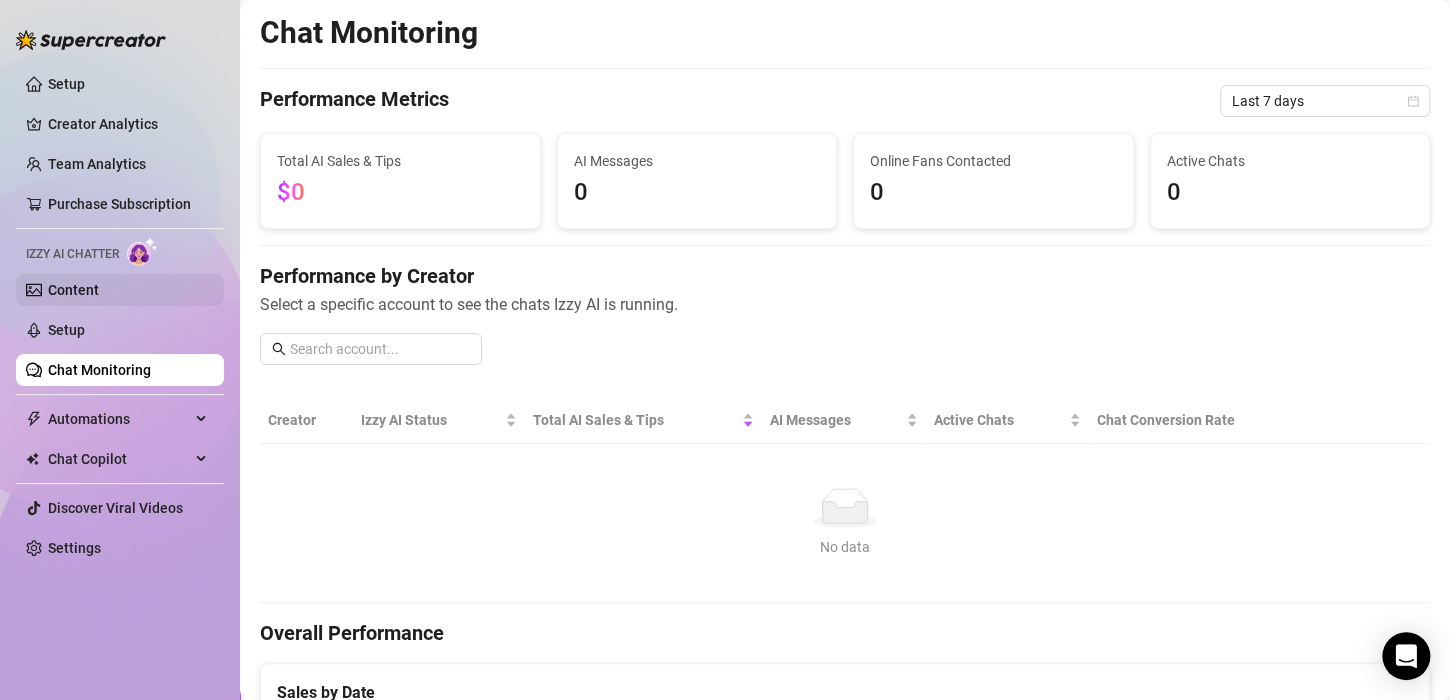 click on "Content" at bounding box center (73, 290) 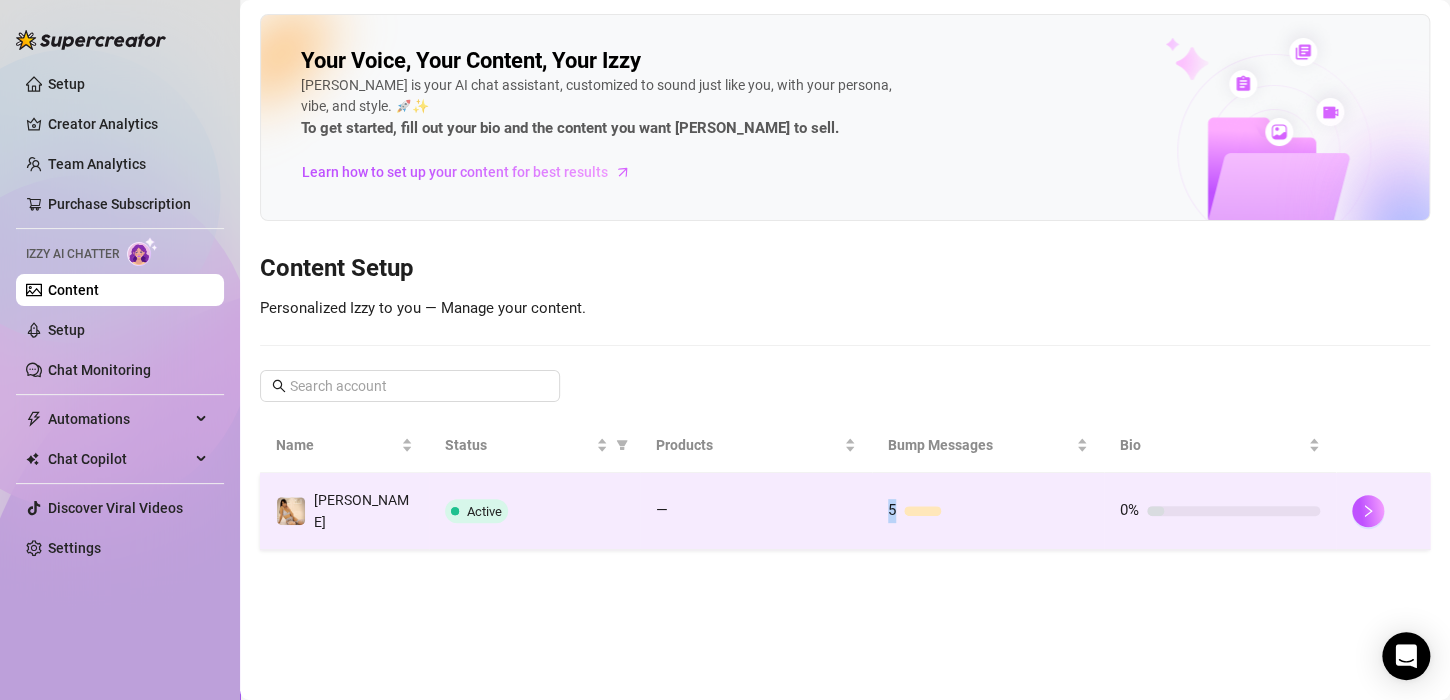 drag, startPoint x: 759, startPoint y: 522, endPoint x: 914, endPoint y: 503, distance: 156.16017 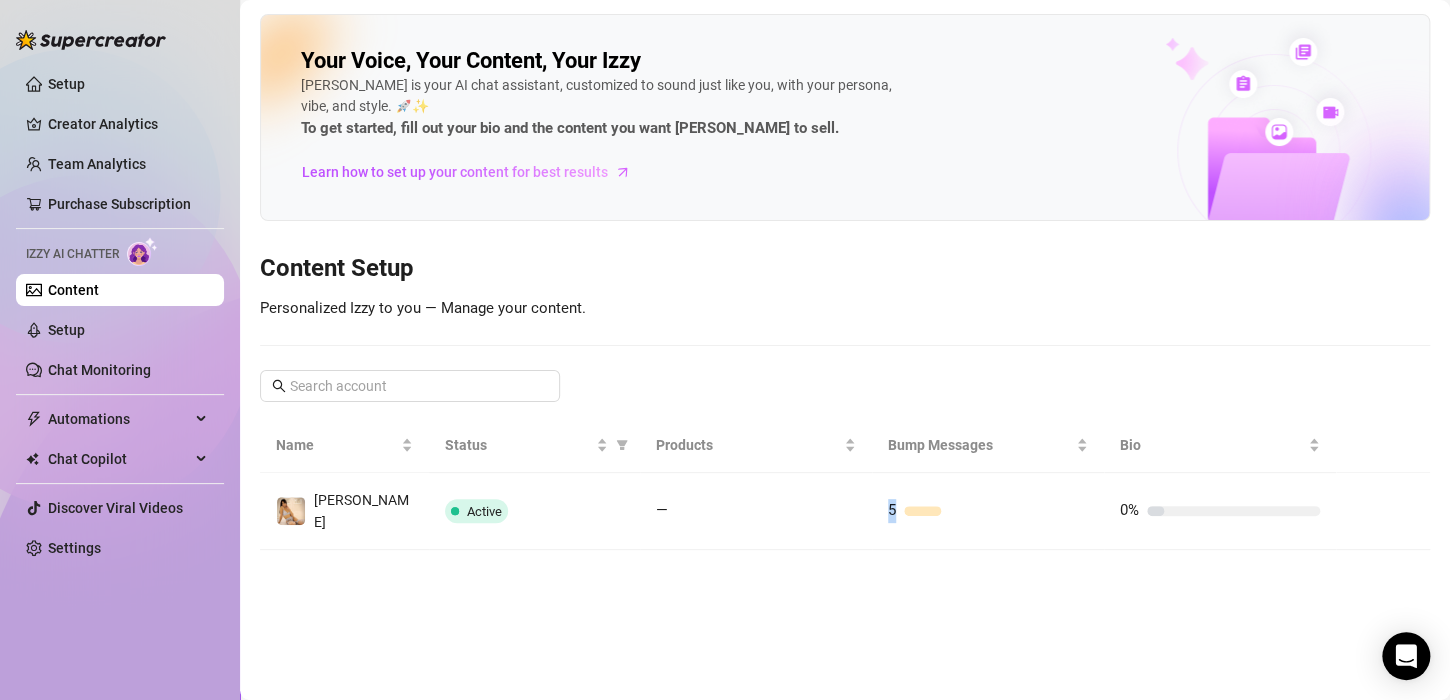 click on "Your Voice, Your Content, Your [PERSON_NAME] is your AI chat assistant, customized to sound just like you, with your persona, vibe, and style. 🚀✨ To get started, fill out your bio and the content you want [PERSON_NAME] to sell. Learn how to set up your content for best results Content Setup Personalized Izzy to you — Manage your content. Name Status Products Bump Messages Bio Serena Active — 5 0%" at bounding box center [845, 350] 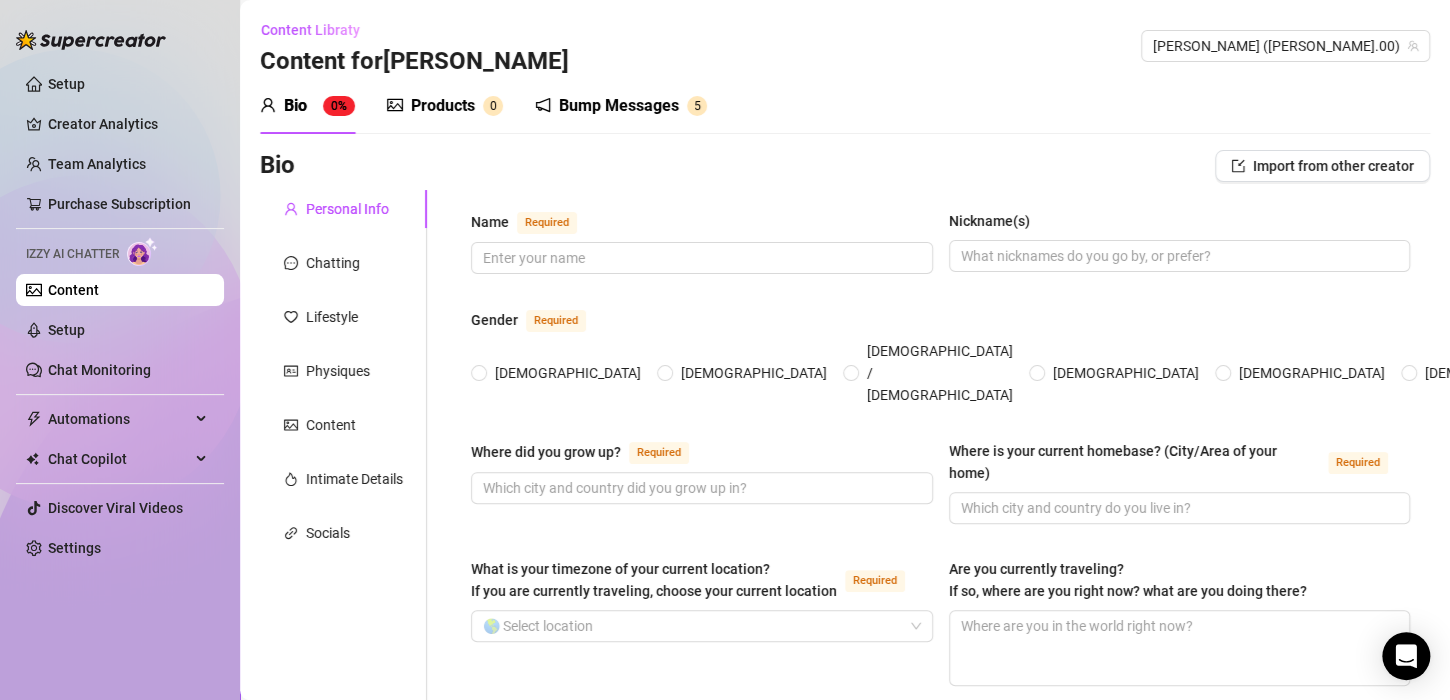 scroll, scrollTop: 51, scrollLeft: 0, axis: vertical 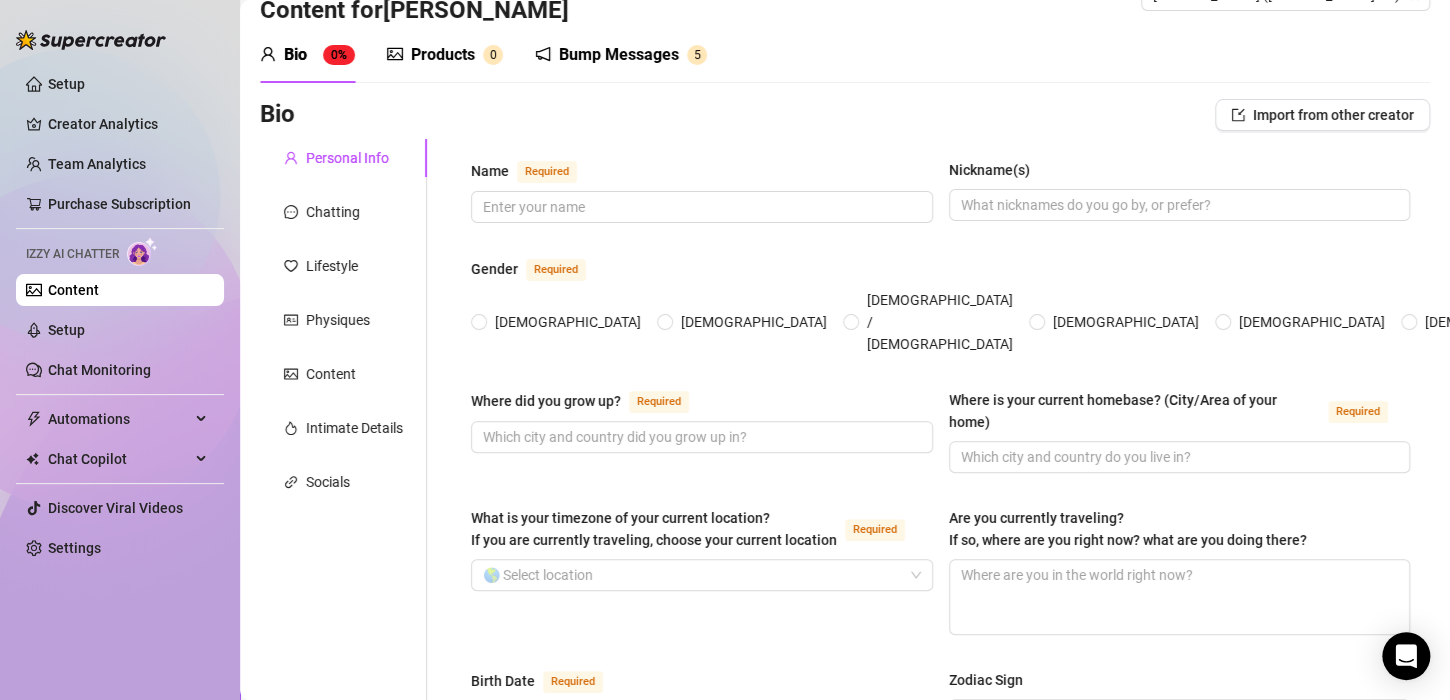 click on "Bump Messages" at bounding box center (619, 55) 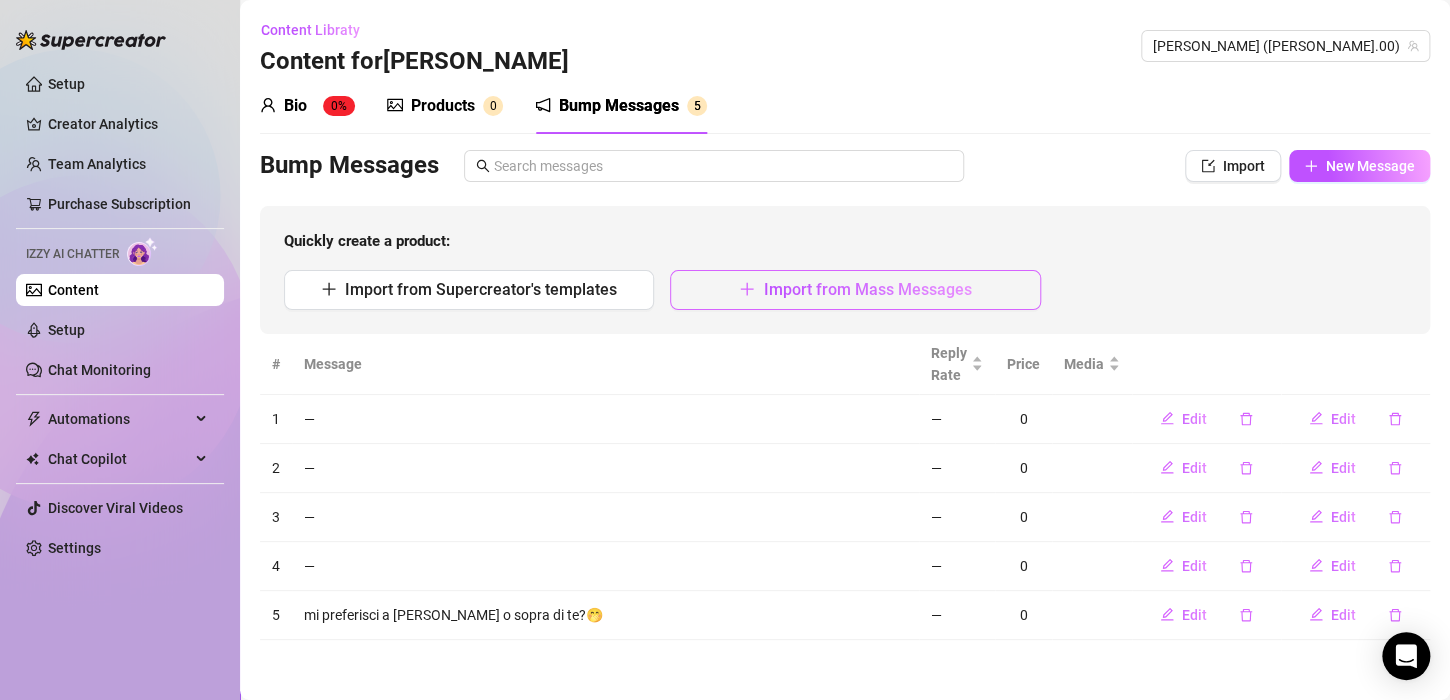 scroll, scrollTop: 0, scrollLeft: 0, axis: both 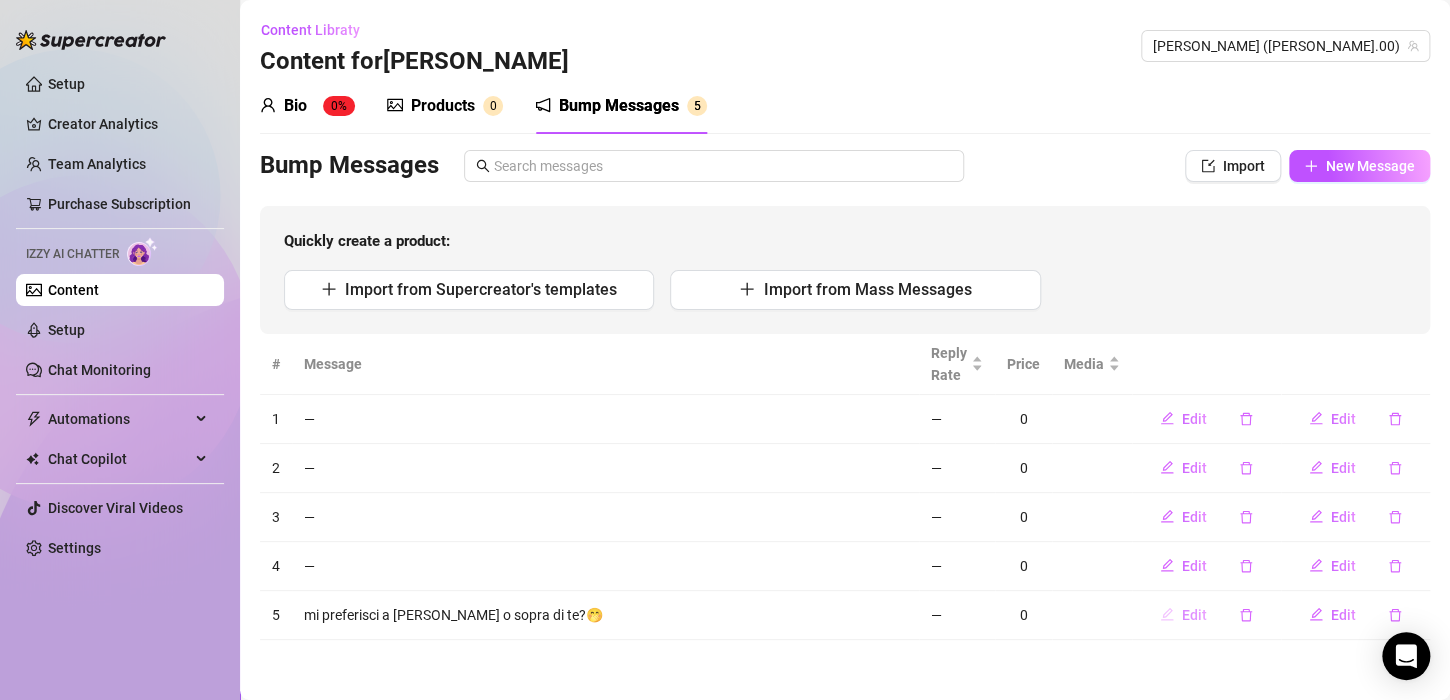 click 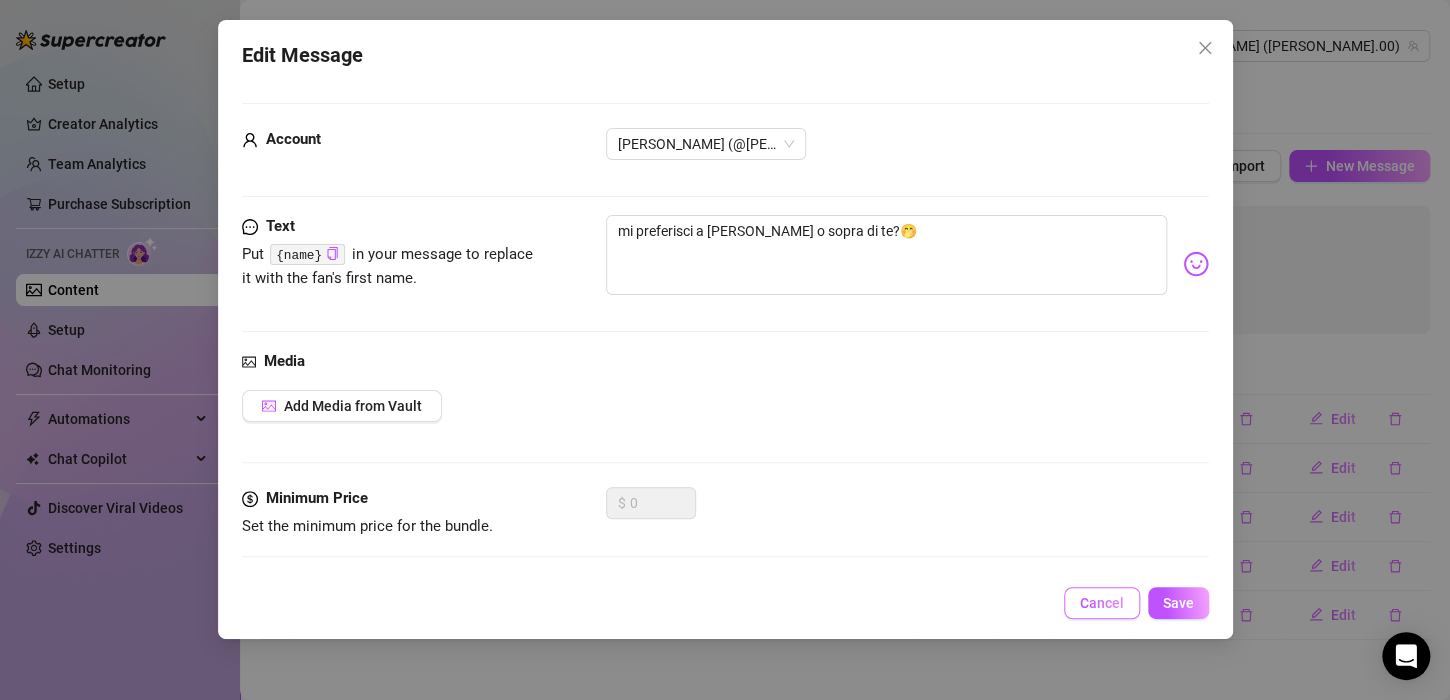 click on "Cancel" at bounding box center (1102, 603) 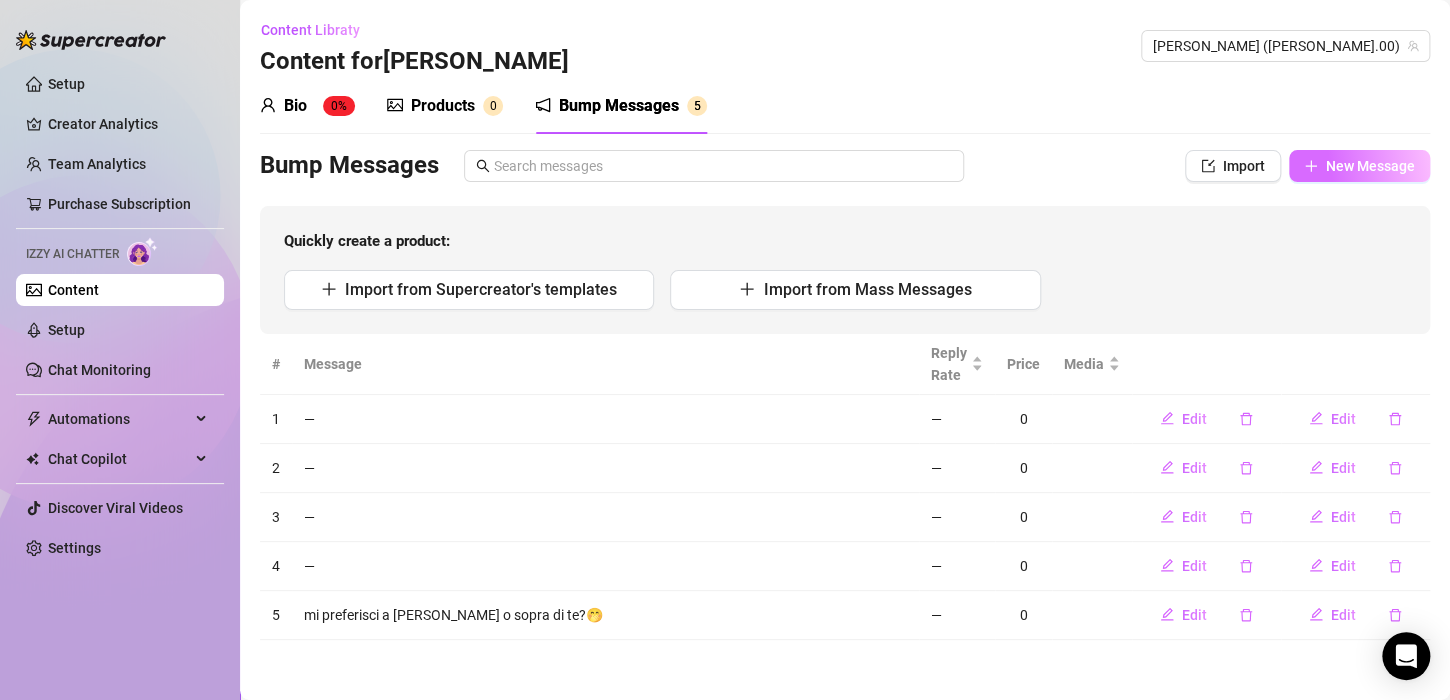 click 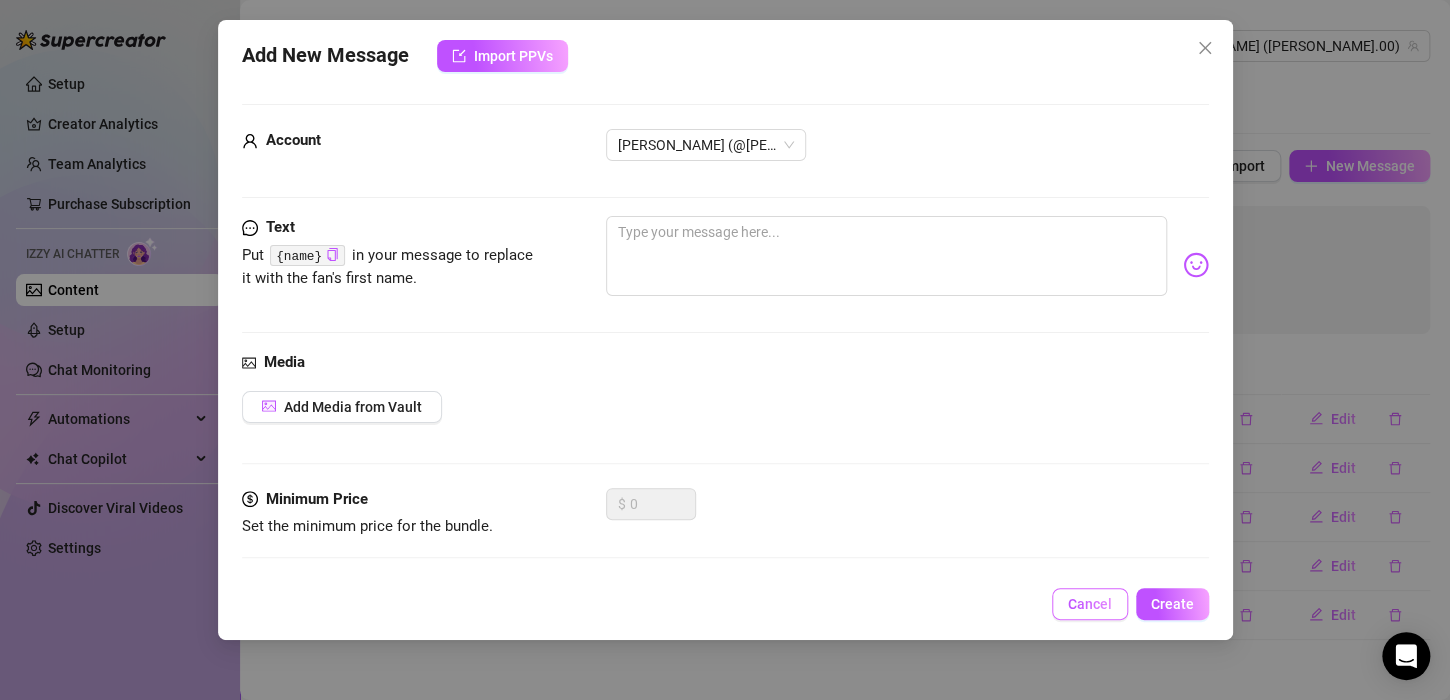 click on "Cancel" at bounding box center (1090, 604) 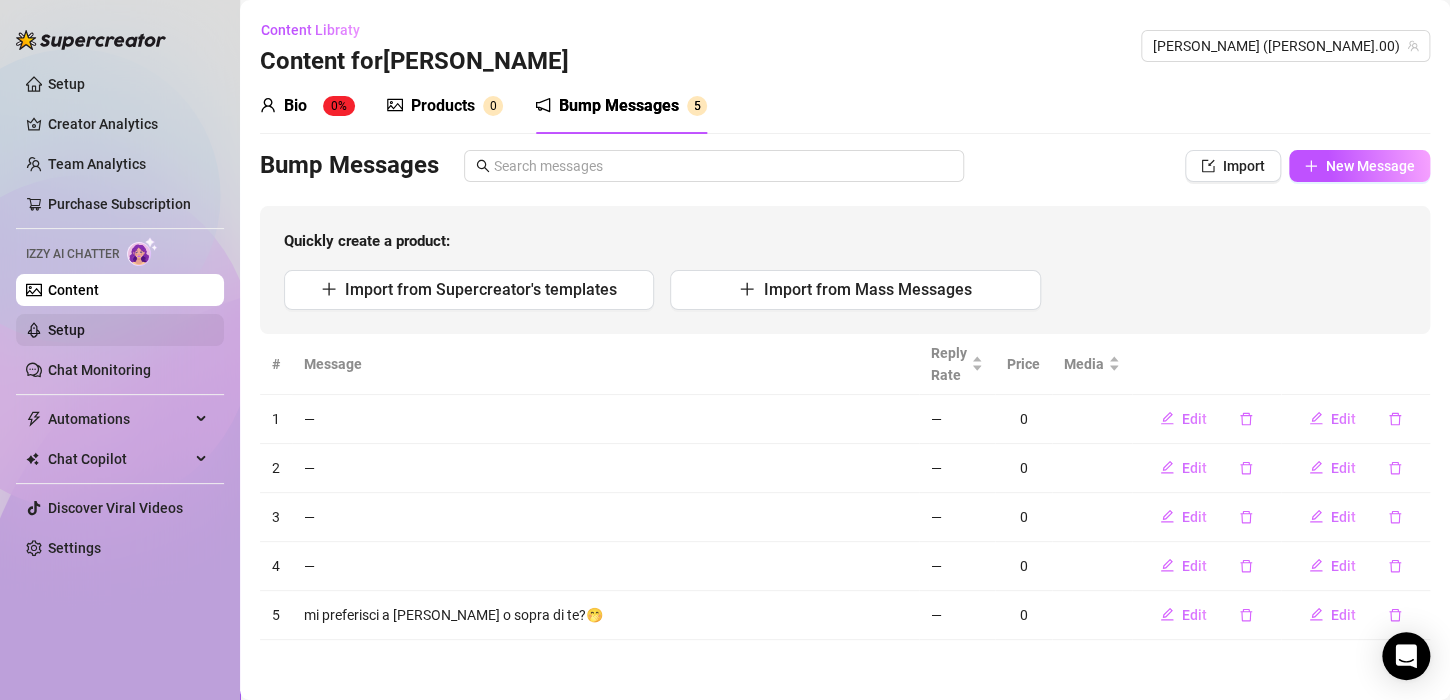 click on "Setup" at bounding box center [66, 330] 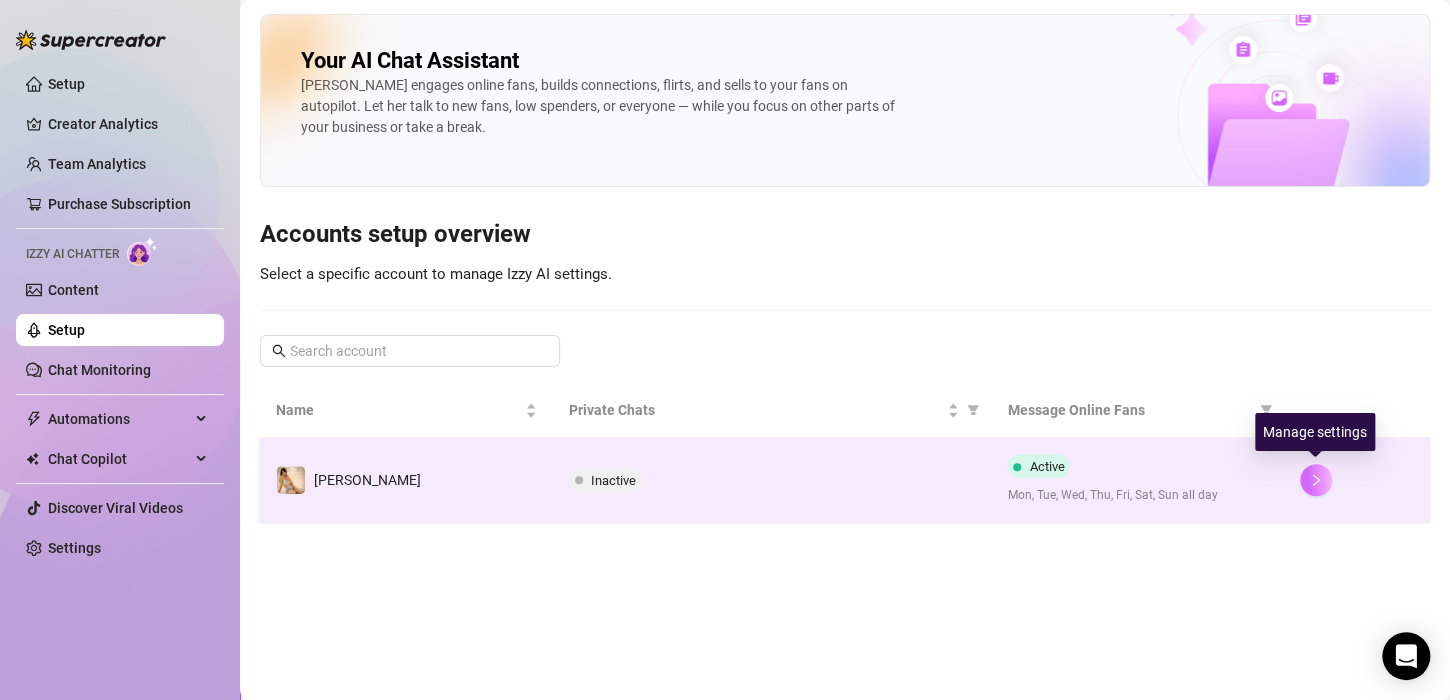 click 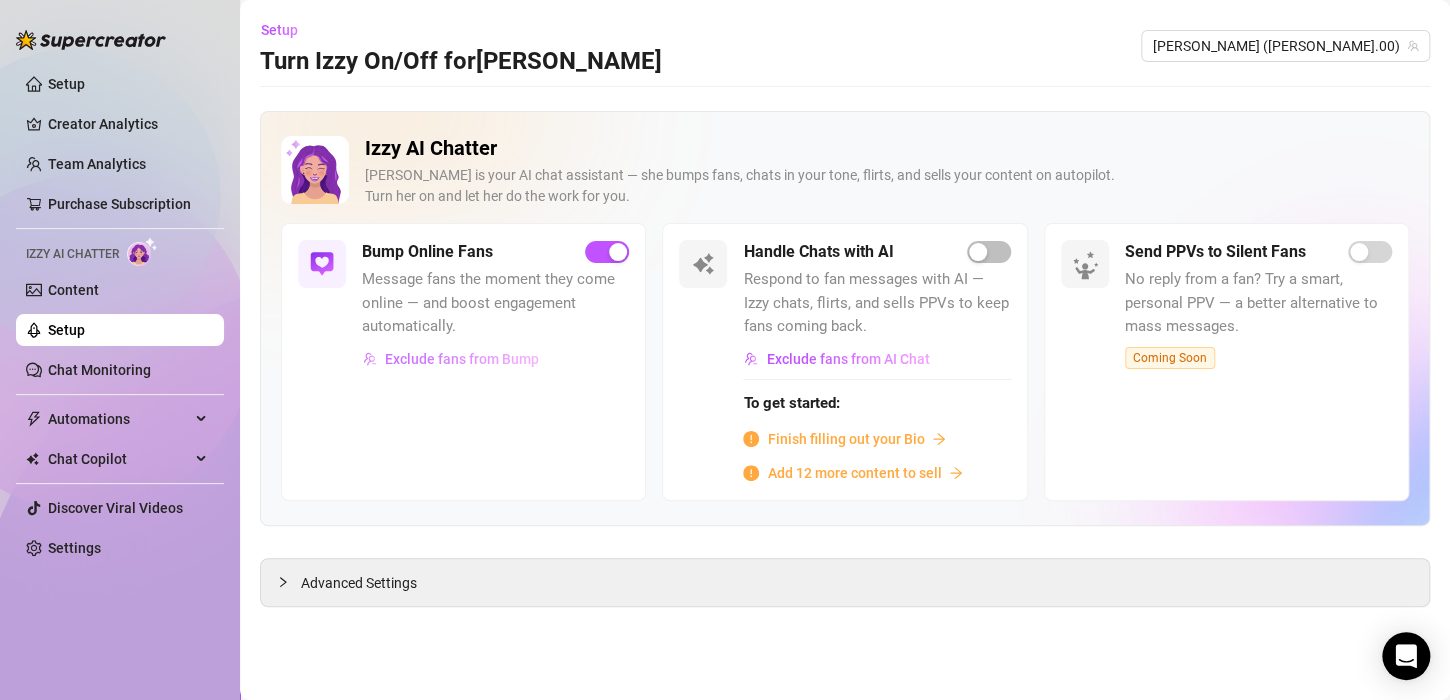 click on "Exclude fans from Bump" at bounding box center [462, 359] 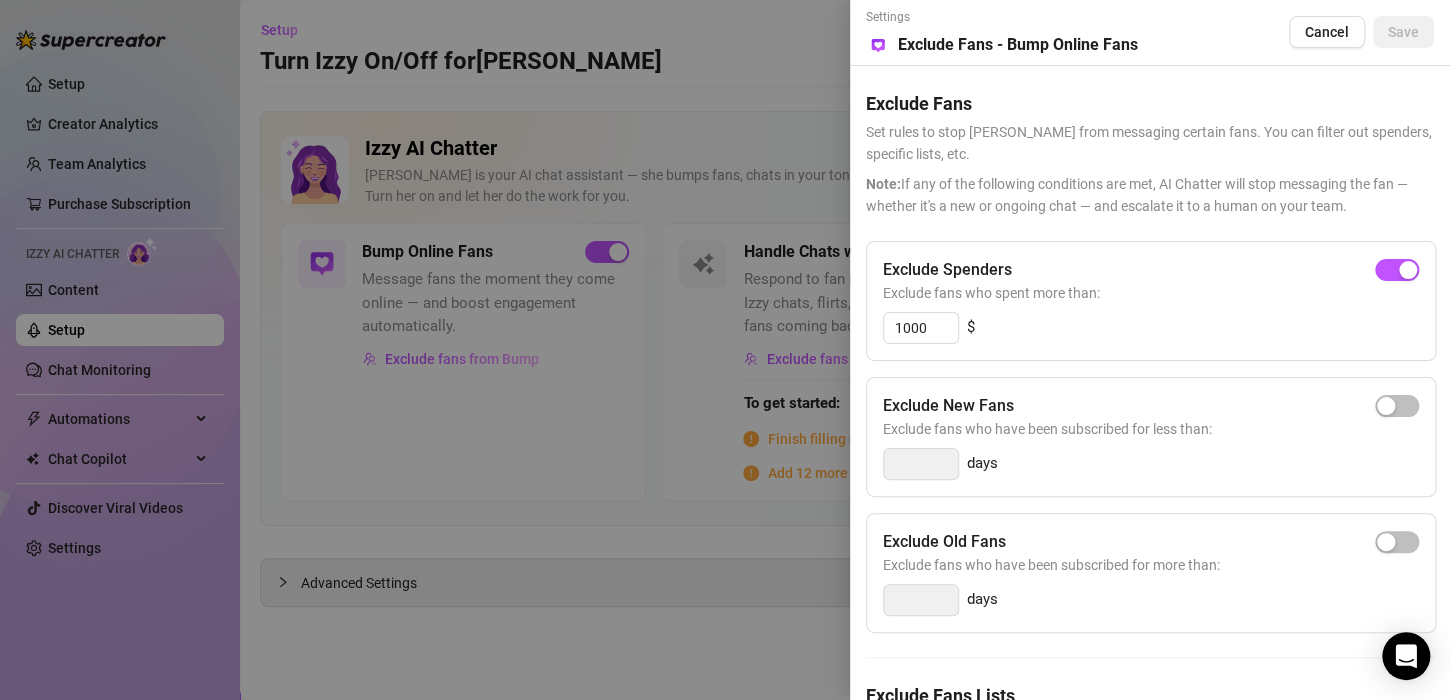 scroll, scrollTop: 137, scrollLeft: 0, axis: vertical 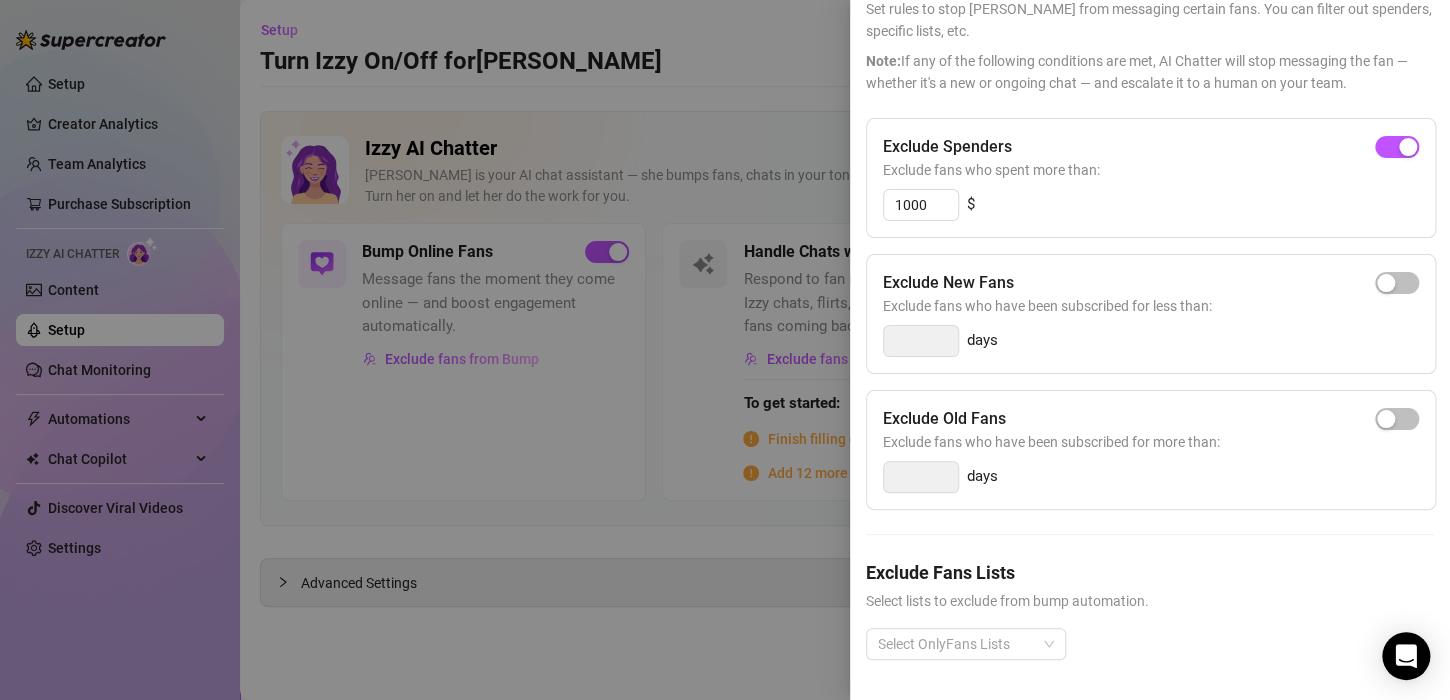 click at bounding box center [725, 350] 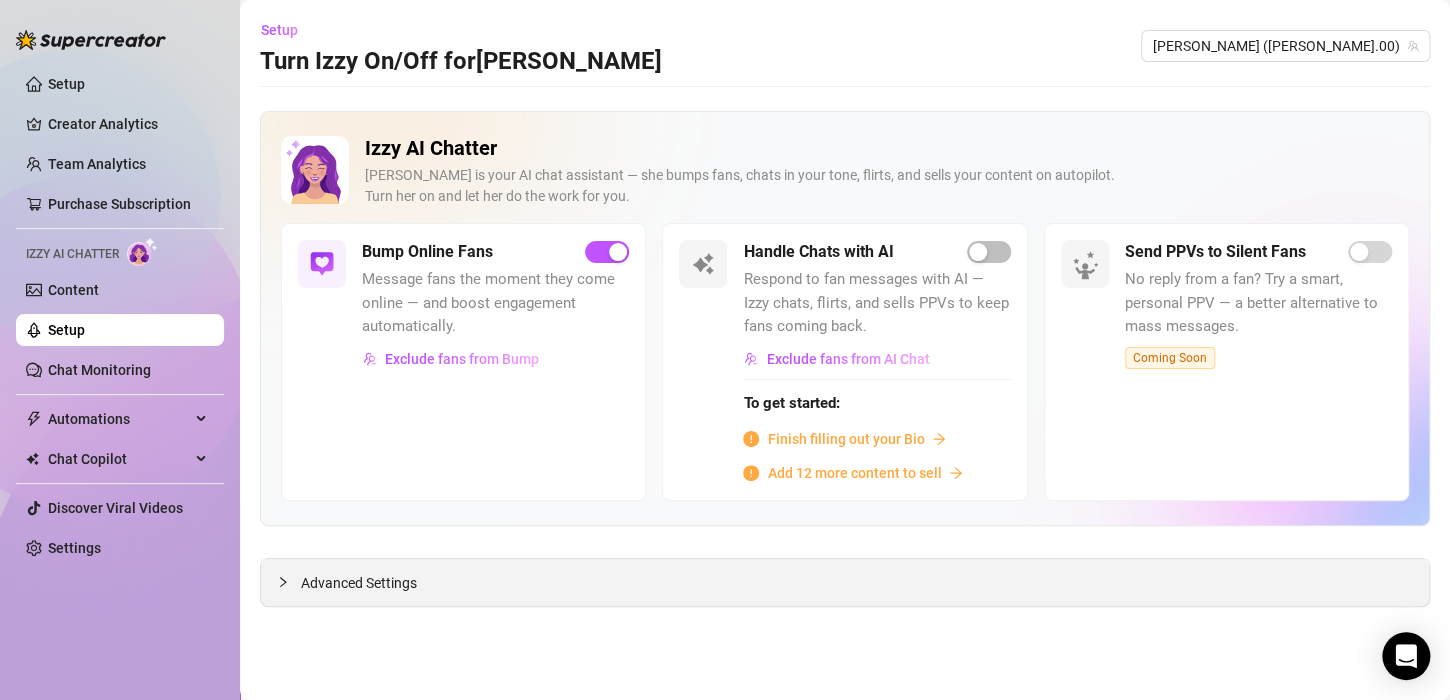 click on "Advanced Settings" at bounding box center (359, 583) 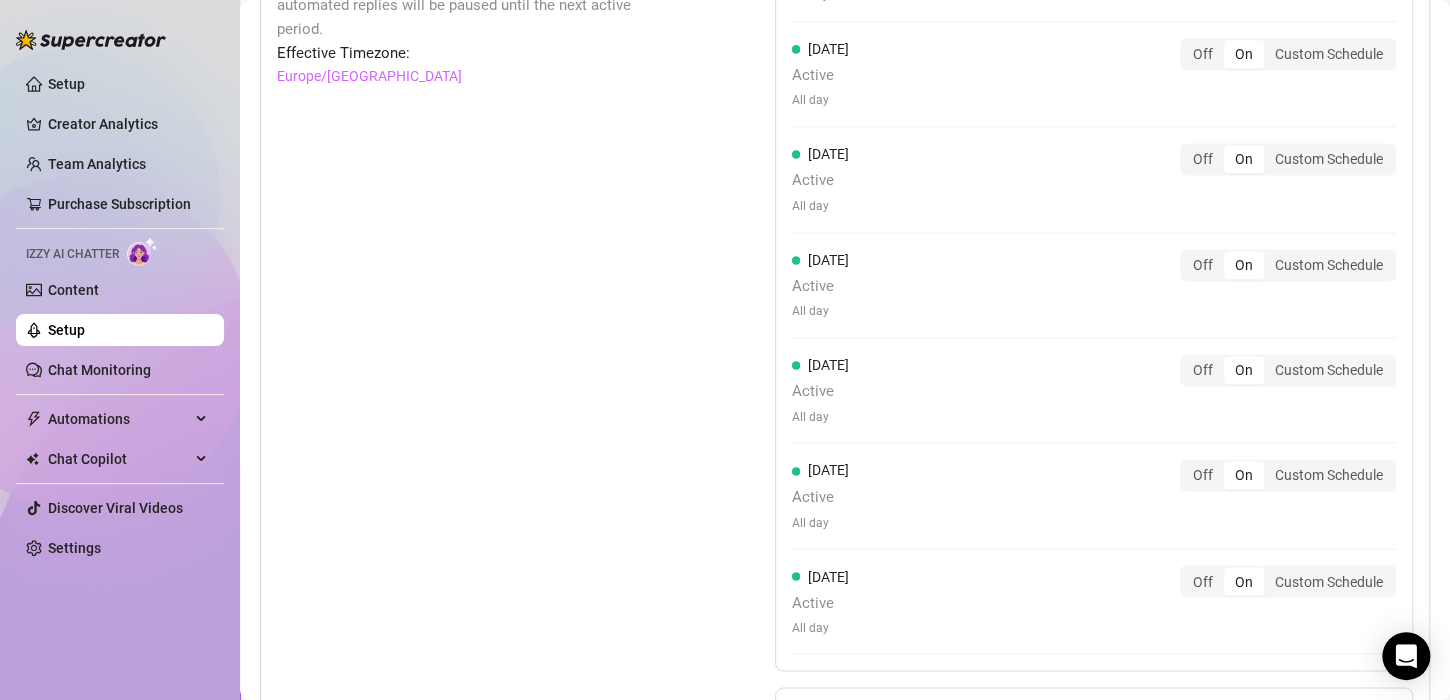 scroll, scrollTop: 1496, scrollLeft: 0, axis: vertical 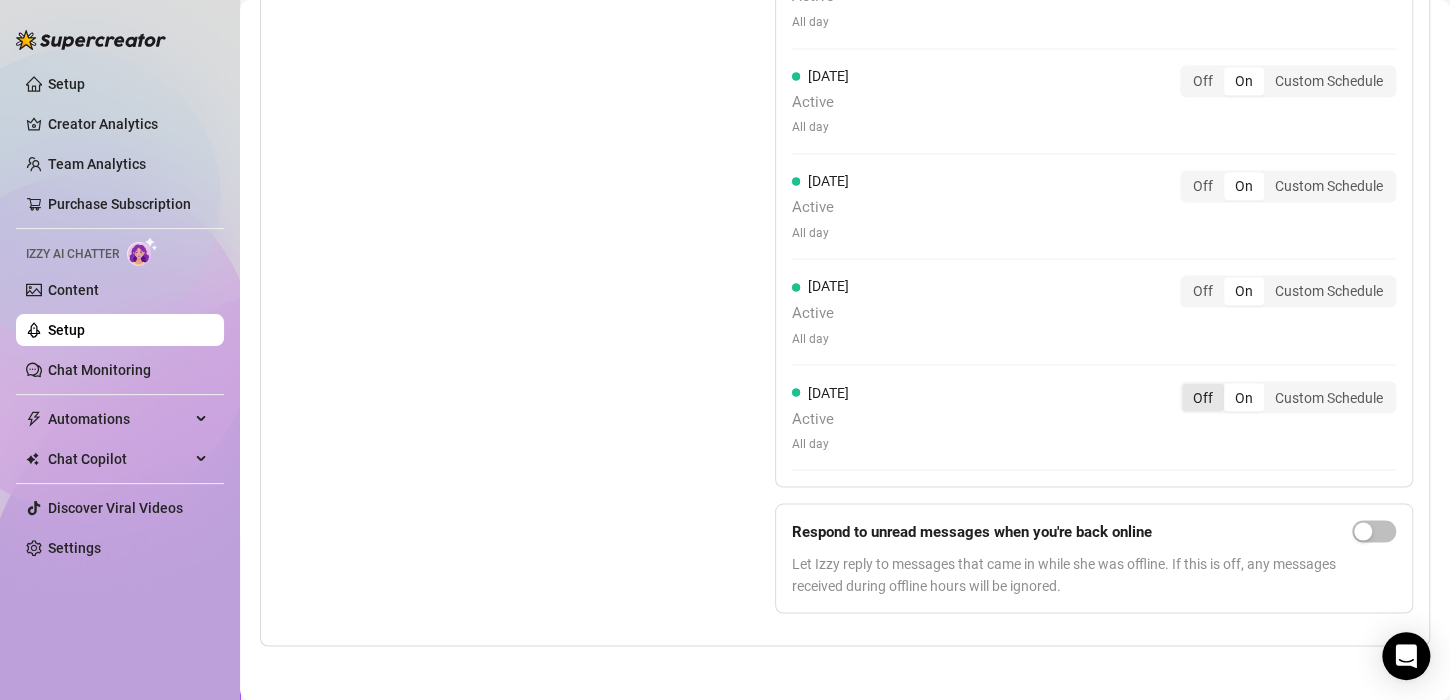 click on "Off" at bounding box center [1203, 397] 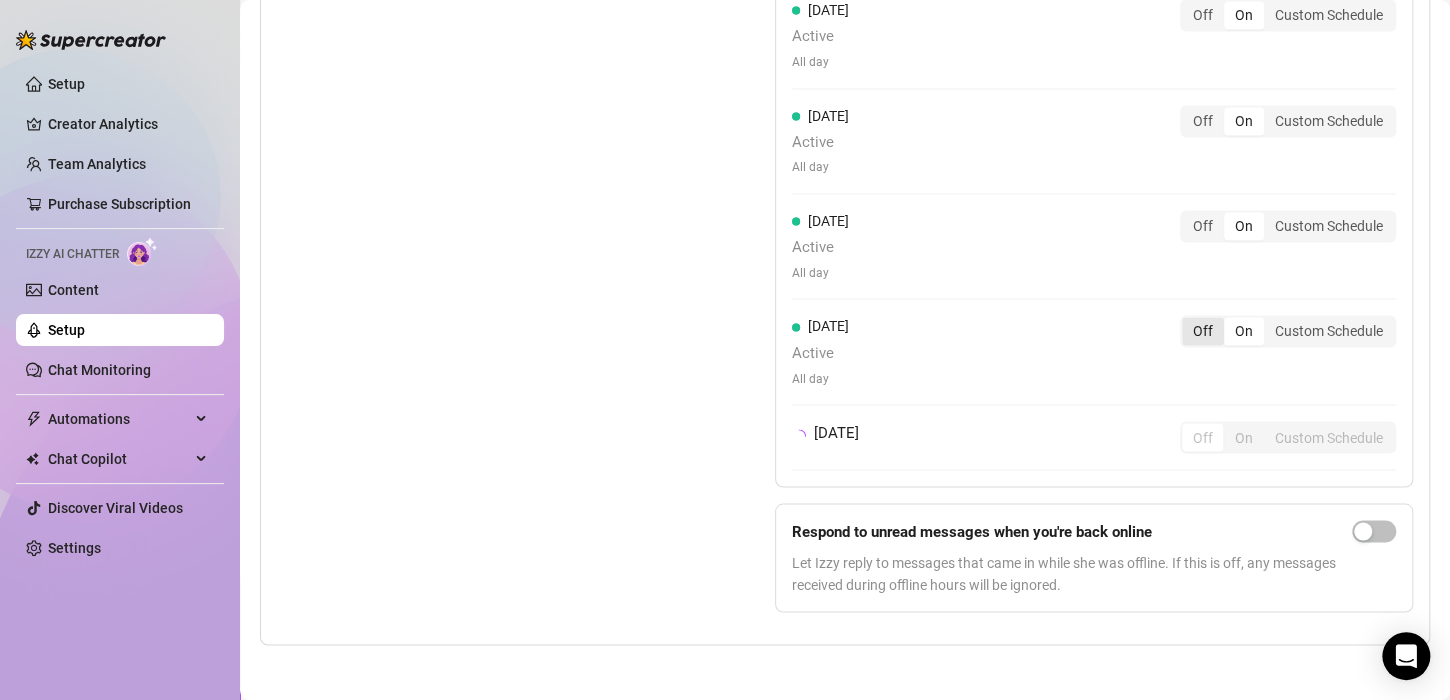 click on "Off" at bounding box center (1203, 331) 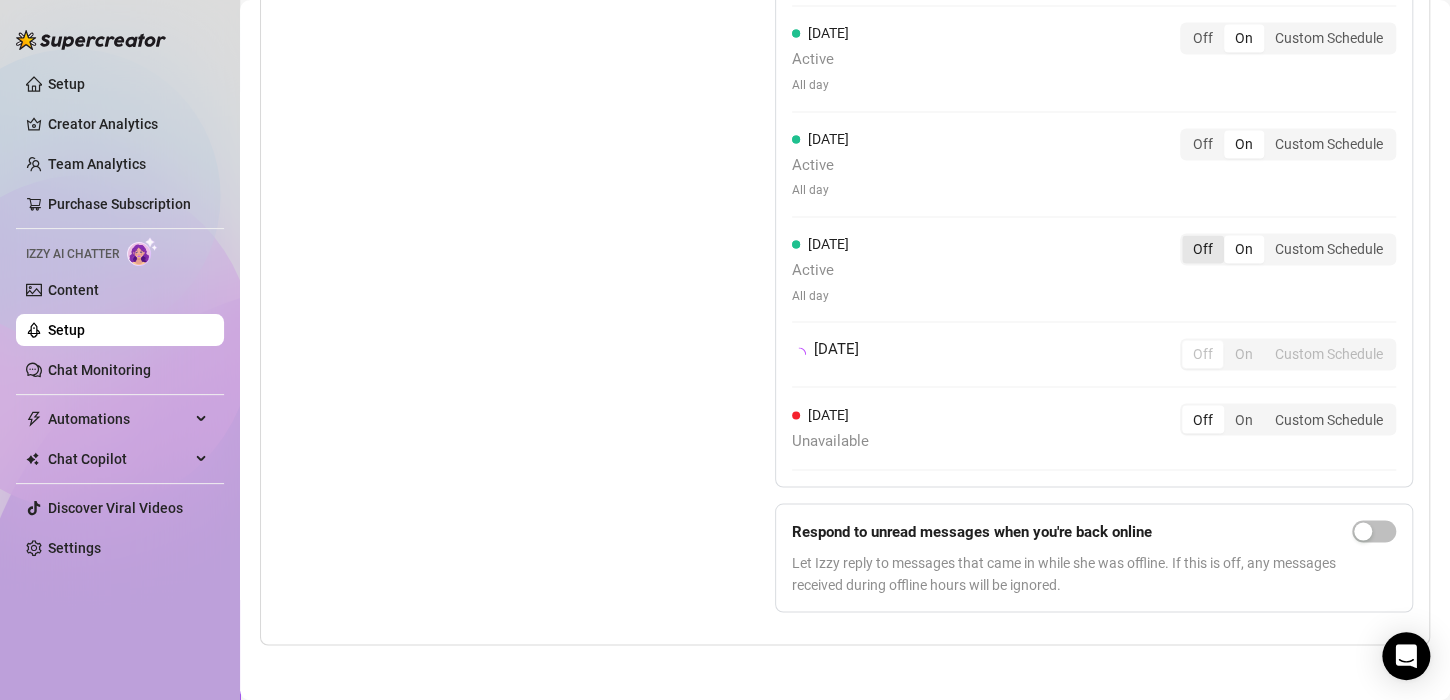 click on "Off" at bounding box center (1203, 249) 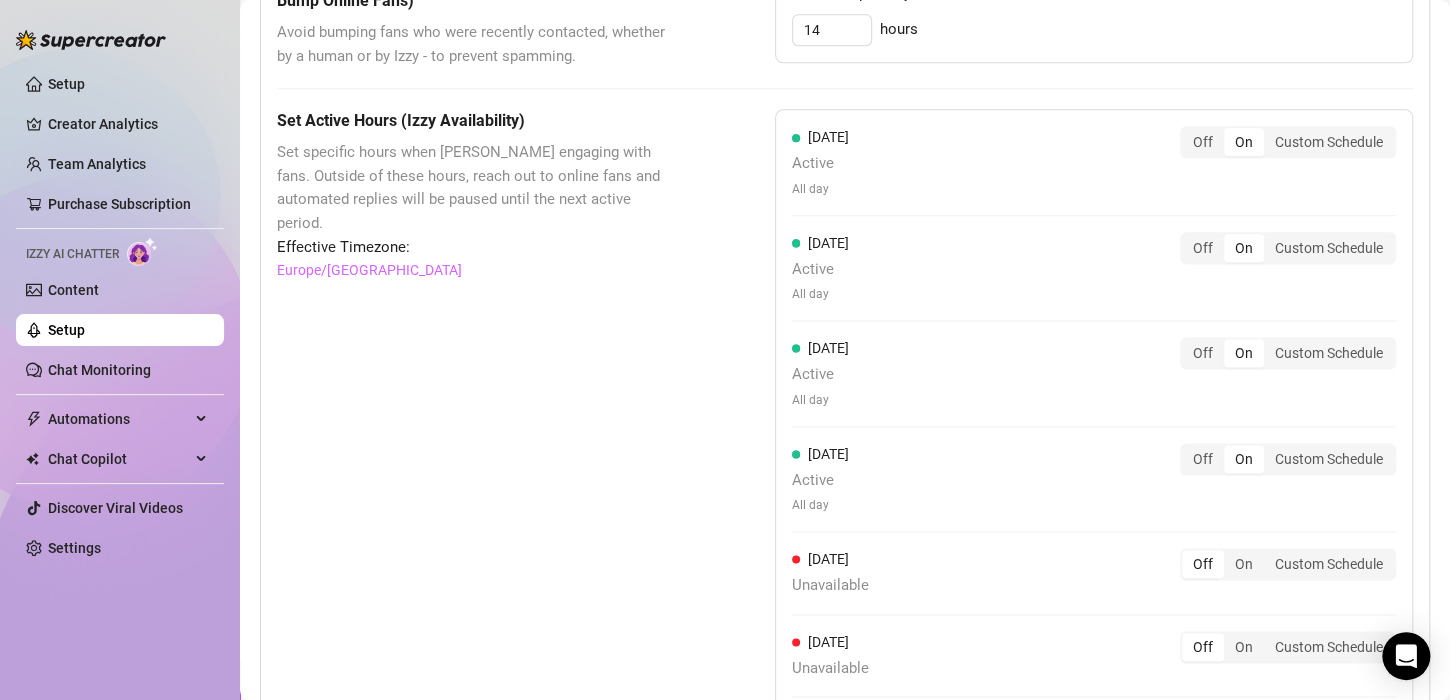 scroll, scrollTop: 1117, scrollLeft: 0, axis: vertical 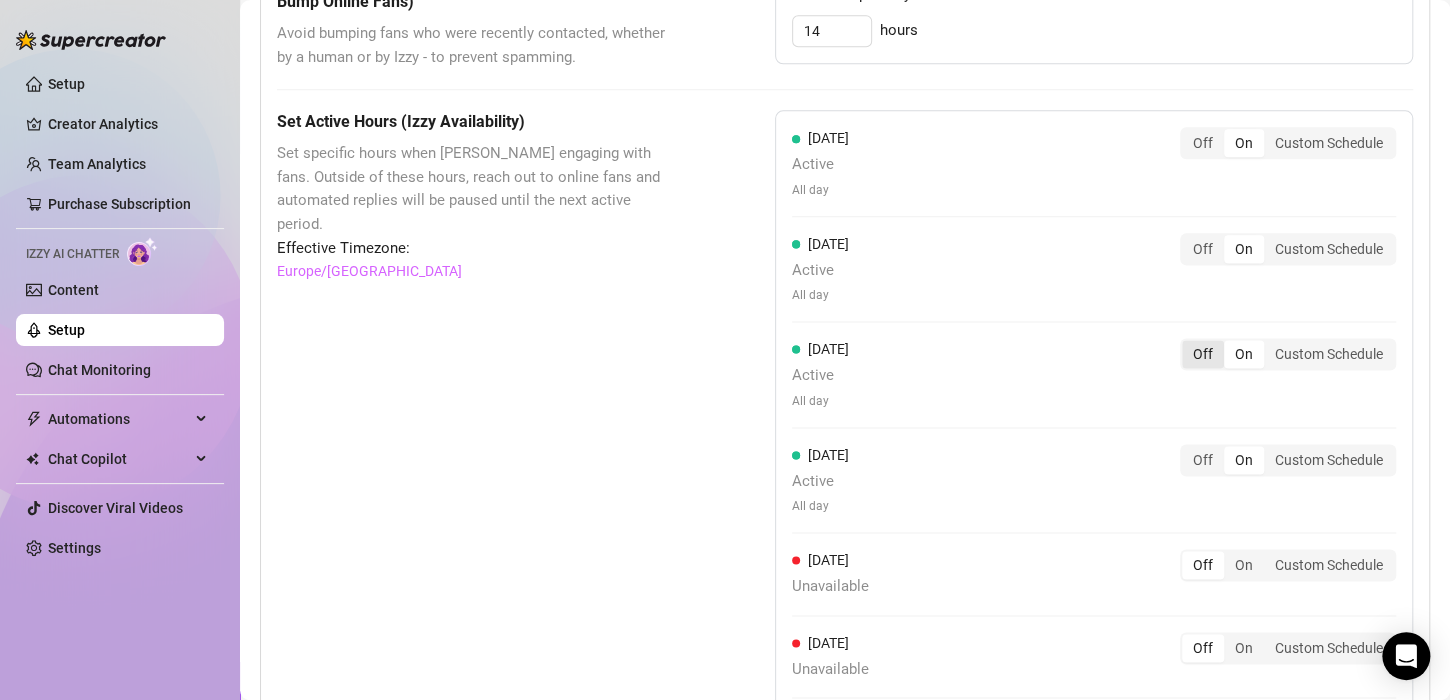 click on "Off" at bounding box center [1203, 354] 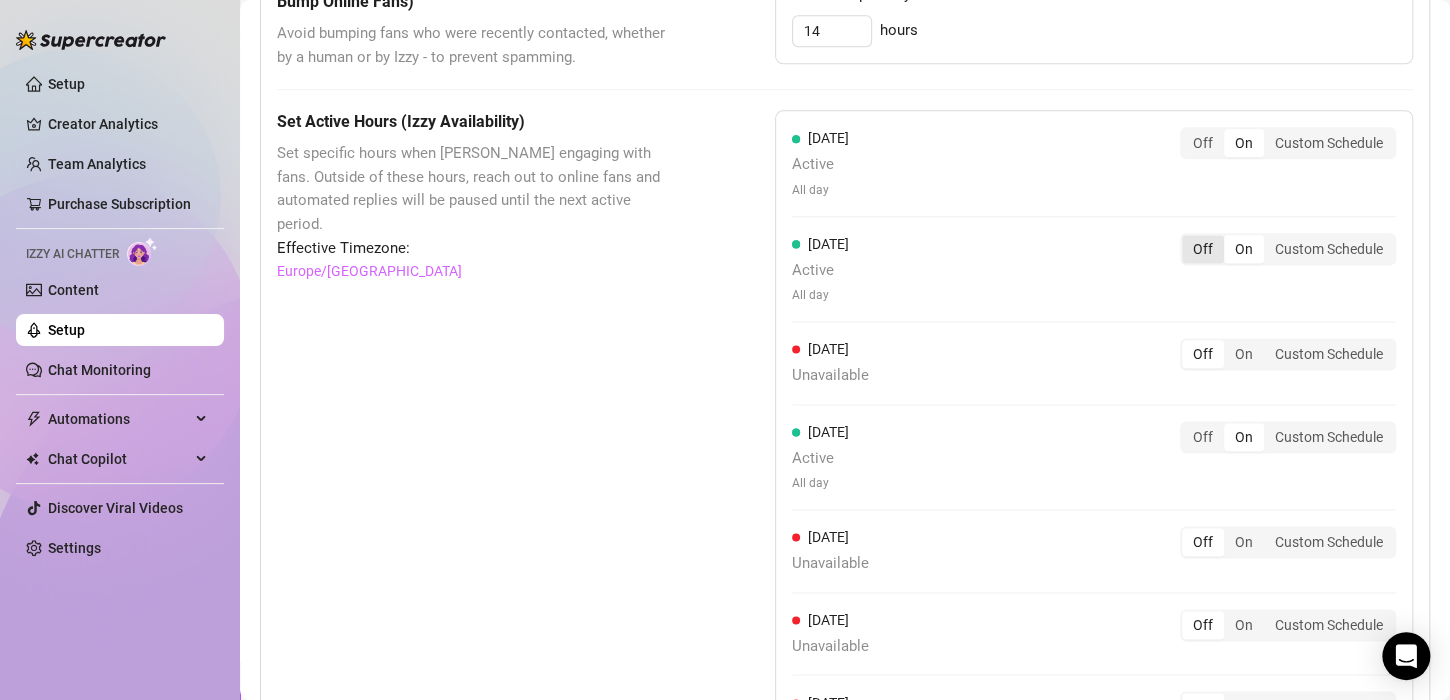 click on "Off" at bounding box center [1203, 249] 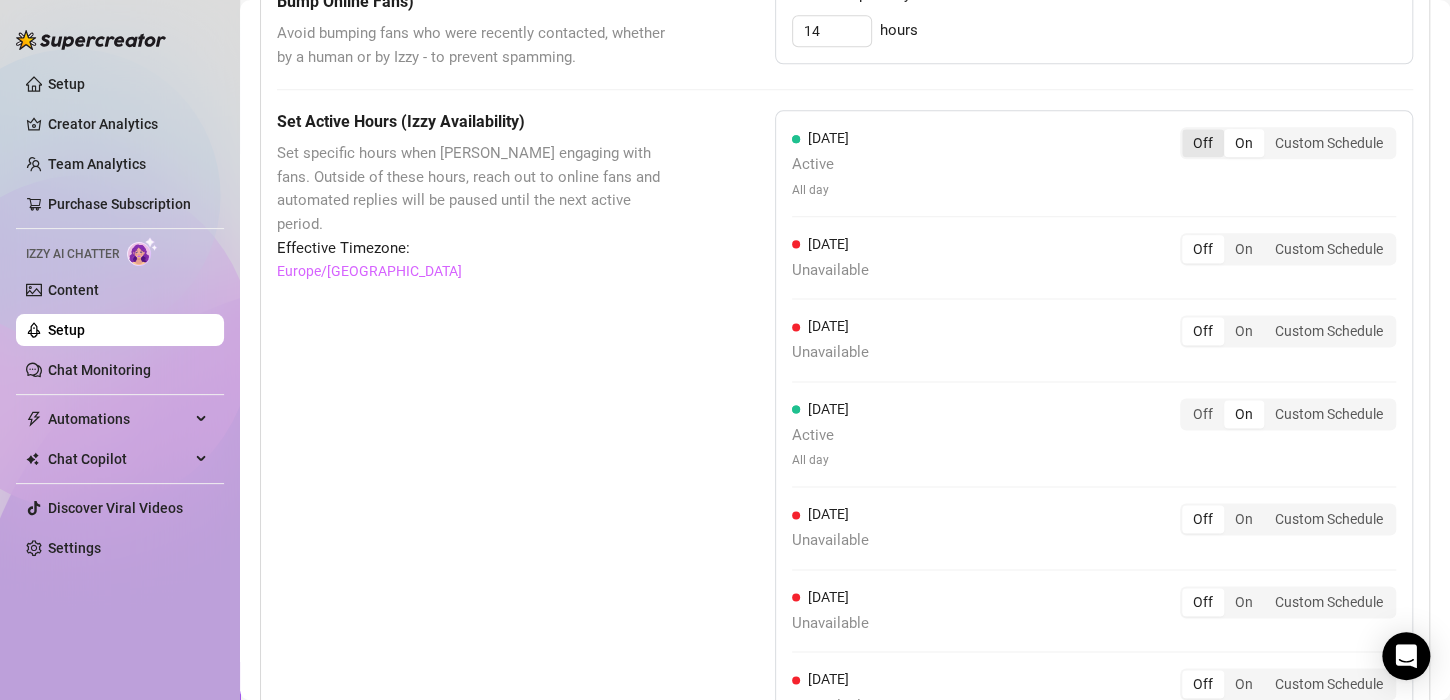 click on "Off" at bounding box center [1203, 143] 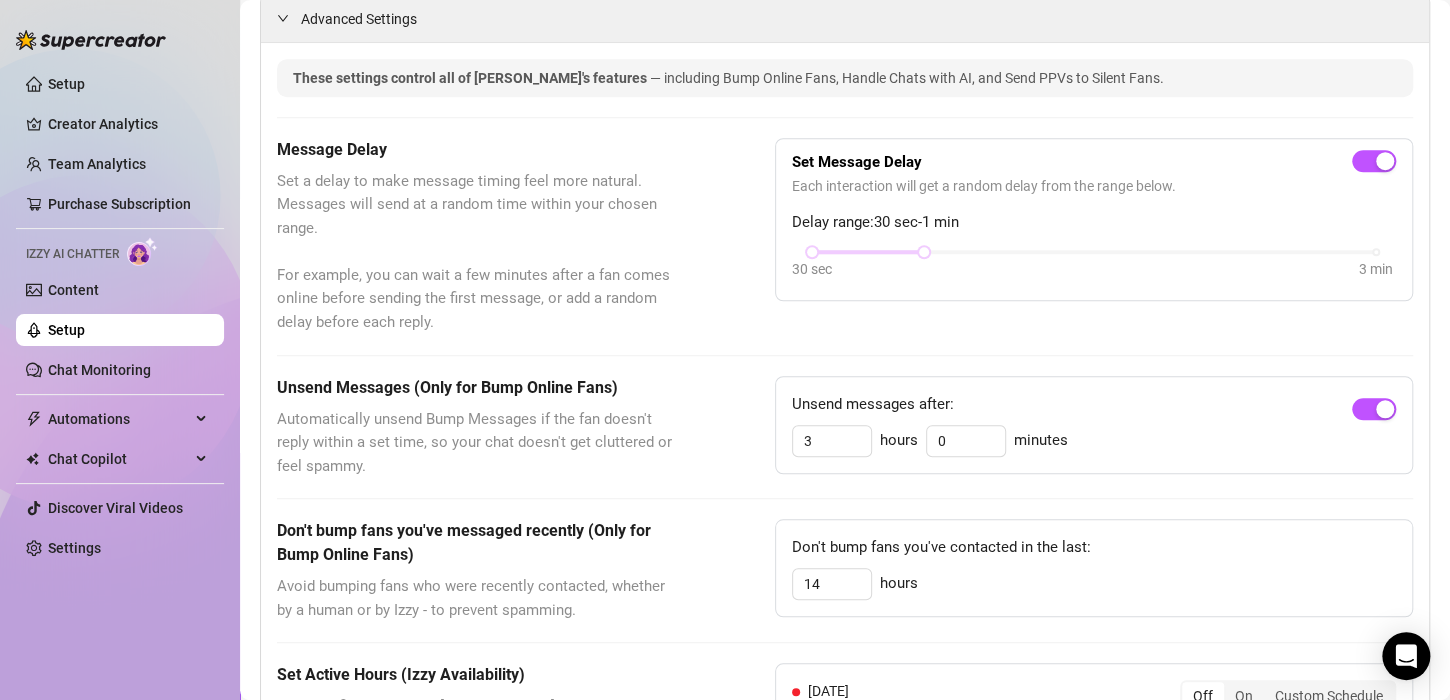 scroll, scrollTop: 524, scrollLeft: 0, axis: vertical 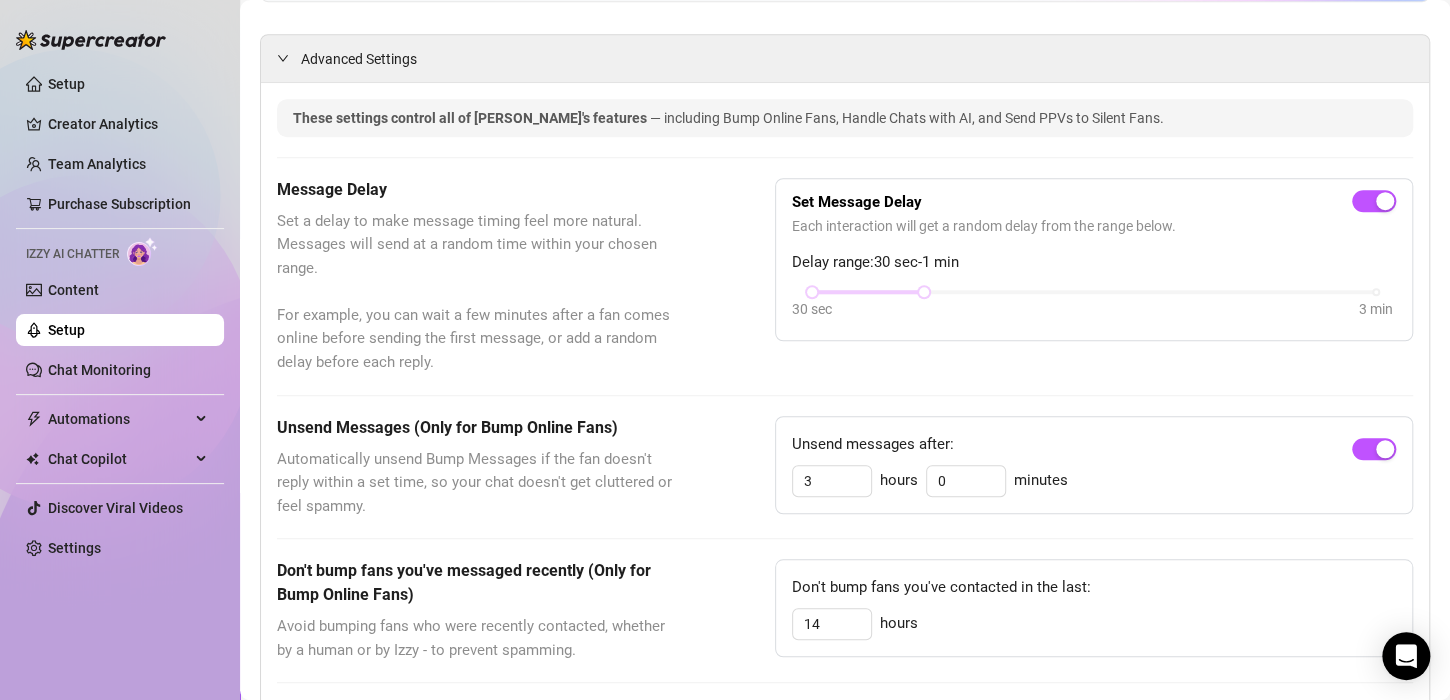 click on "Set a delay to make message timing feel more natural. Messages will send at a random time within your chosen range. For example, you can wait a few minutes after a fan comes online before sending the first message, or add a random delay before each reply." at bounding box center (476, 292) 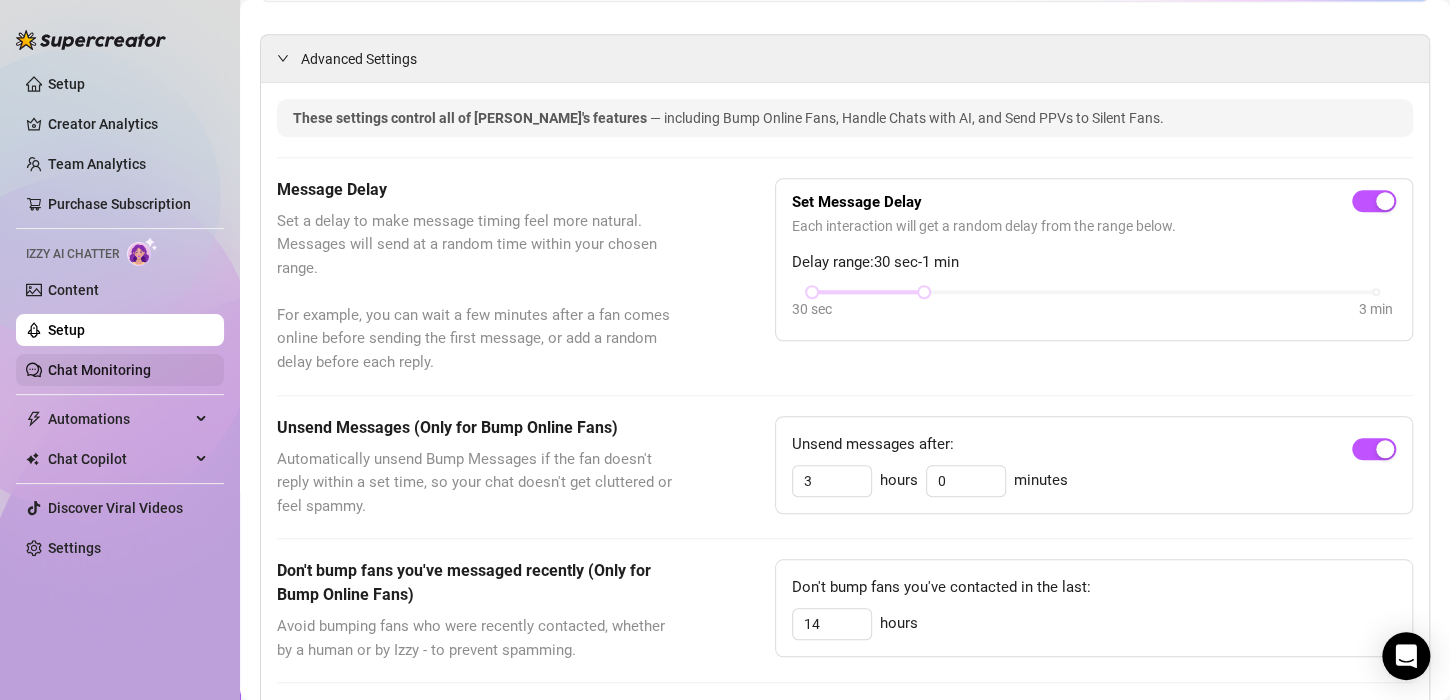 click on "Chat Monitoring" at bounding box center (99, 370) 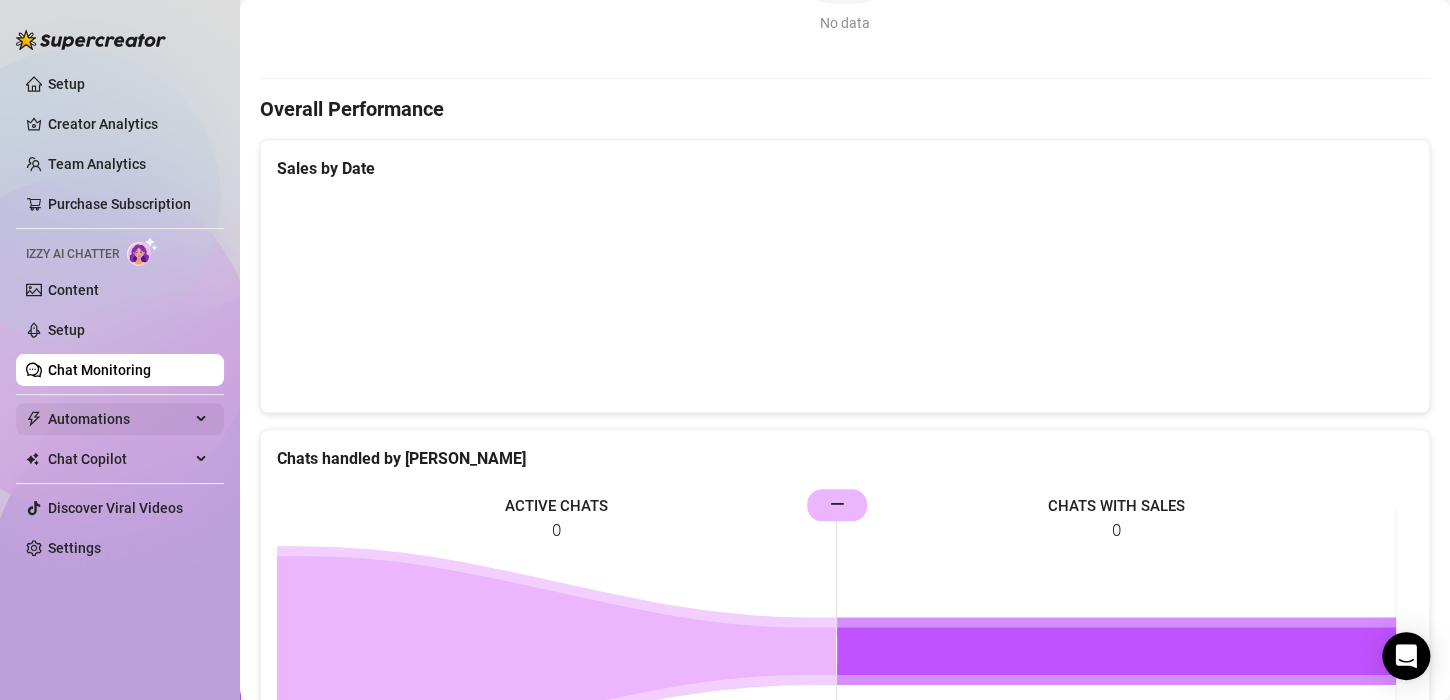 click on "Automations" at bounding box center [119, 419] 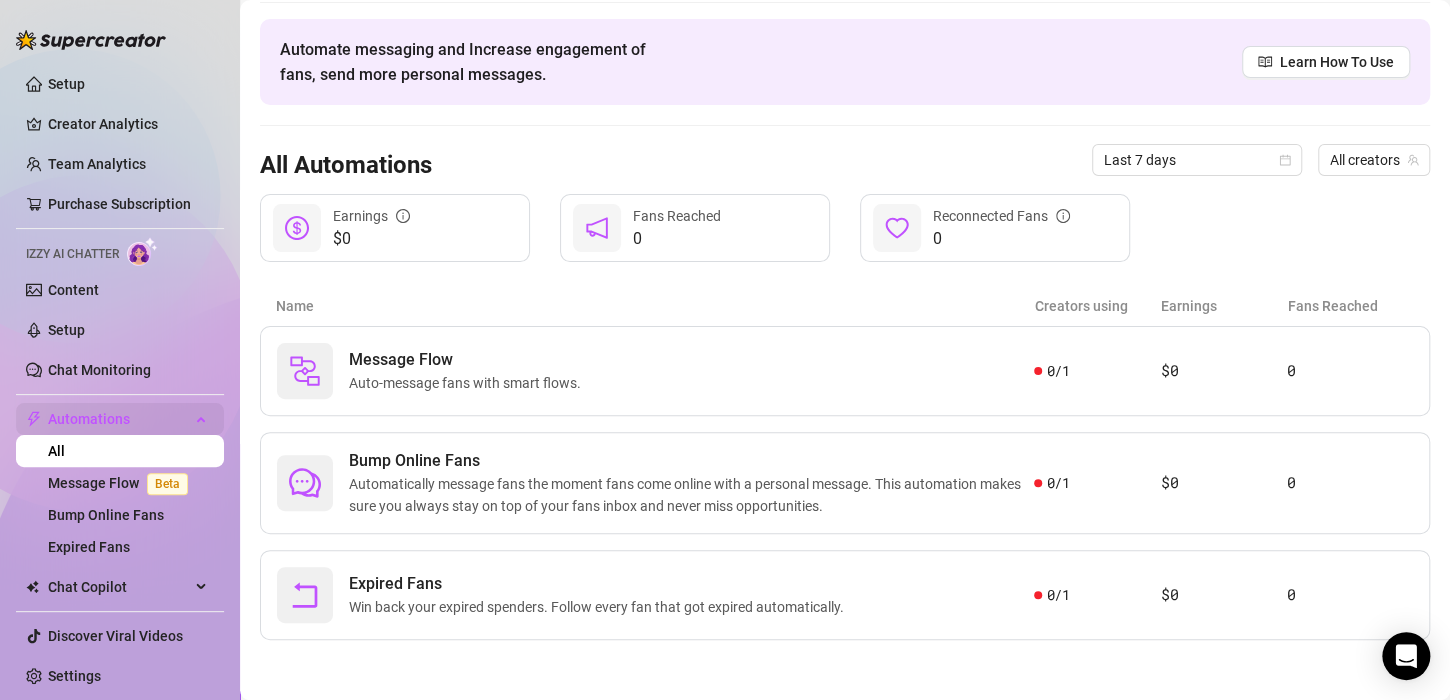 scroll, scrollTop: 63, scrollLeft: 0, axis: vertical 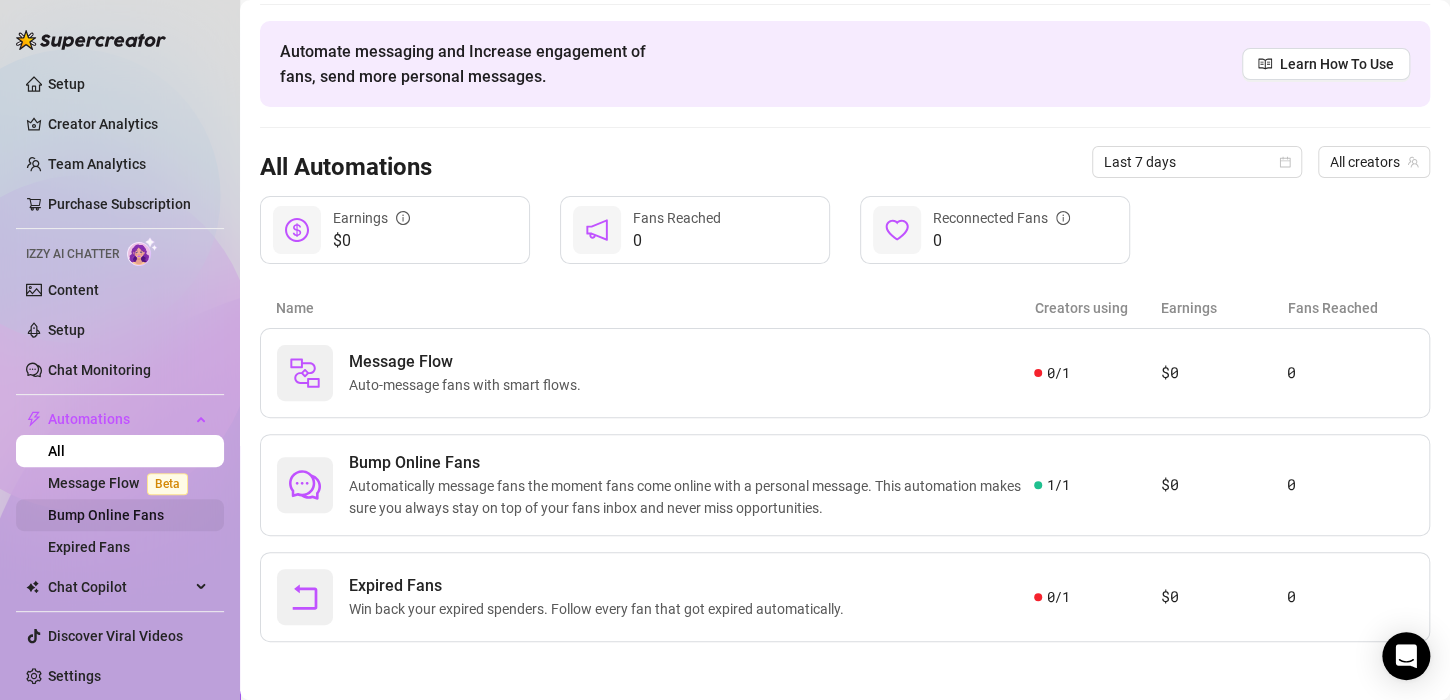 click on "Bump Online Fans" at bounding box center [106, 515] 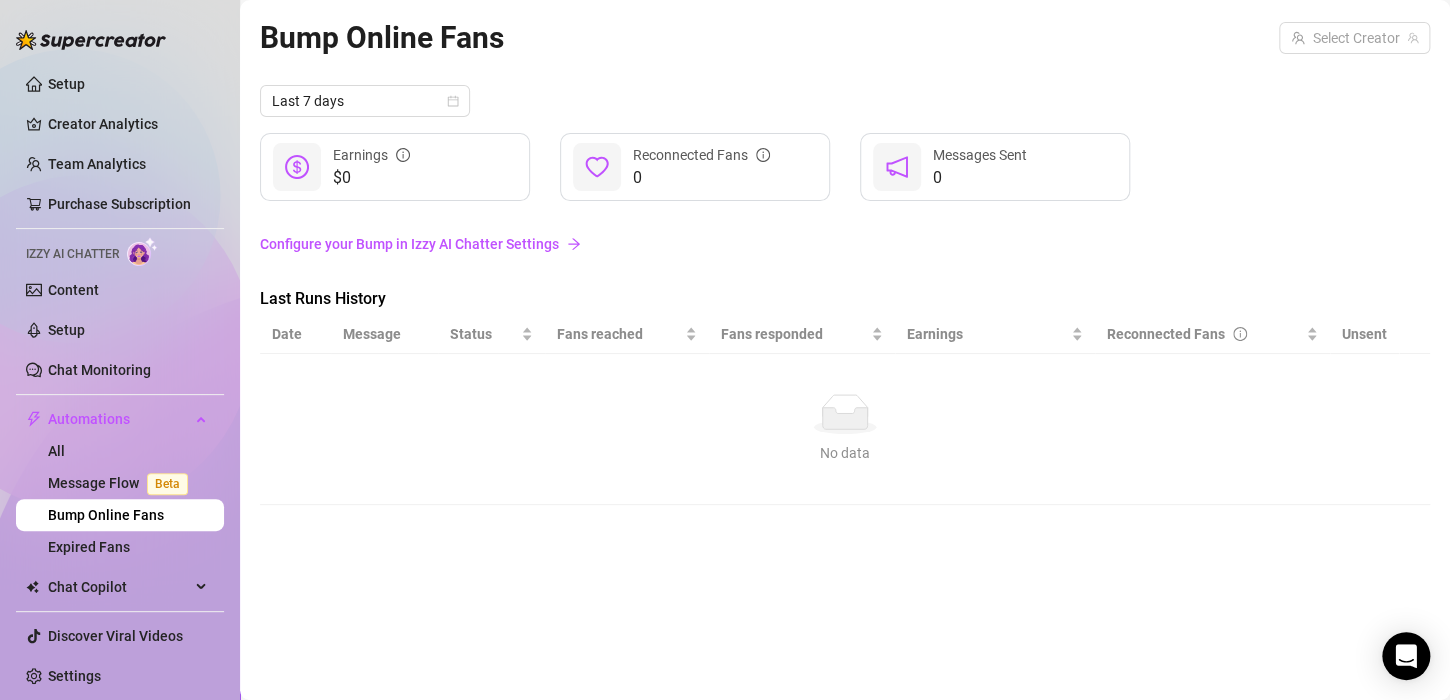 scroll, scrollTop: 0, scrollLeft: 0, axis: both 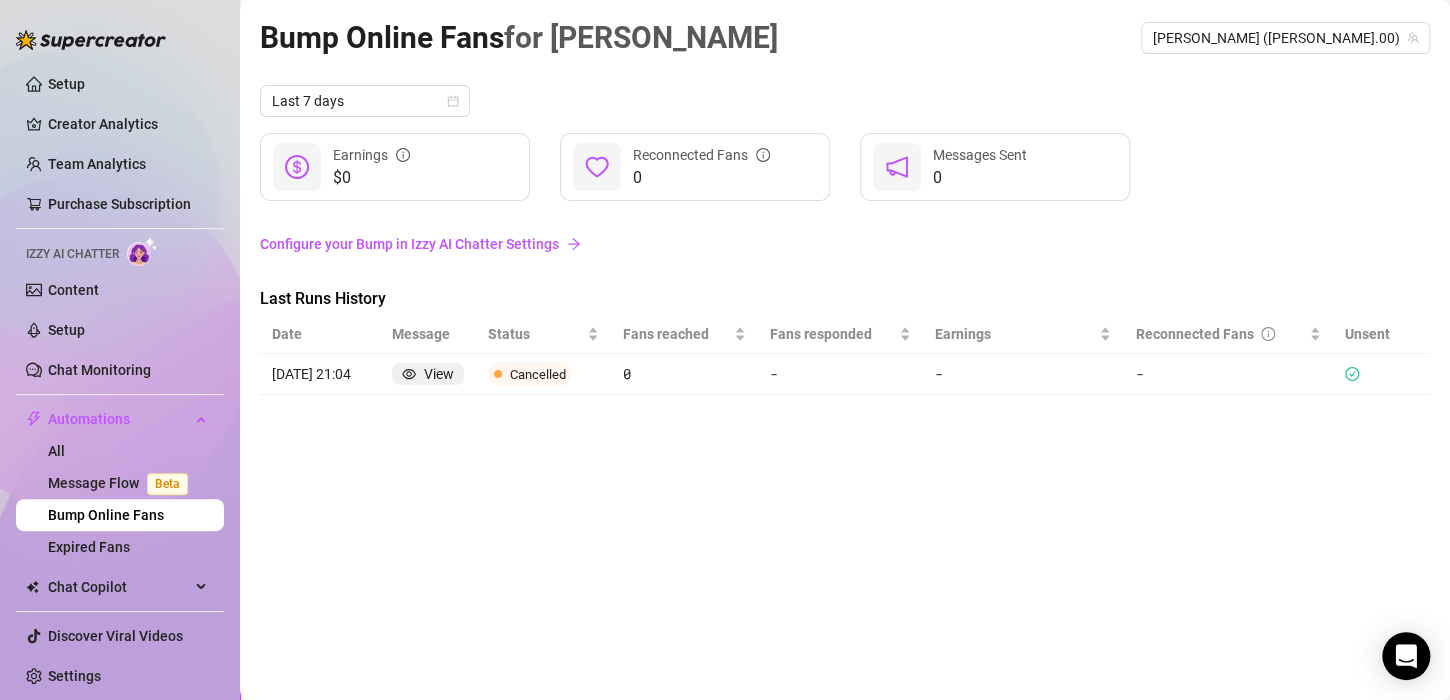 click 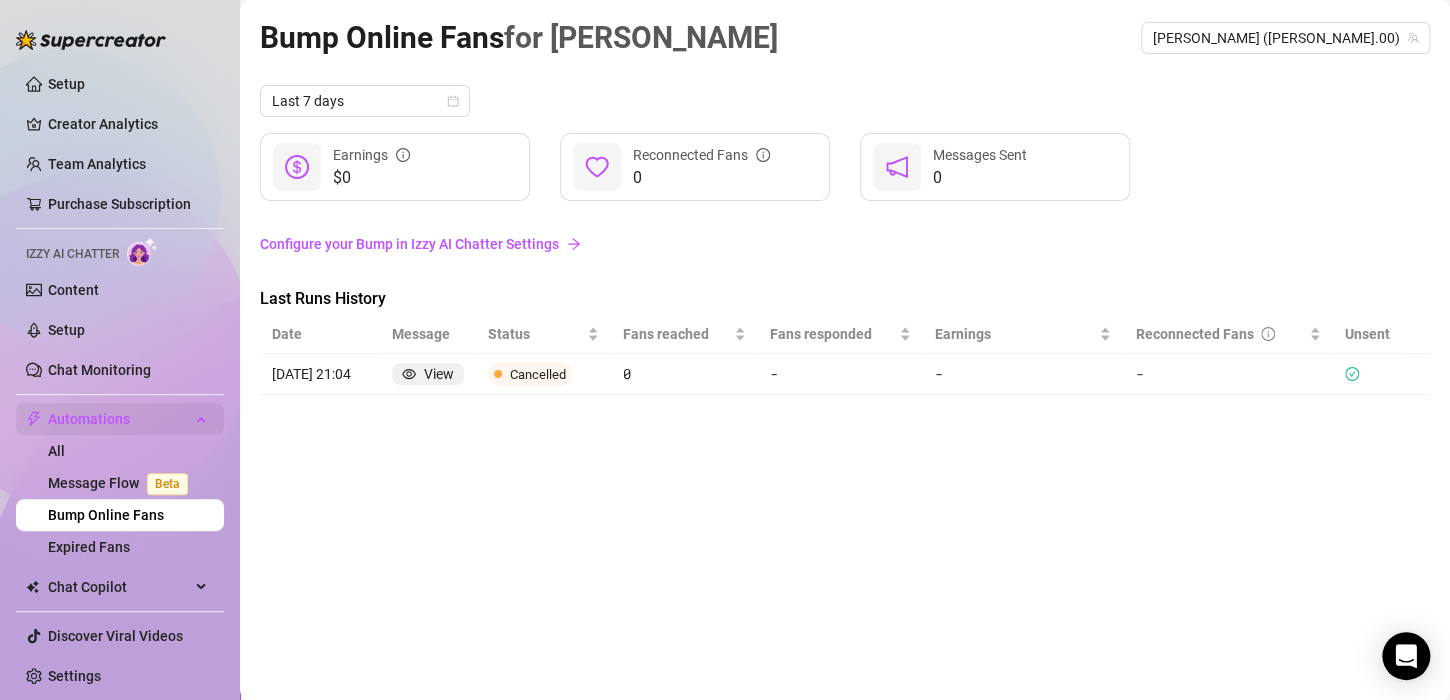 click on "Automations" at bounding box center [119, 419] 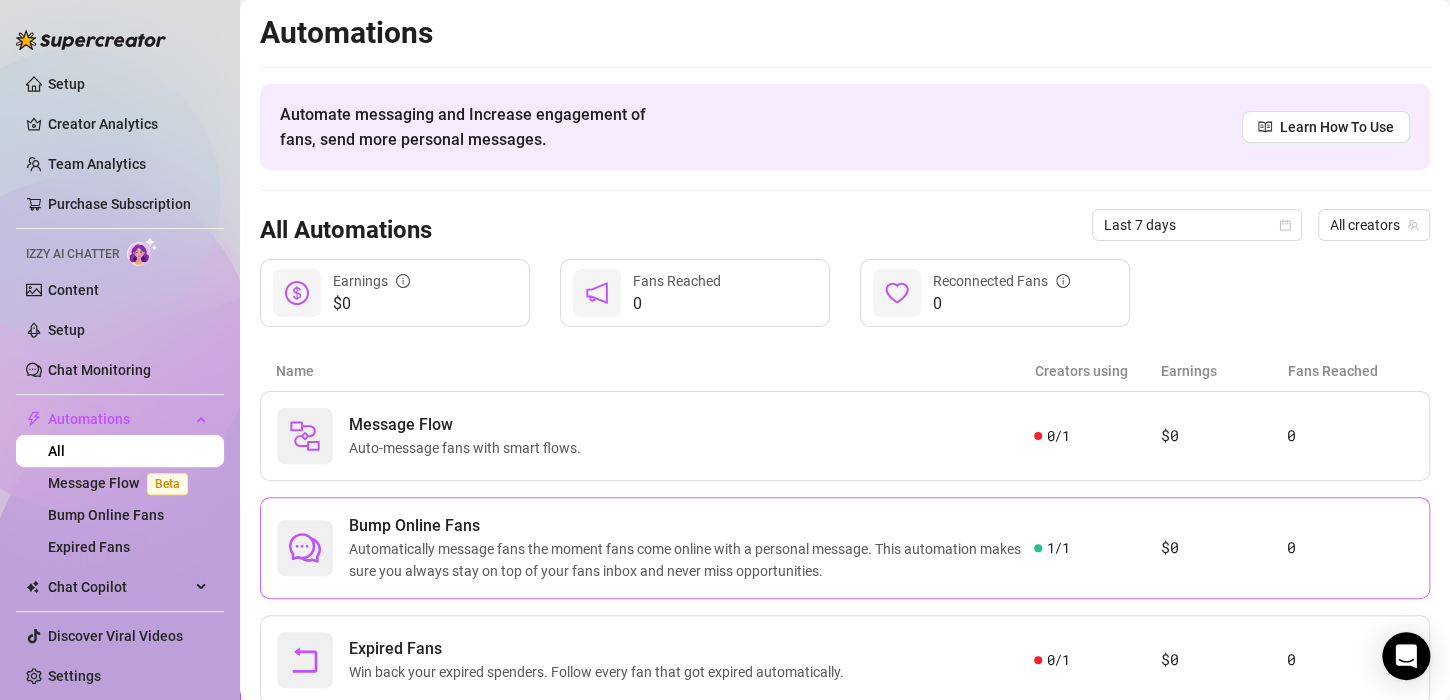 click on "Automatically message fans the moment fans come online with a personal message. This automation makes sure you always stay on top of your fans inbox and never miss opportunities." at bounding box center (691, 560) 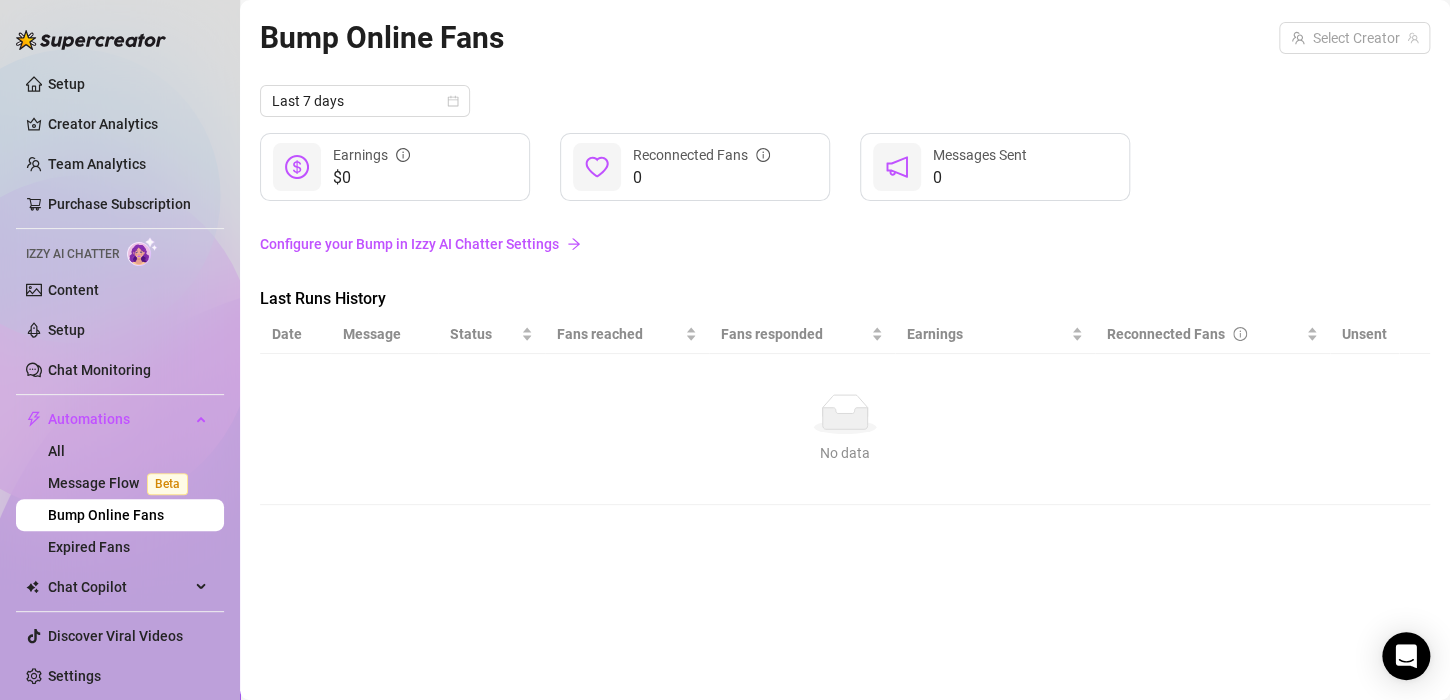 click on "Configure your Bump in Izzy AI Chatter Settings" at bounding box center (845, 244) 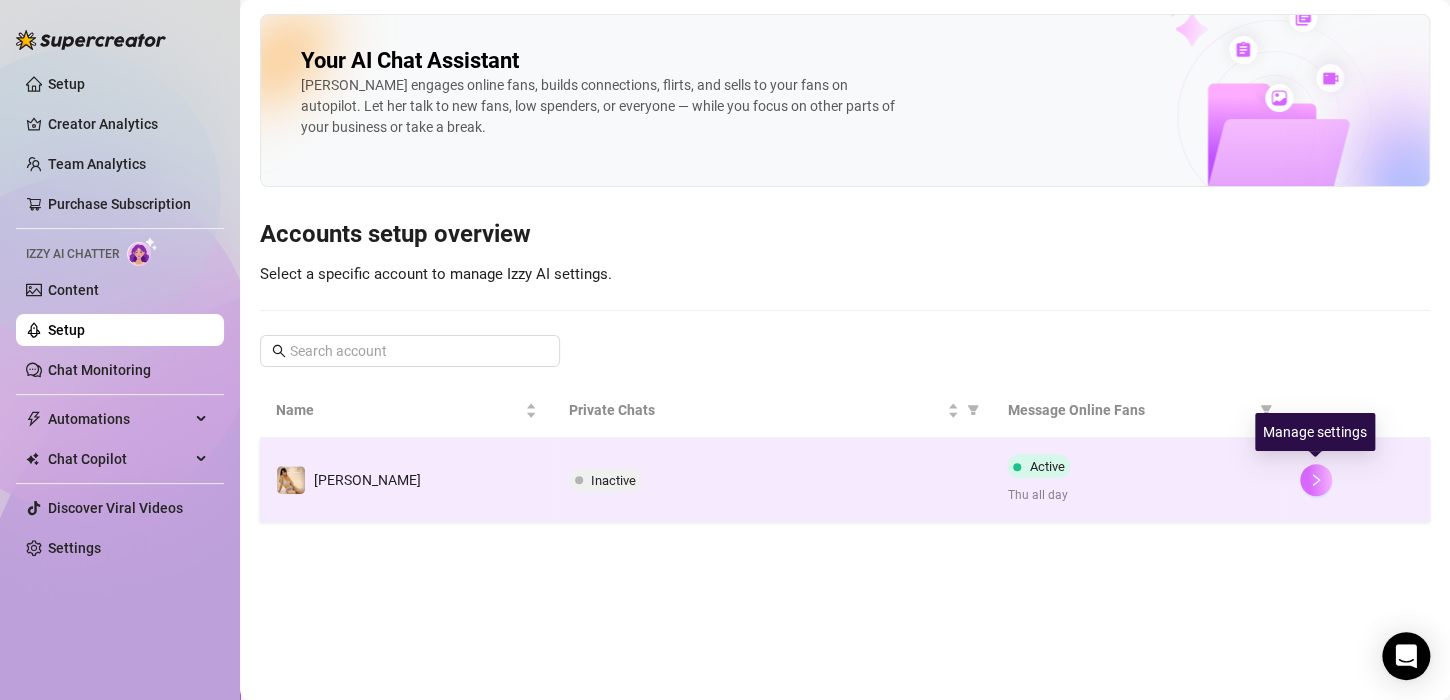click 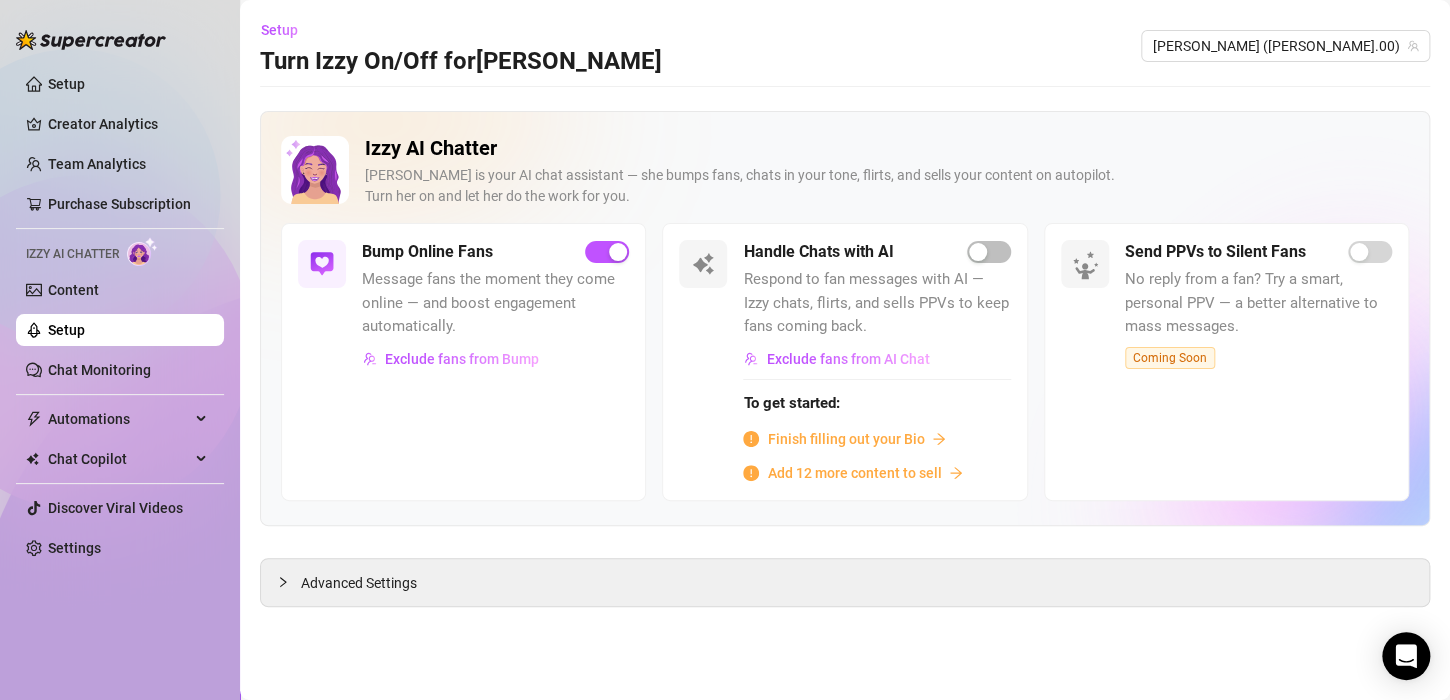 click on "Message fans the moment they come online — and boost engagement automatically." at bounding box center (495, 303) 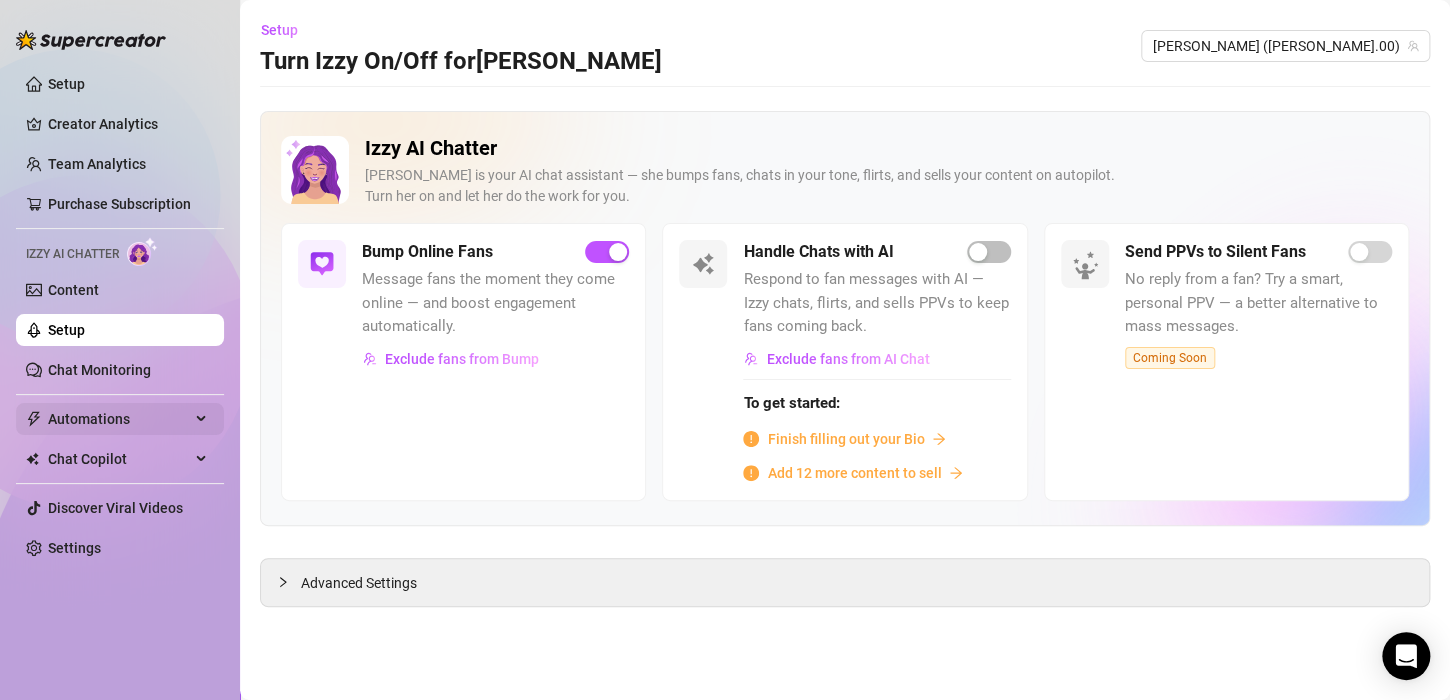 click on "Automations" at bounding box center [119, 419] 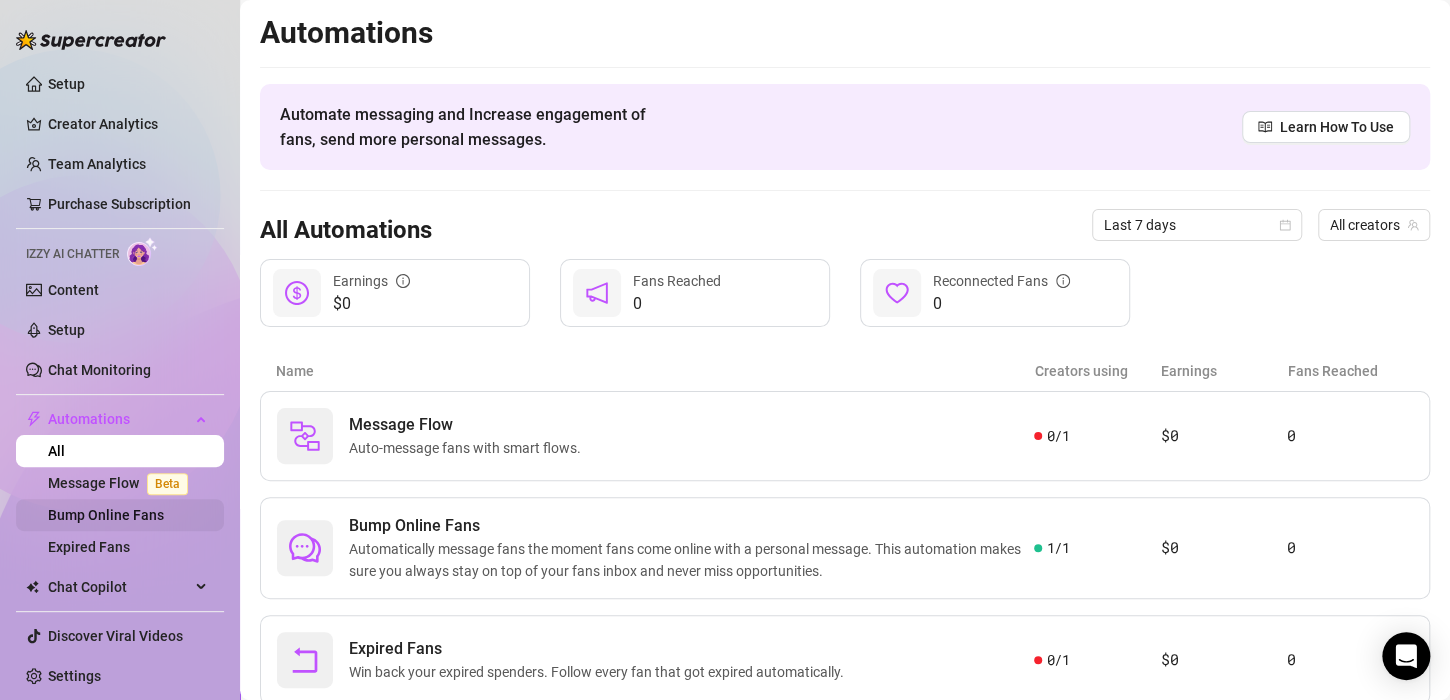 click on "Bump Online Fans" at bounding box center (106, 515) 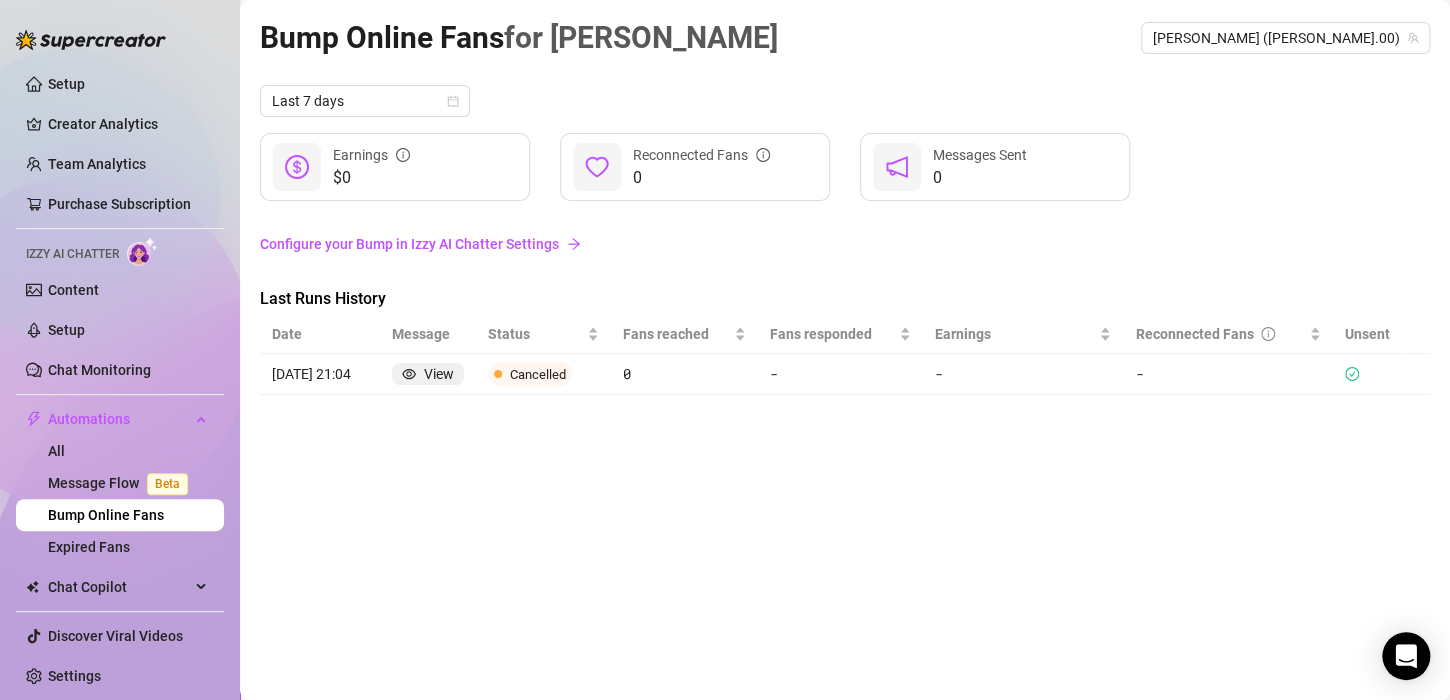 click on "Configure your Bump in Izzy AI Chatter Settings" at bounding box center [845, 244] 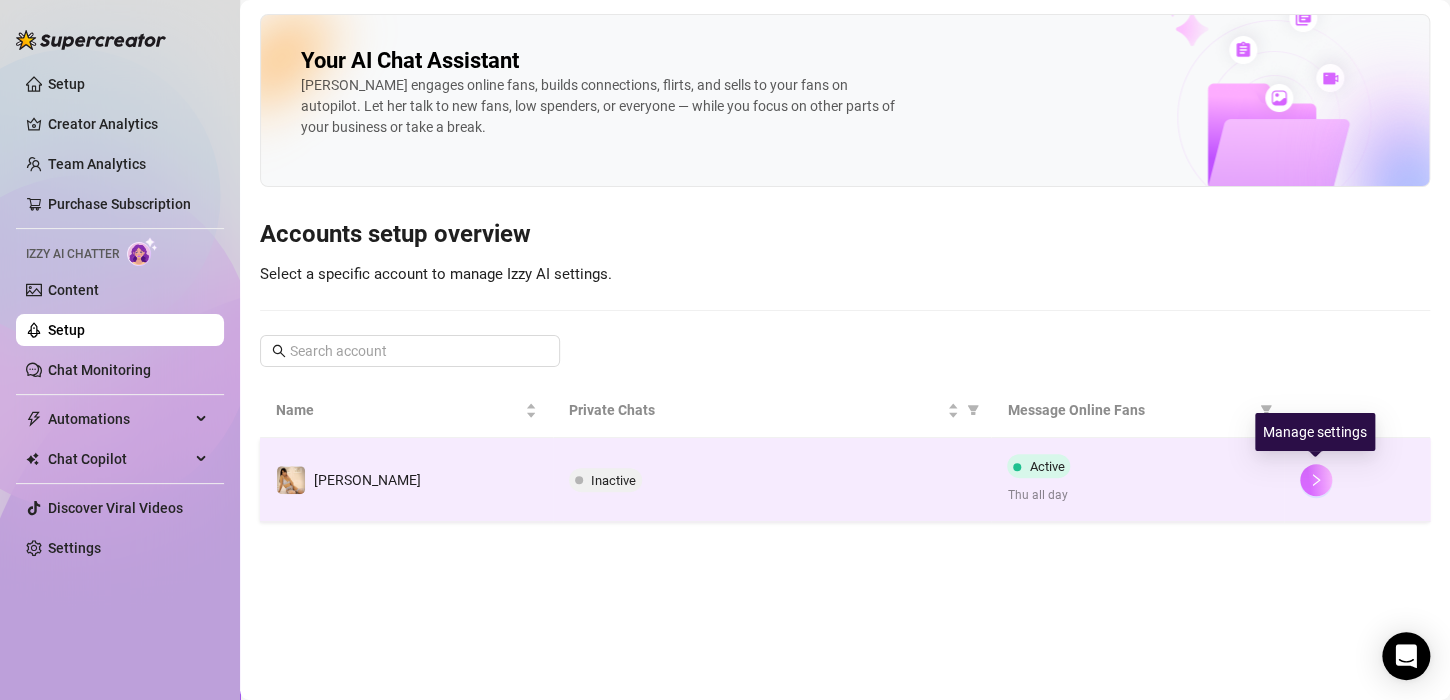 click at bounding box center (1316, 480) 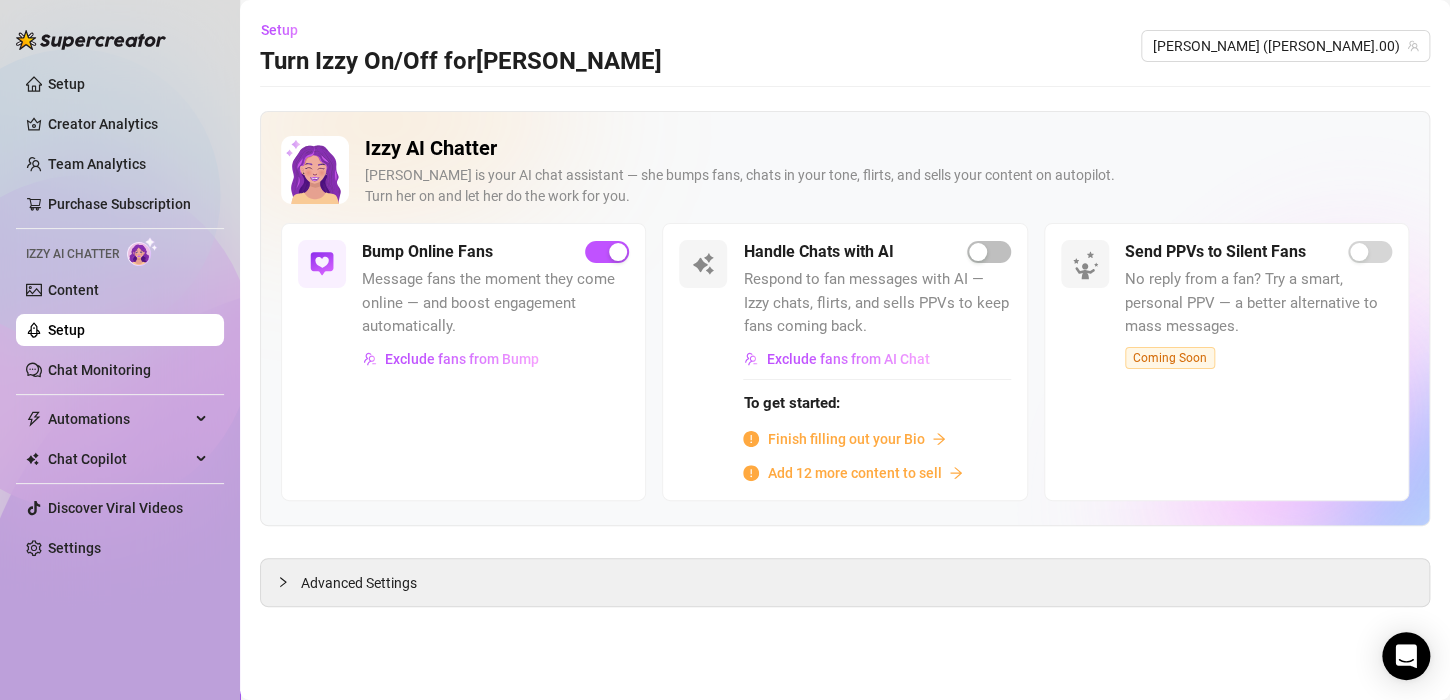 click on "Izzy AI Chatter" at bounding box center (72, 254) 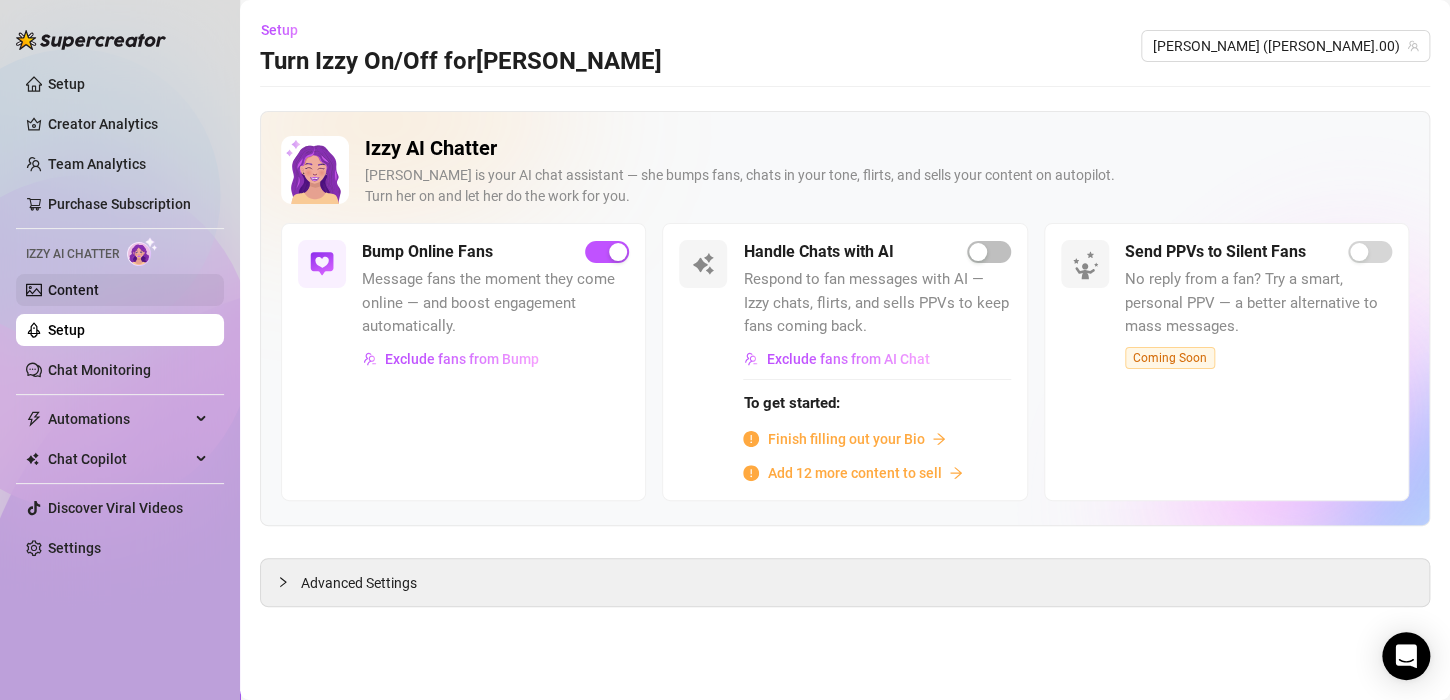 click on "Content" at bounding box center [73, 290] 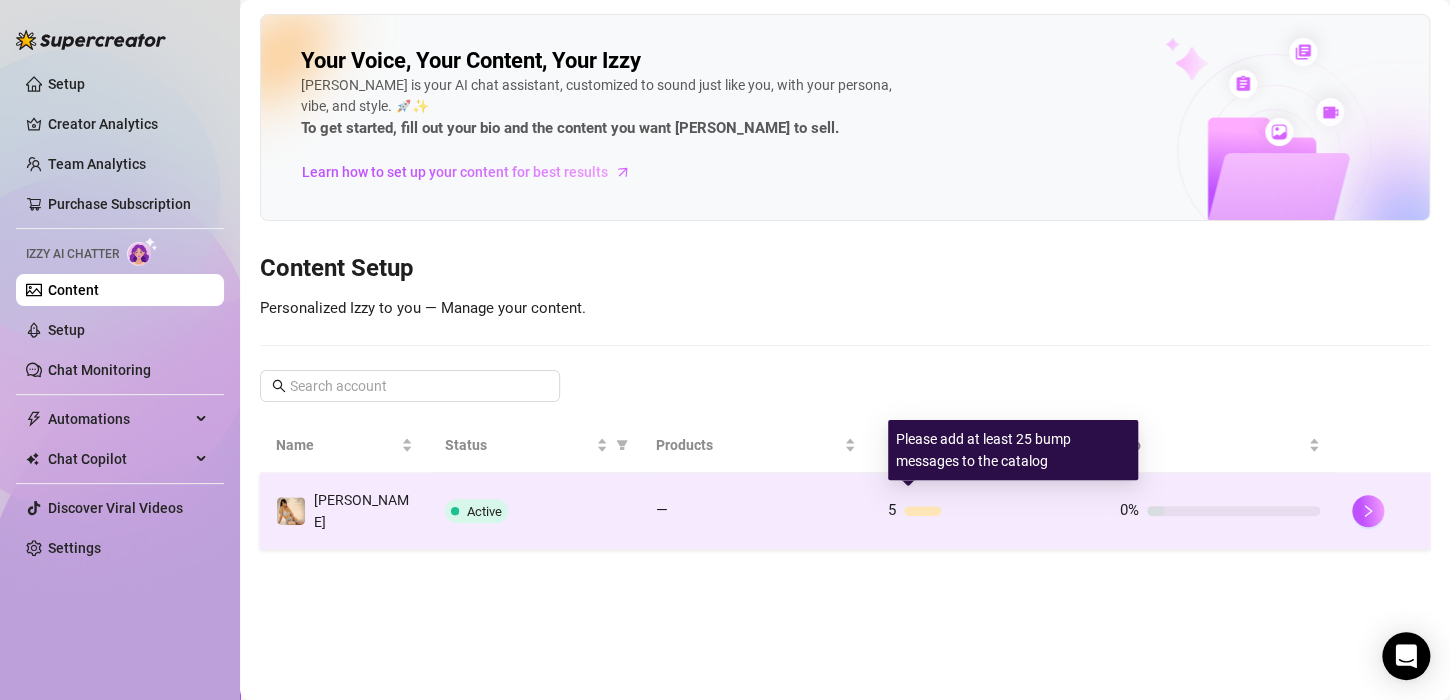click at bounding box center (922, 511) 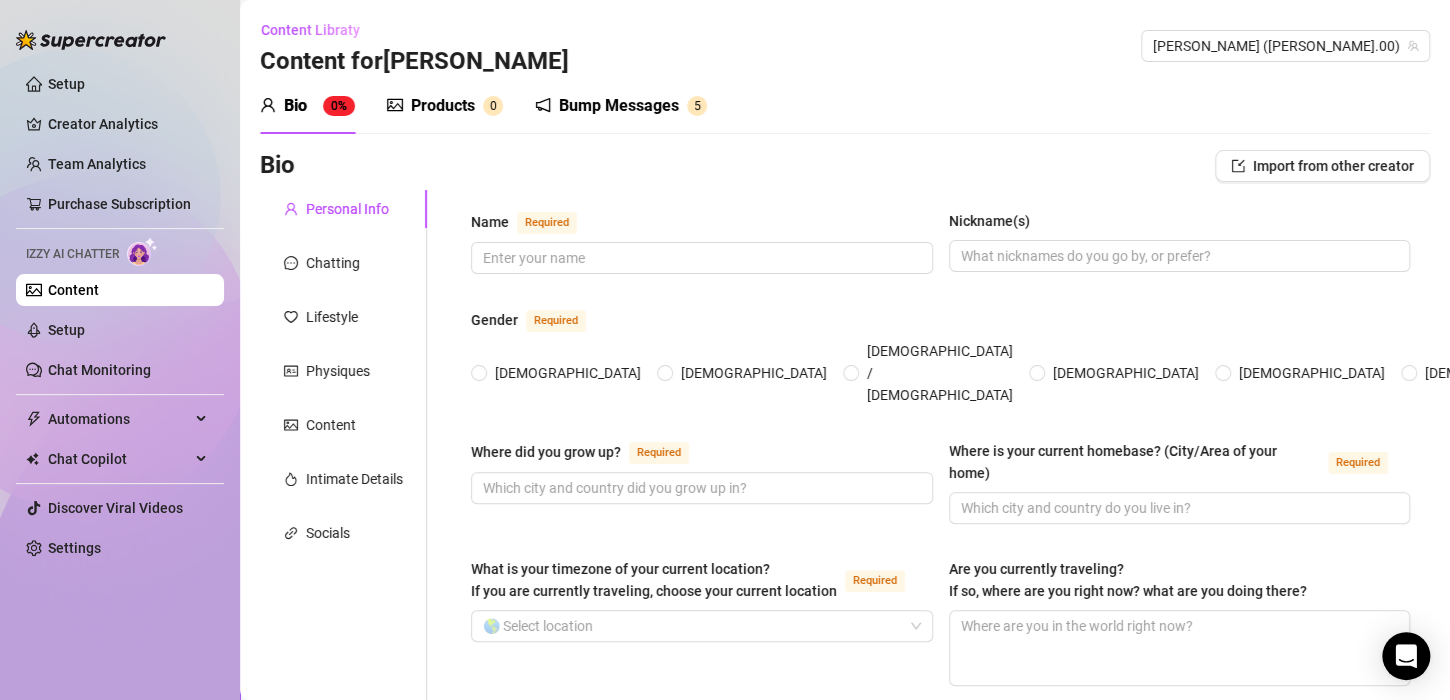 click on "Bump Messages" at bounding box center (619, 106) 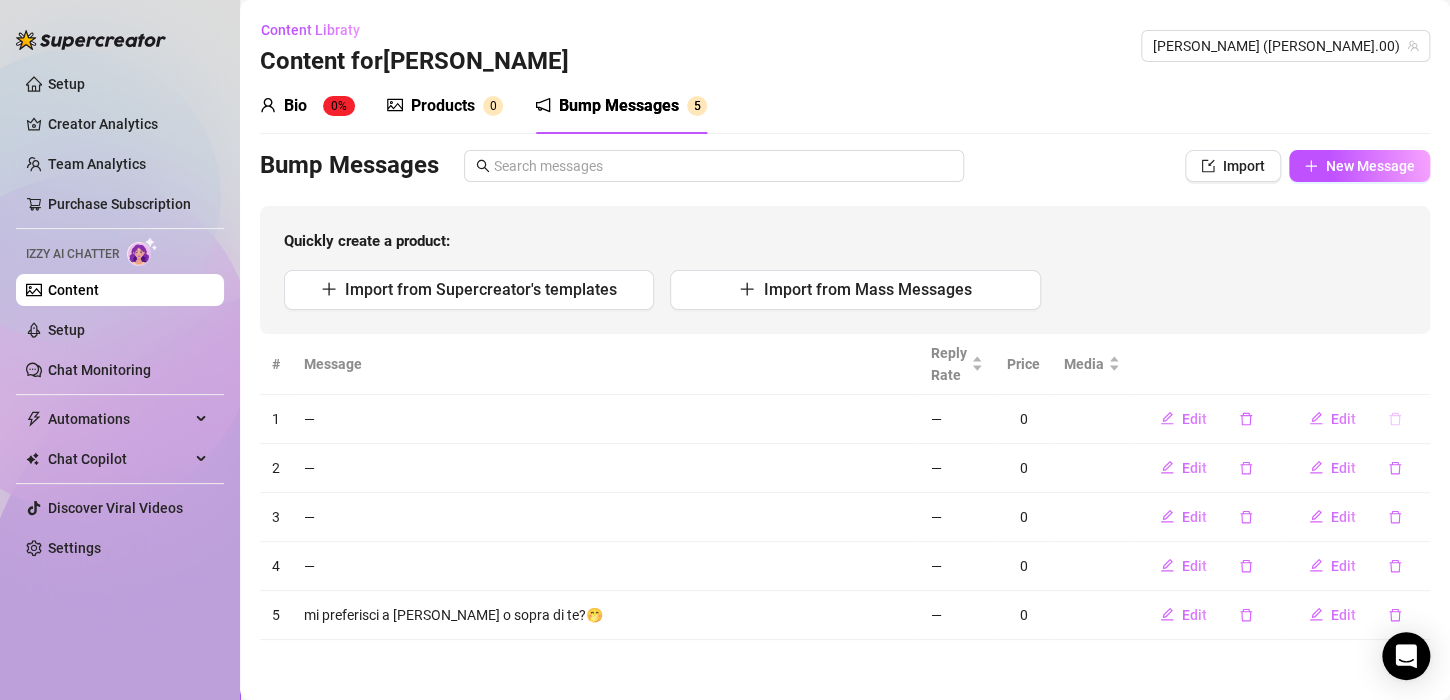 click at bounding box center [1395, 419] 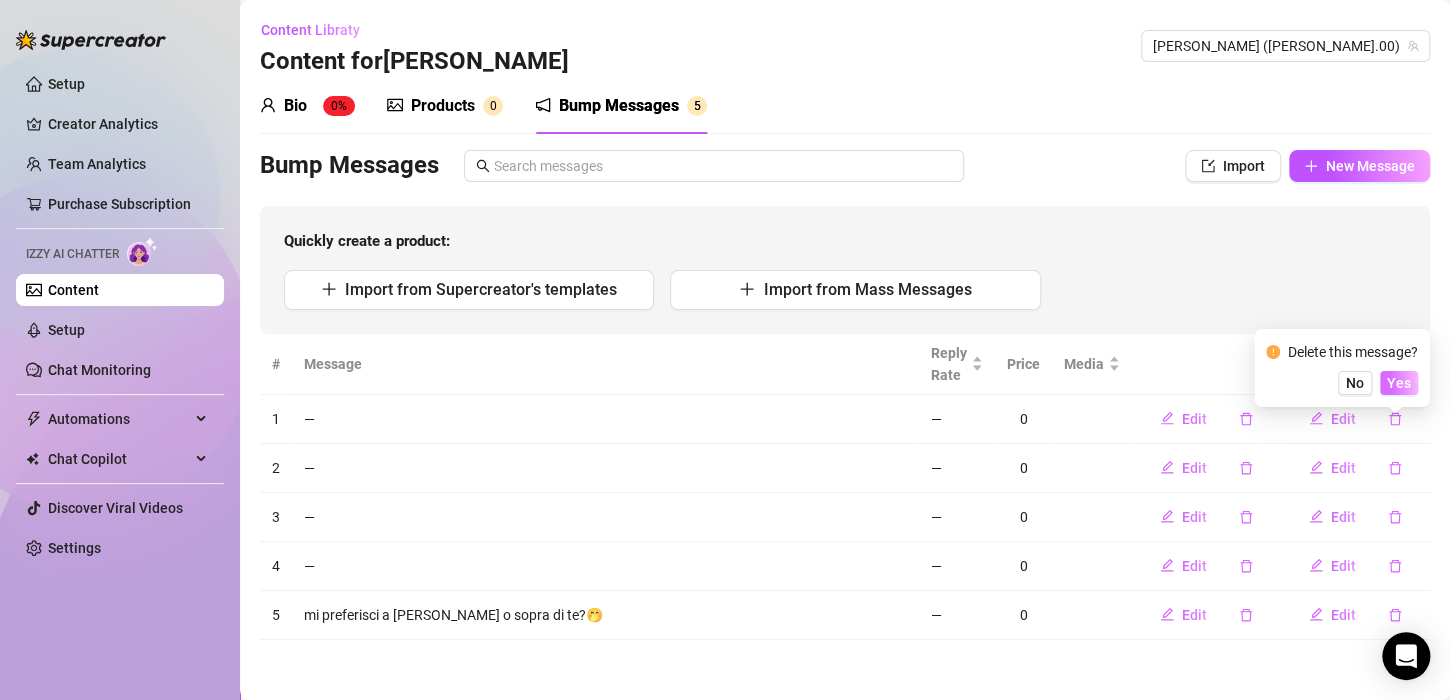 click on "Yes" at bounding box center (1399, 383) 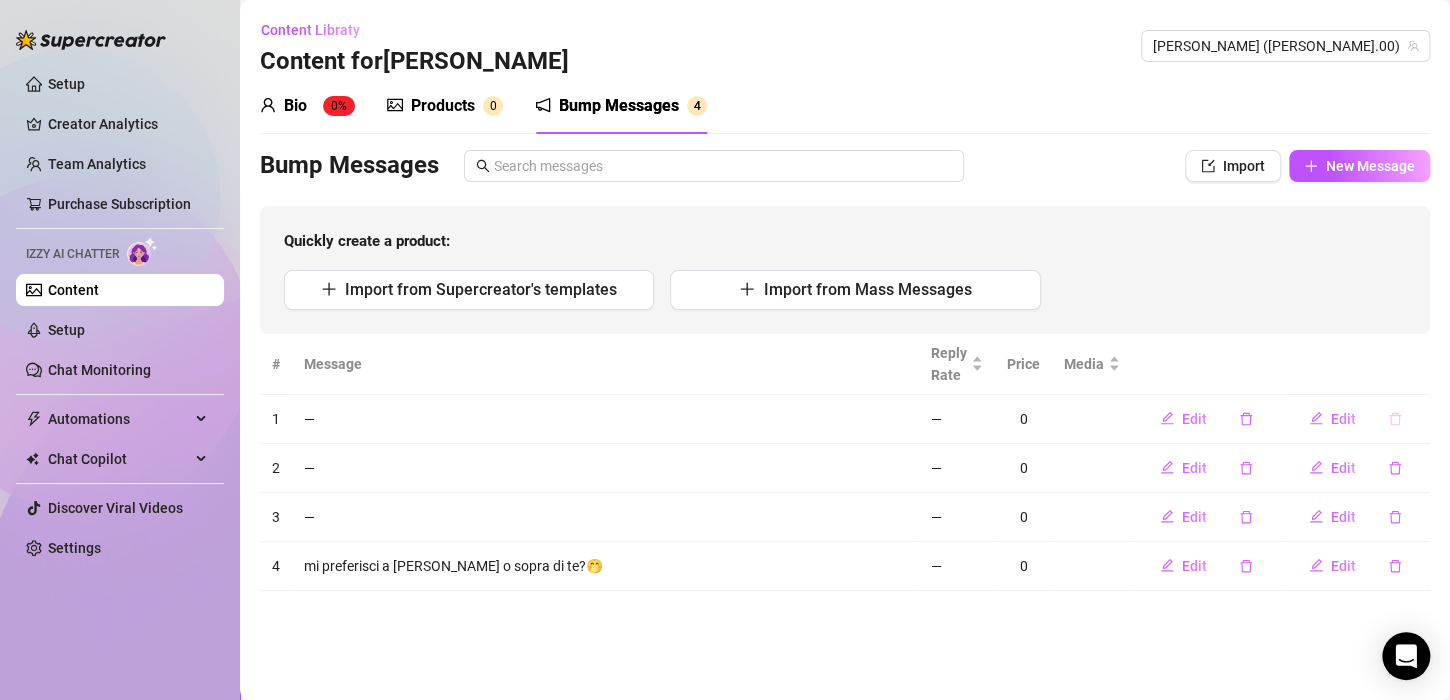click 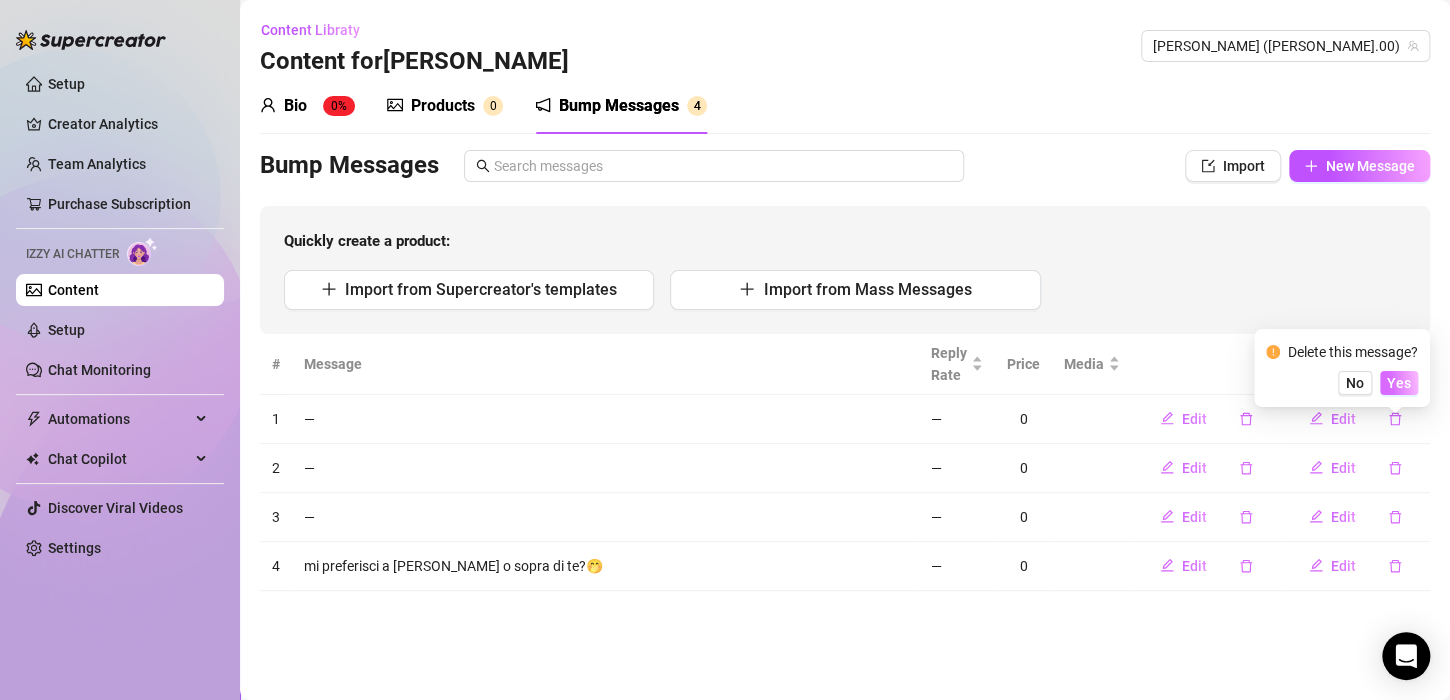 click on "Yes" at bounding box center [1399, 383] 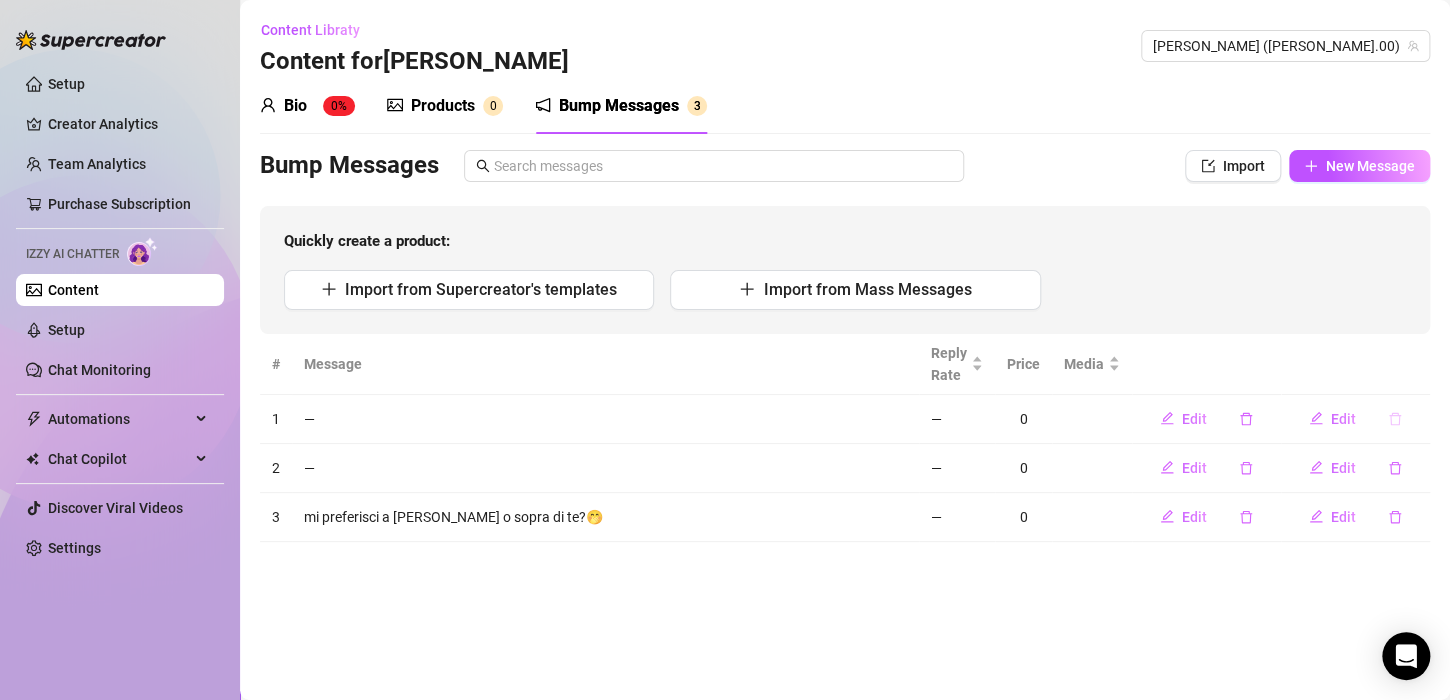 click 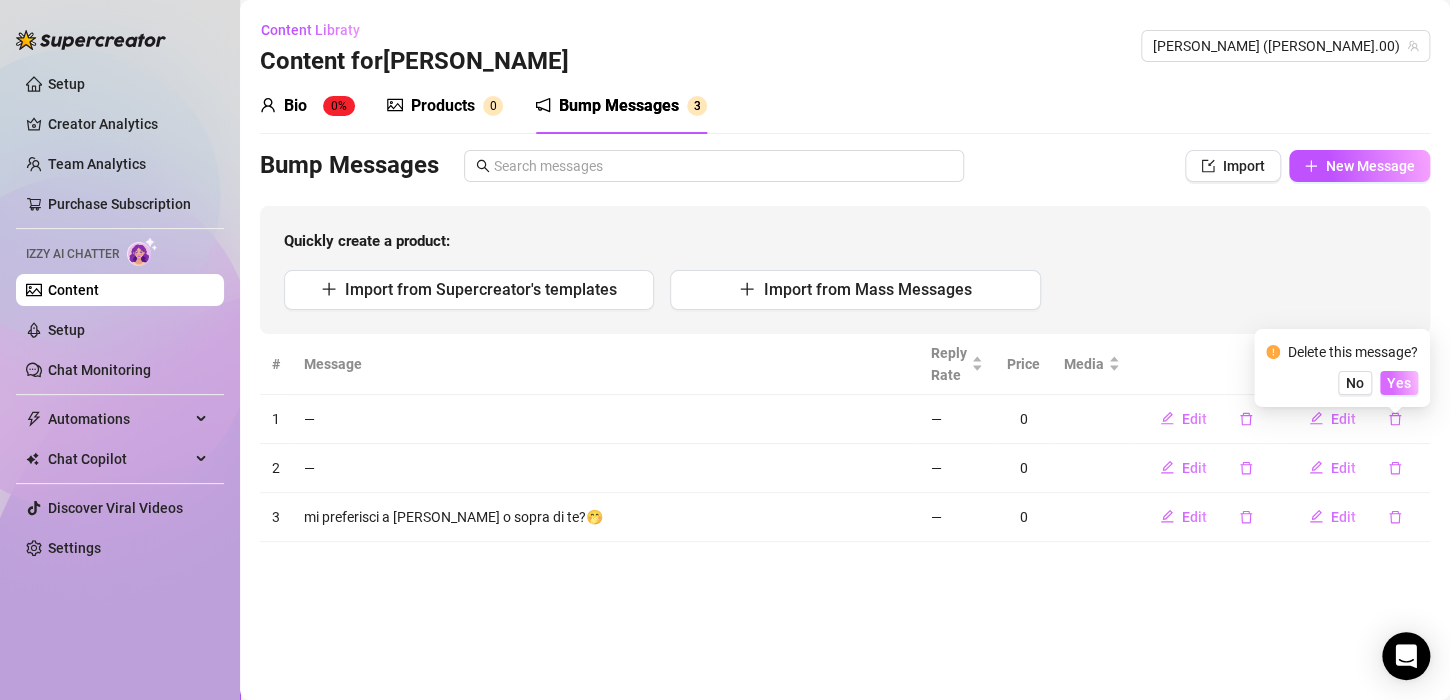 click on "Yes" at bounding box center [1399, 383] 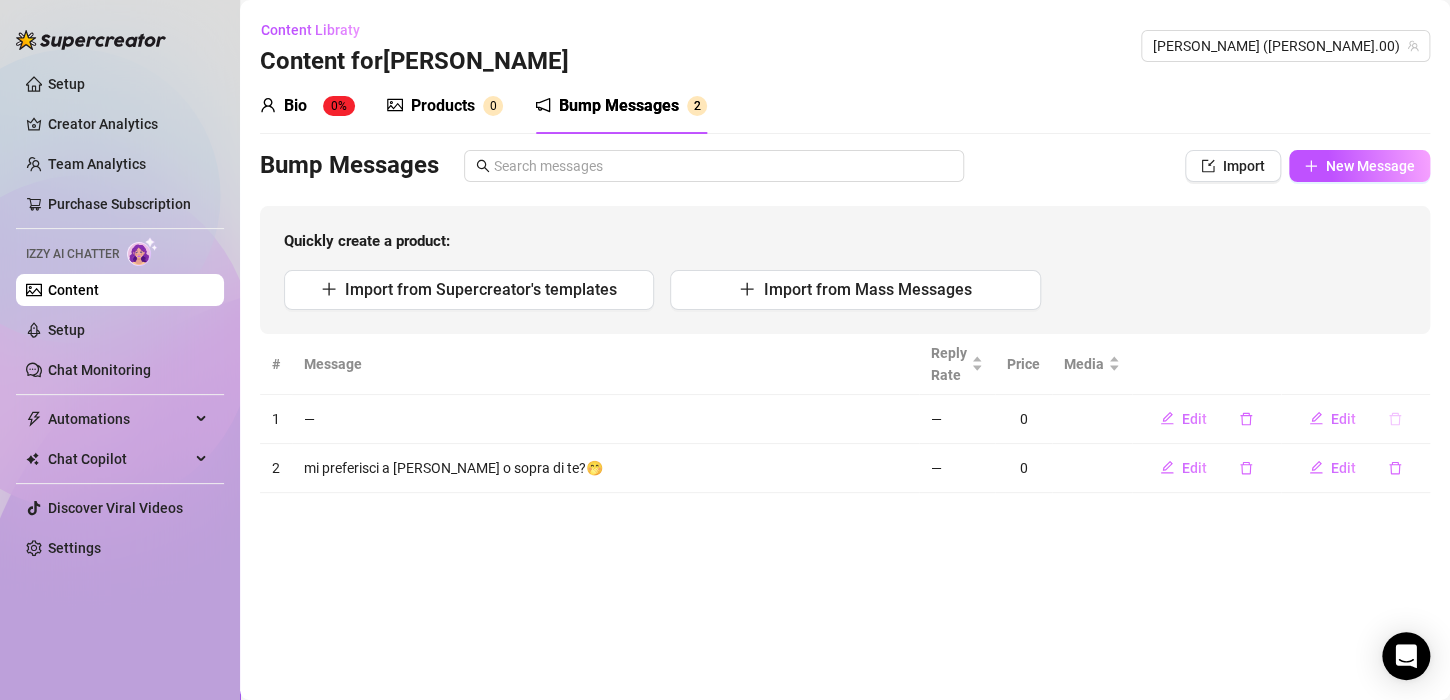 click 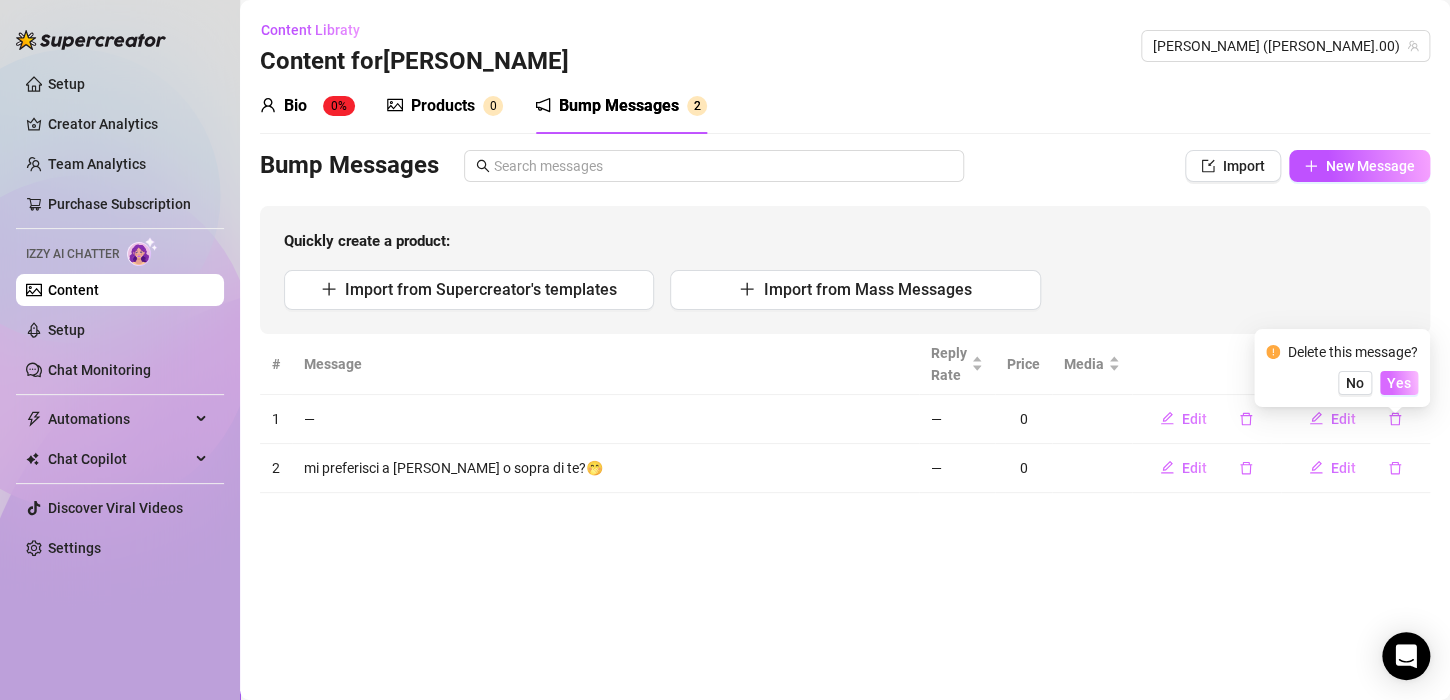 click on "Yes" at bounding box center (1399, 383) 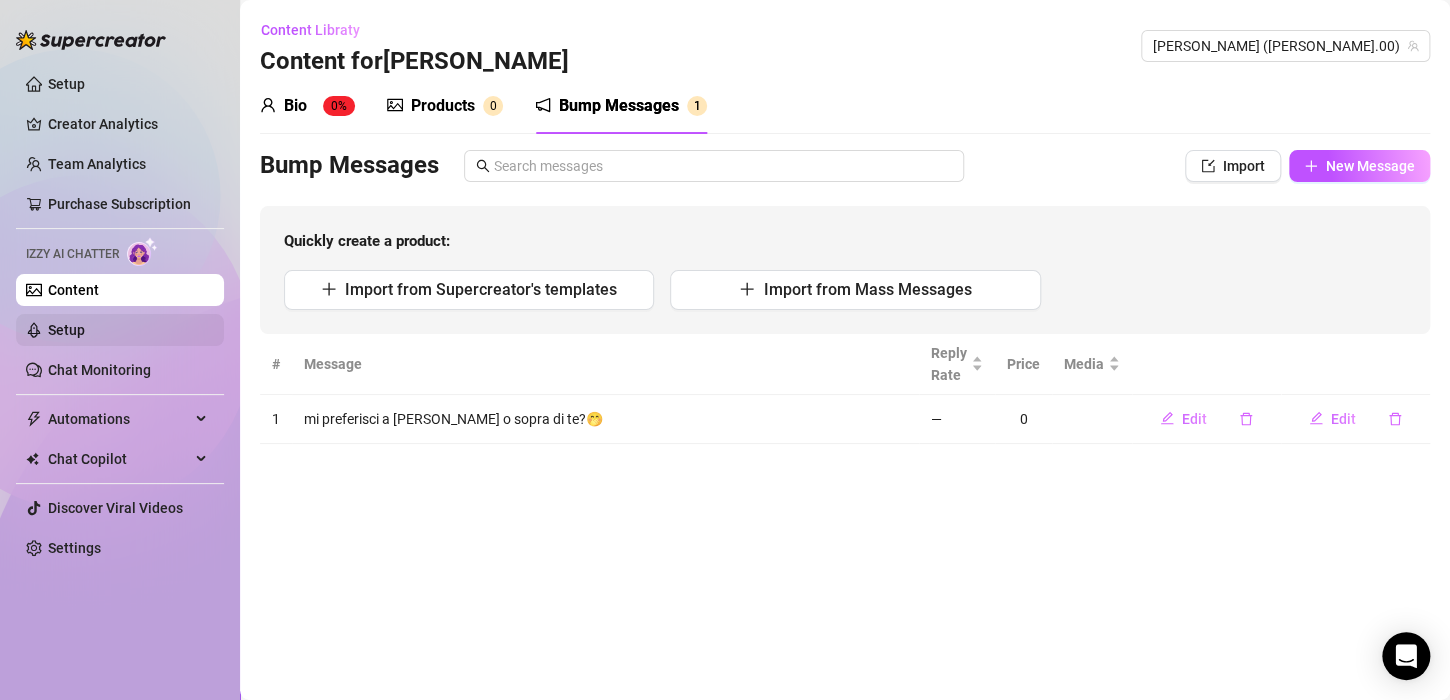 click on "Setup" at bounding box center [66, 330] 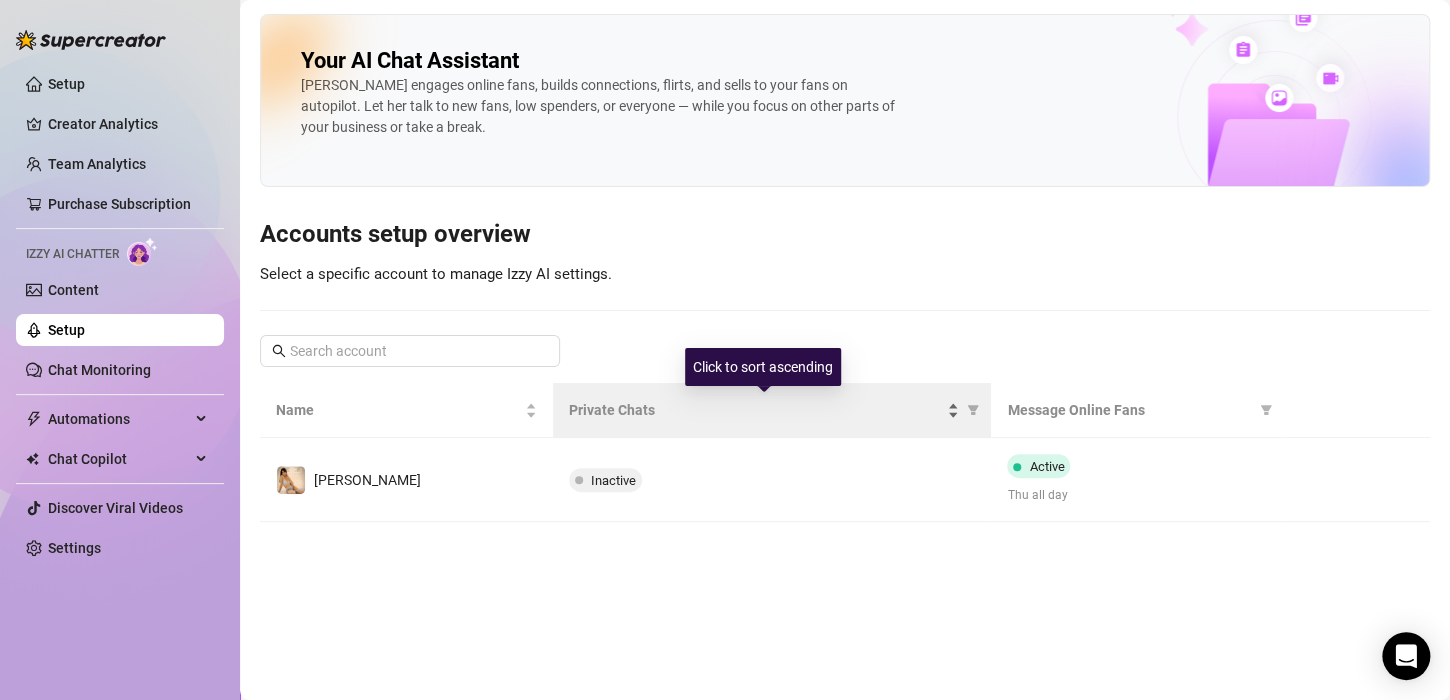 click on "Private Chats" at bounding box center [756, 410] 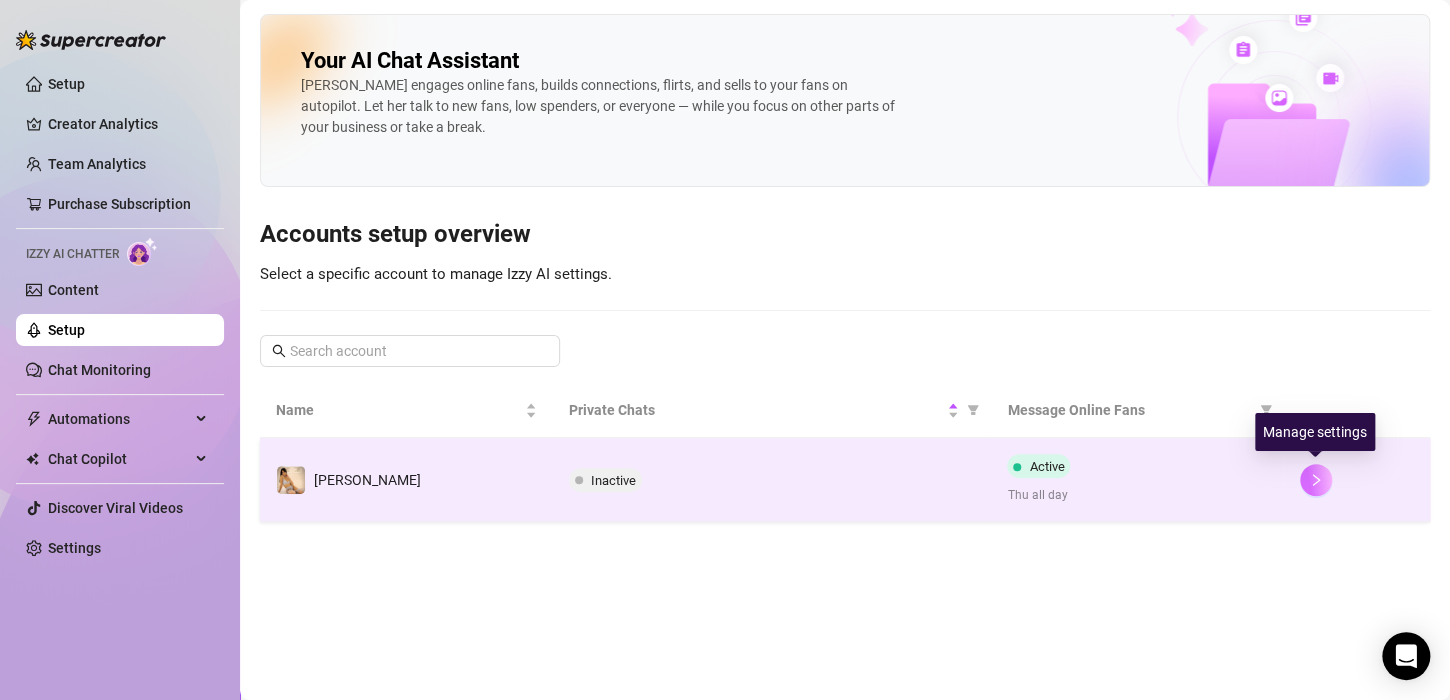 click 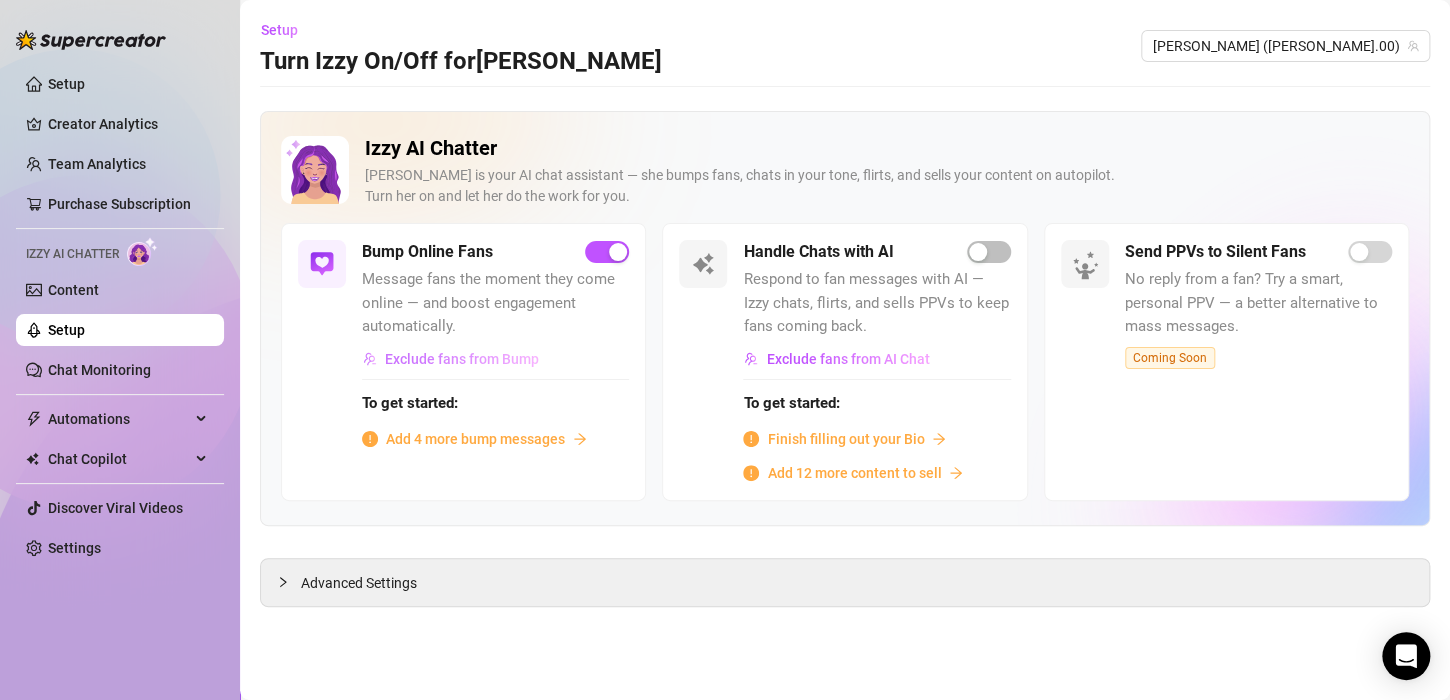 click on "Exclude fans from Bump" at bounding box center [462, 359] 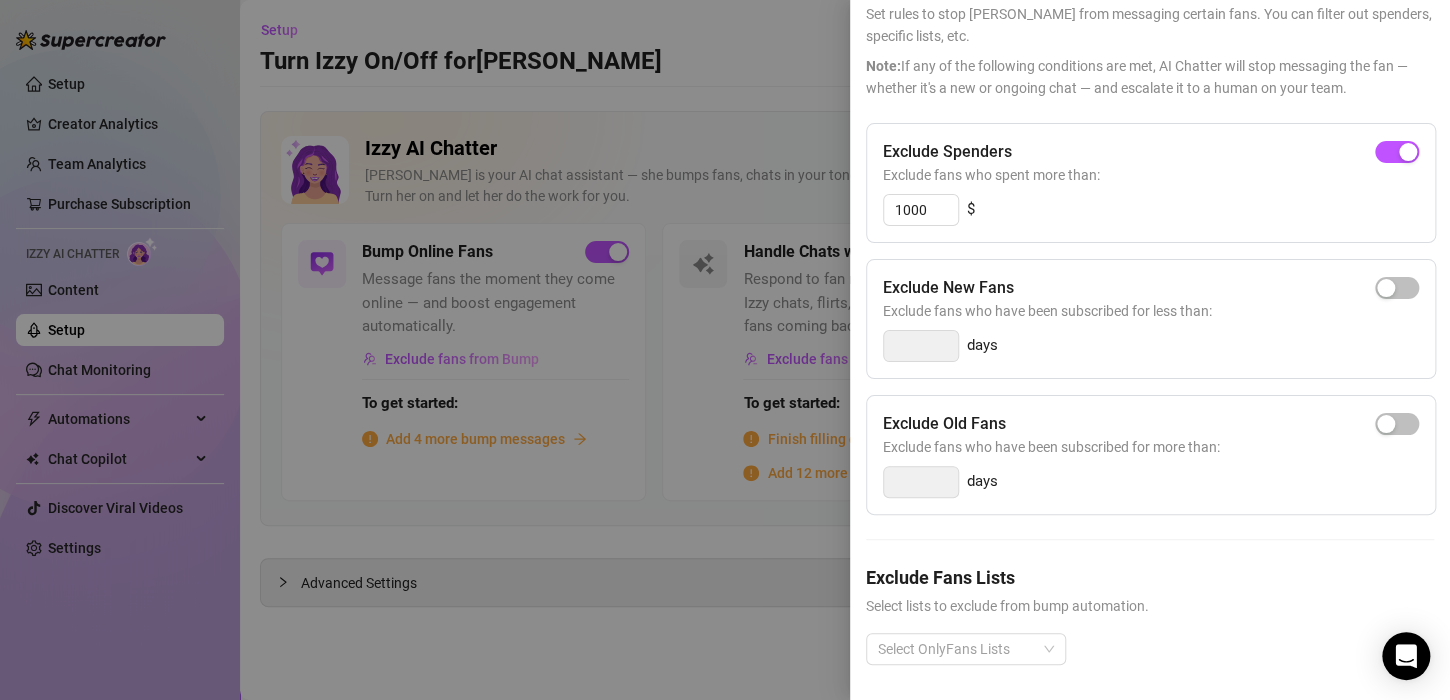scroll, scrollTop: 137, scrollLeft: 0, axis: vertical 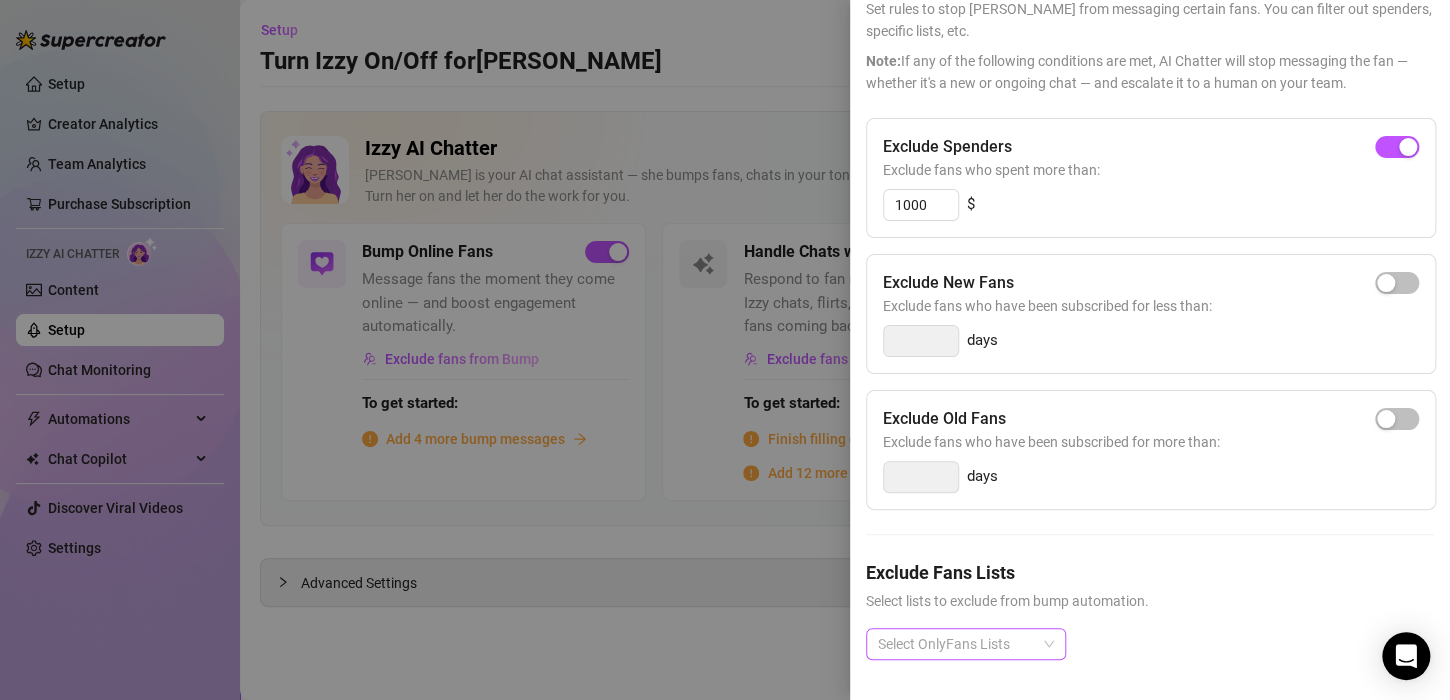 click on "Select OnlyFans Lists" at bounding box center [966, 644] 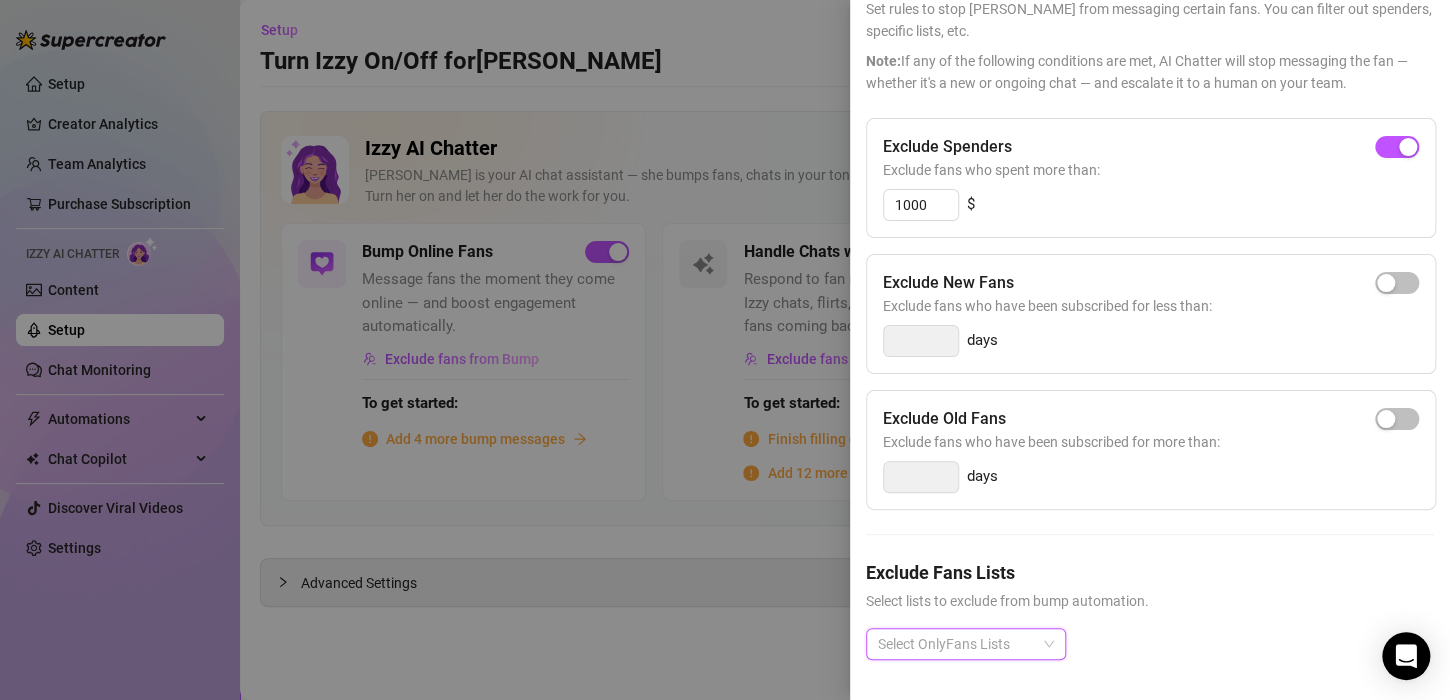 click on "Select OnlyFans Lists" at bounding box center (1150, 660) 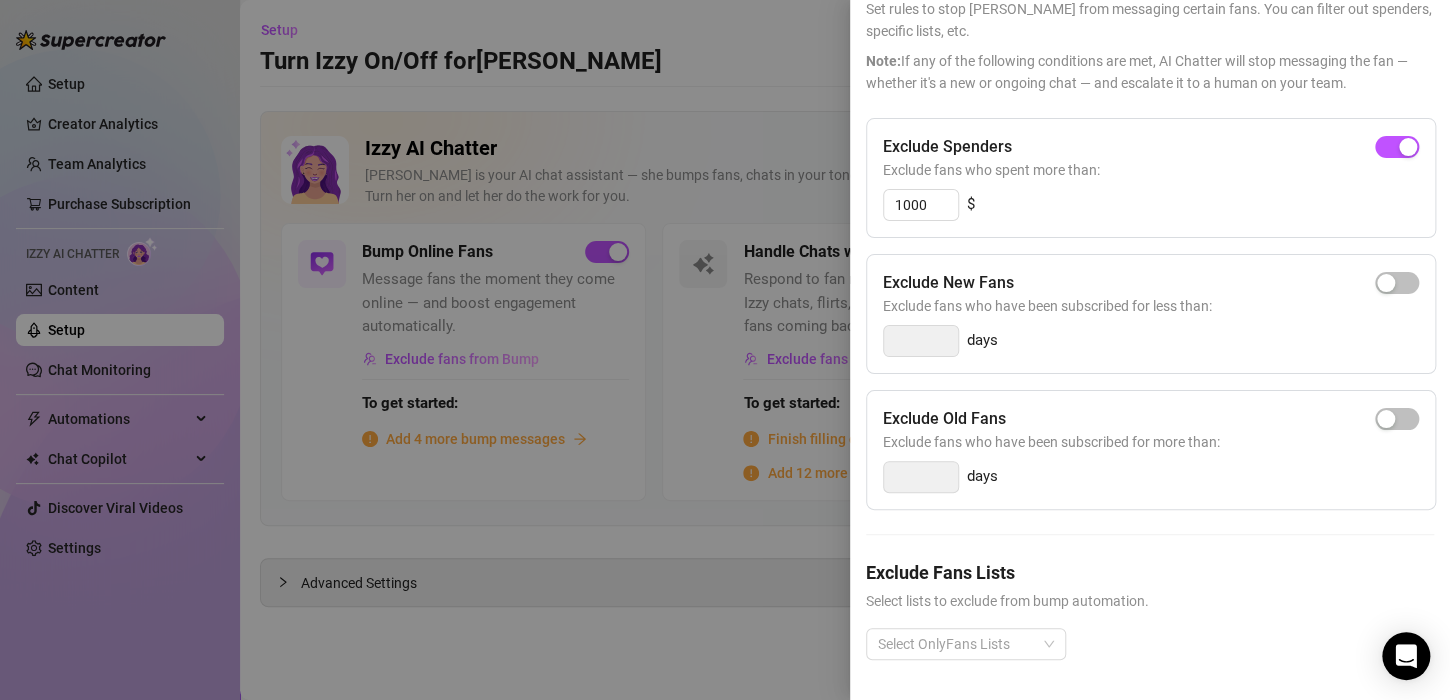 click at bounding box center (725, 350) 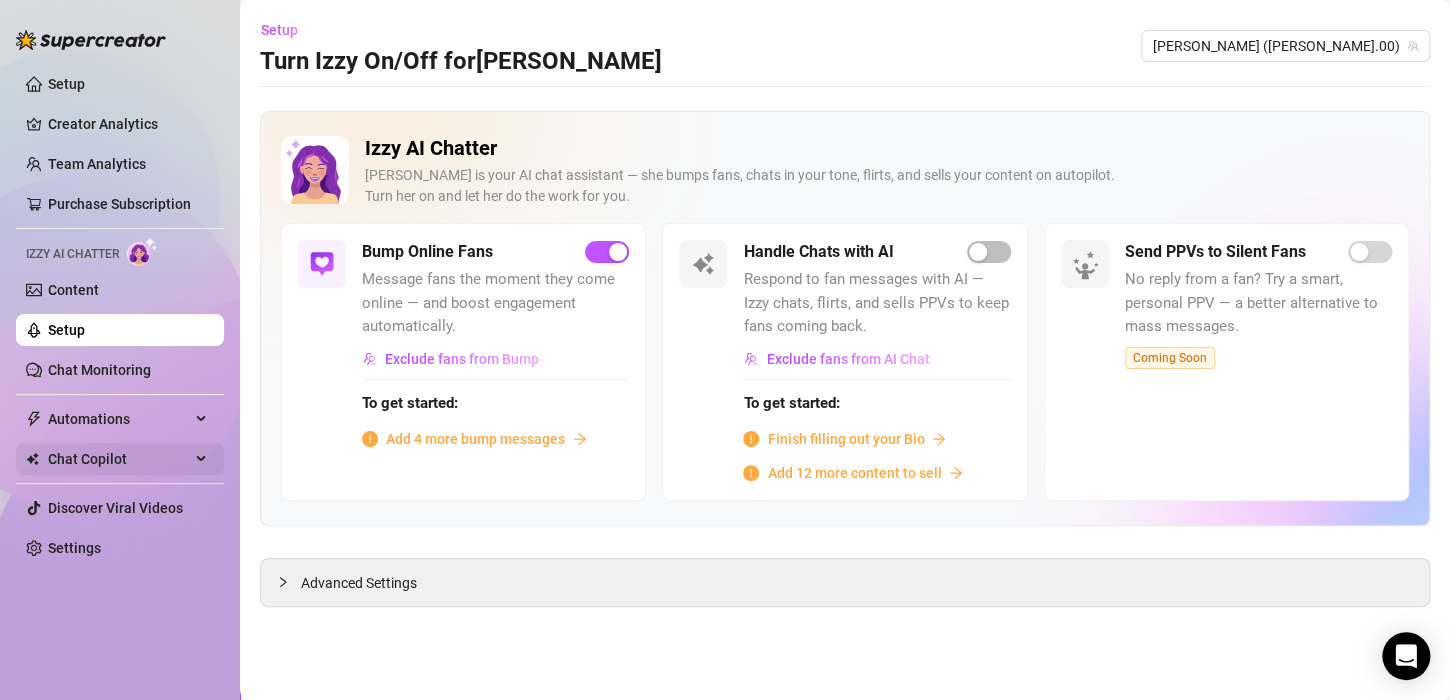click on "Chat Copilot" at bounding box center [119, 459] 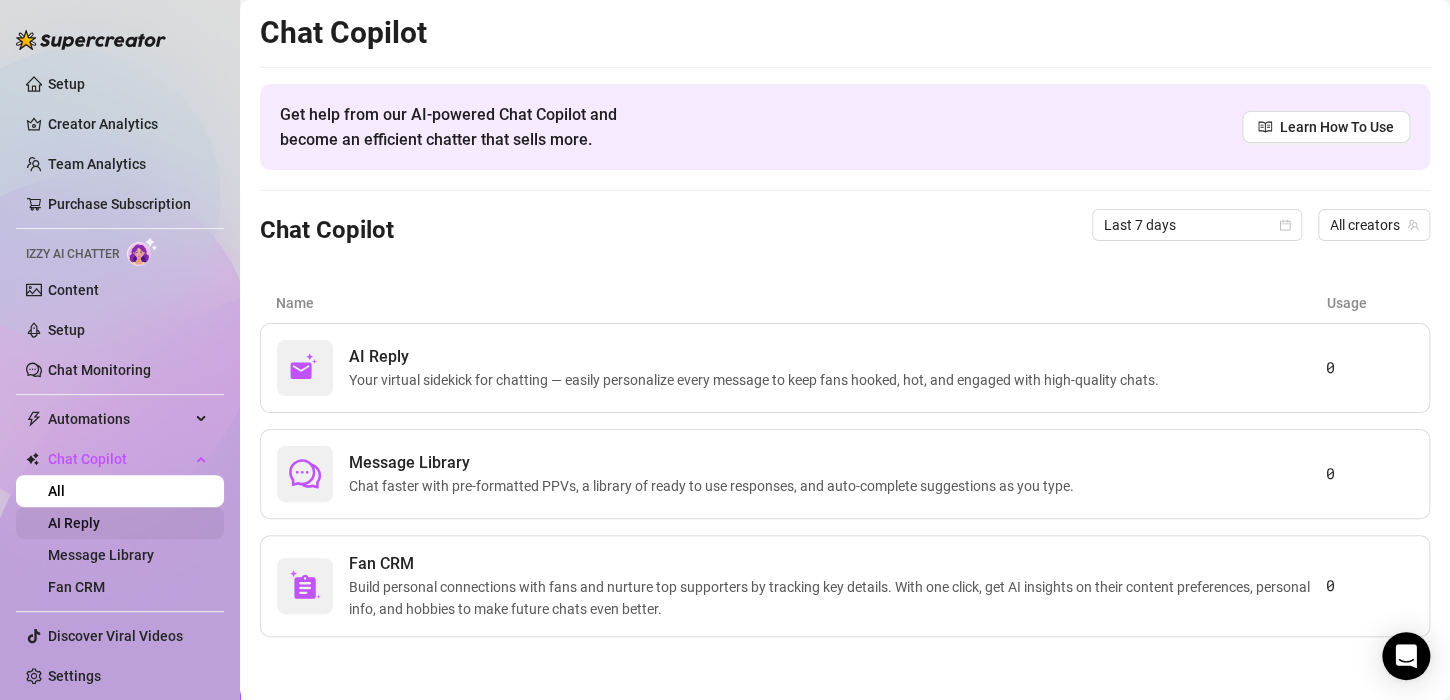 click on "AI Reply" at bounding box center (74, 523) 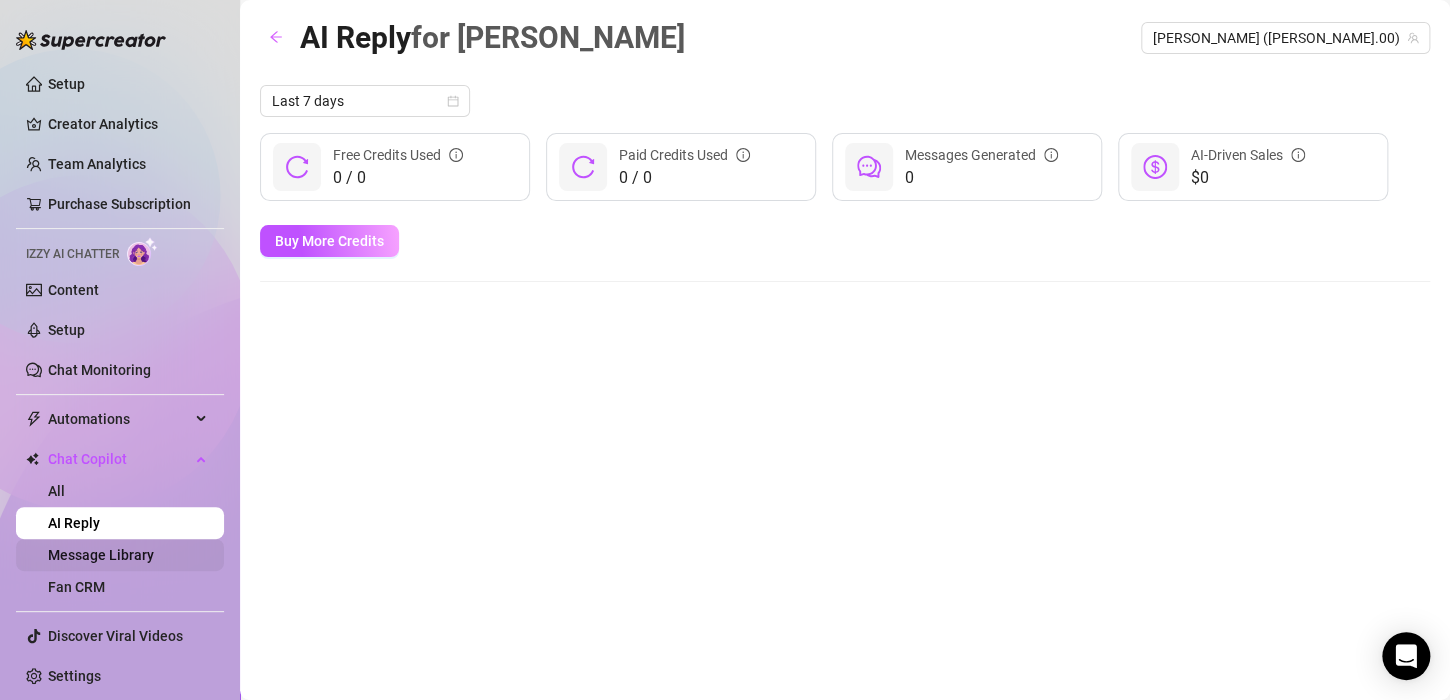 click on "Message Library" at bounding box center (101, 555) 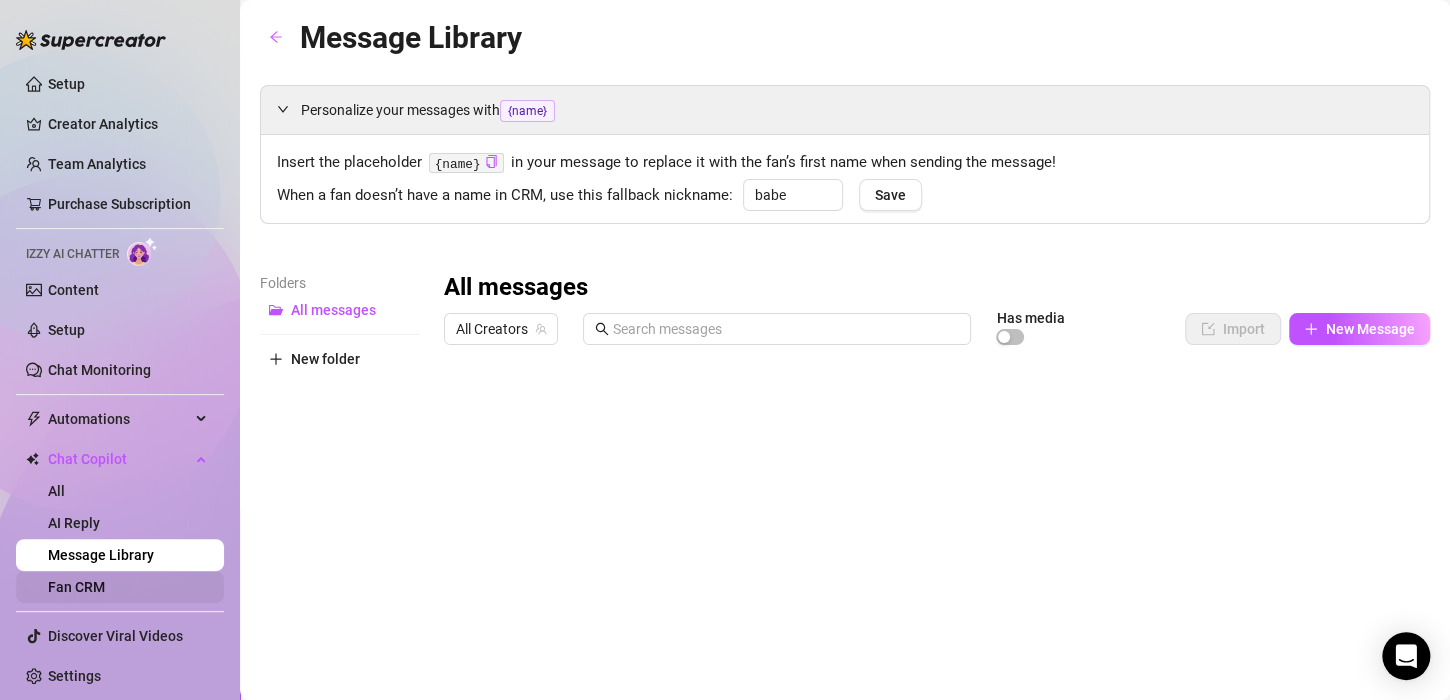 click on "Fan CRM" at bounding box center [76, 587] 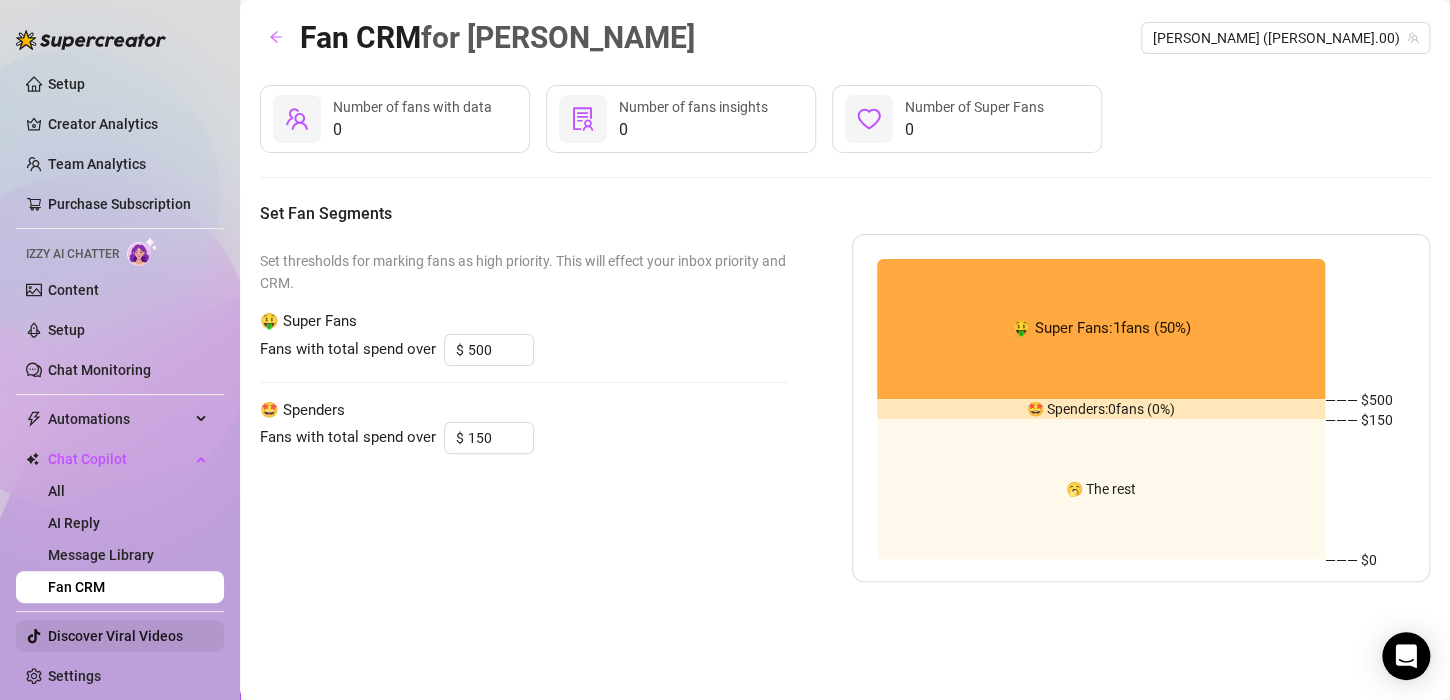 click on "Discover Viral Videos" at bounding box center [115, 636] 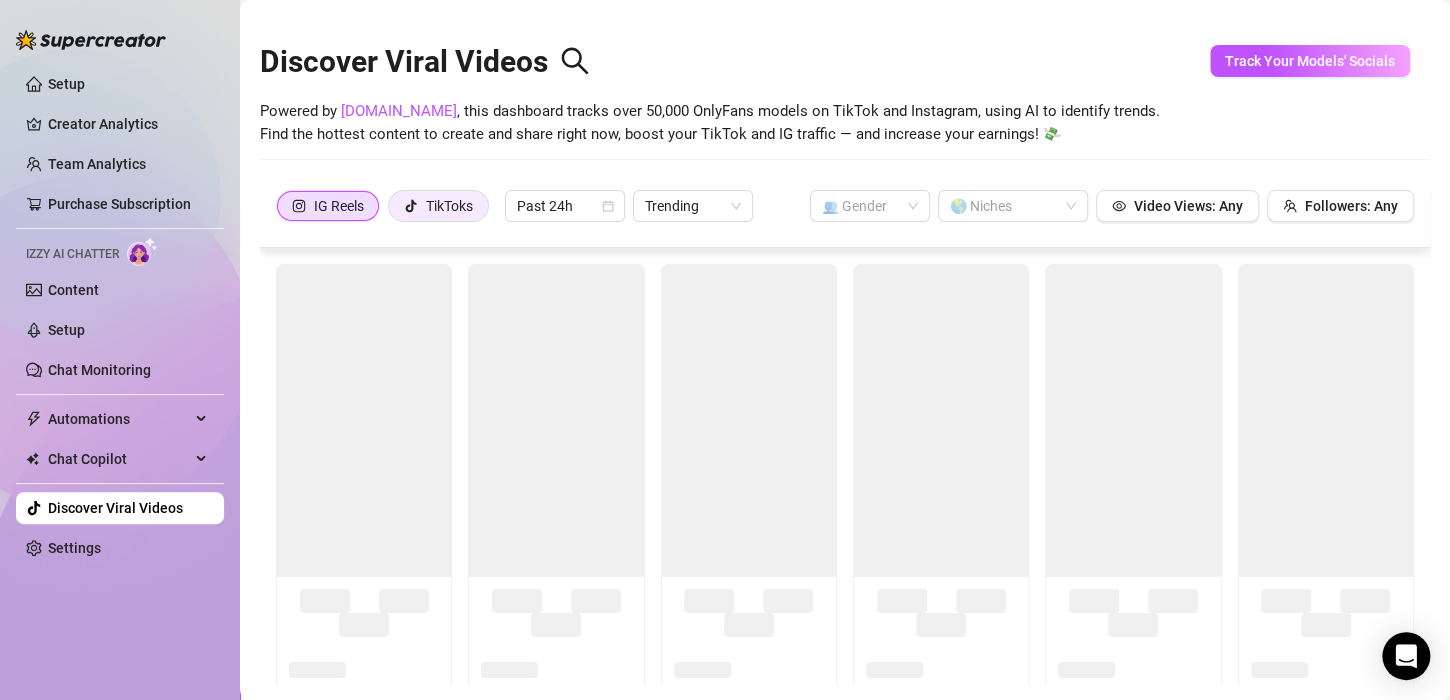 click on "TikToks" at bounding box center (449, 206) 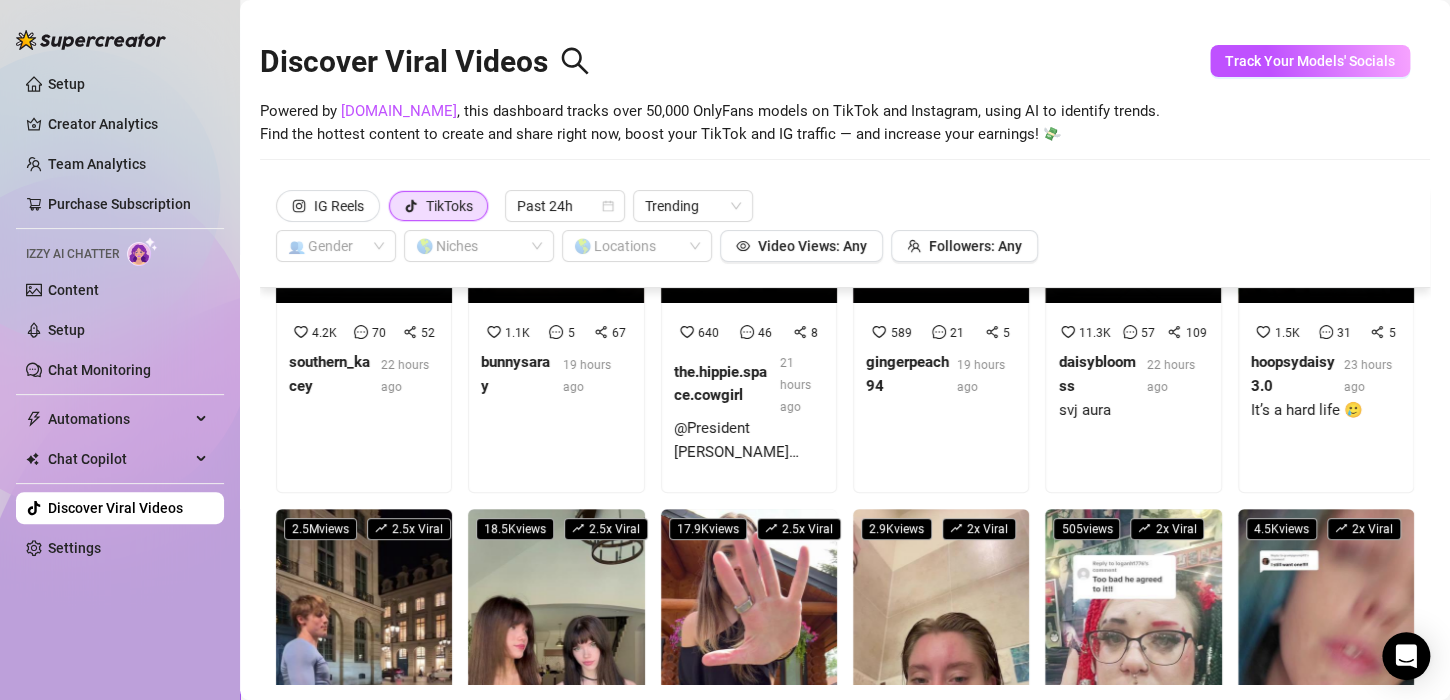 scroll, scrollTop: 0, scrollLeft: 0, axis: both 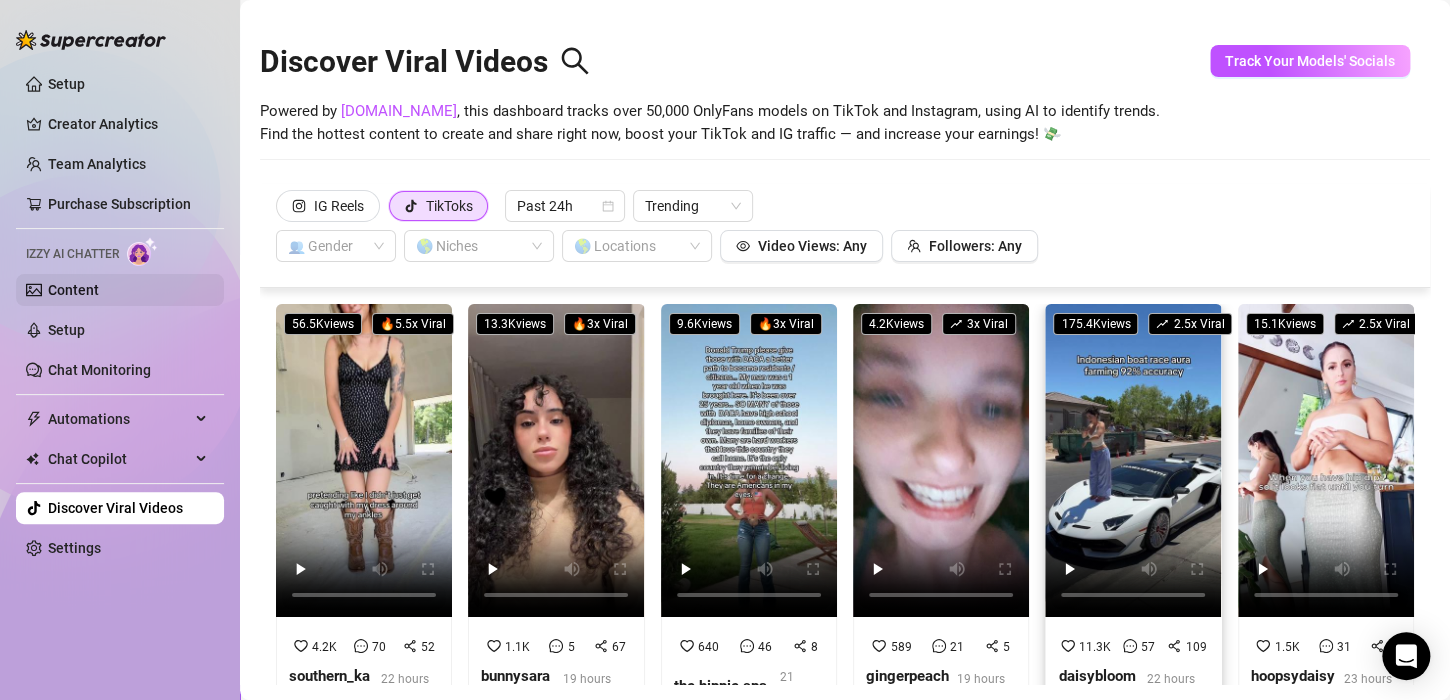 click on "Content" at bounding box center (73, 290) 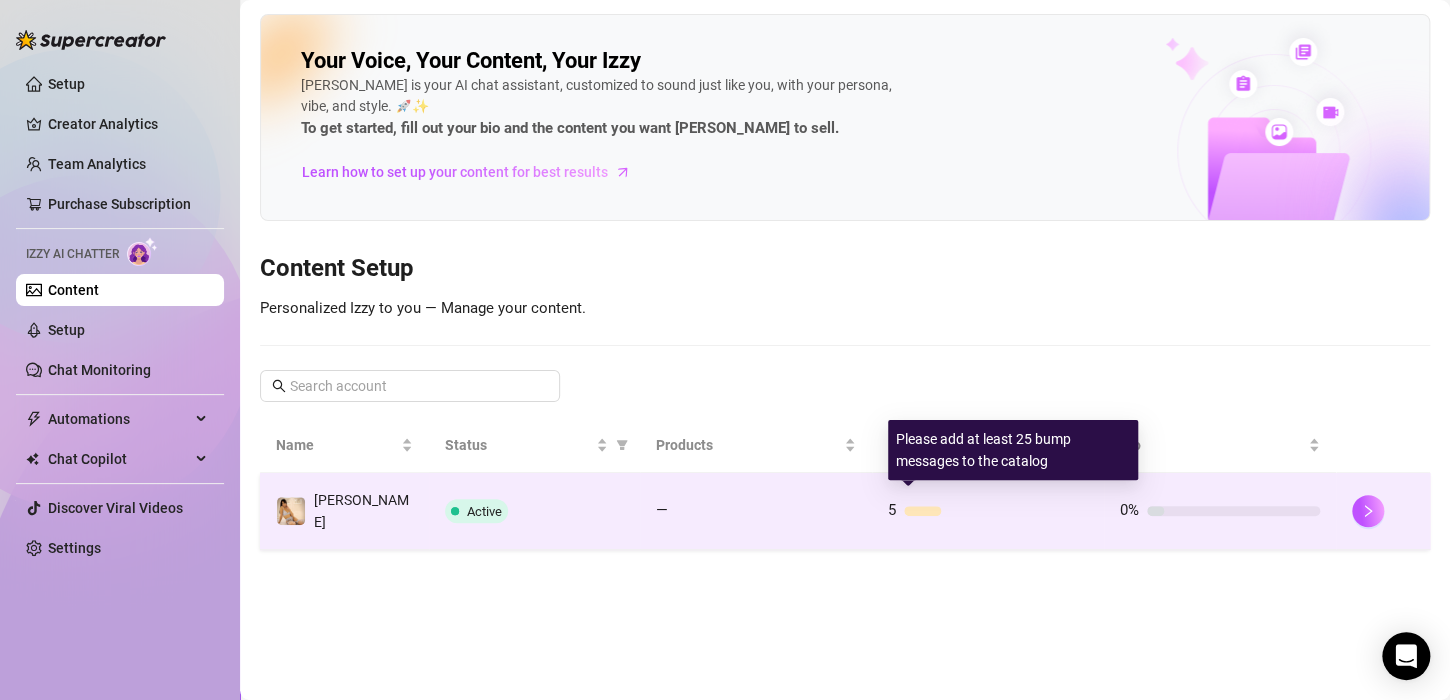 click at bounding box center [922, 511] 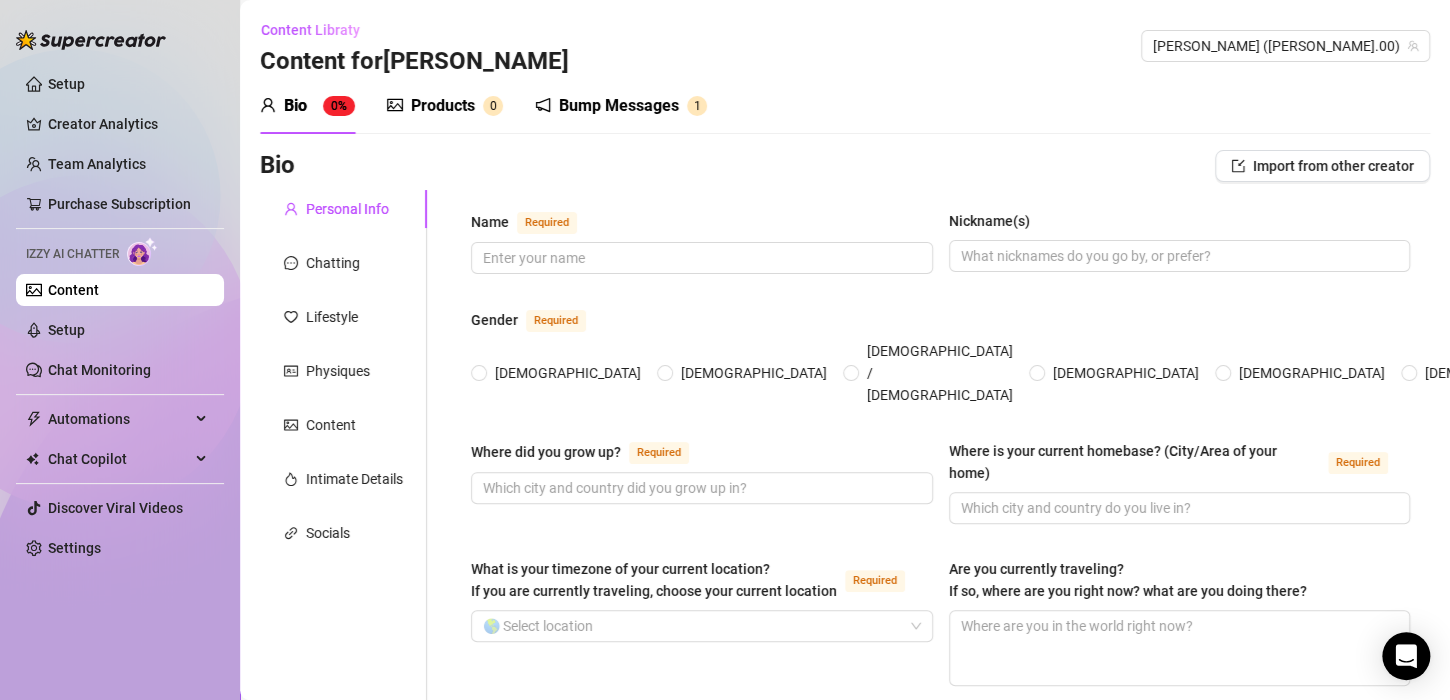 click on "Bump Messages" at bounding box center (619, 106) 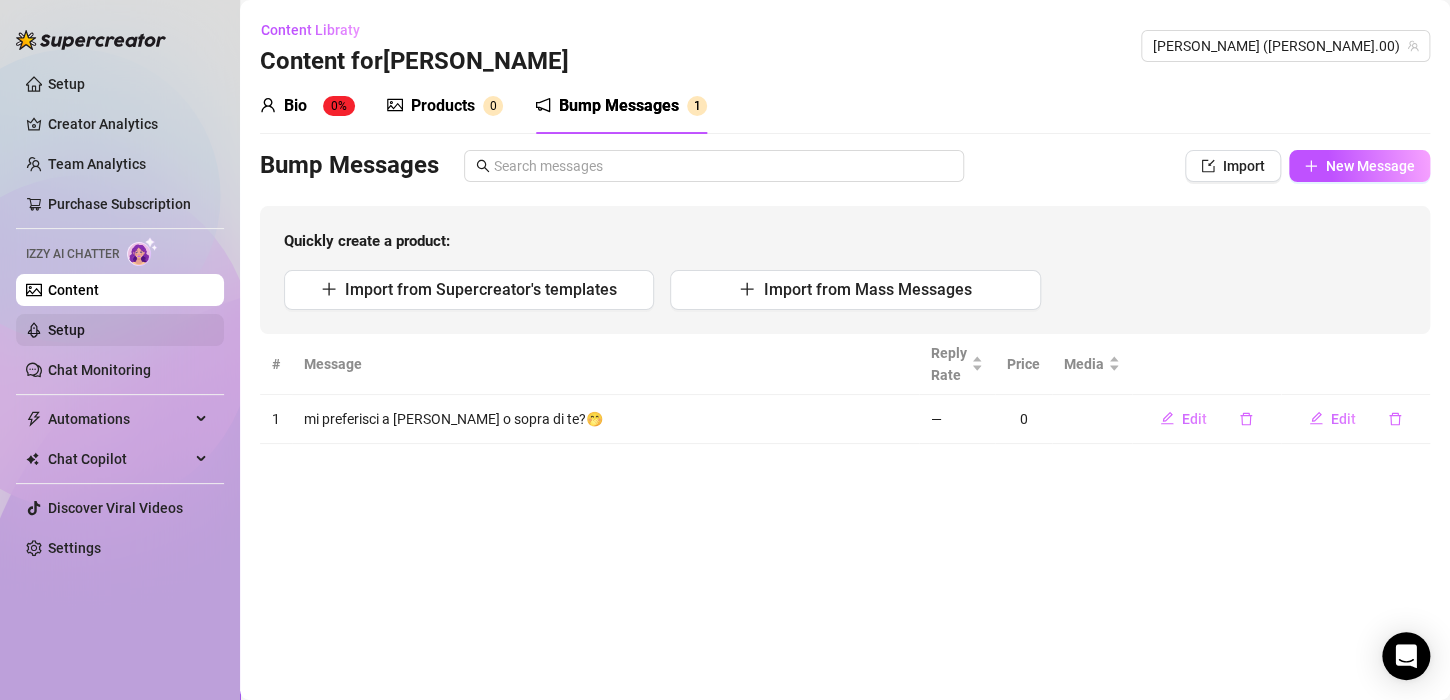 click on "Setup" at bounding box center (66, 330) 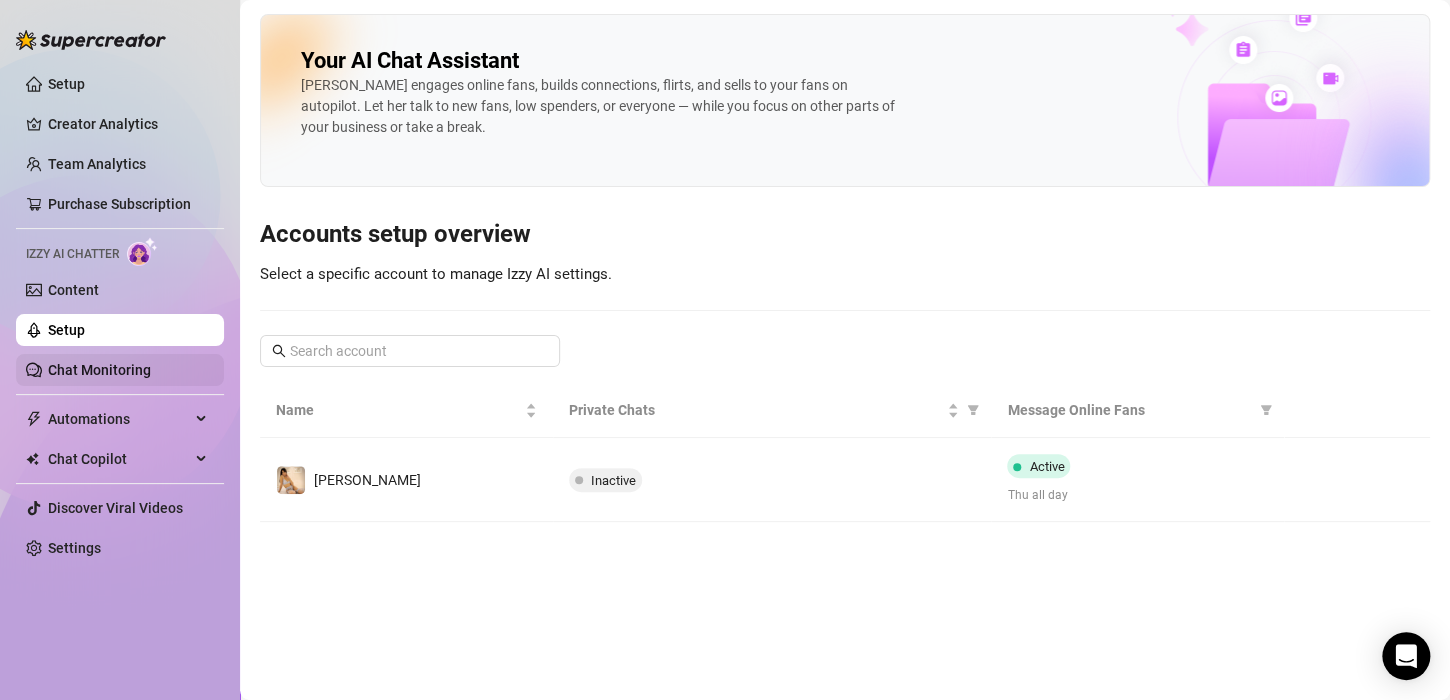 click on "Chat Monitoring" at bounding box center (99, 370) 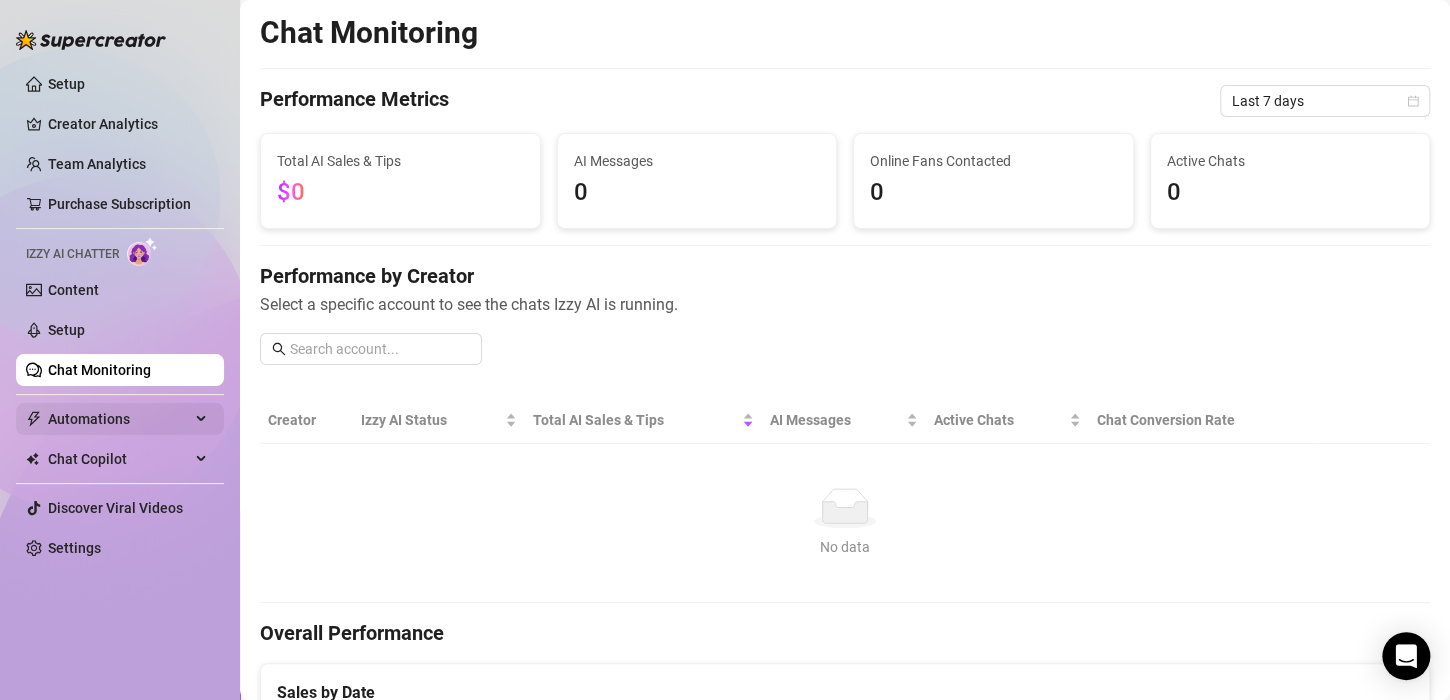click on "Automations" at bounding box center (119, 419) 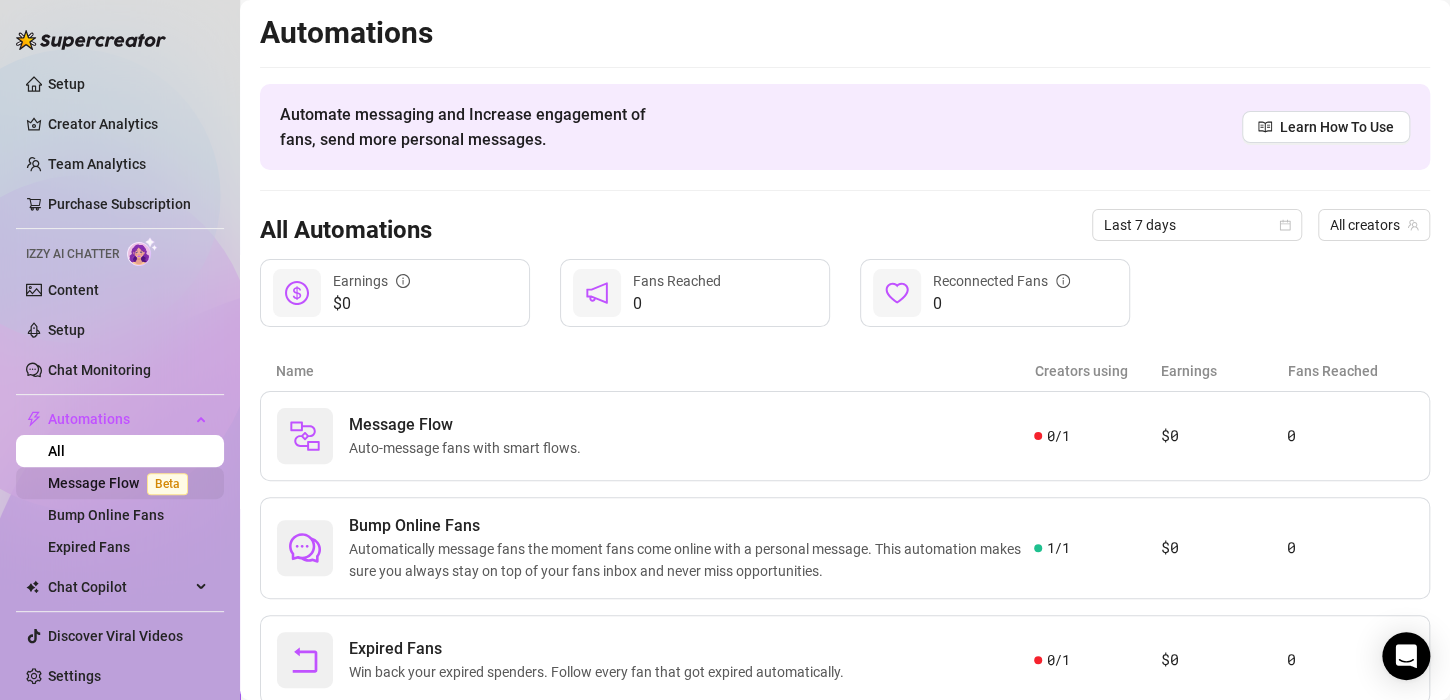 click on "Message Flow Beta" at bounding box center (122, 483) 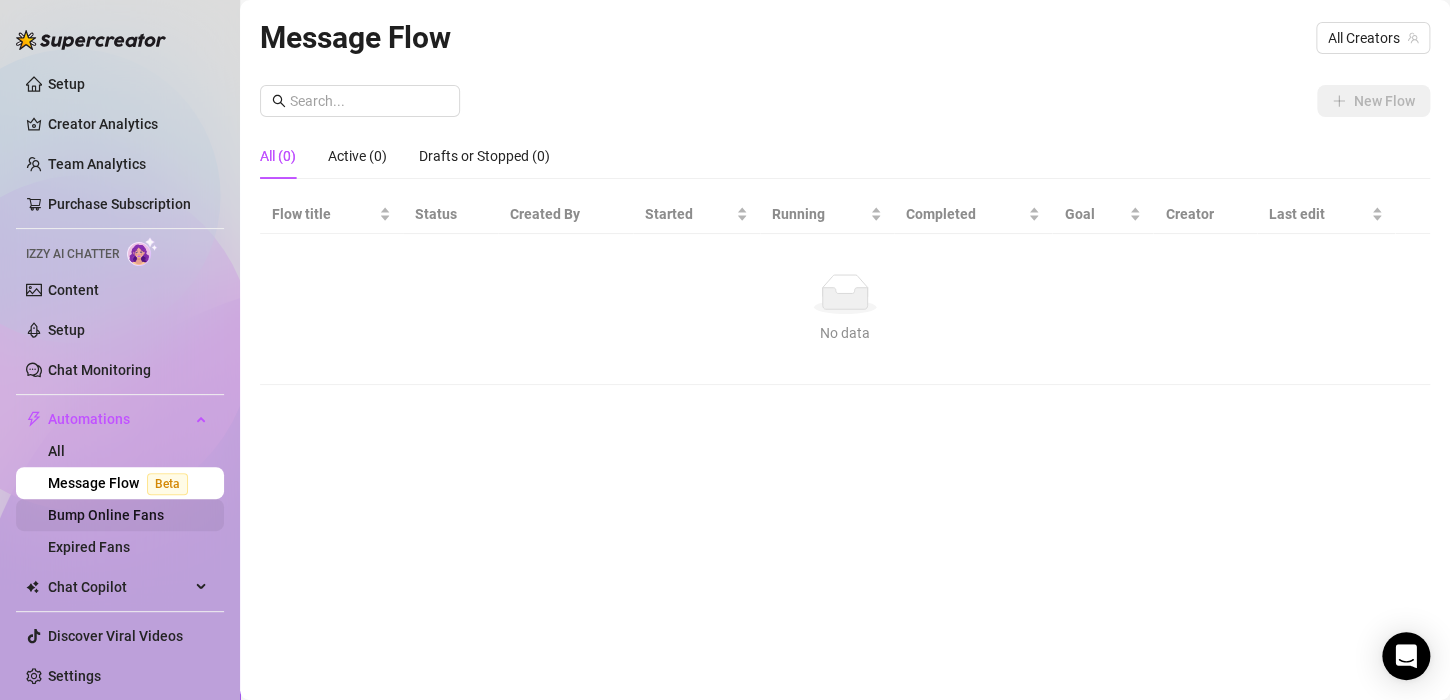 click on "Bump Online Fans" at bounding box center [106, 515] 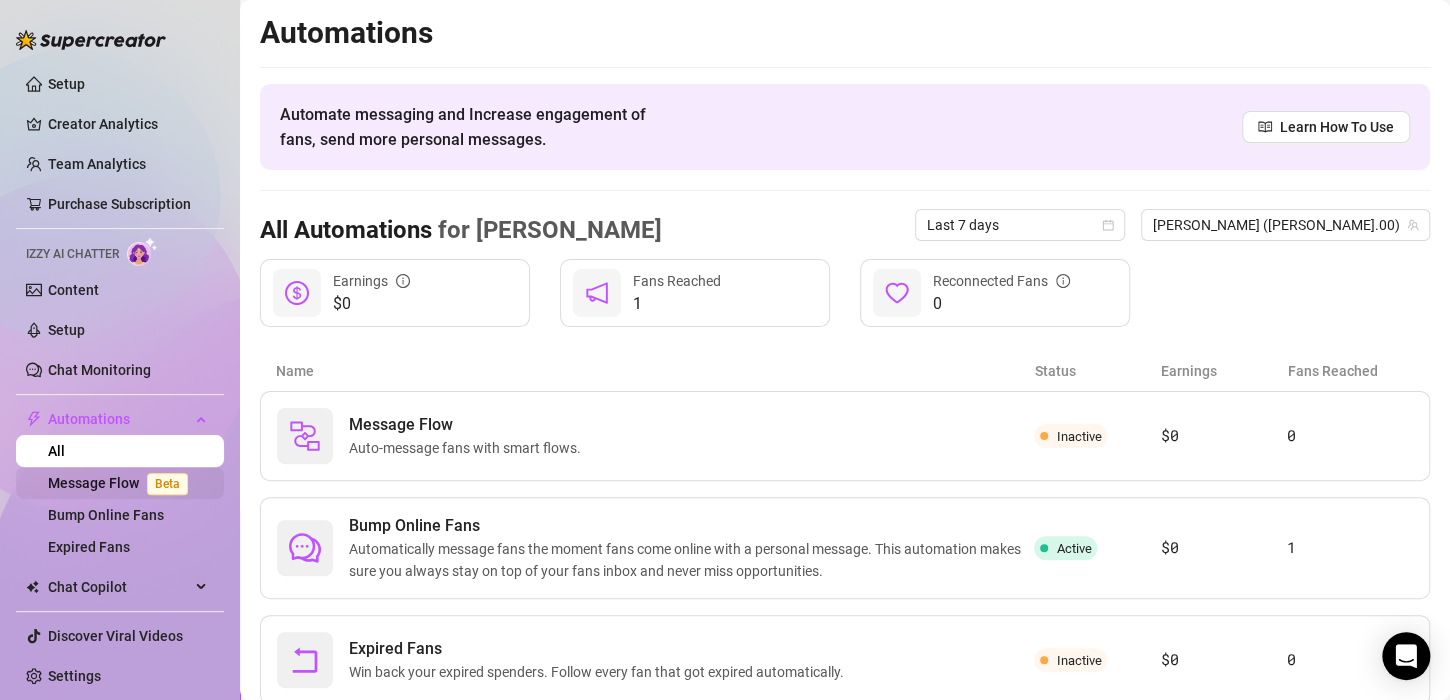 click on "Message Flow Beta" at bounding box center [122, 483] 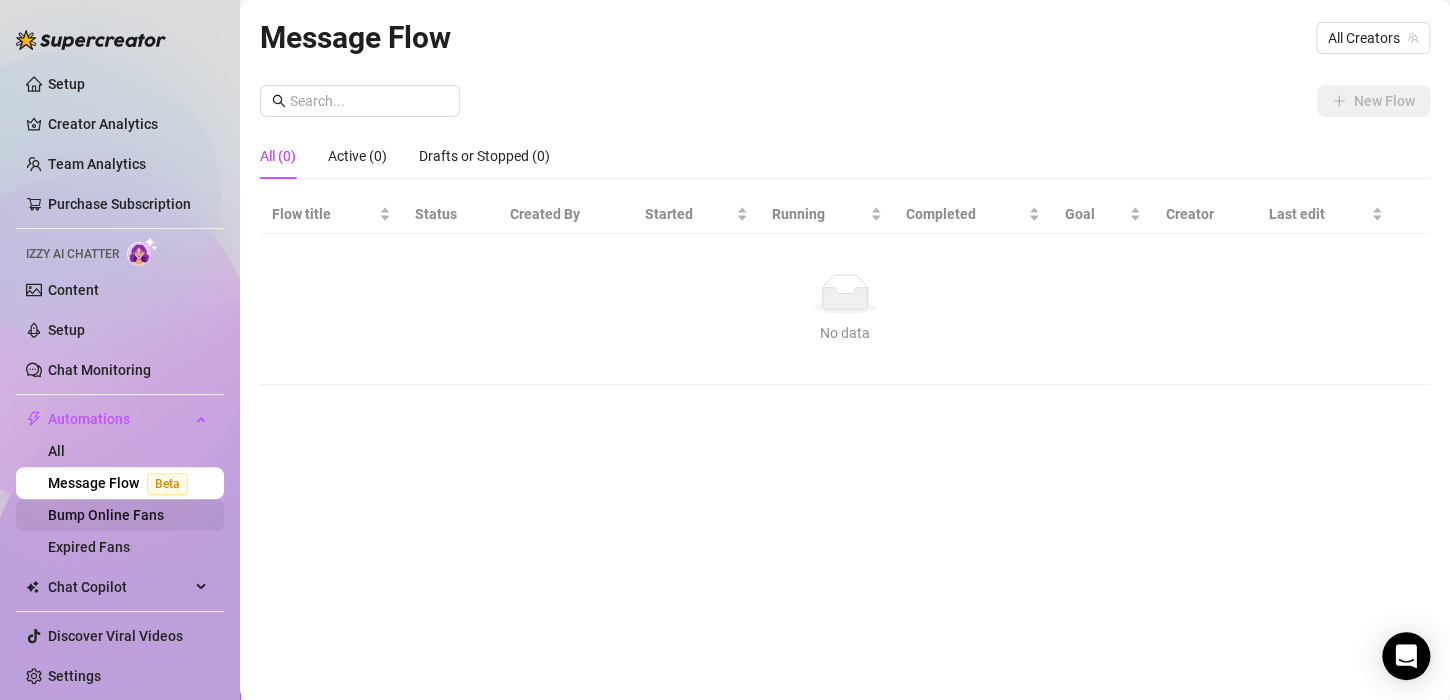 click on "Bump Online Fans" at bounding box center [106, 515] 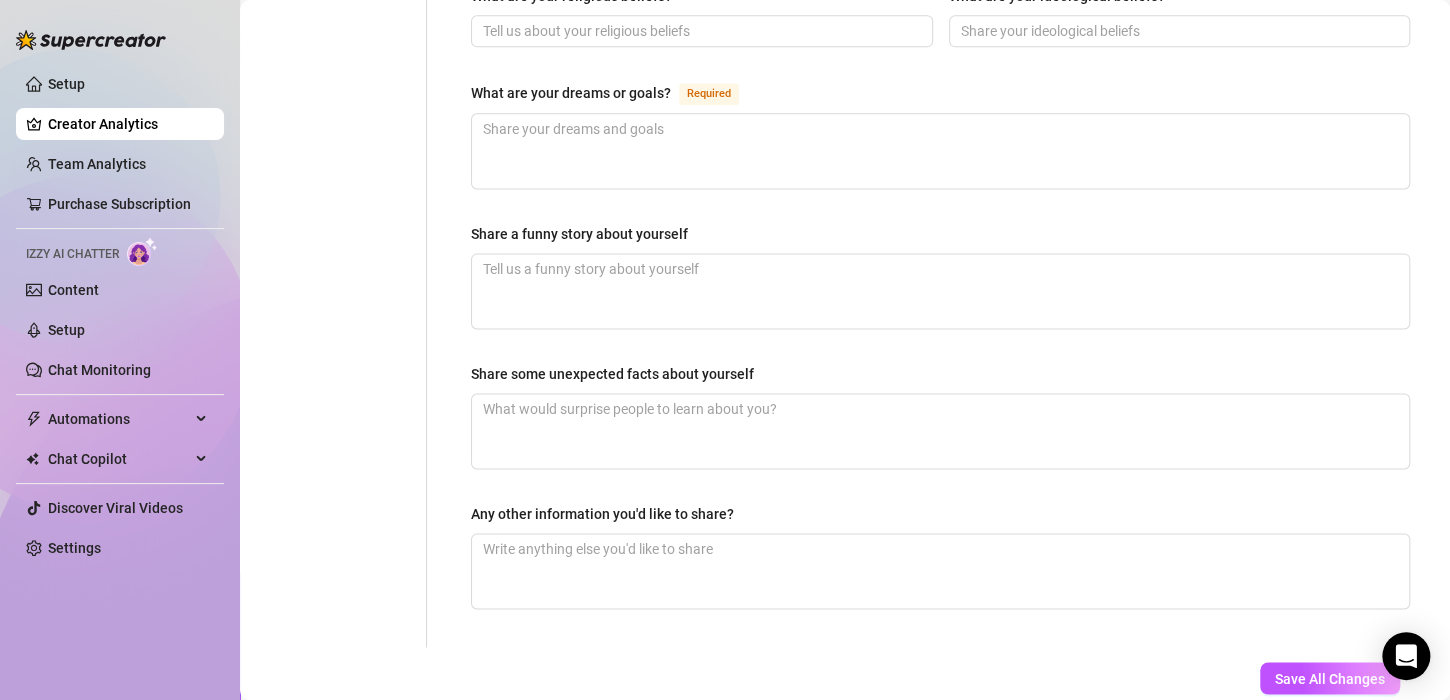 scroll, scrollTop: 1254, scrollLeft: 0, axis: vertical 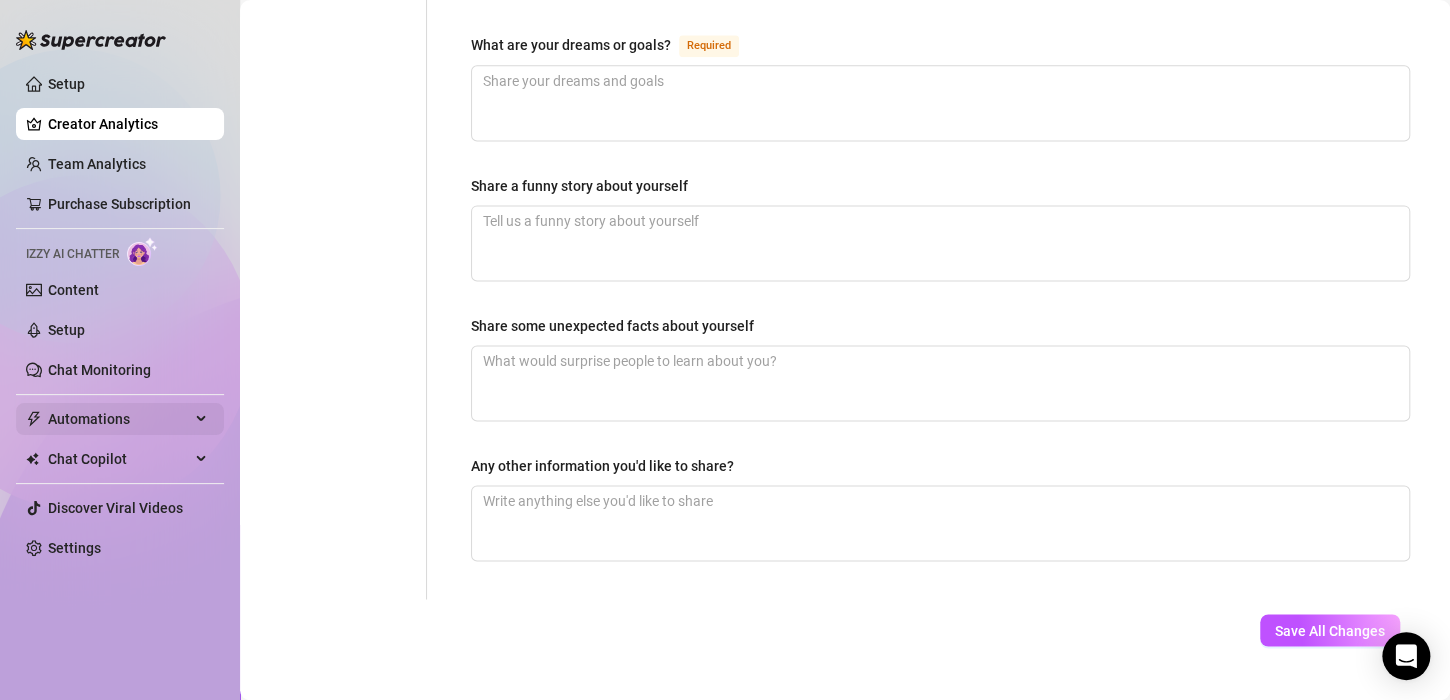 click on "Automations" at bounding box center (119, 419) 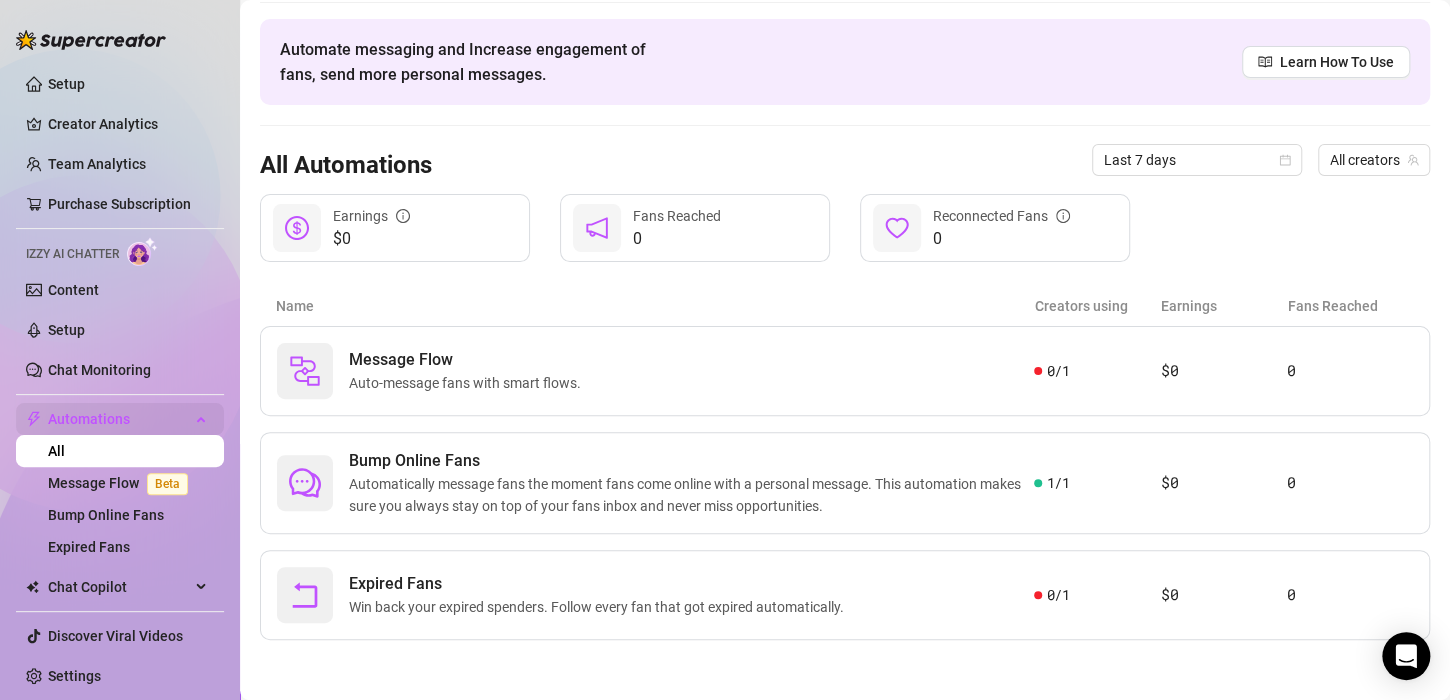 scroll, scrollTop: 63, scrollLeft: 0, axis: vertical 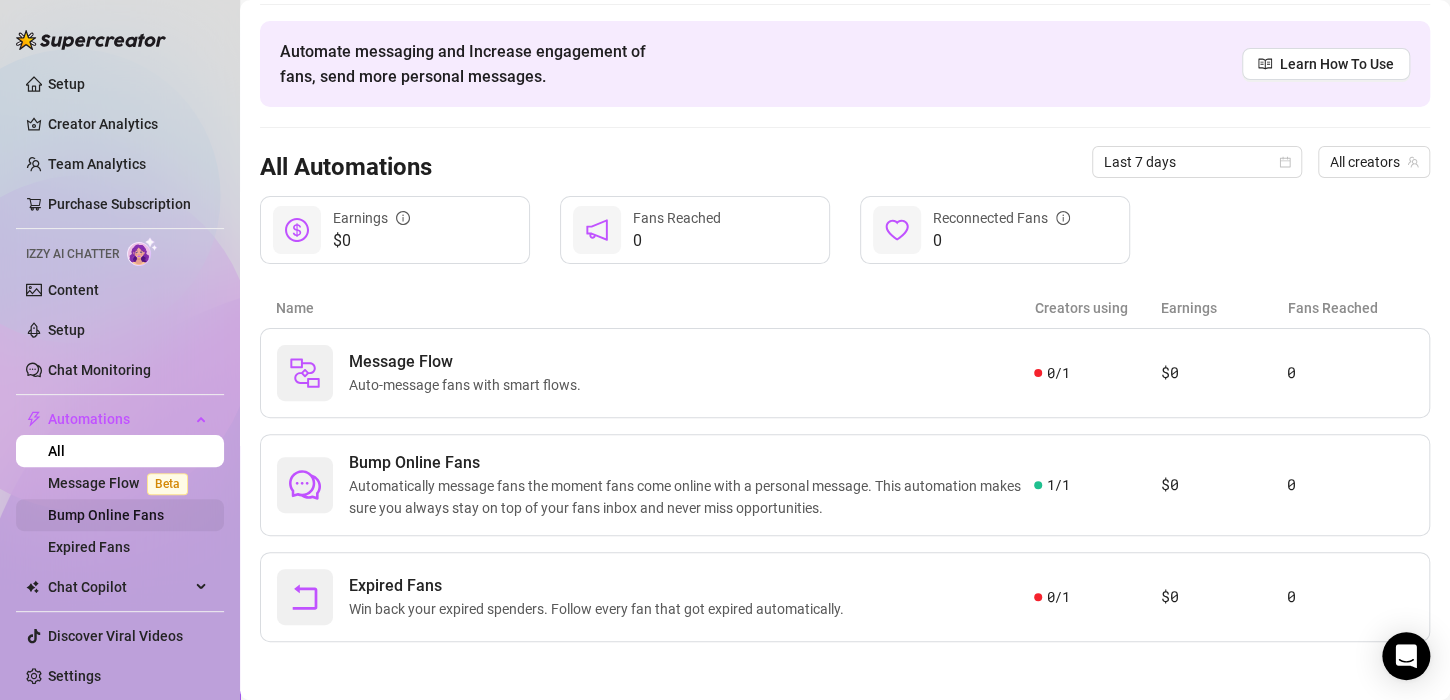 click on "Bump Online Fans" at bounding box center [106, 515] 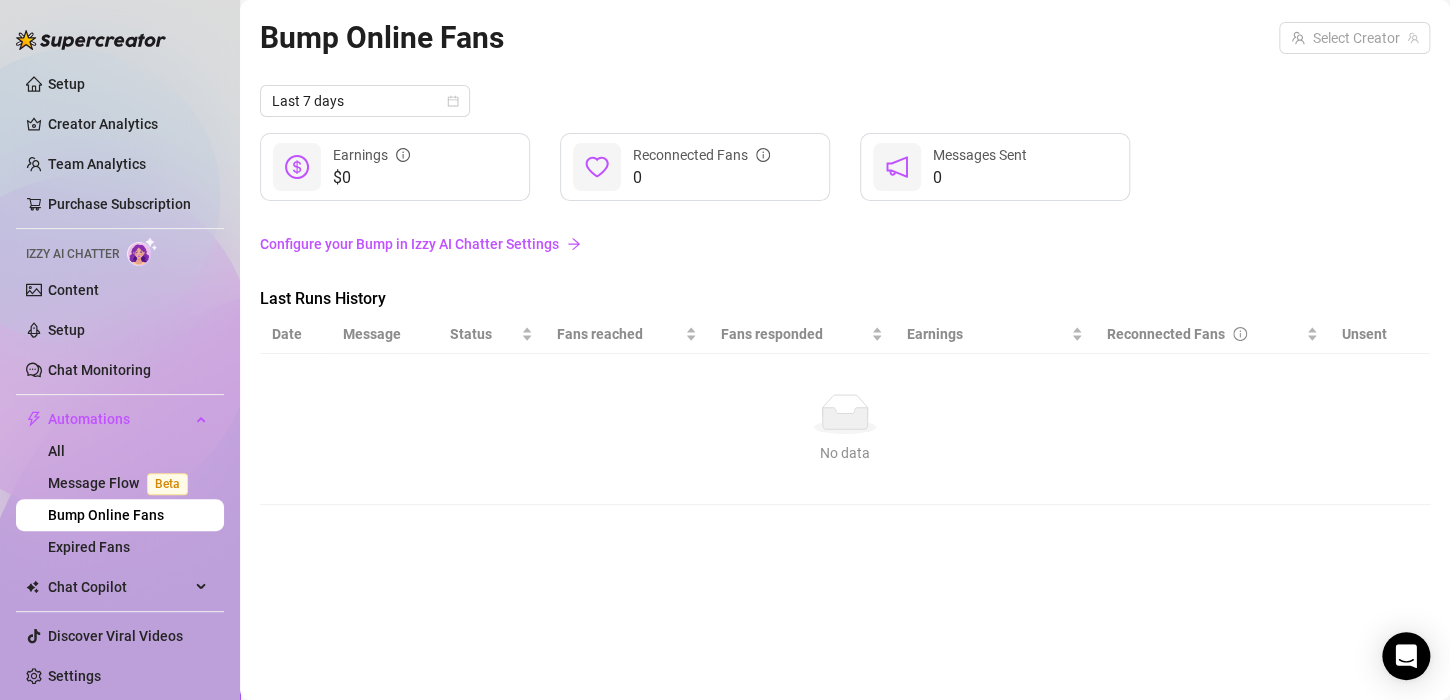 scroll, scrollTop: 0, scrollLeft: 0, axis: both 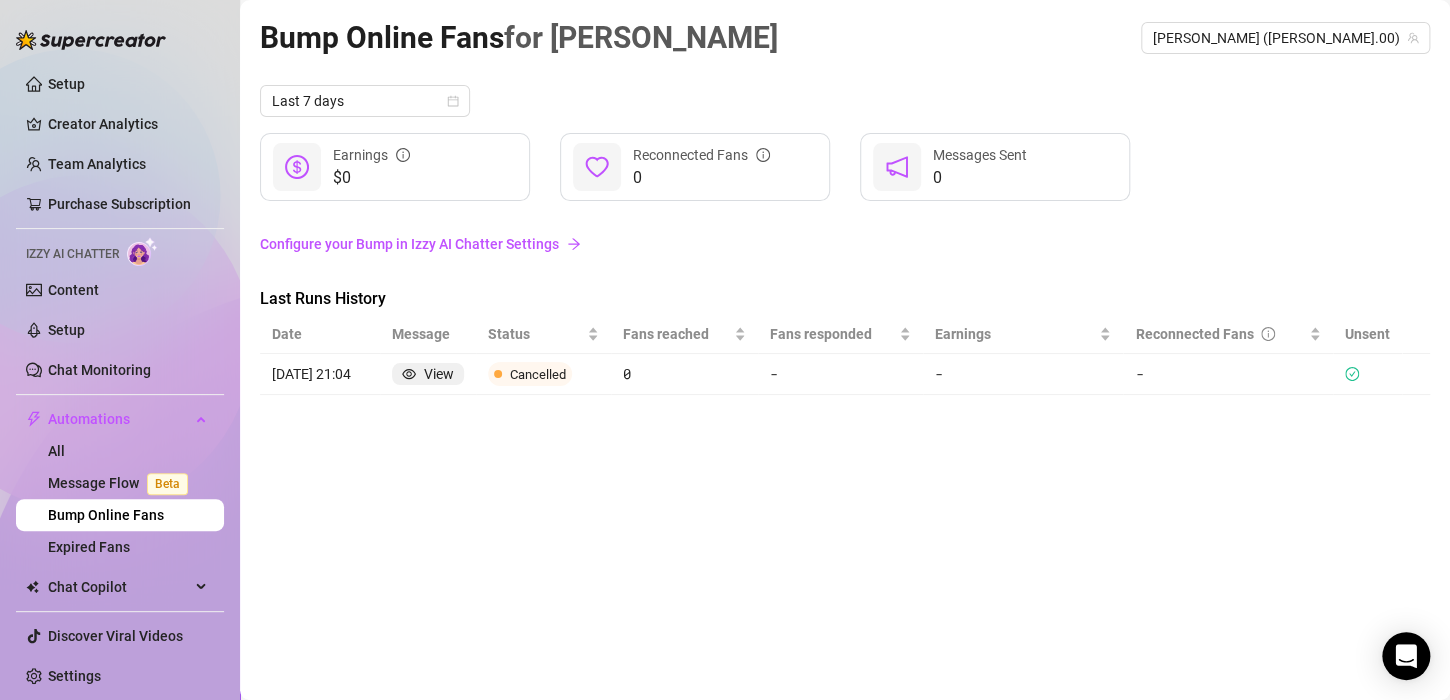click on "View" at bounding box center (439, 374) 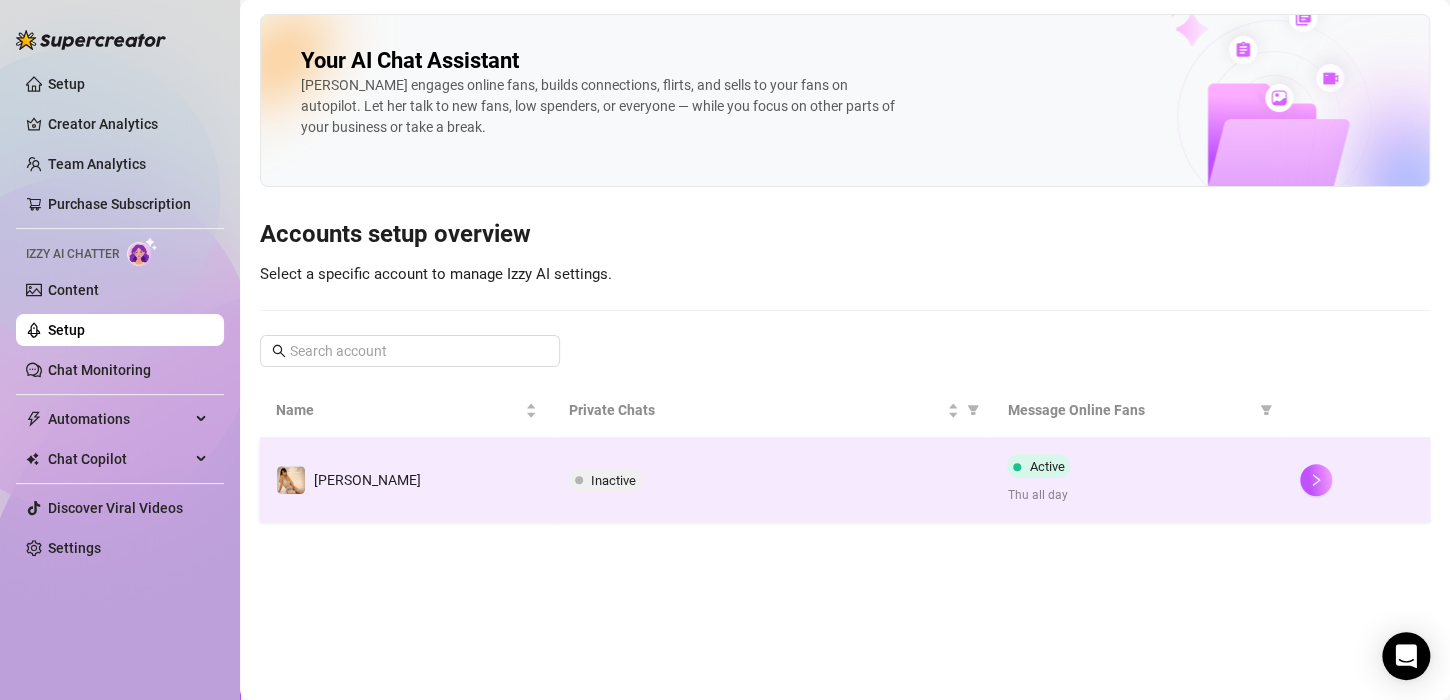 click at bounding box center (1017, 467) 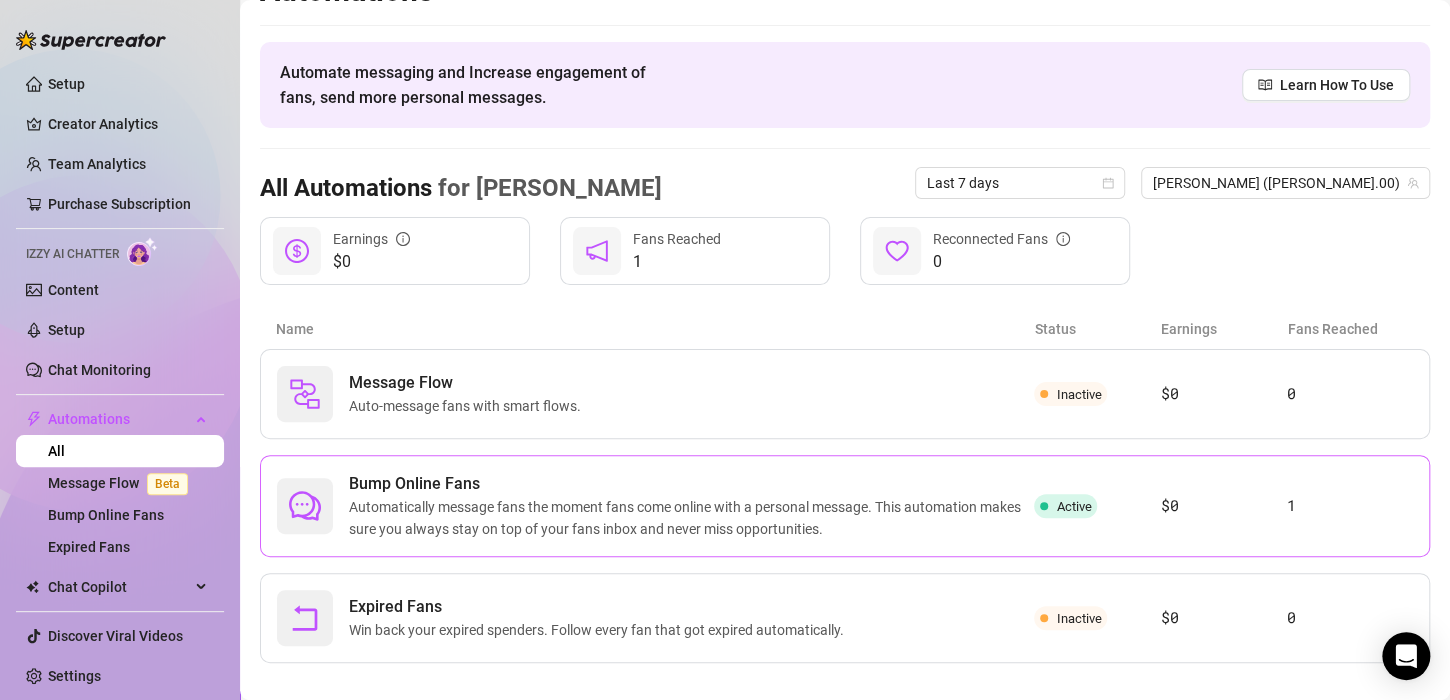 scroll, scrollTop: 63, scrollLeft: 0, axis: vertical 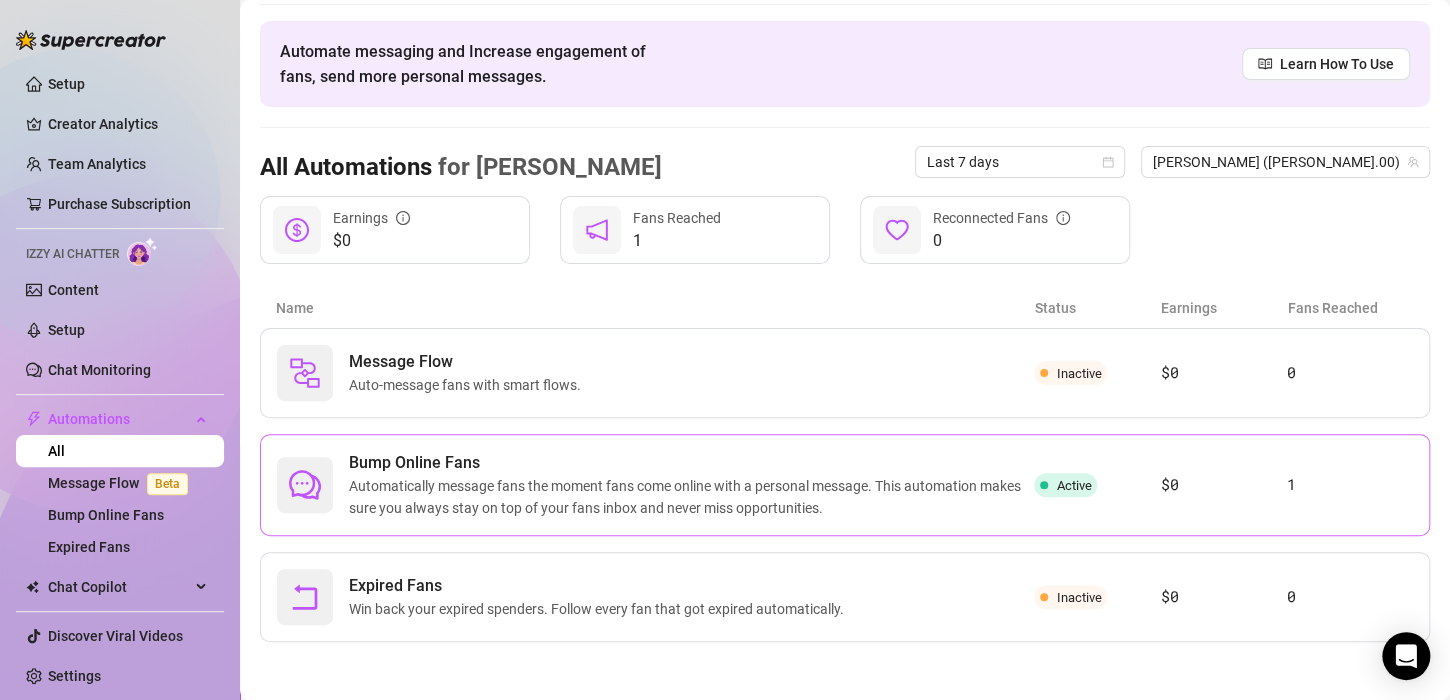 click on "Active" at bounding box center (1097, 485) 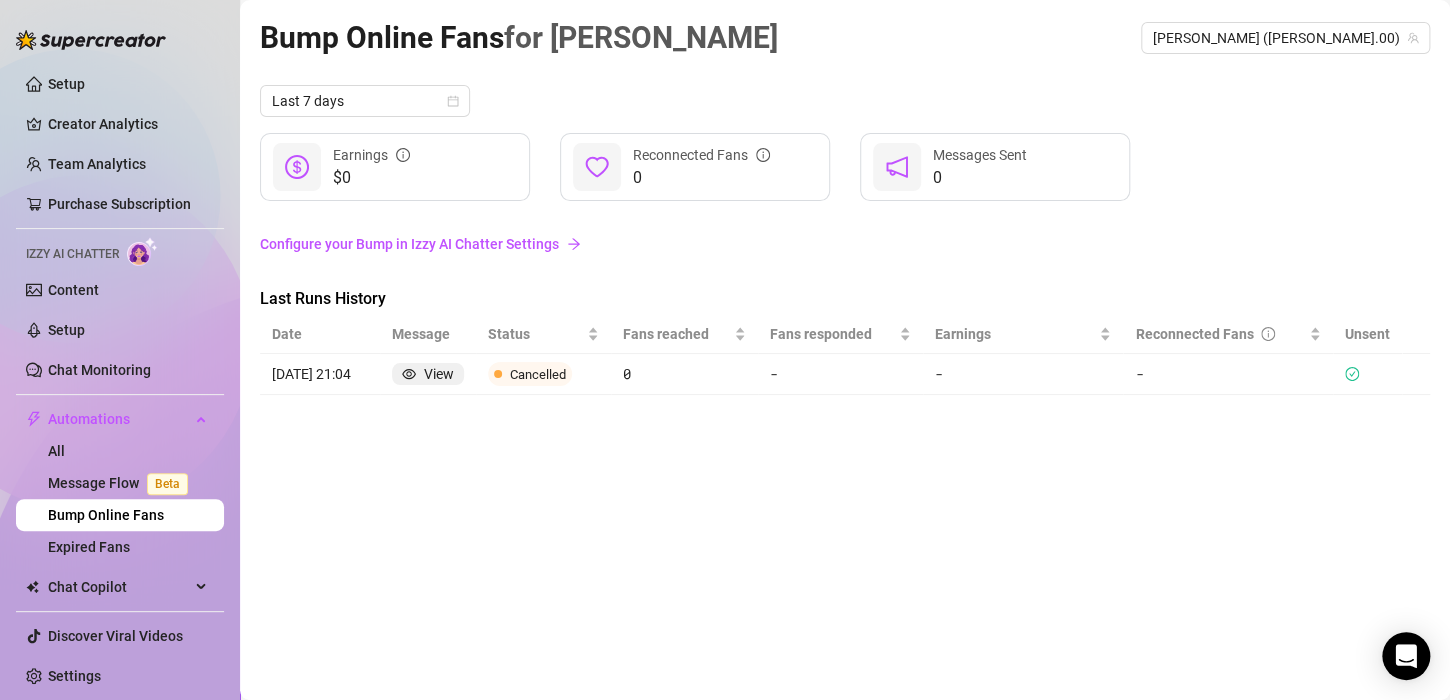 scroll, scrollTop: 0, scrollLeft: 0, axis: both 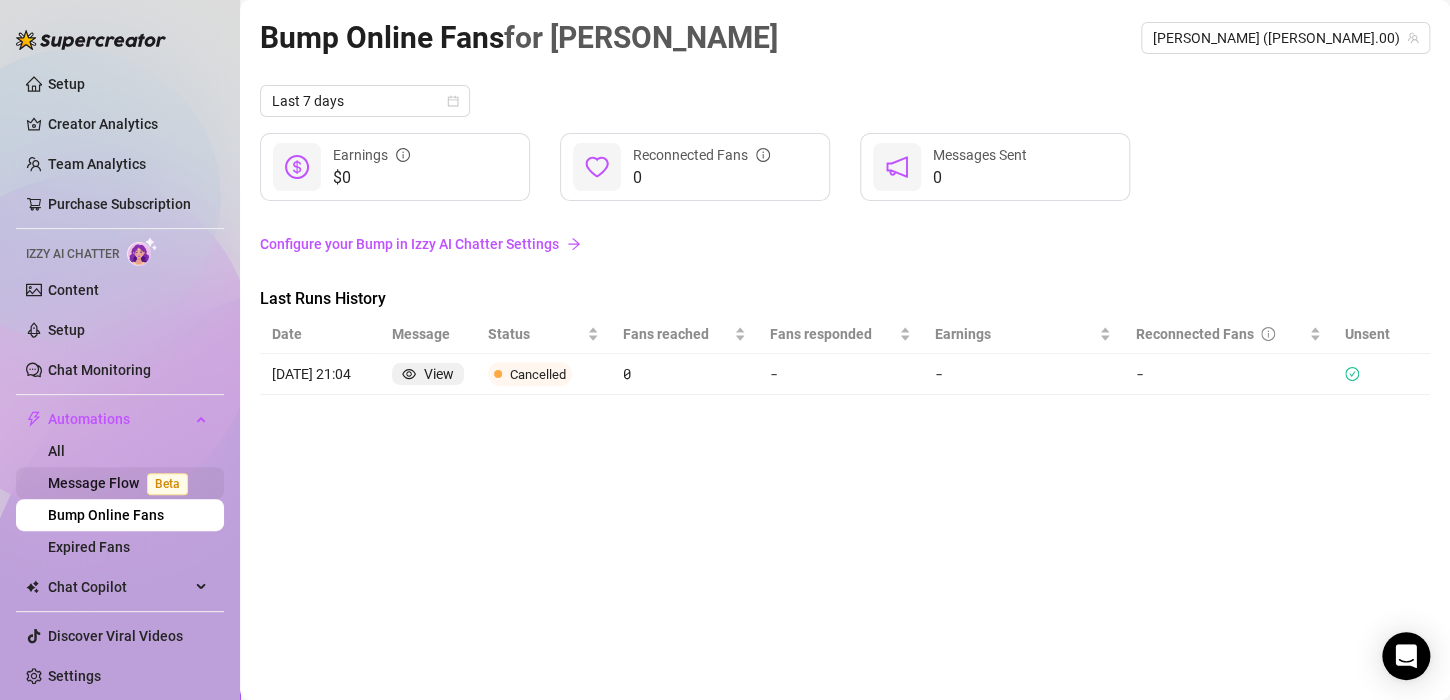 click on "Message Flow Beta" at bounding box center [122, 483] 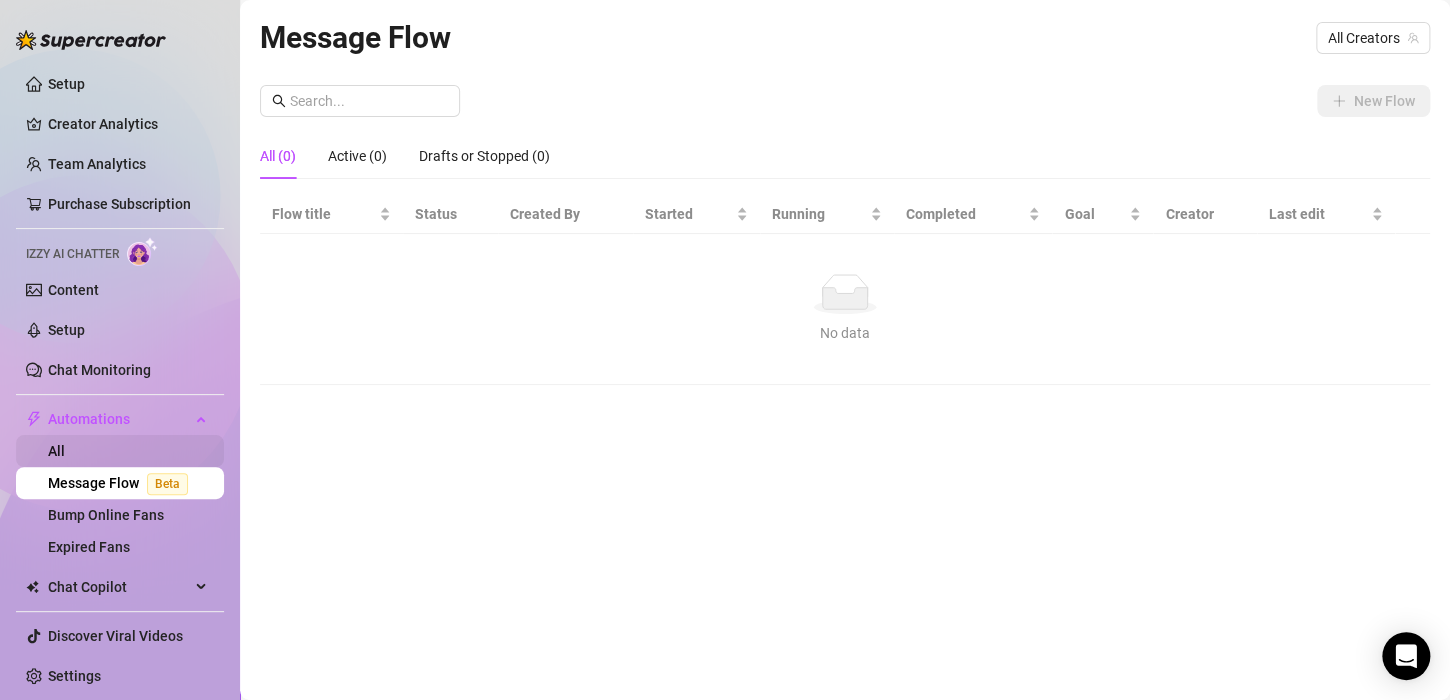 click on "All" at bounding box center (56, 451) 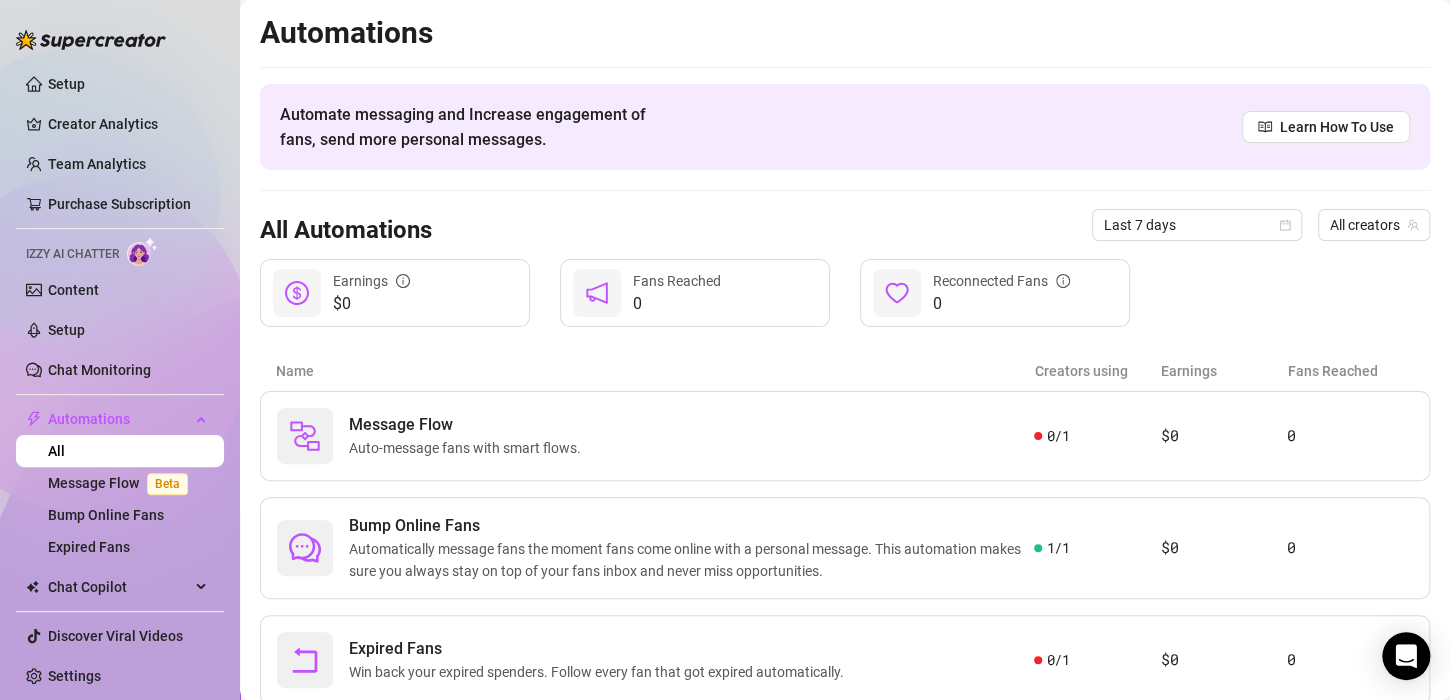 scroll, scrollTop: 63, scrollLeft: 0, axis: vertical 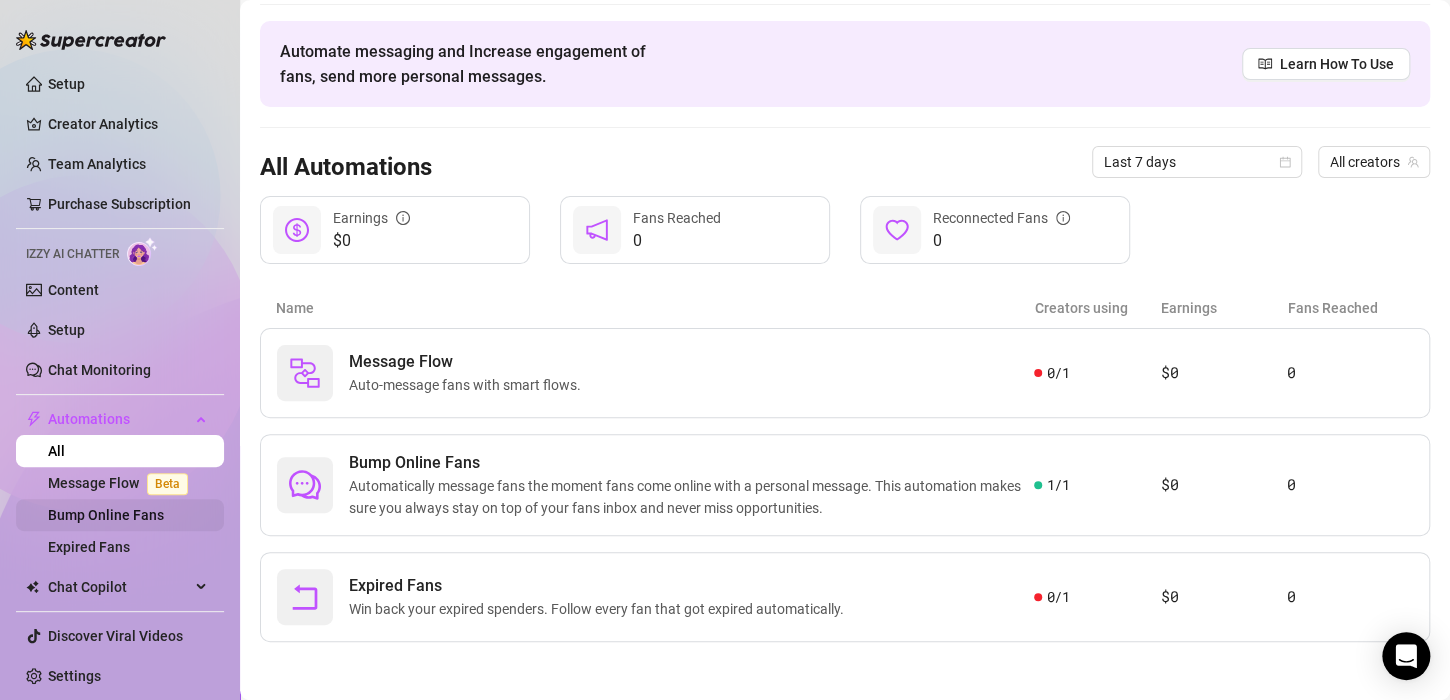 click on "Bump Online Fans" at bounding box center (106, 515) 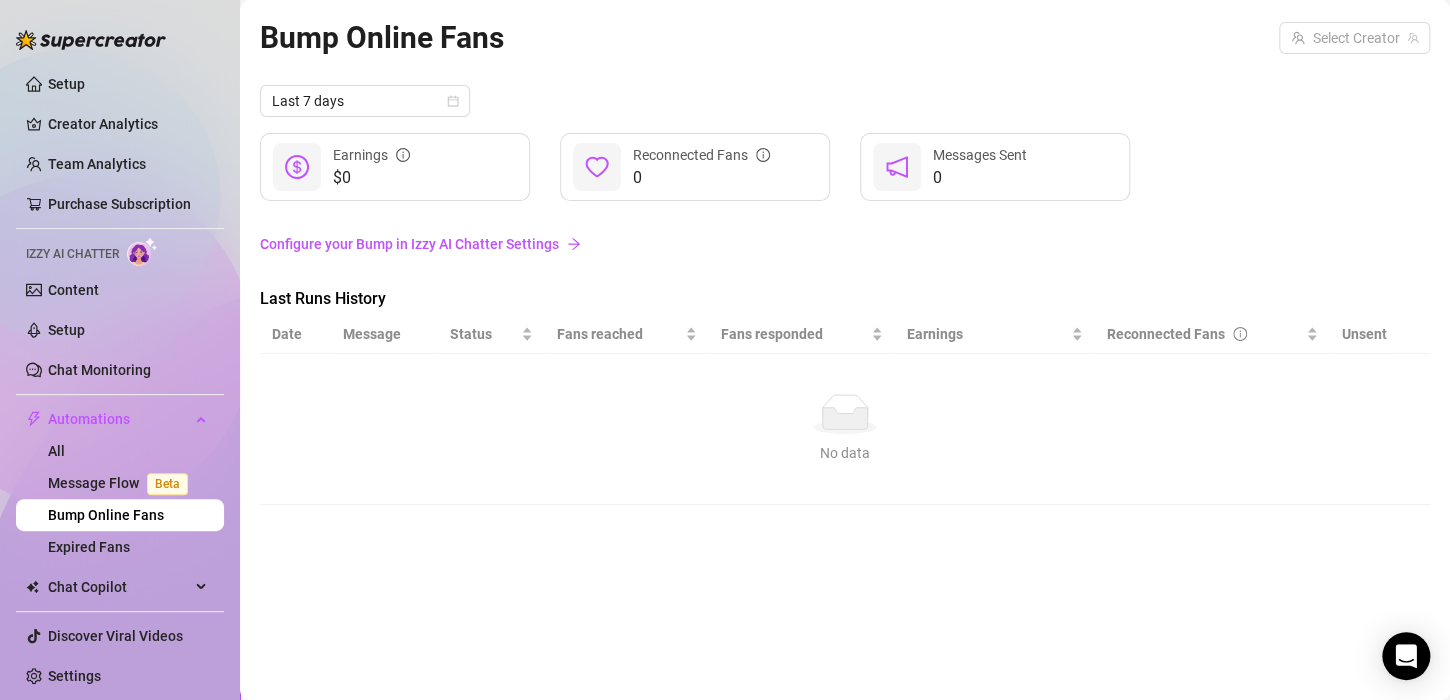 scroll, scrollTop: 0, scrollLeft: 0, axis: both 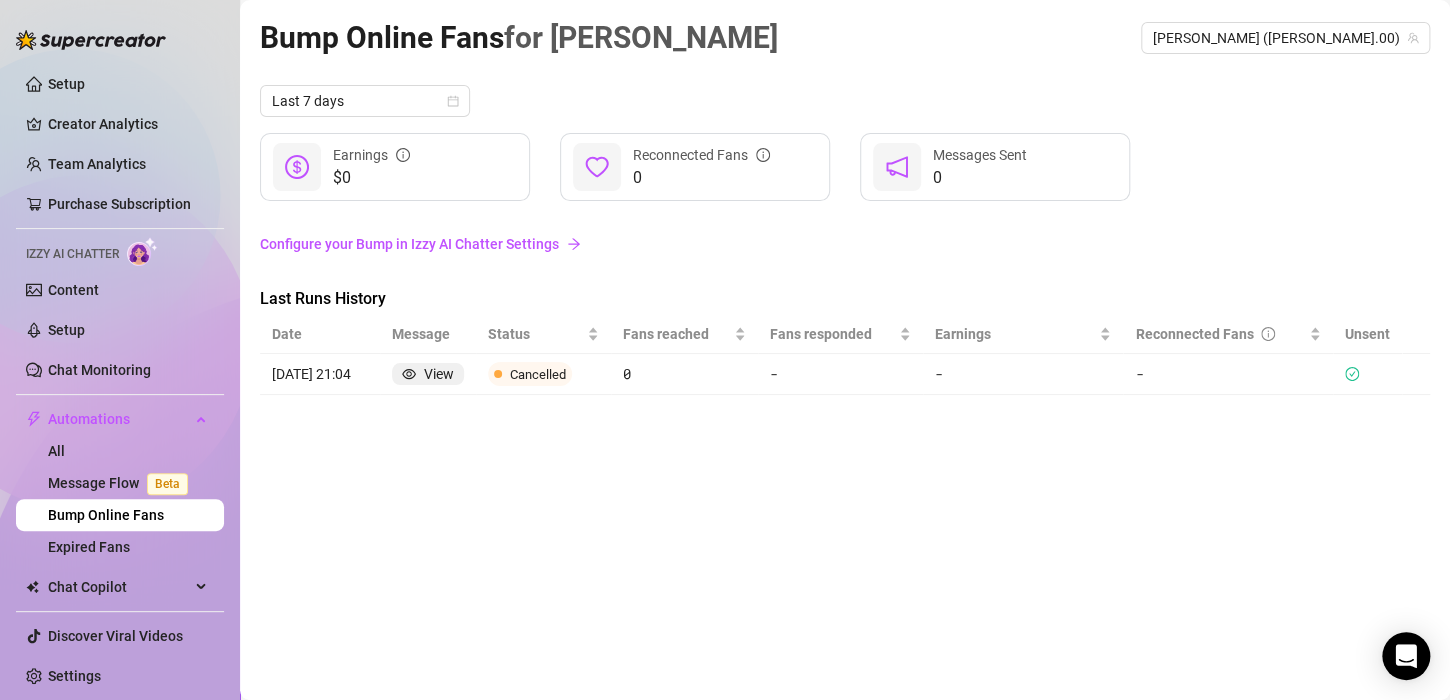 click on "Cancelled" at bounding box center (538, 374) 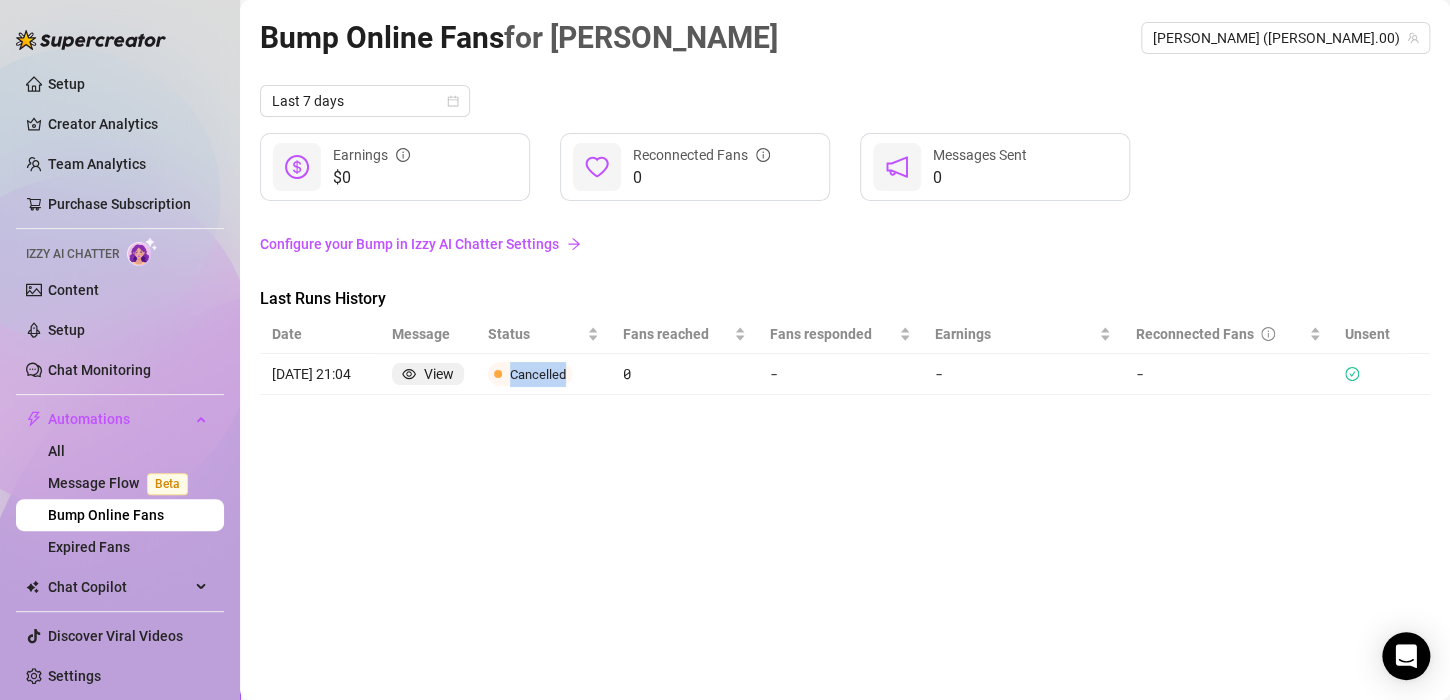 click on "Cancelled" at bounding box center (538, 374) 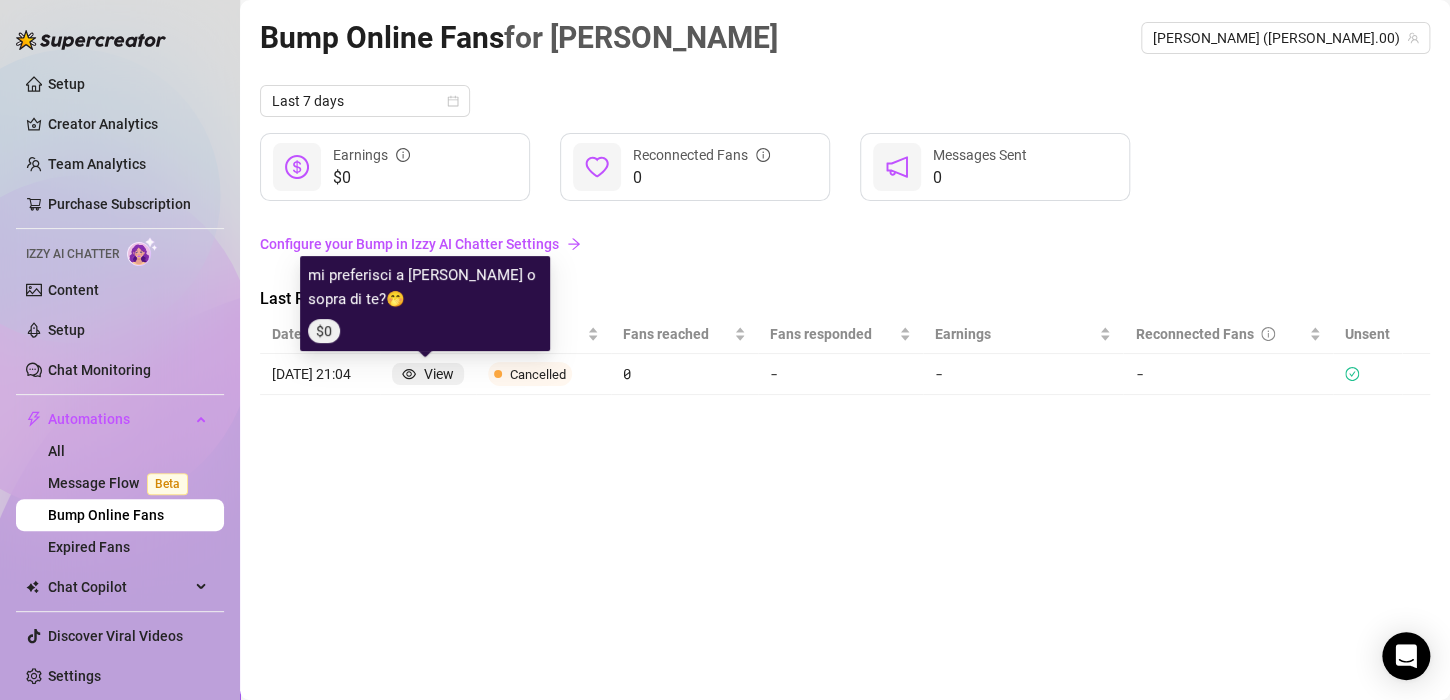 click on "View" at bounding box center [439, 374] 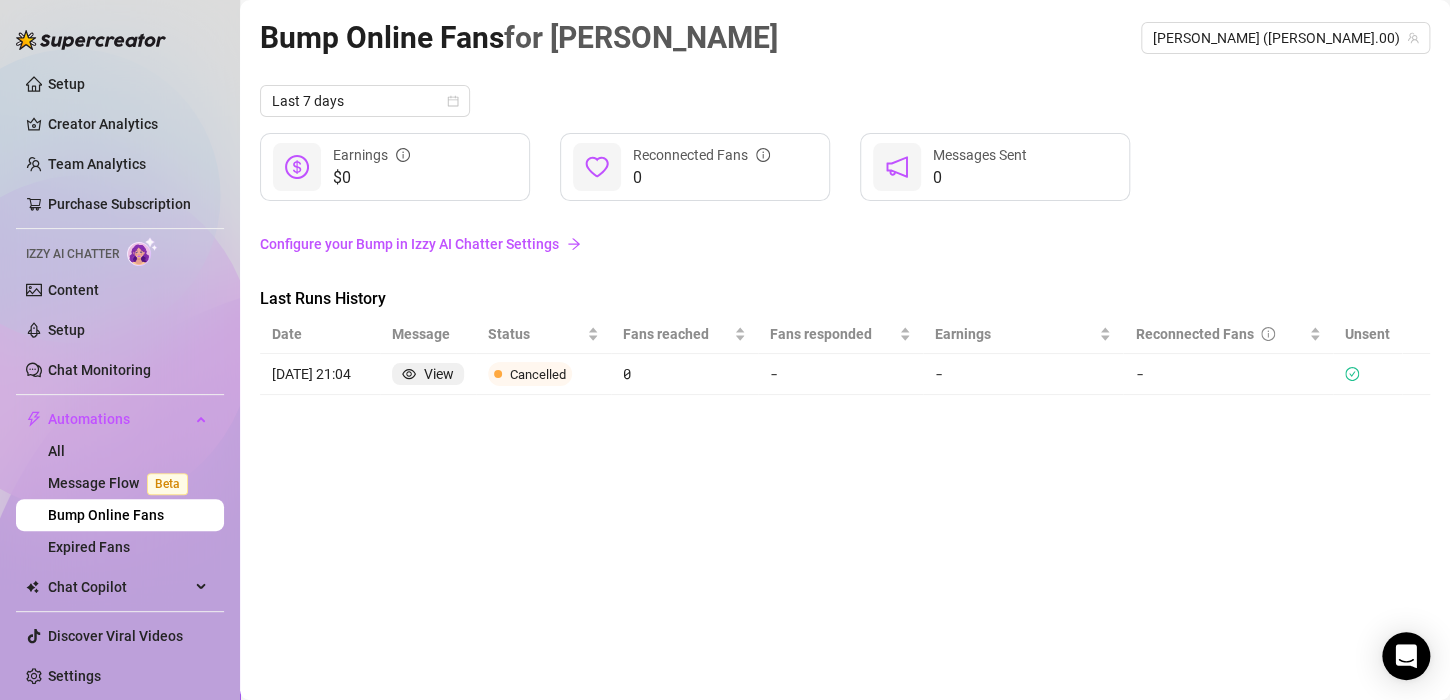 click 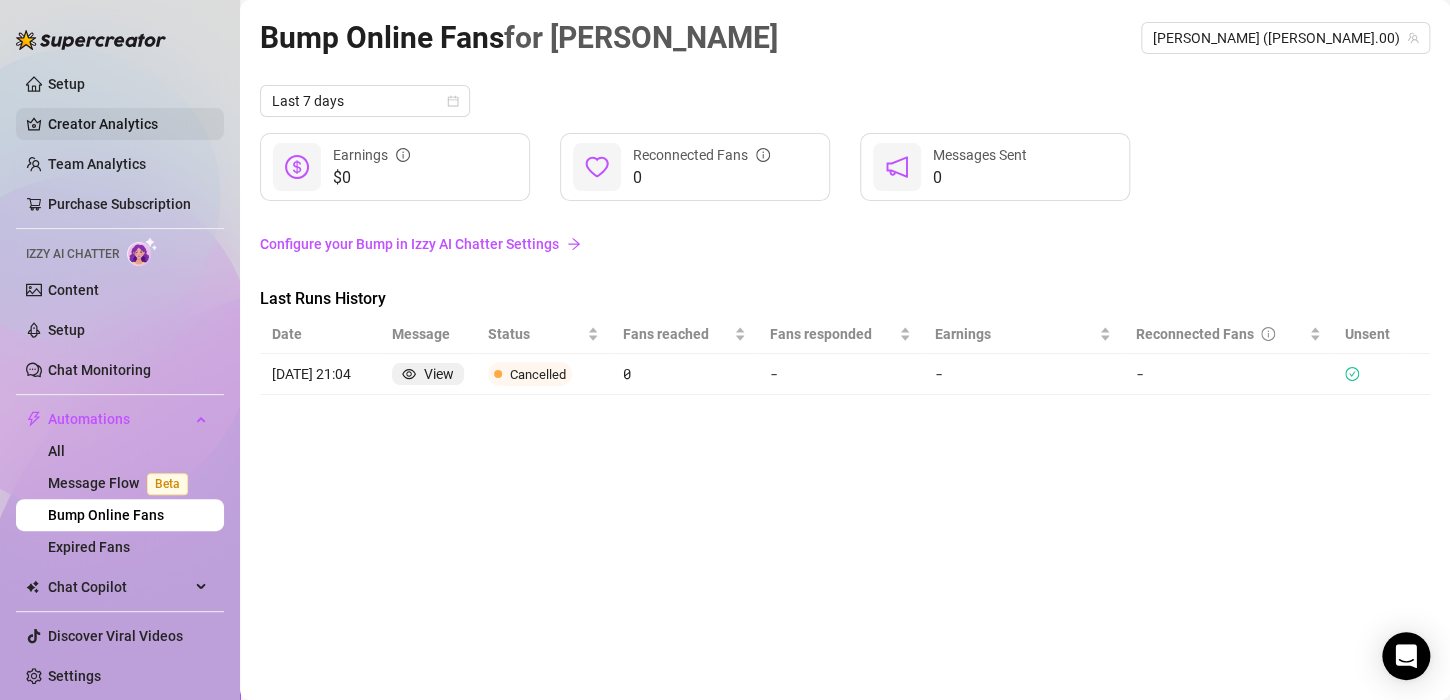 click on "Creator Analytics" at bounding box center (128, 124) 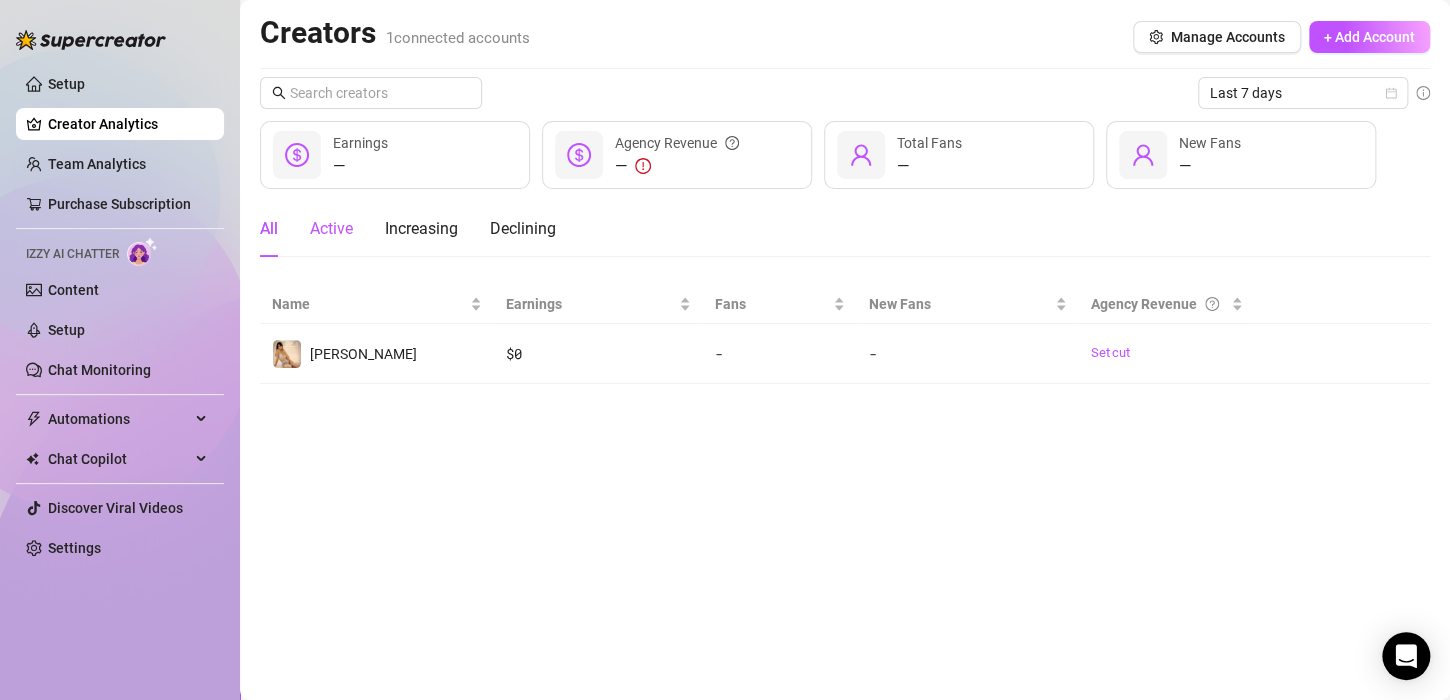 click on "Active" at bounding box center [331, 229] 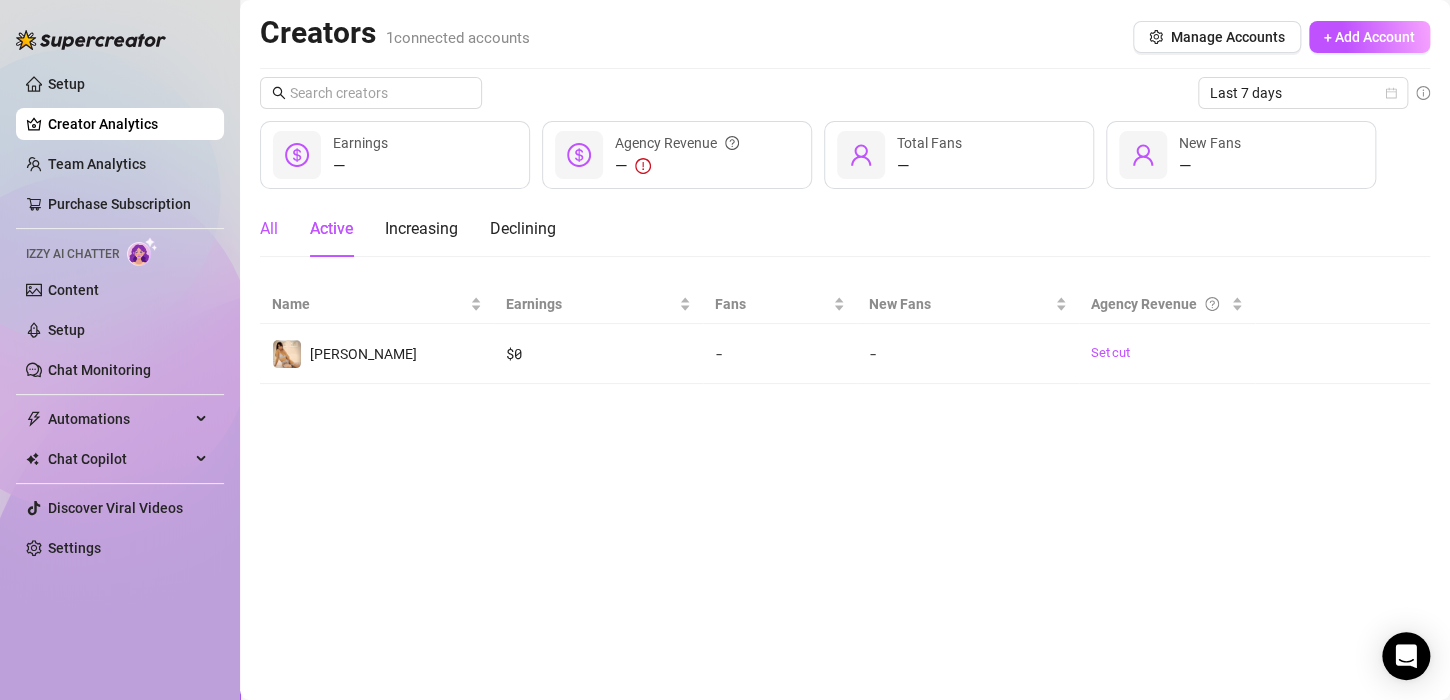 click on "All" at bounding box center [269, 229] 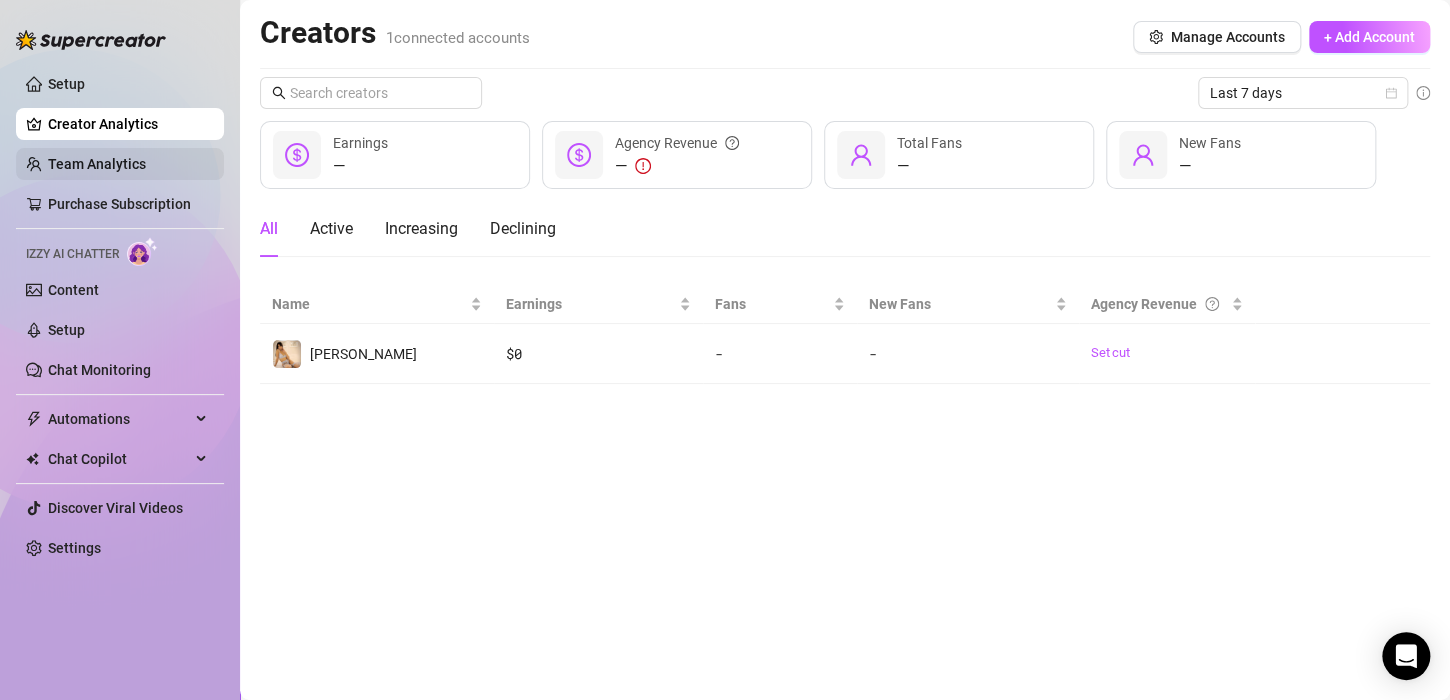 click on "Team Analytics" at bounding box center [97, 164] 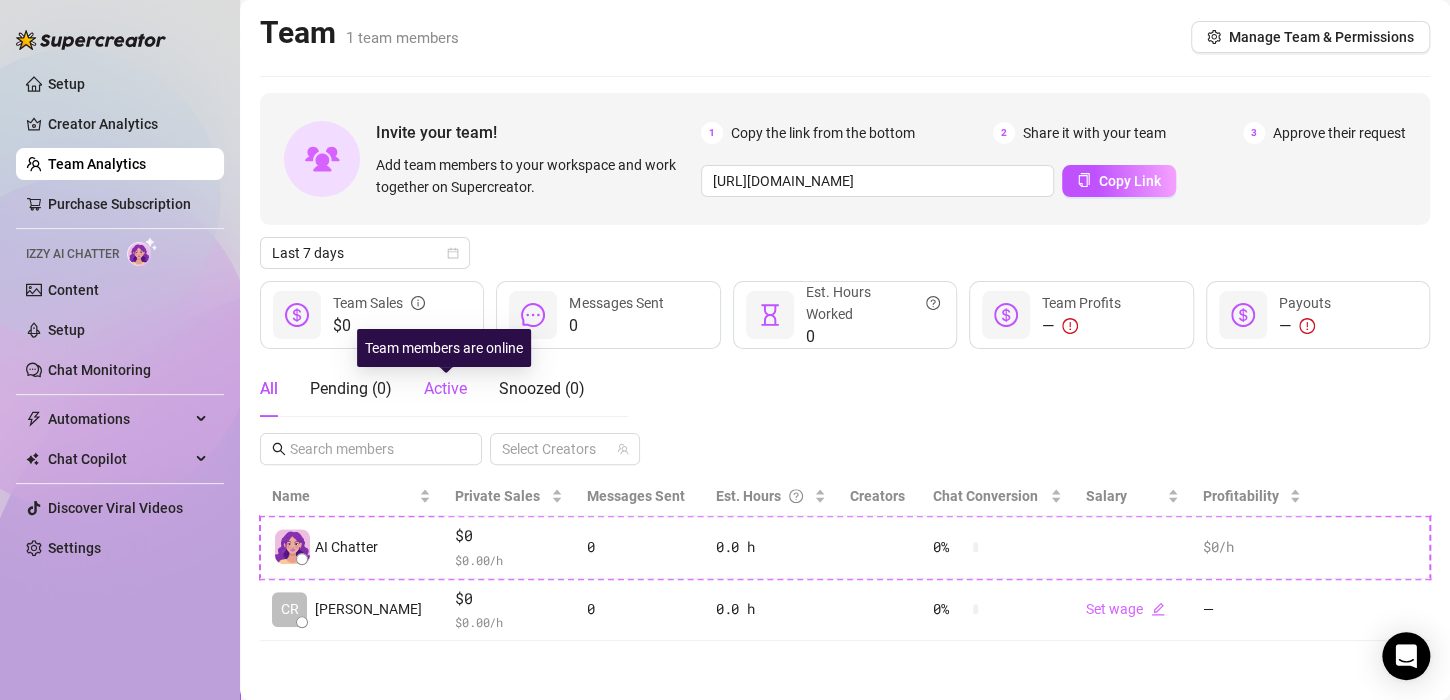 click on "Active" at bounding box center (445, 388) 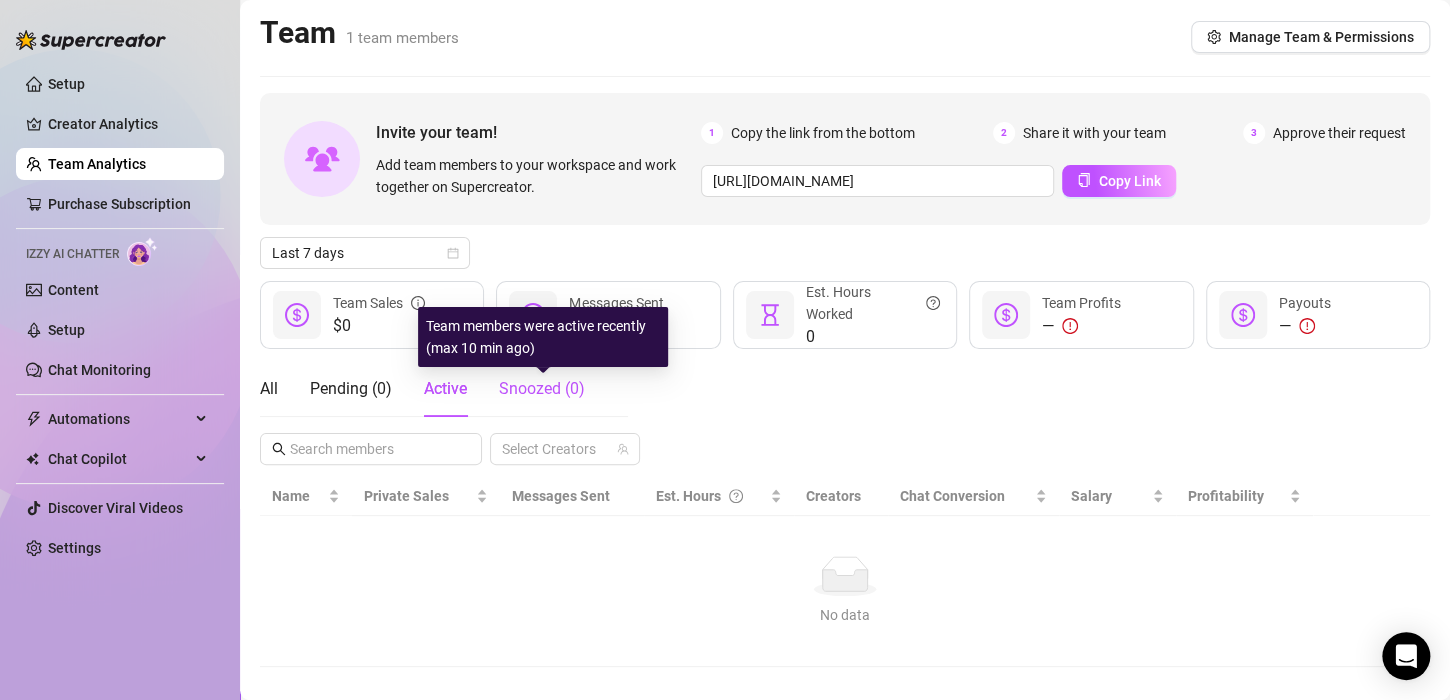 click on "Snoozed ( 0 )" at bounding box center (542, 388) 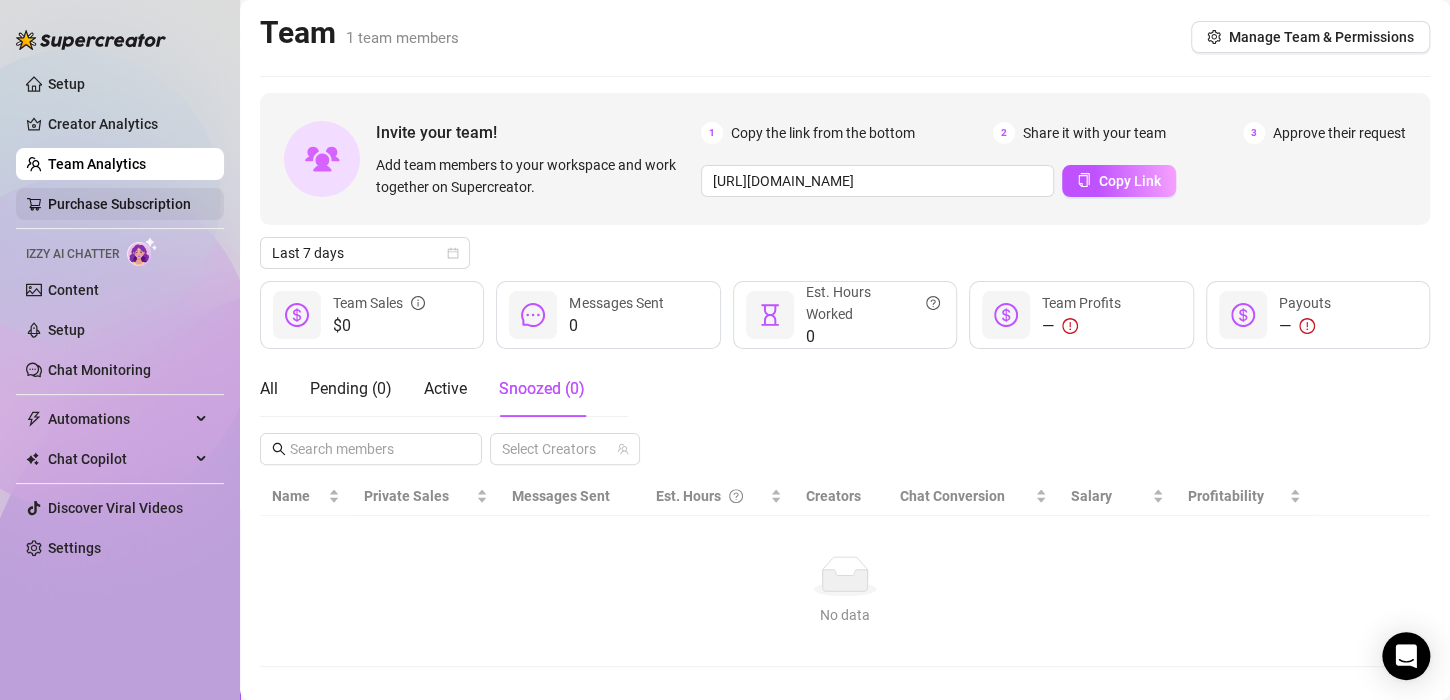 click on "Purchase Subscription" at bounding box center [119, 204] 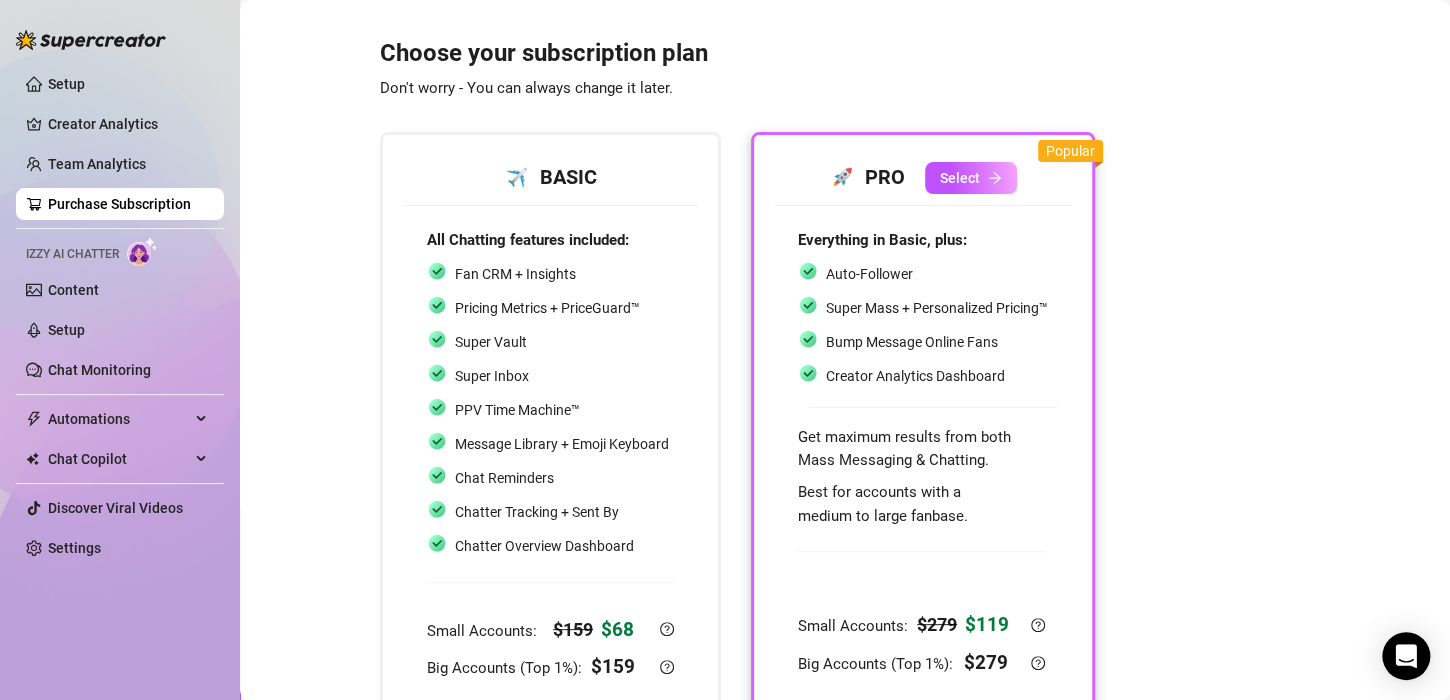 click on "Izzy AI Chatter" at bounding box center (72, 254) 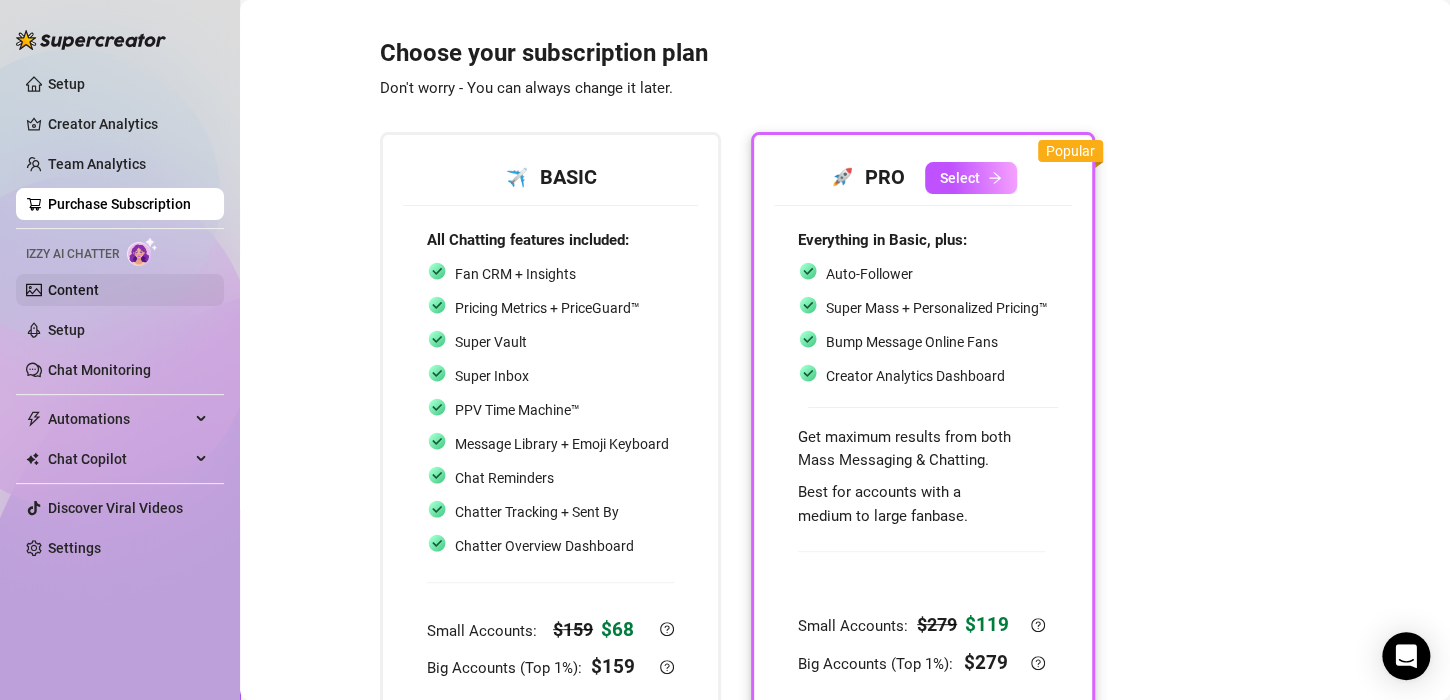 click on "Content" at bounding box center [73, 290] 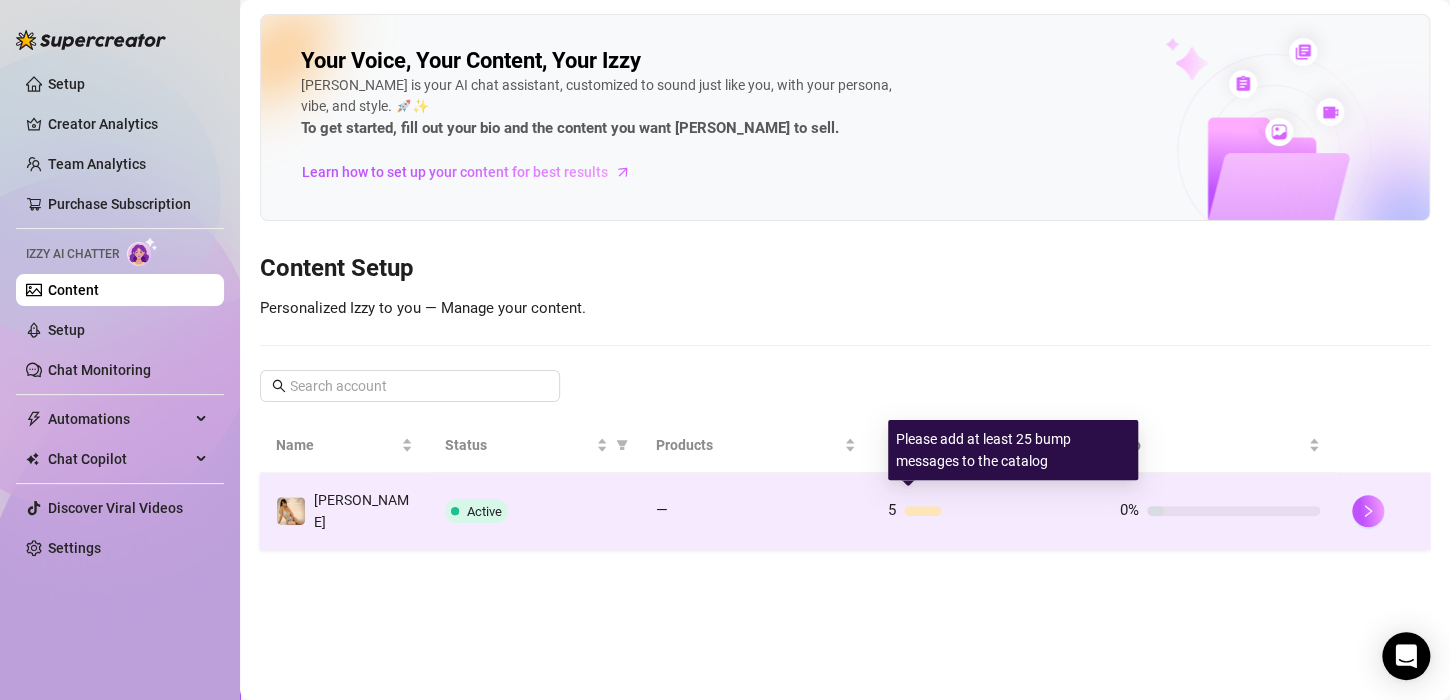 click on "5" at bounding box center (988, 511) 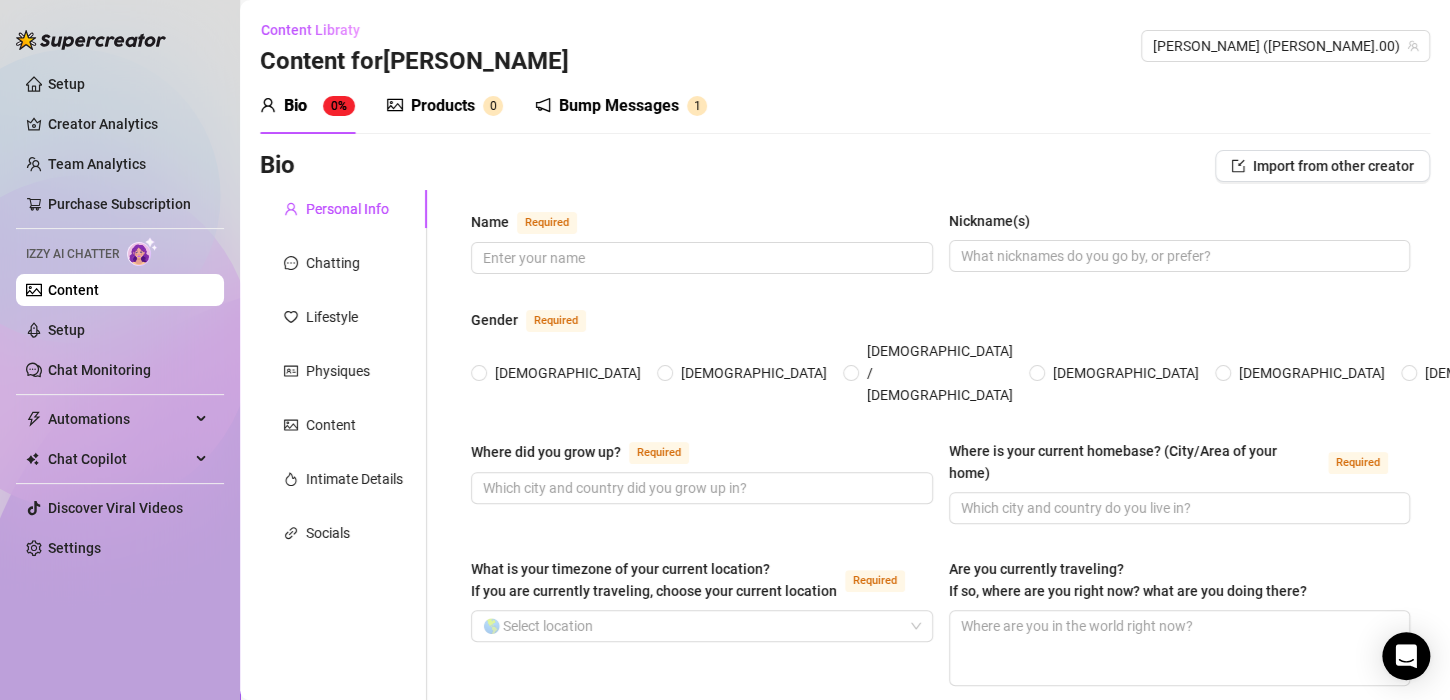 click on "Bump Messages" at bounding box center (619, 106) 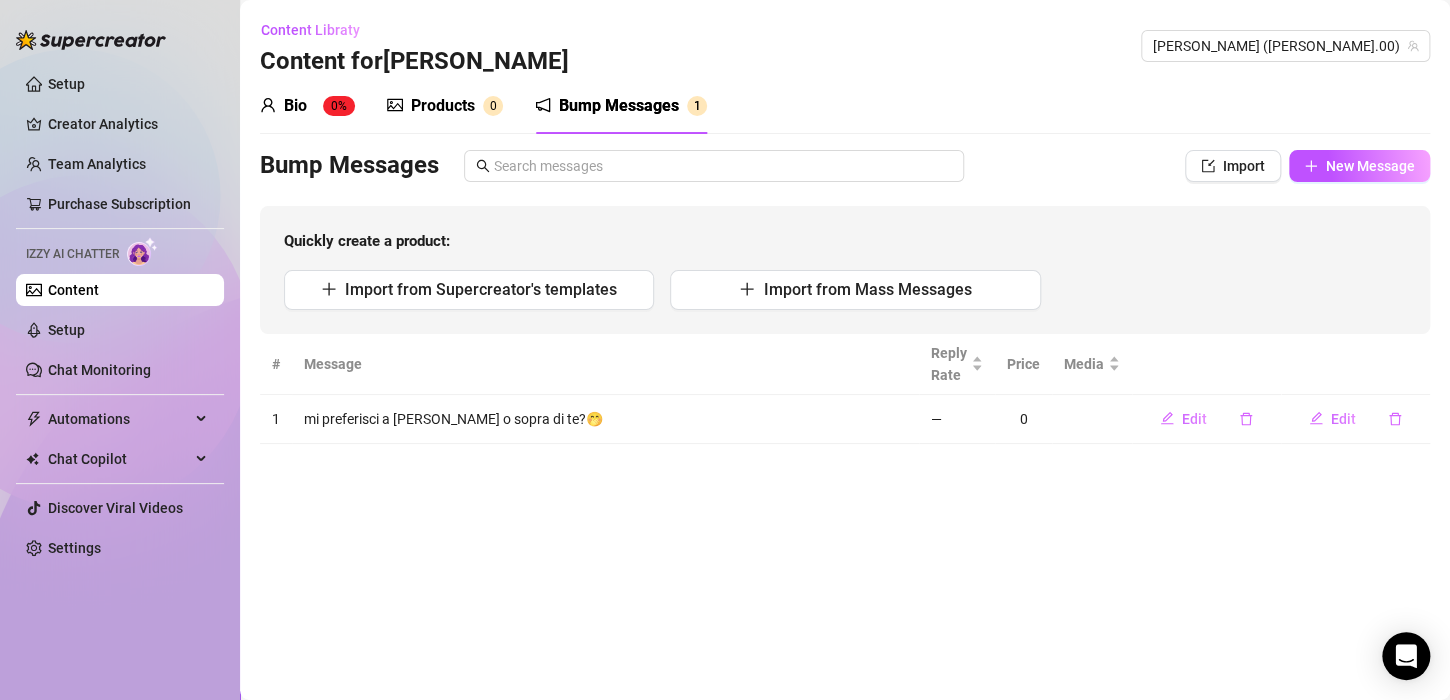 click on "Products 0" at bounding box center (445, 106) 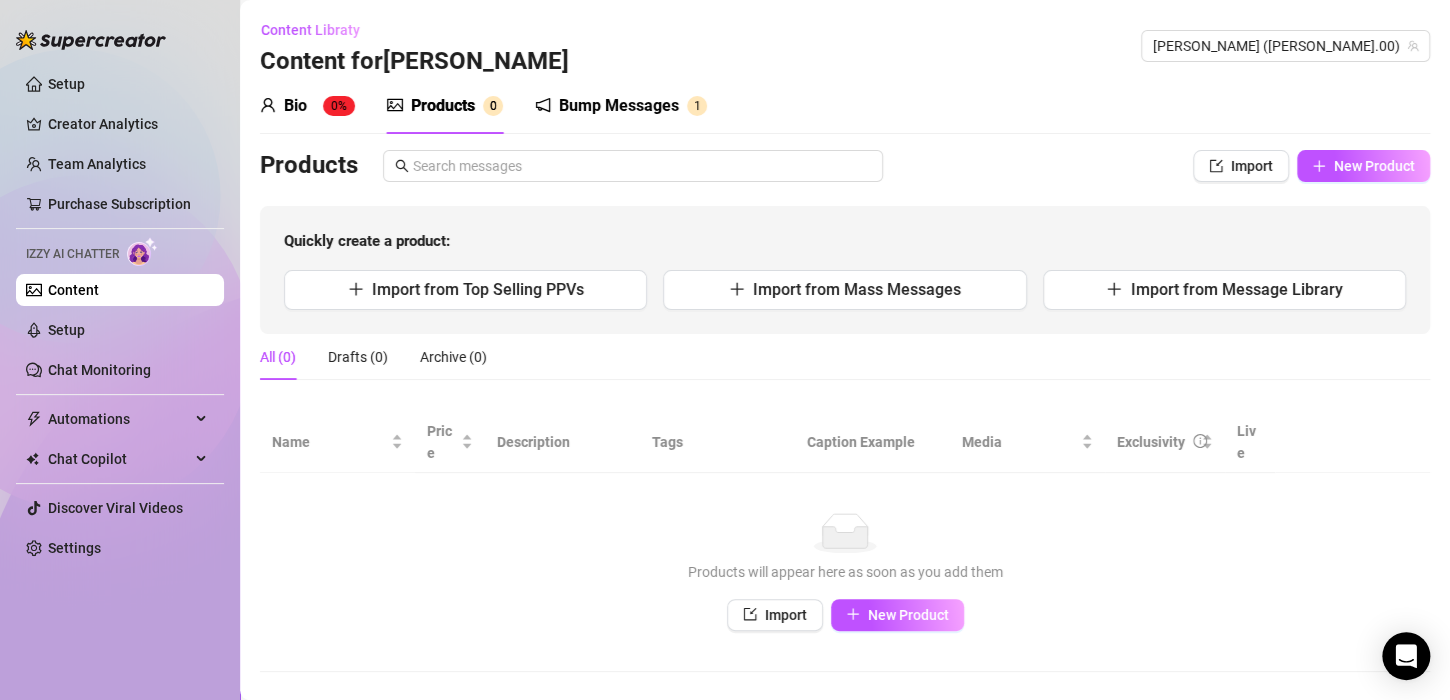 click on "Bump Messages" at bounding box center [619, 106] 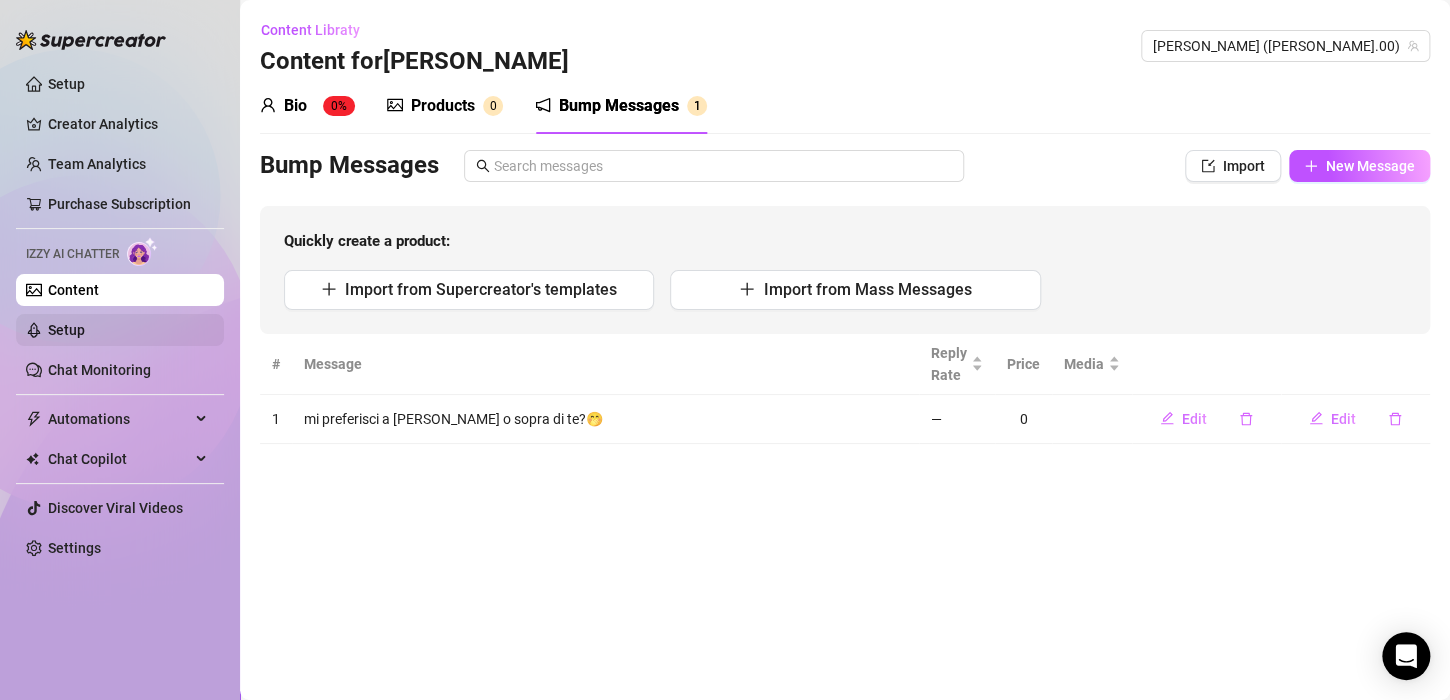 click on "Setup" at bounding box center [66, 330] 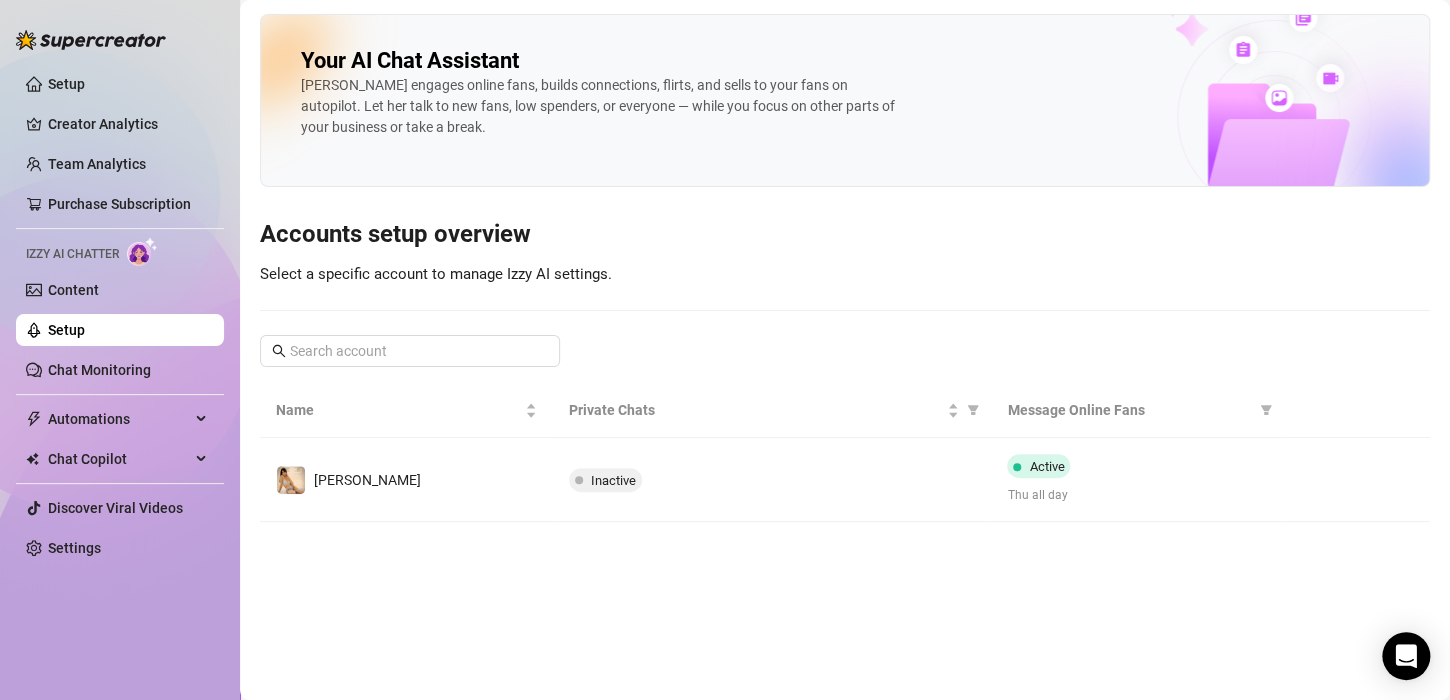 click on "Message Online Fans" at bounding box center (1129, 410) 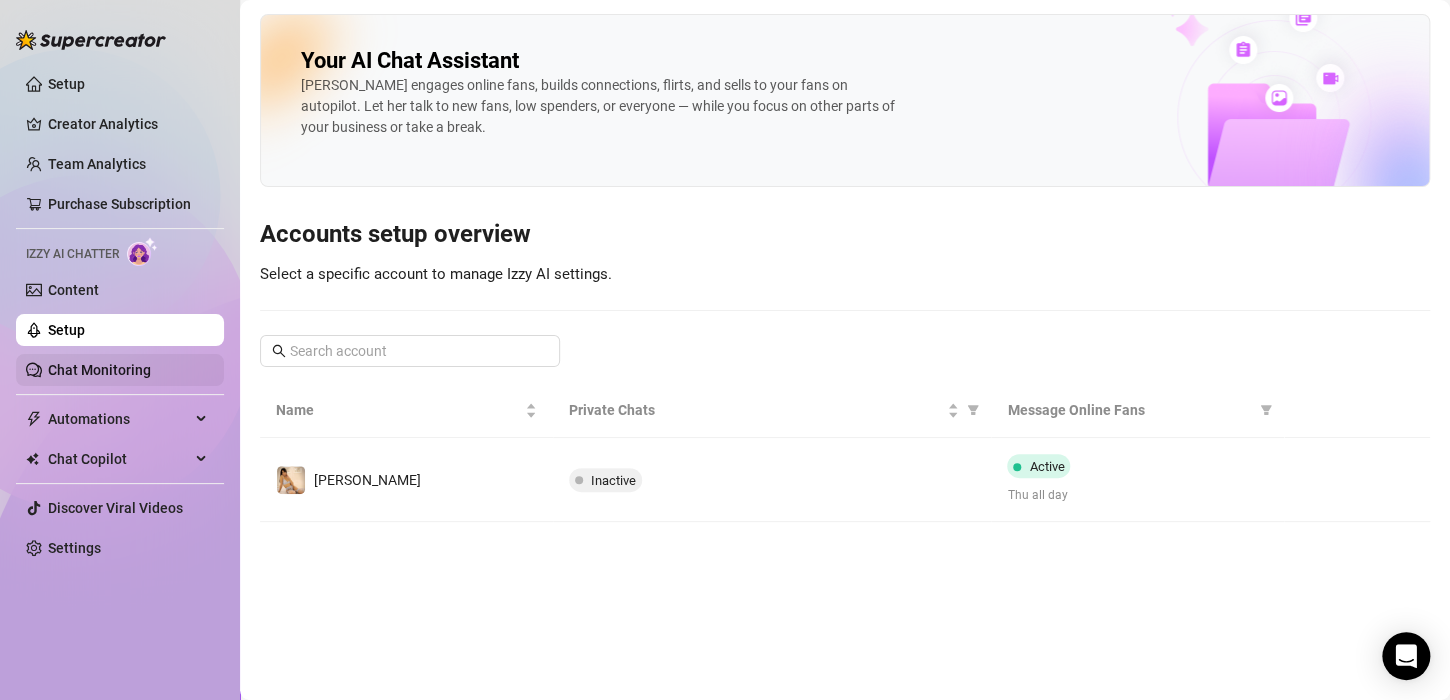 click on "Chat Monitoring" at bounding box center (99, 370) 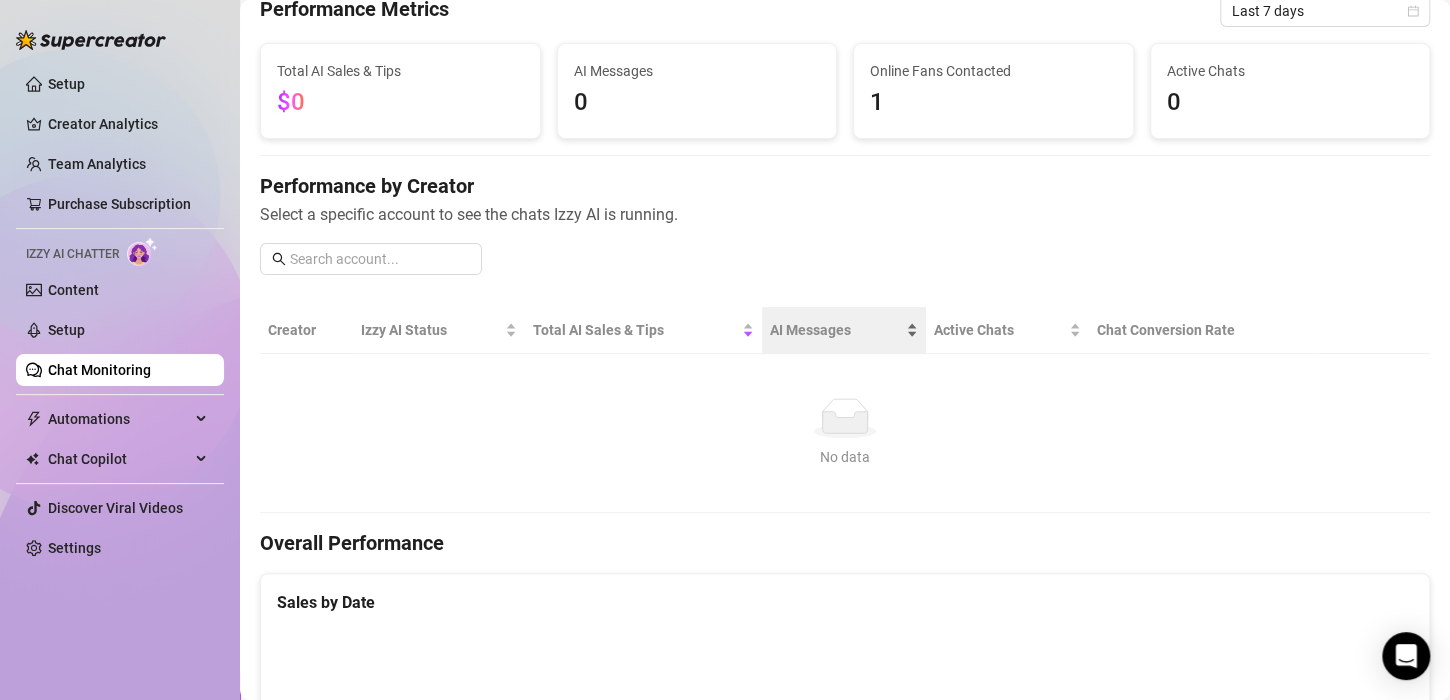 scroll, scrollTop: 0, scrollLeft: 0, axis: both 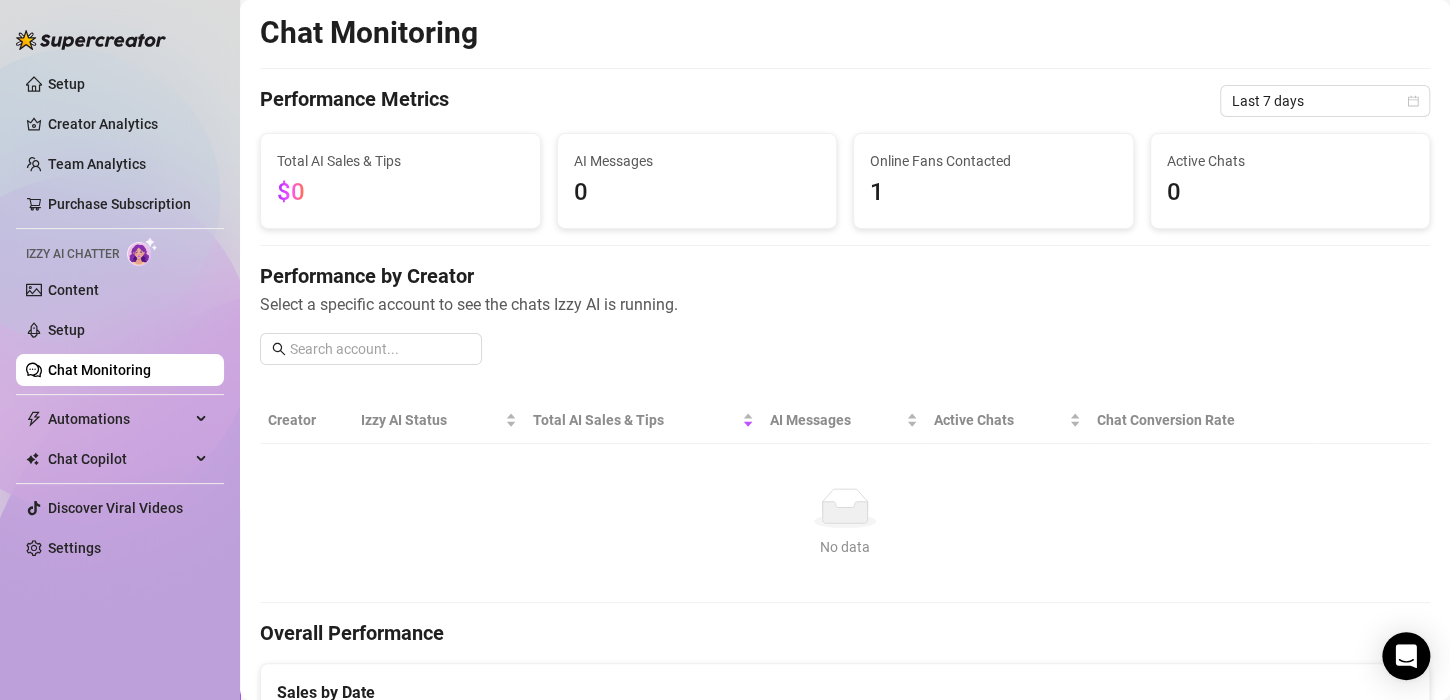 click on "1" at bounding box center [993, 193] 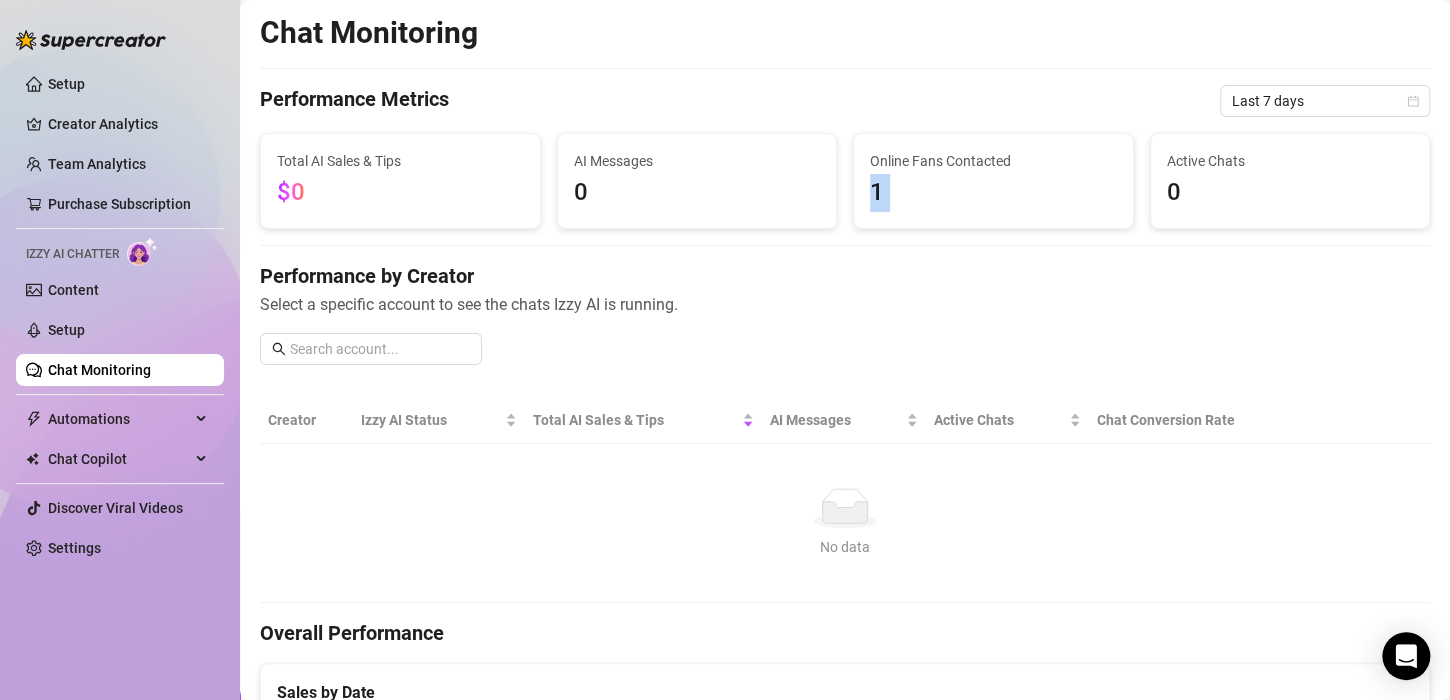 click on "1" at bounding box center (993, 193) 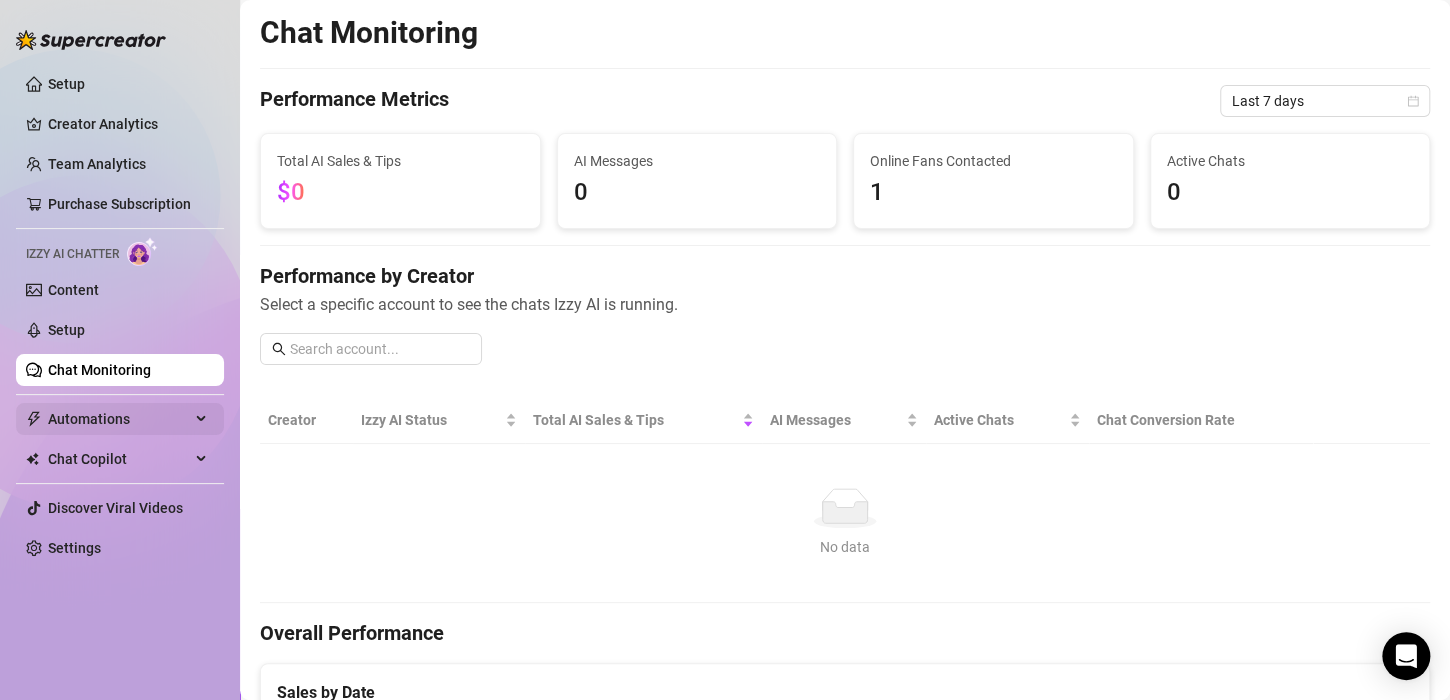 click on "Automations" at bounding box center (119, 419) 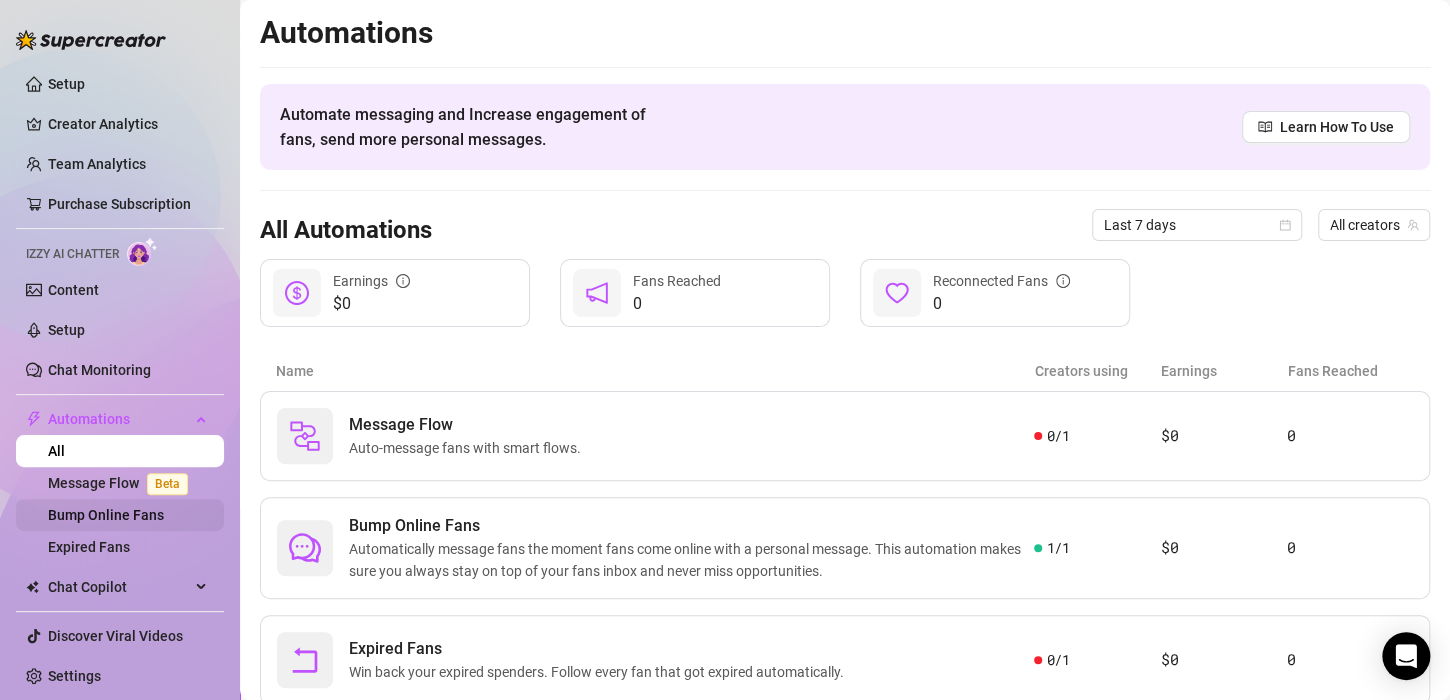 click on "Bump Online Fans" at bounding box center [106, 515] 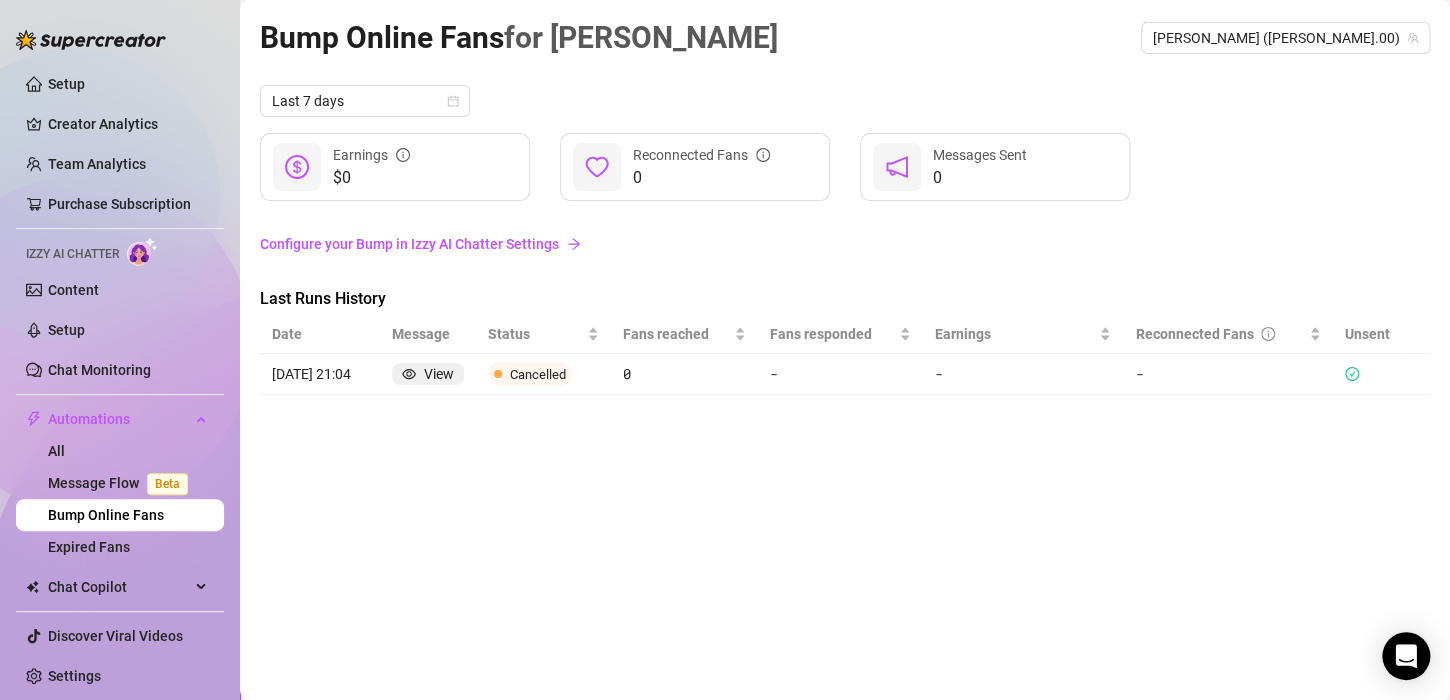 click on "Bump Online Fans" at bounding box center (106, 515) 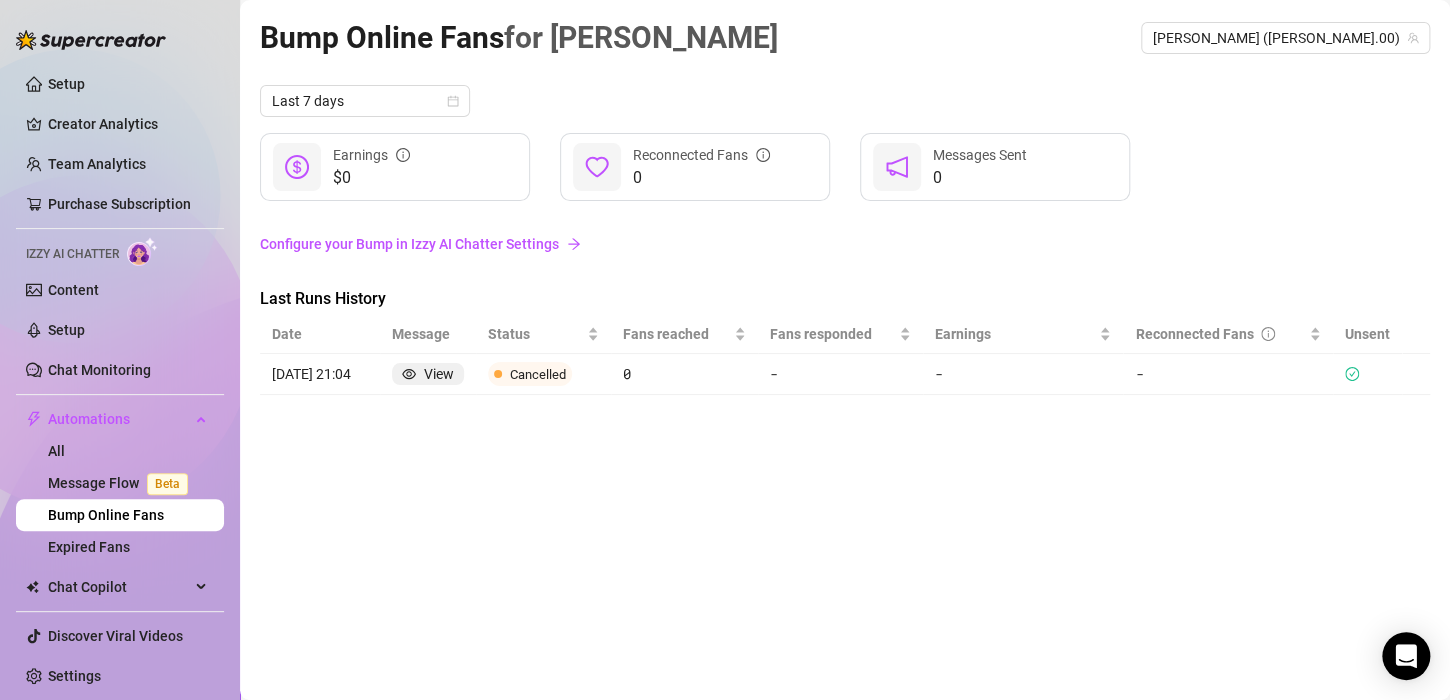 click on "Configure your Bump in Izzy AI Chatter Settings" at bounding box center (845, 244) 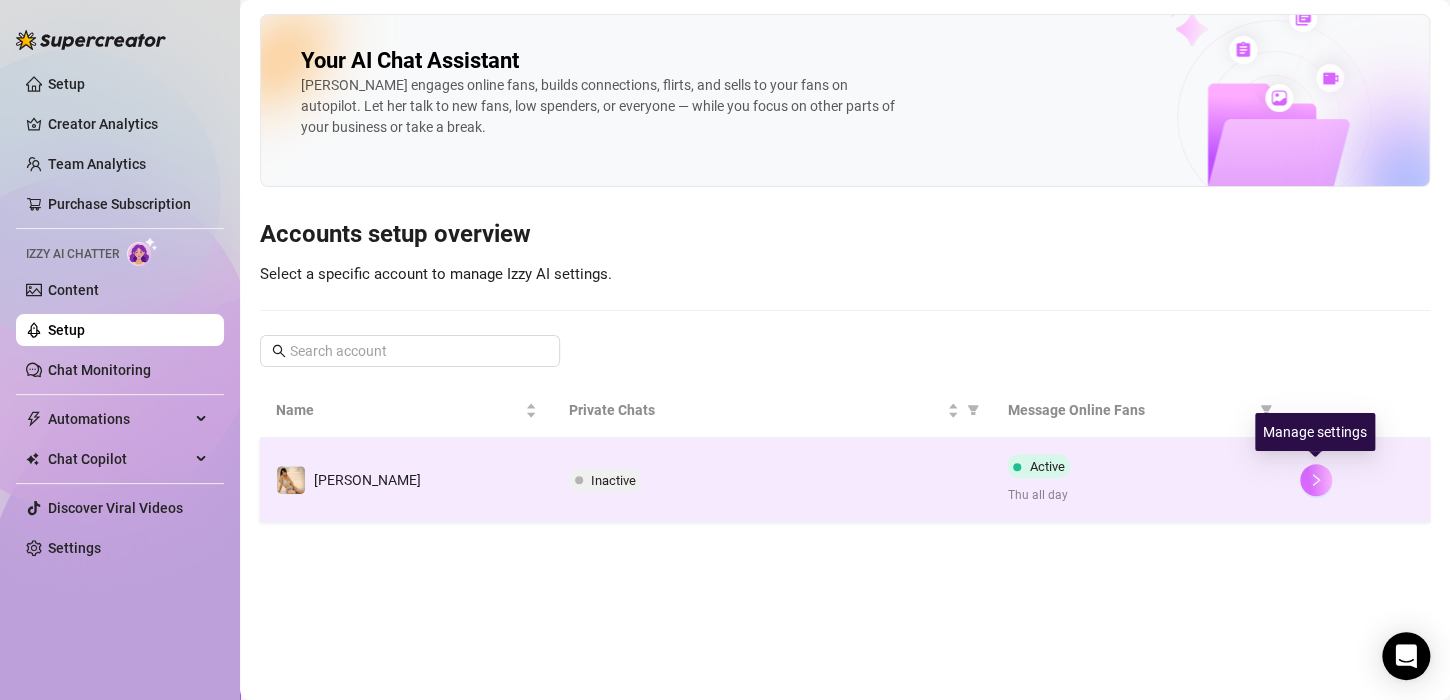 click 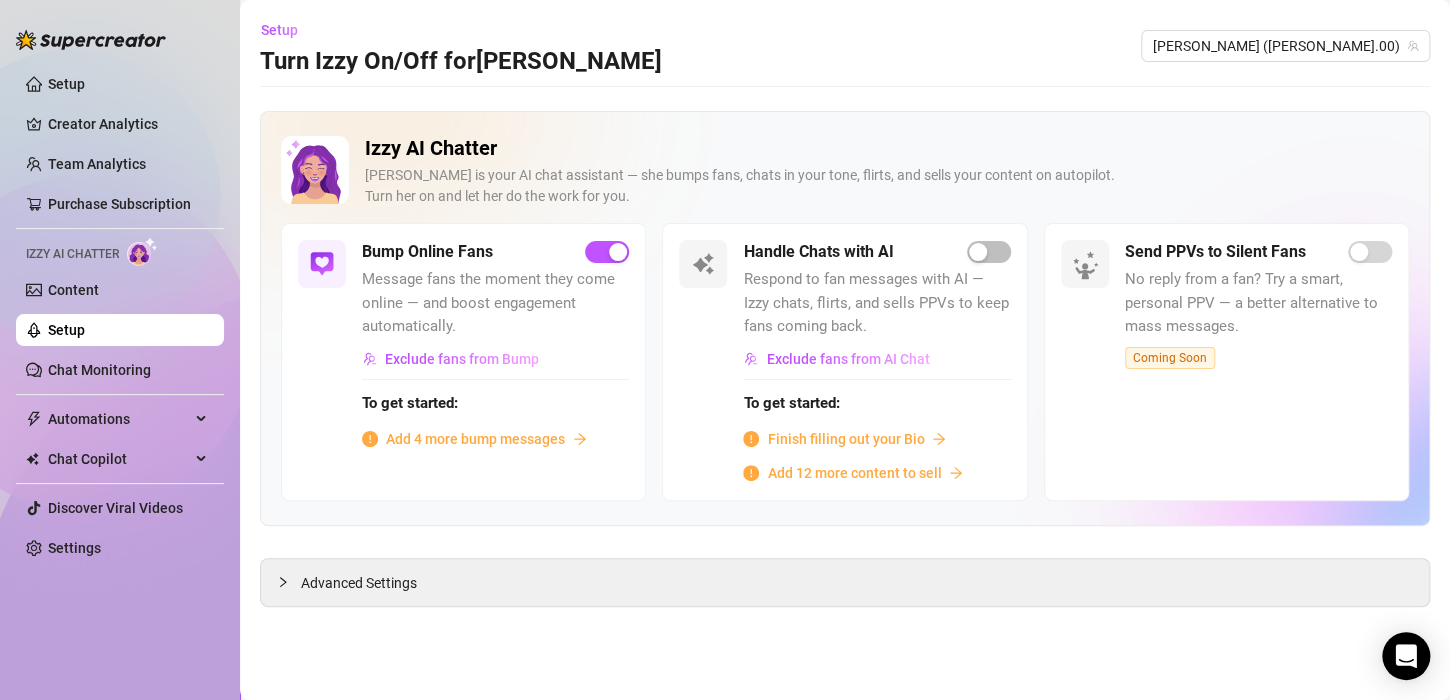 click on "Setup Creator Analytics   Team Analytics Purchase Subscription Izzy AI Chatter Content Setup Chat Monitoring Automations All Message Flow Beta Bump Online Fans Expired Fans Chat Copilot All AI Reply Message Library Fan CRM Discover Viral Videos Settings" at bounding box center (120, 316) 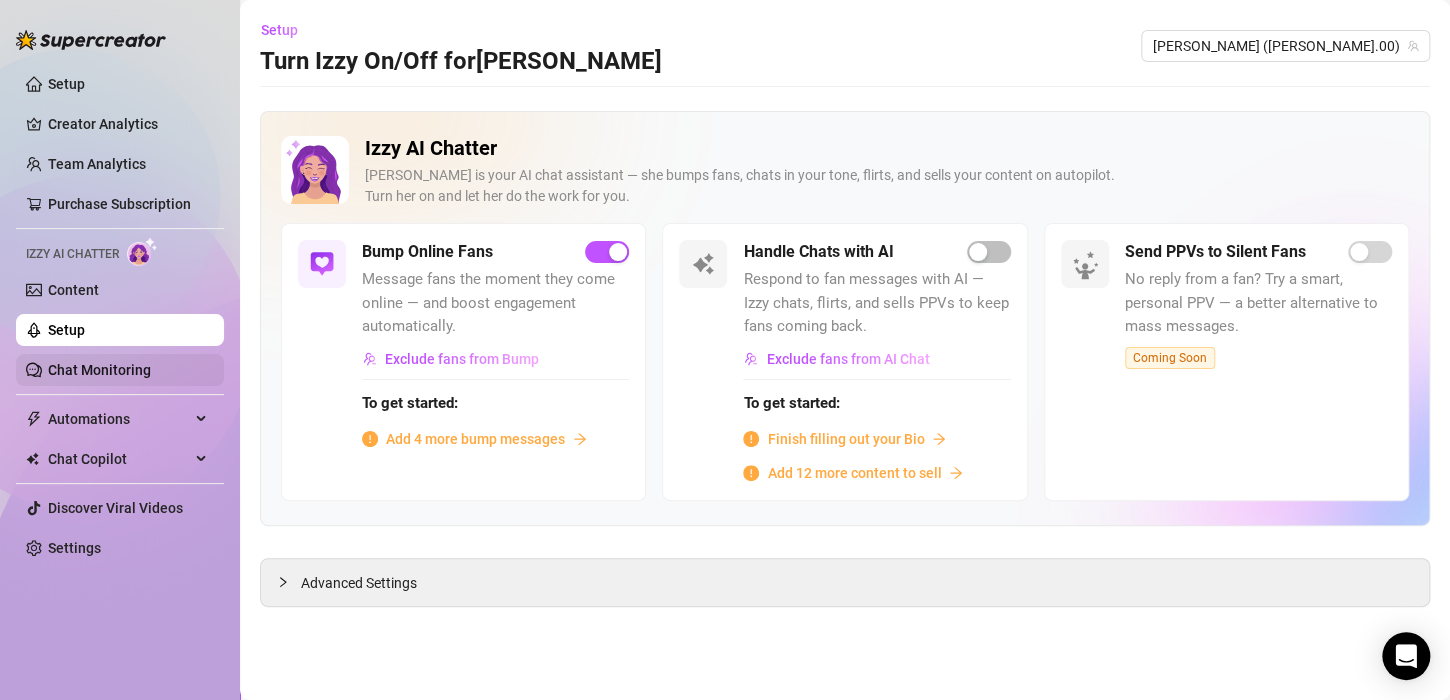 click on "Chat Monitoring" at bounding box center (99, 370) 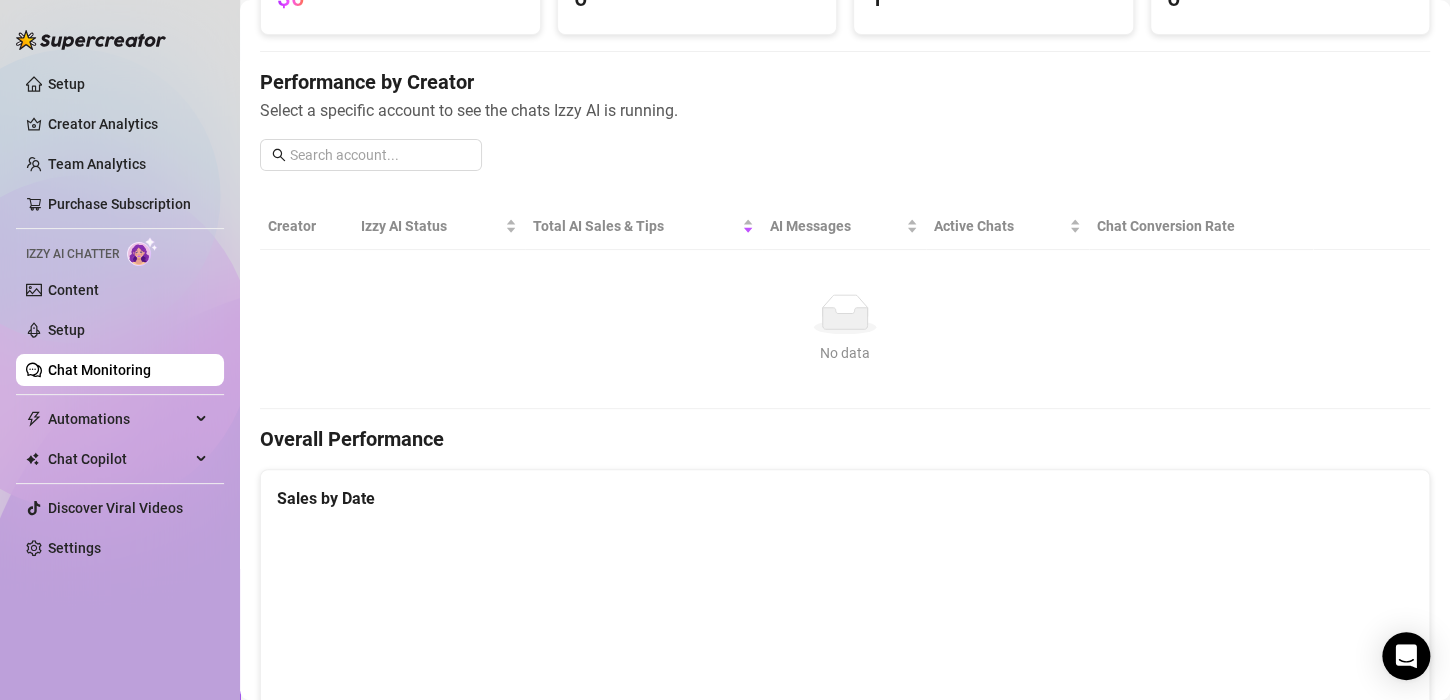 scroll, scrollTop: 0, scrollLeft: 0, axis: both 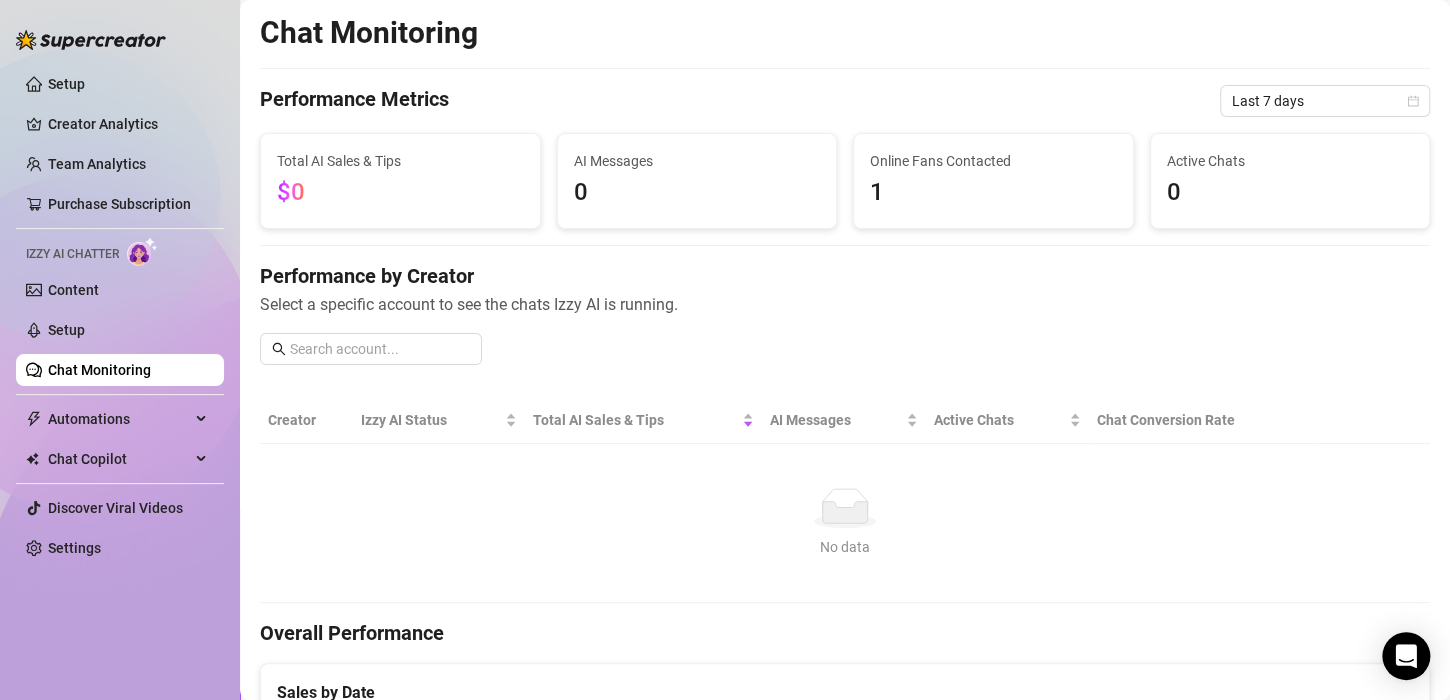 click on "Online Fans Contacted" at bounding box center [993, 161] 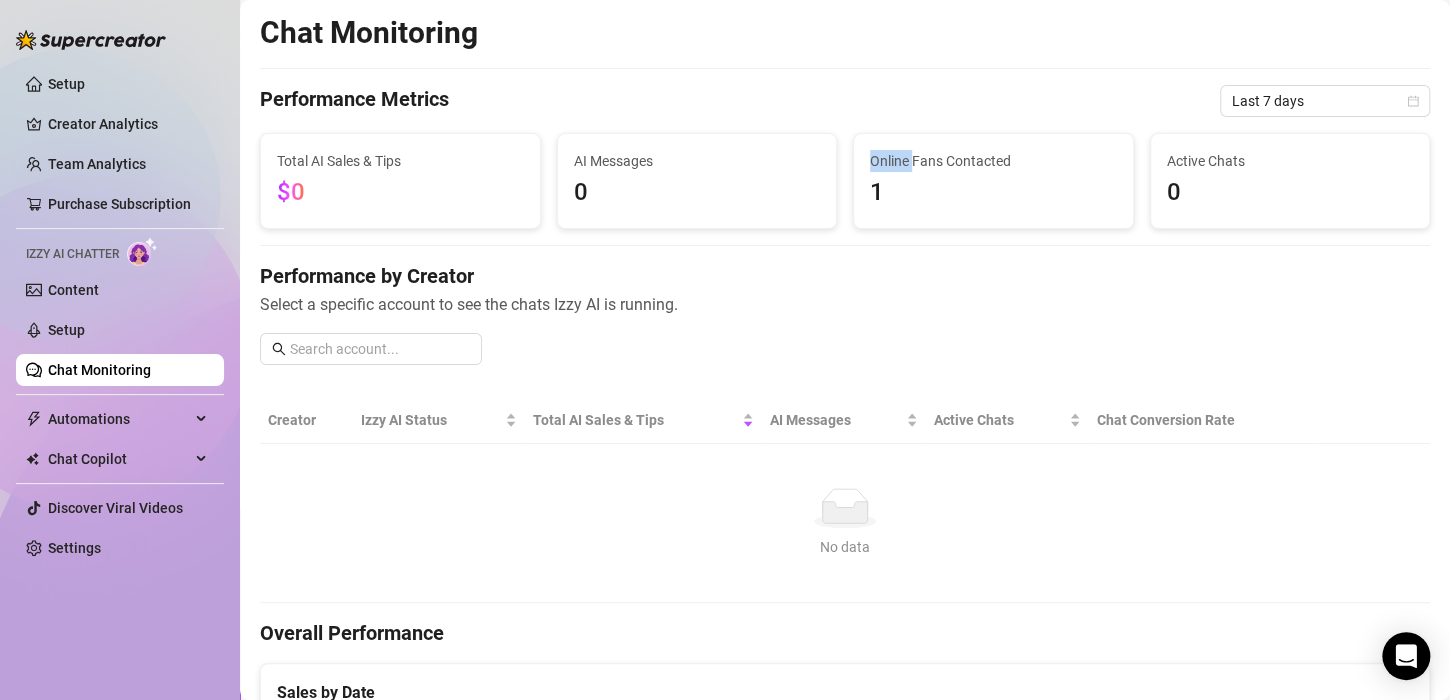 click on "Online Fans Contacted" at bounding box center (993, 161) 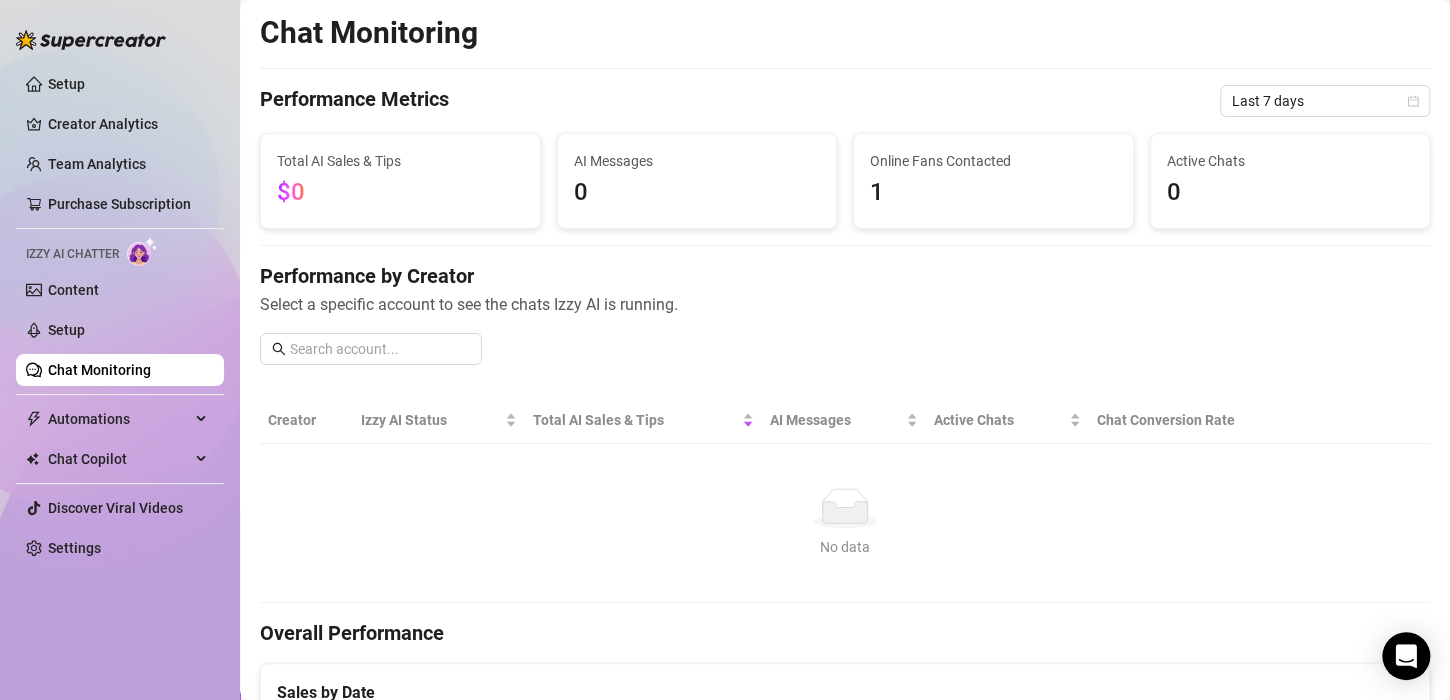 click on "Chat Monitoring  Performance Metrics Last 7 days Total AI Sales & Tips $0 AI Messages 0 Online Fans Contacted 1 Active Chats 0 Performance by Creator Select a specific account to see the chats Izzy AI is running. Creator Izzy AI Status Total AI Sales & Tips AI Messages Active Chats Chat Conversion Rate No data No data Overall Performance Sales by Date Chats handled by [PERSON_NAME] ACTIVE CHATS 0 CHATS WITH SALES 0 — Fans' Insights Izzy Collected Chat Moods 🥰 0 😏 0 🤑 0 👋 0 Languages Bridged By [PERSON_NAME]" at bounding box center [845, 876] 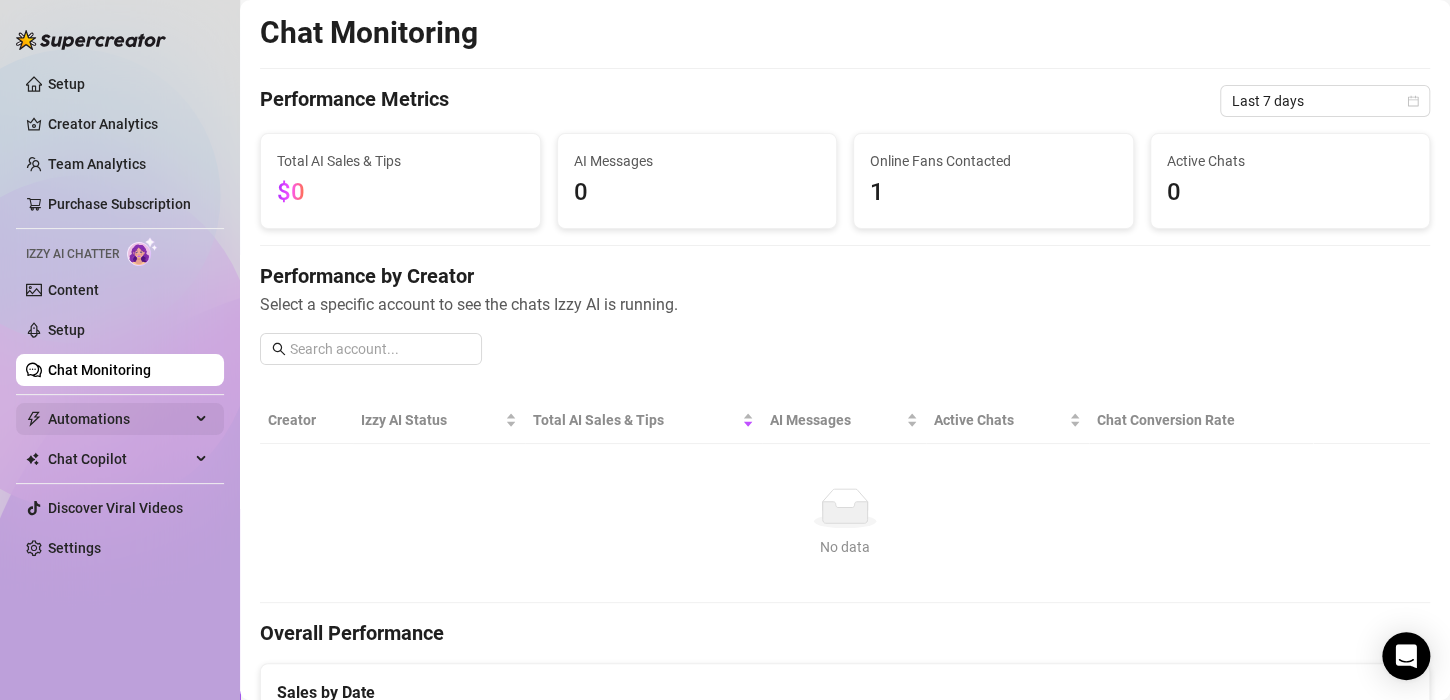 click on "Automations" at bounding box center (119, 419) 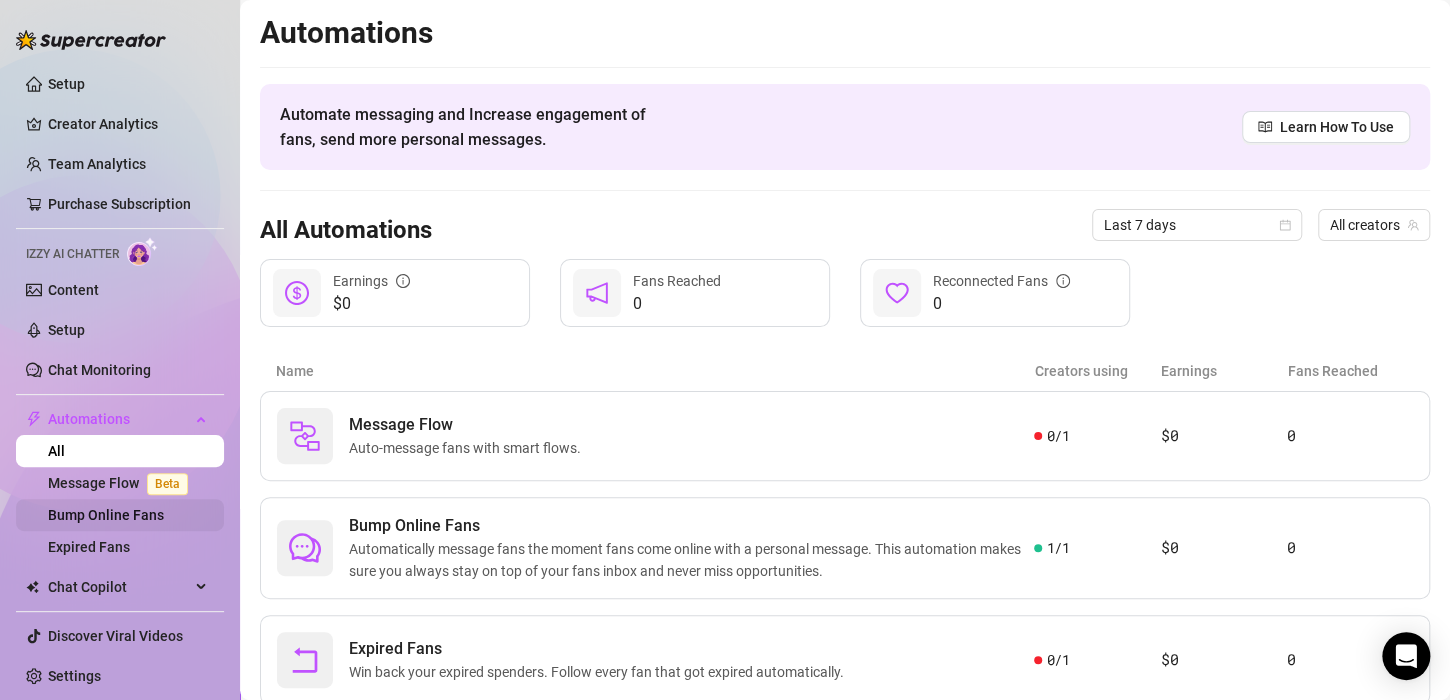 click on "Bump Online Fans" at bounding box center [106, 515] 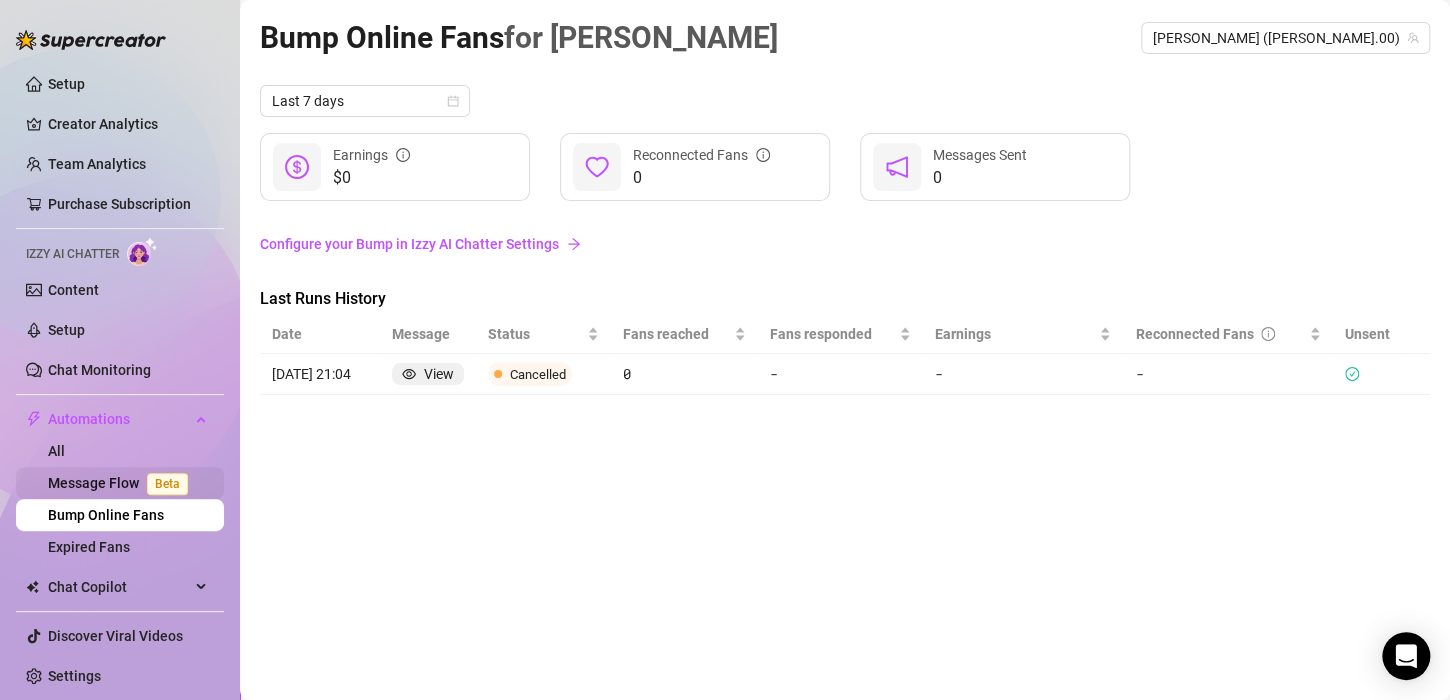 click on "Message Flow Beta" at bounding box center (122, 483) 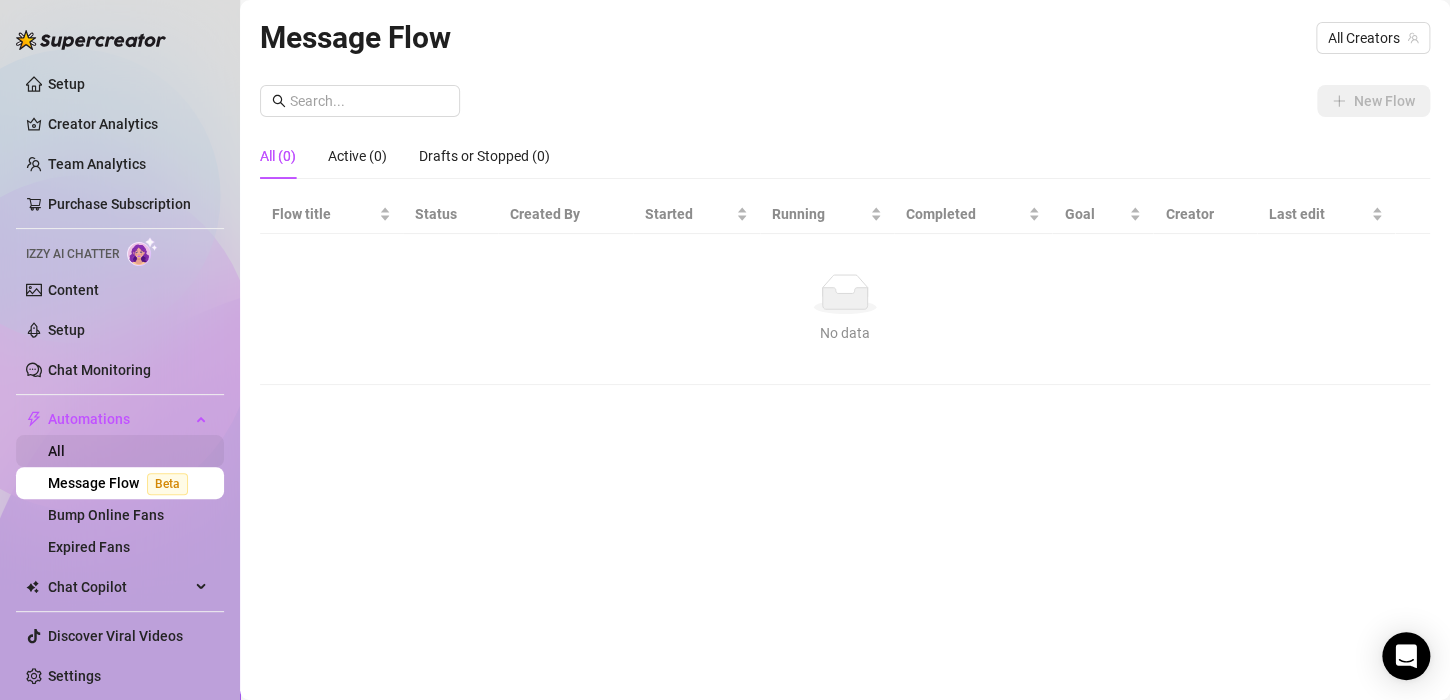 click on "All" at bounding box center [56, 451] 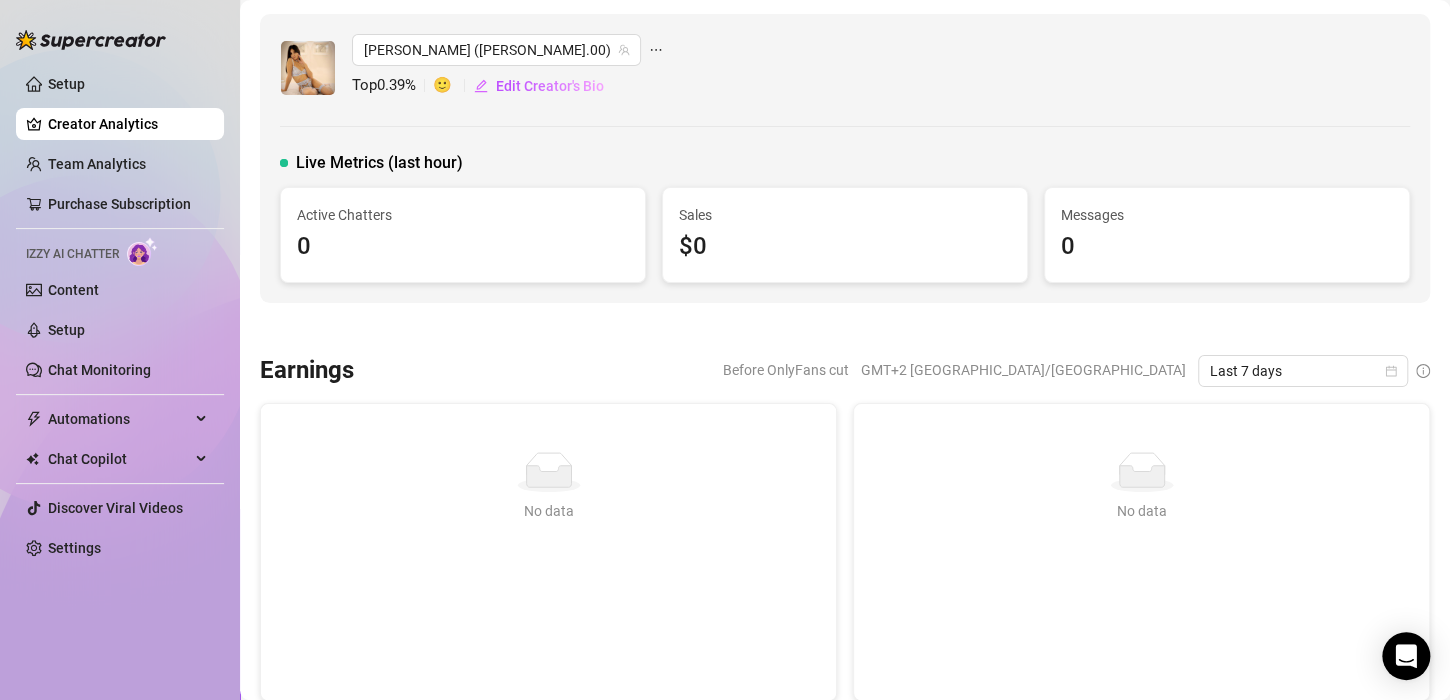 click on "Setup Creator Analytics   Team Analytics Purchase Subscription Izzy AI Chatter Content Setup Chat Monitoring Automations All Message Flow Beta Bump Online Fans Expired Fans Chat Copilot All AI Reply Message Library Fan CRM Discover Viral Videos Settings" at bounding box center (120, 316) 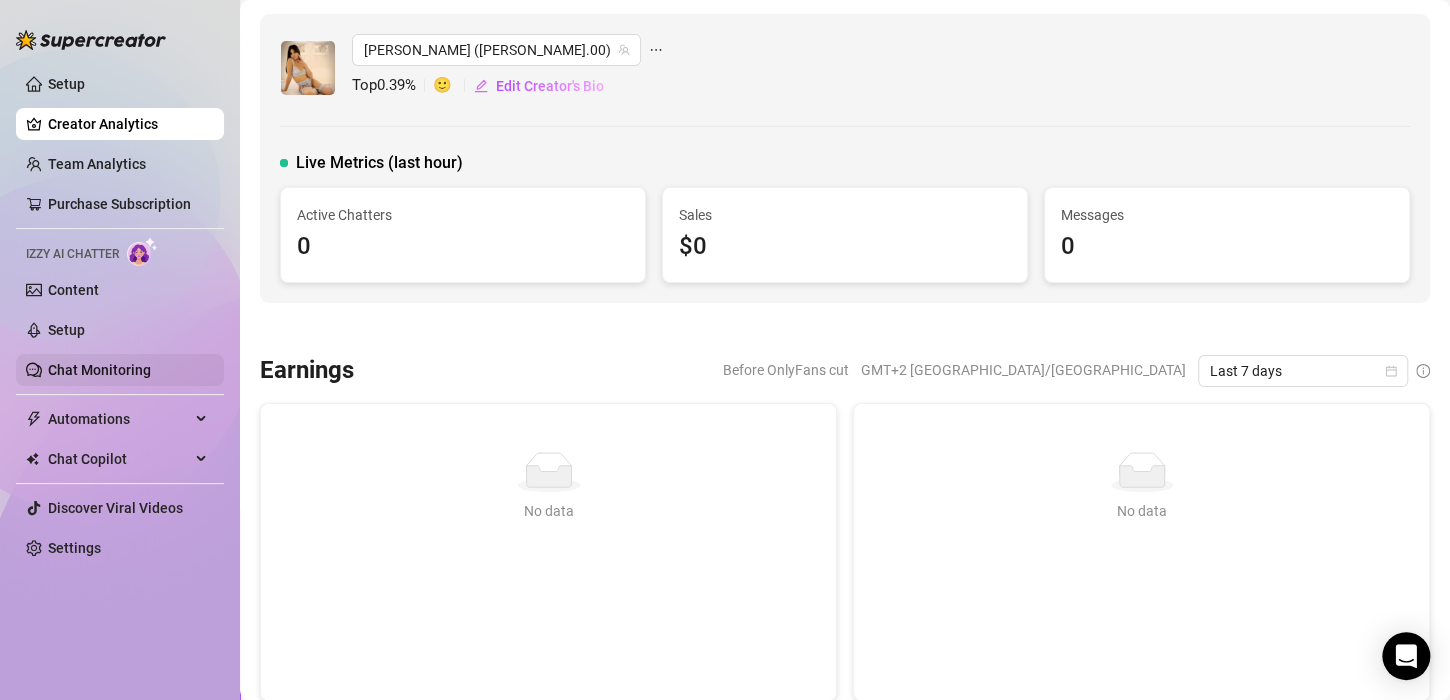 click on "Chat Monitoring" at bounding box center [99, 370] 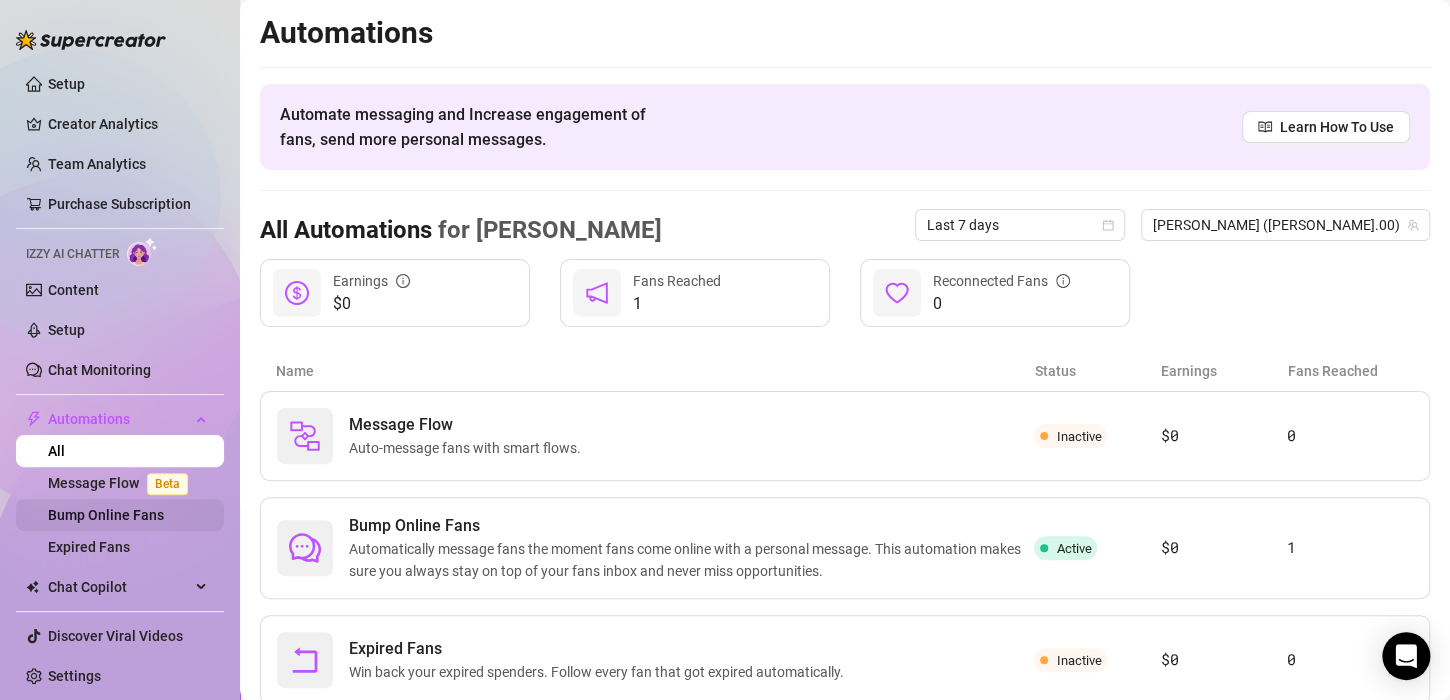 click on "Bump Online Fans" at bounding box center (106, 515) 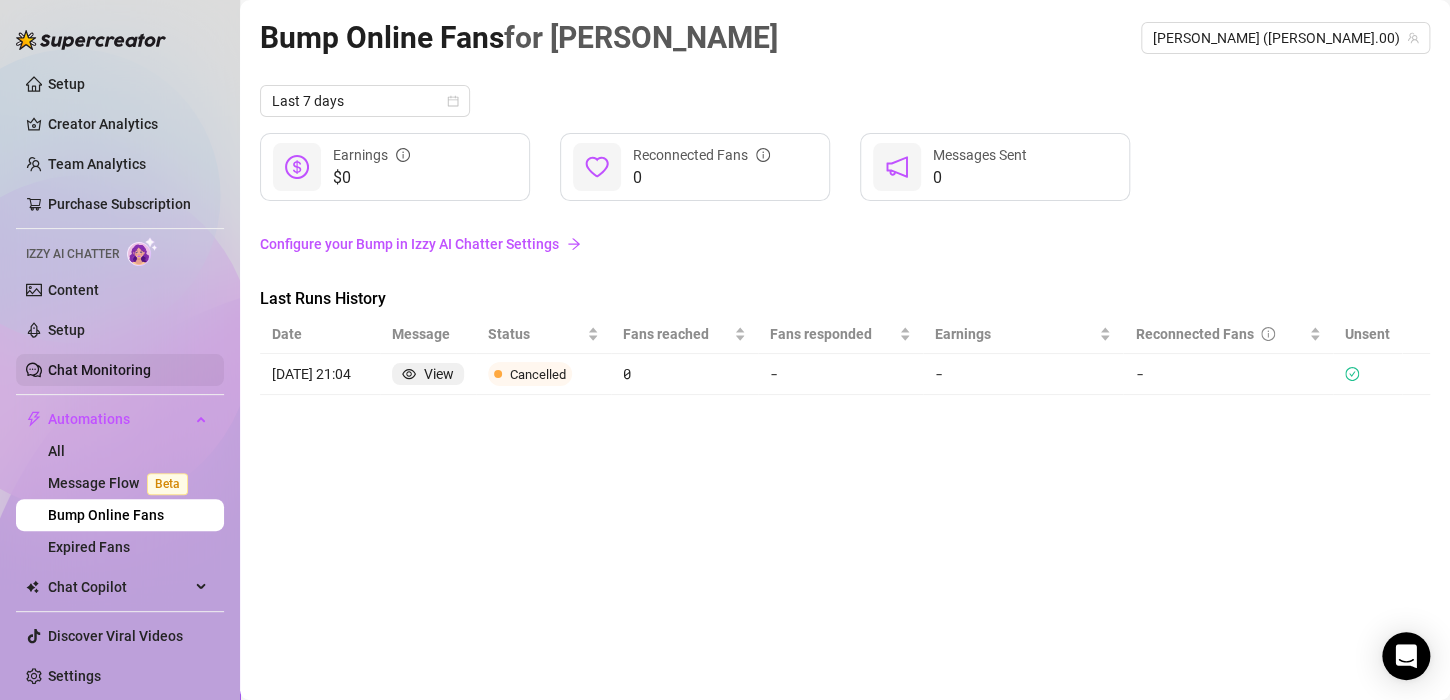 click on "Chat Monitoring" at bounding box center (99, 370) 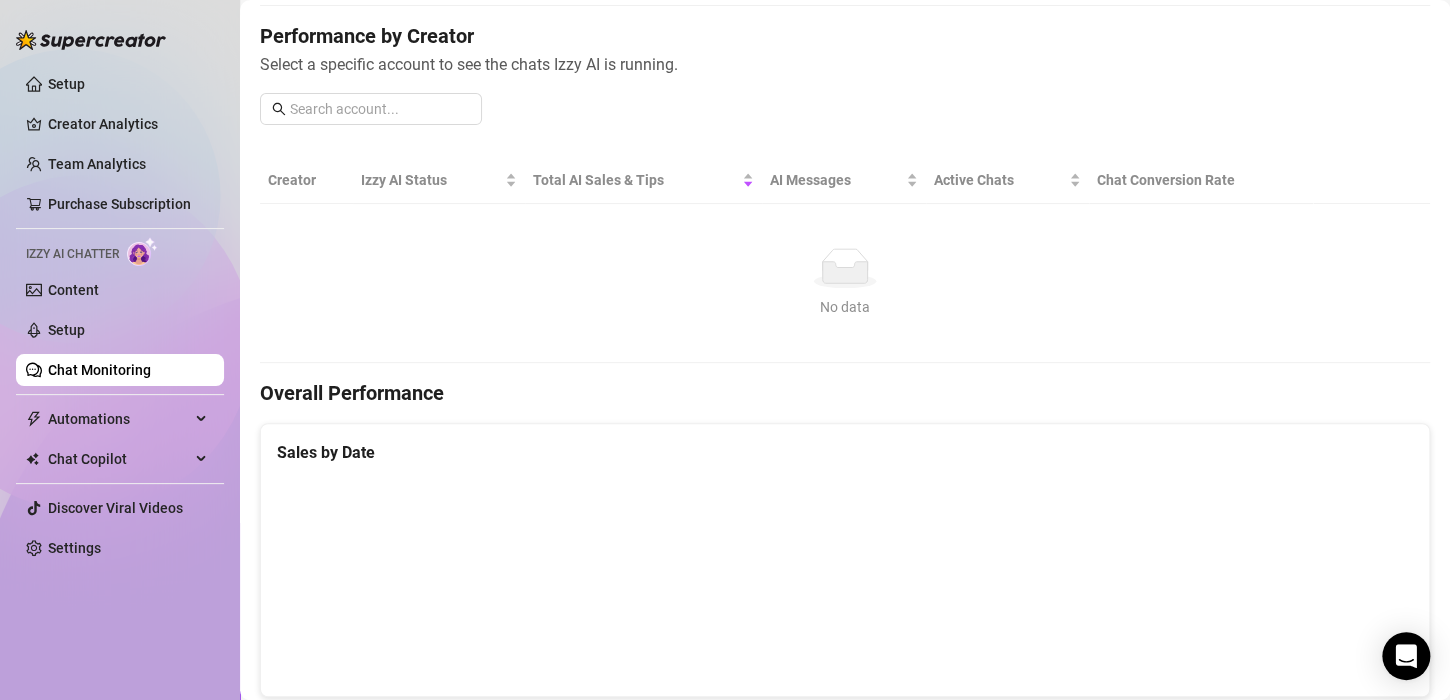 scroll, scrollTop: 244, scrollLeft: 0, axis: vertical 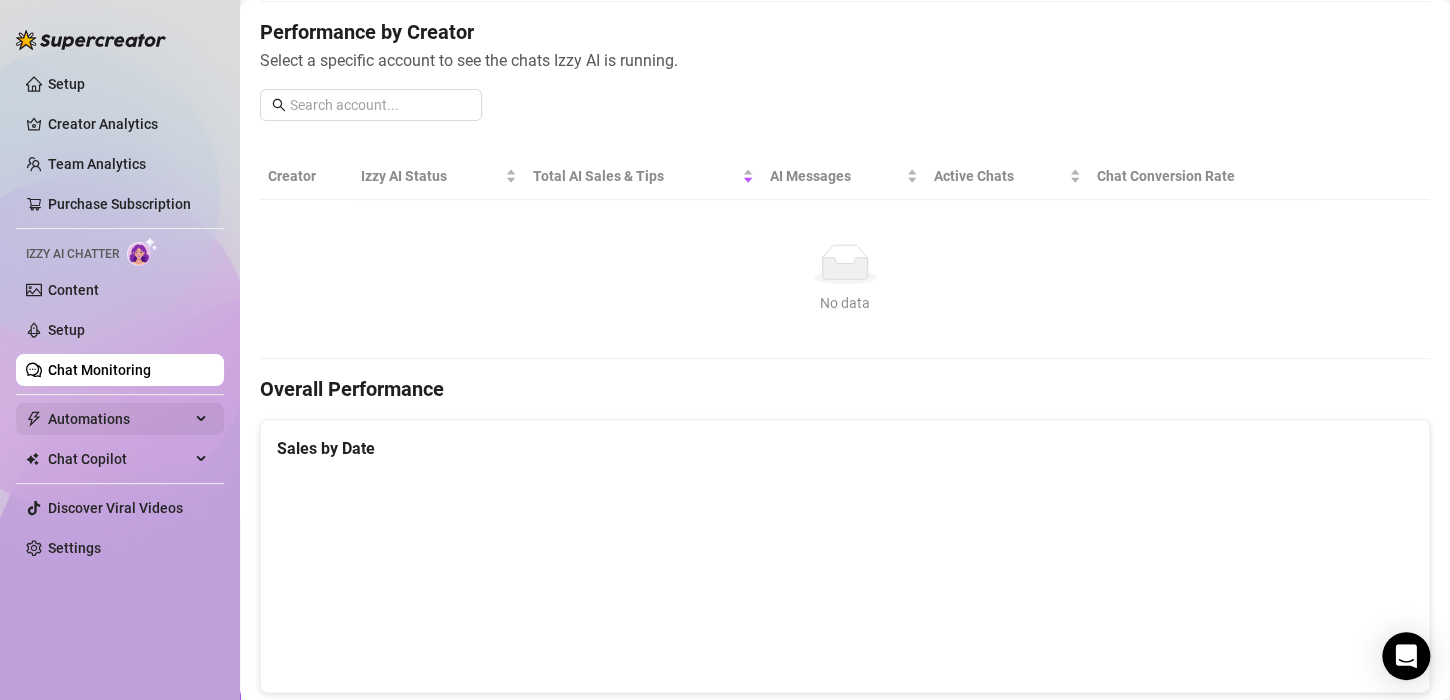 click on "Automations" at bounding box center (119, 419) 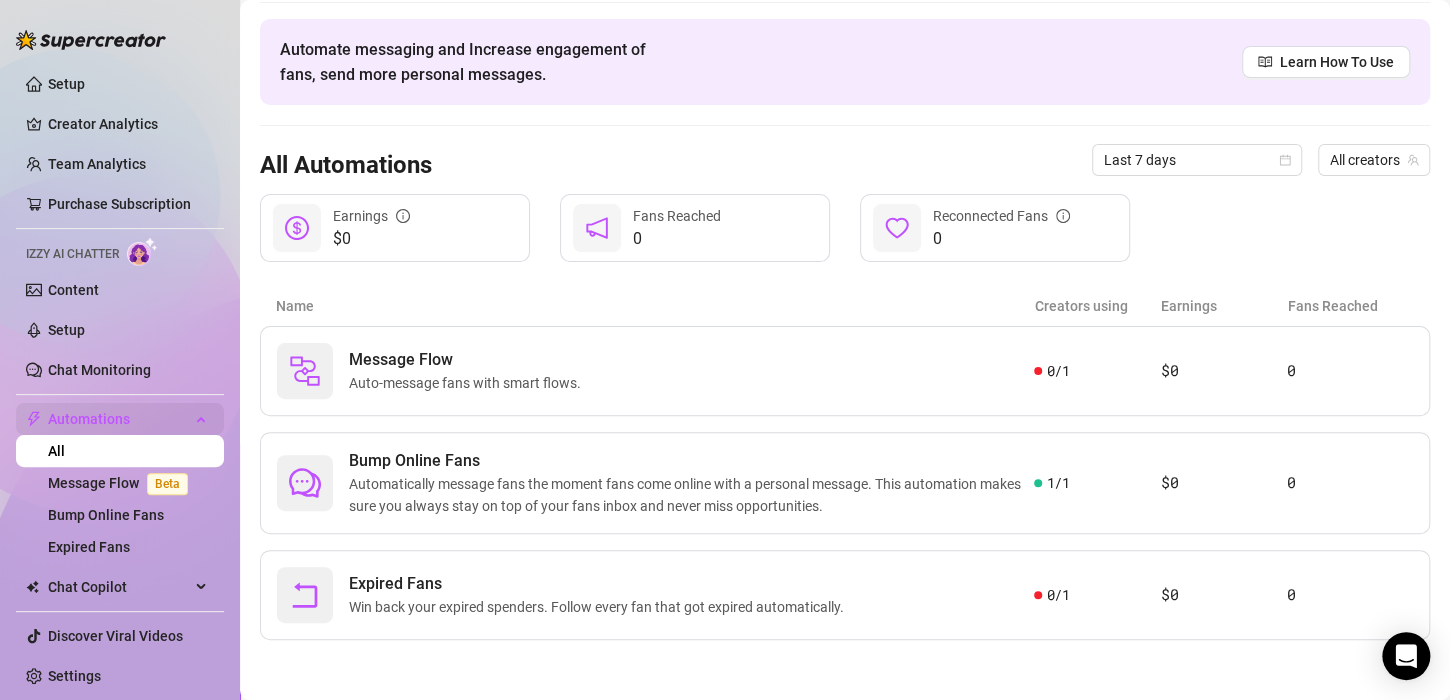 scroll, scrollTop: 63, scrollLeft: 0, axis: vertical 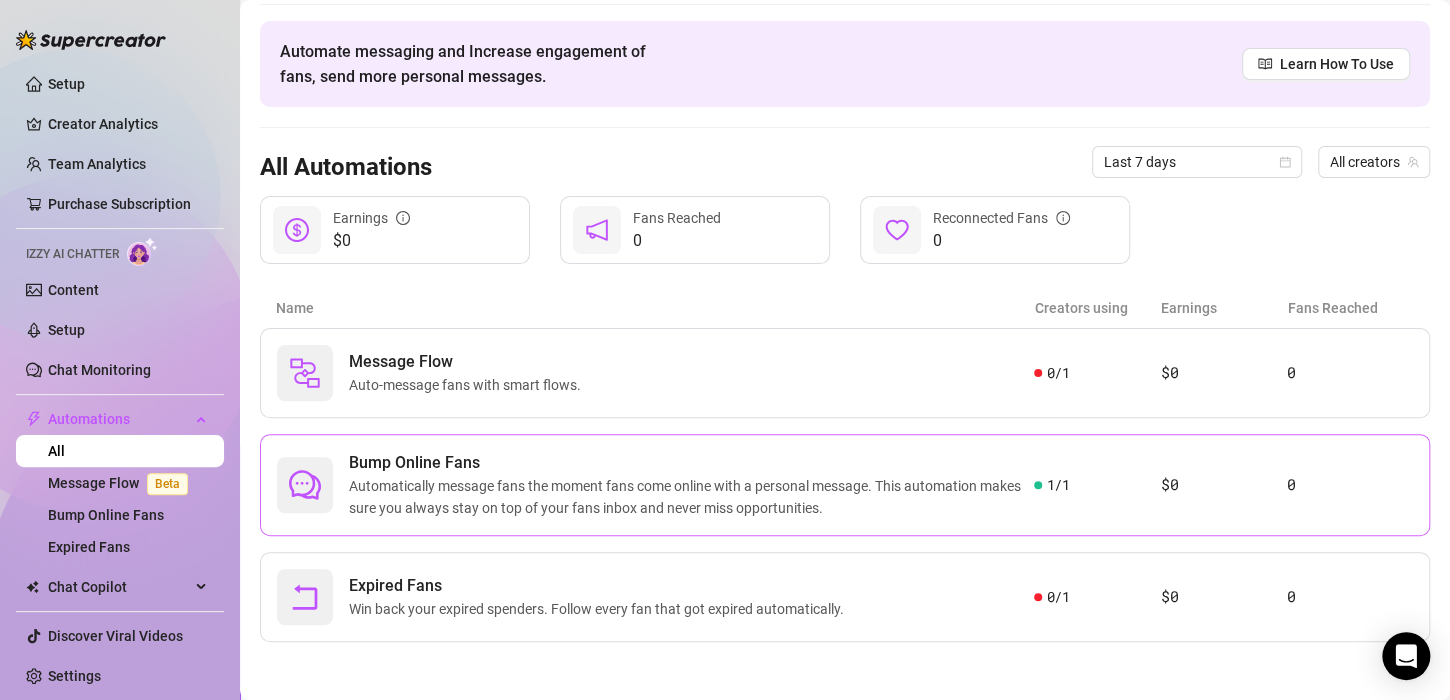 click on "Automatically message fans the moment fans come online with a personal message. This automation makes sure you always stay on top of your fans inbox and never miss opportunities." at bounding box center [691, 497] 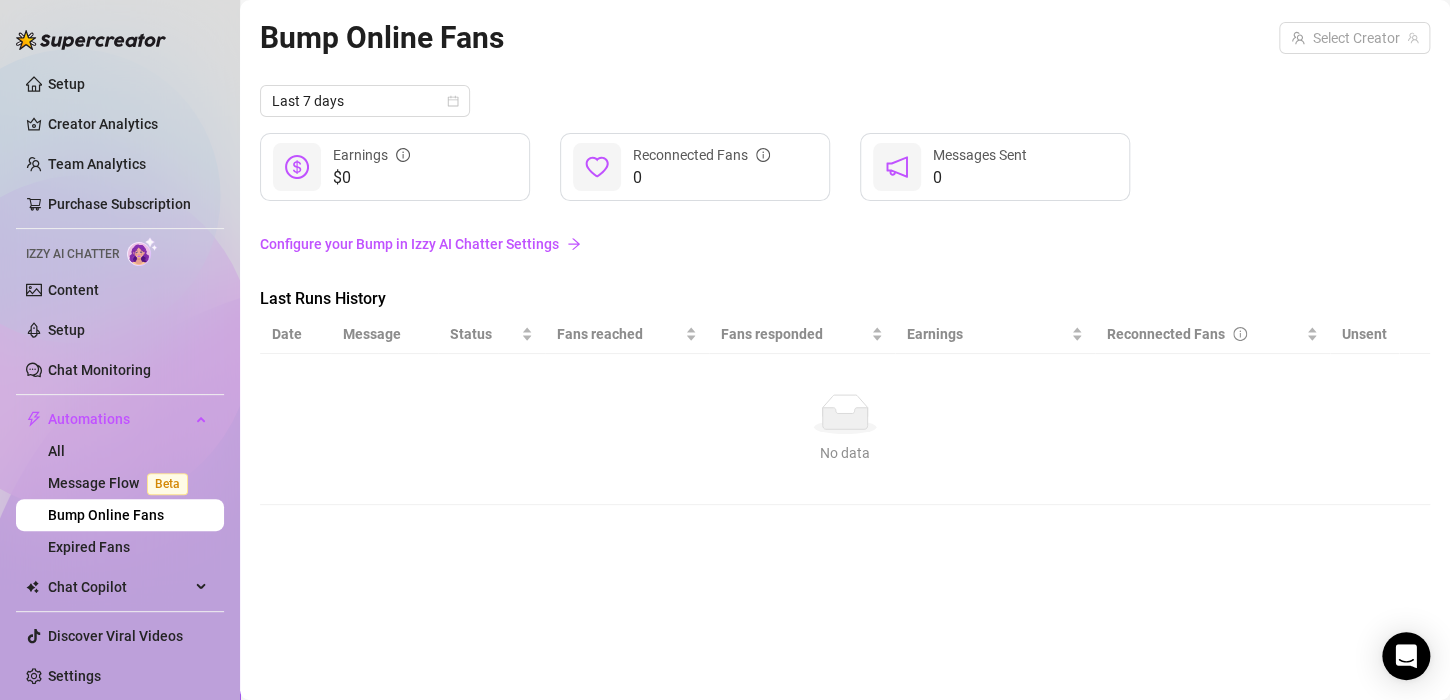 click on "Configure your Bump in Izzy AI Chatter Settings" at bounding box center (845, 244) 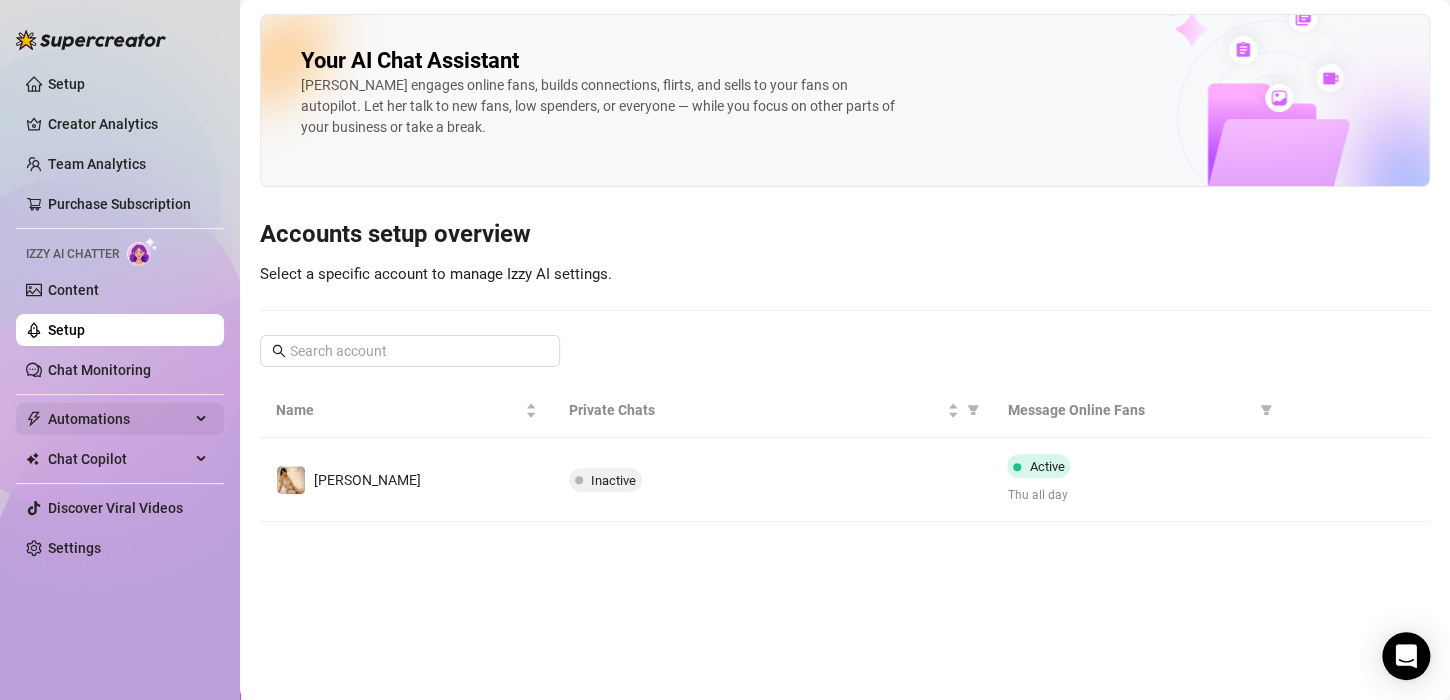 click on "Automations" at bounding box center (119, 419) 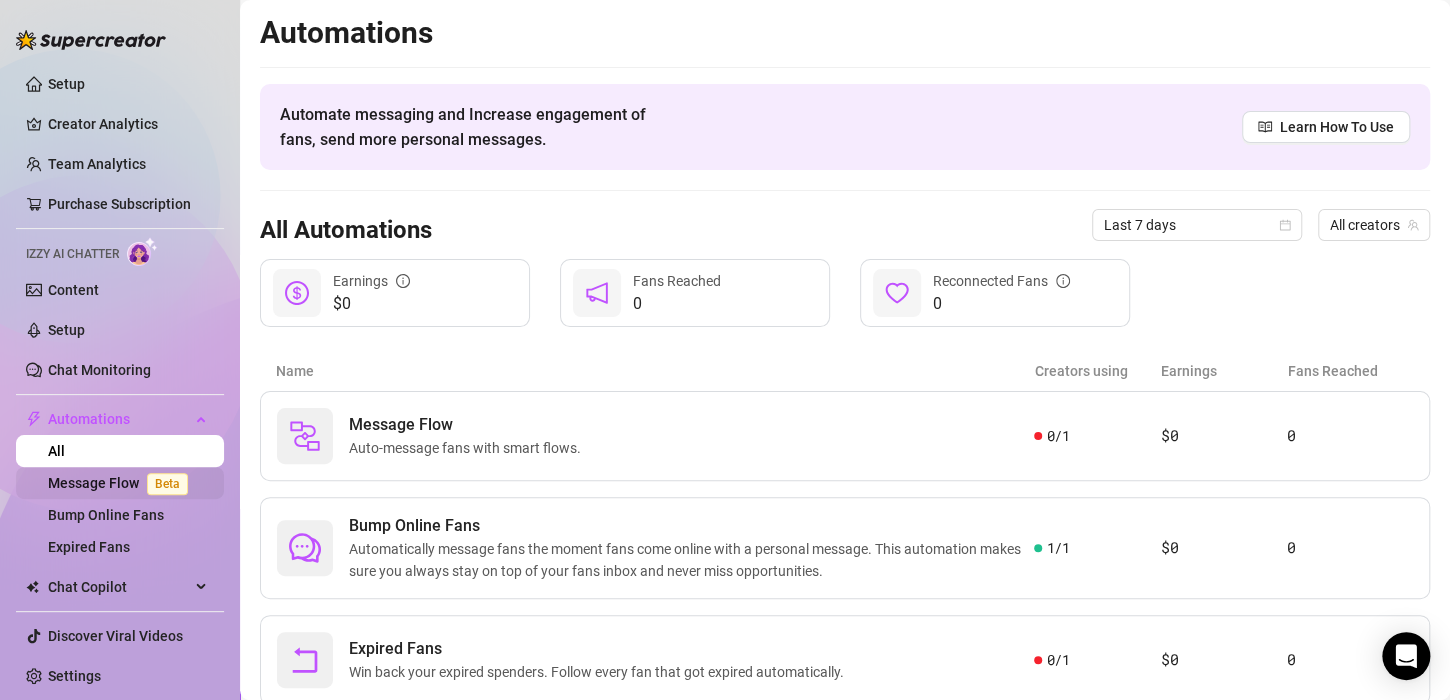 click on "Beta" at bounding box center [167, 484] 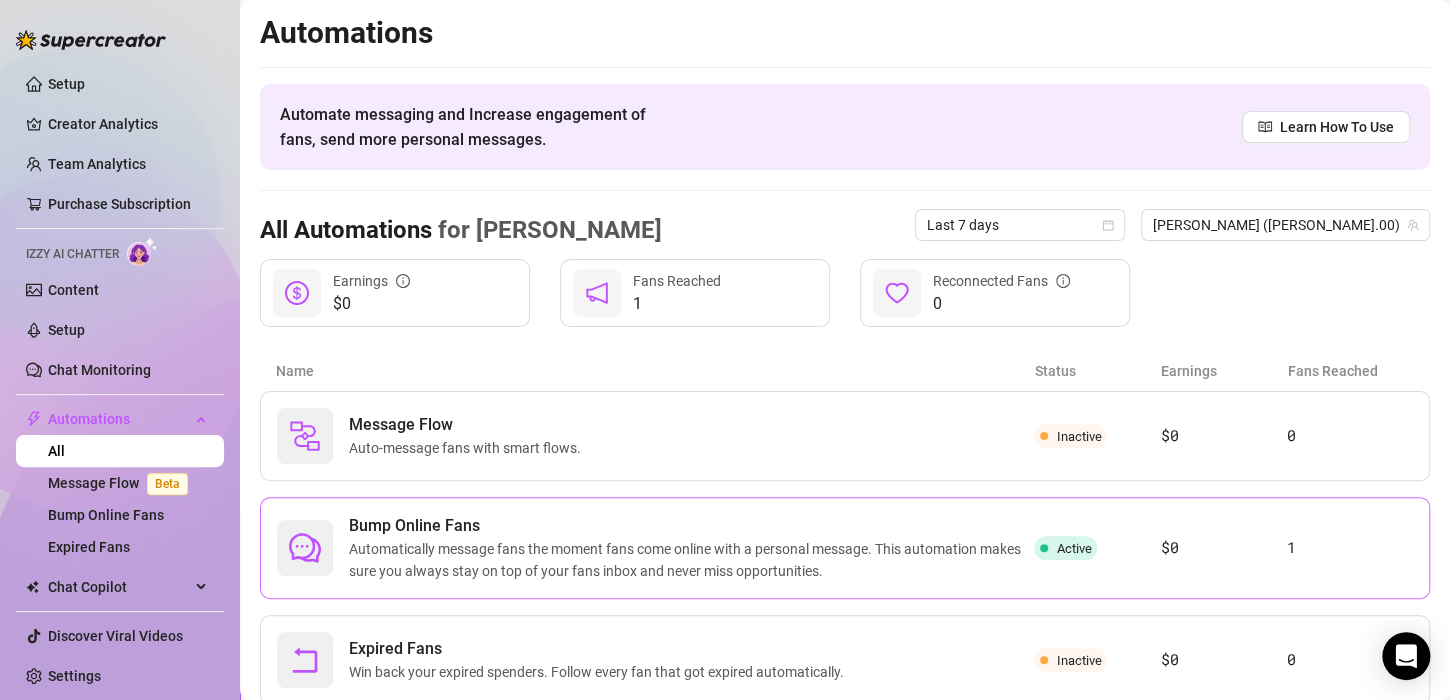 click on "Automatically message fans the moment fans come online with a personal message. This automation makes sure you always stay on top of your fans inbox and never miss opportunities." at bounding box center (691, 560) 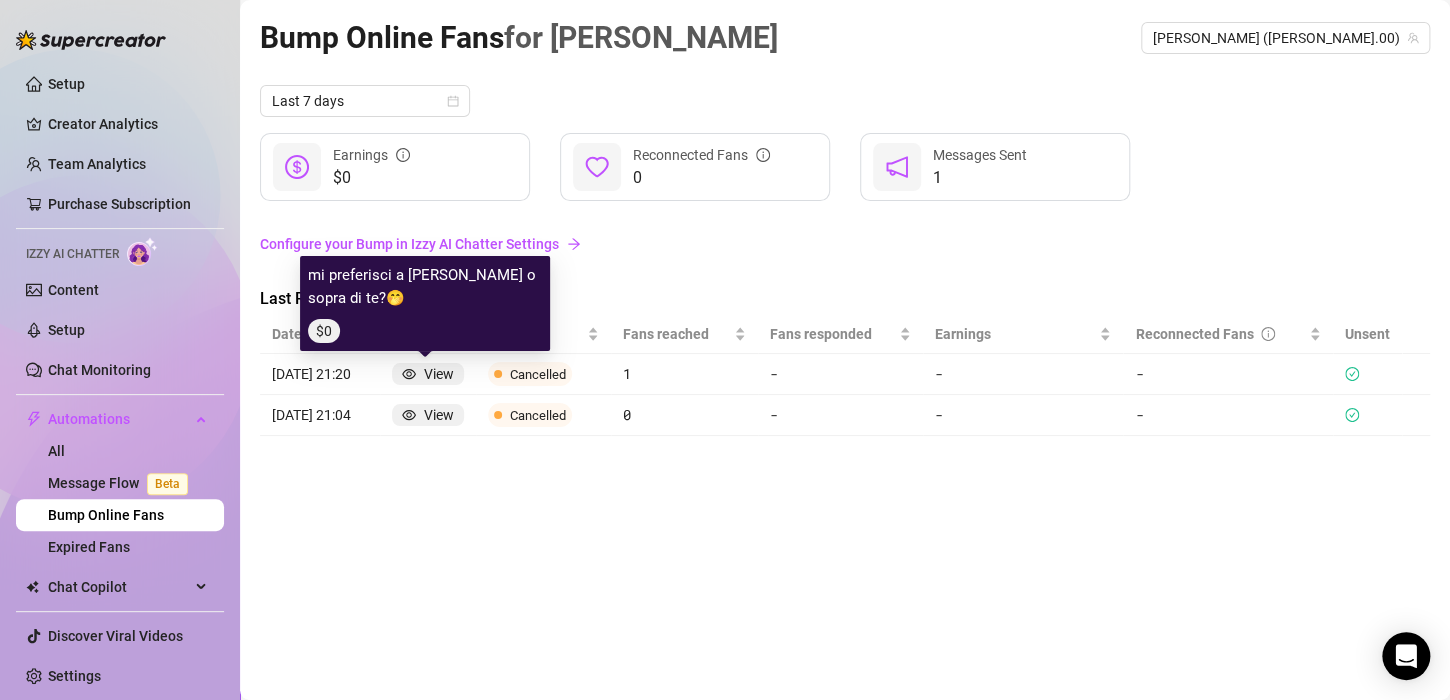 click on "View" at bounding box center [439, 374] 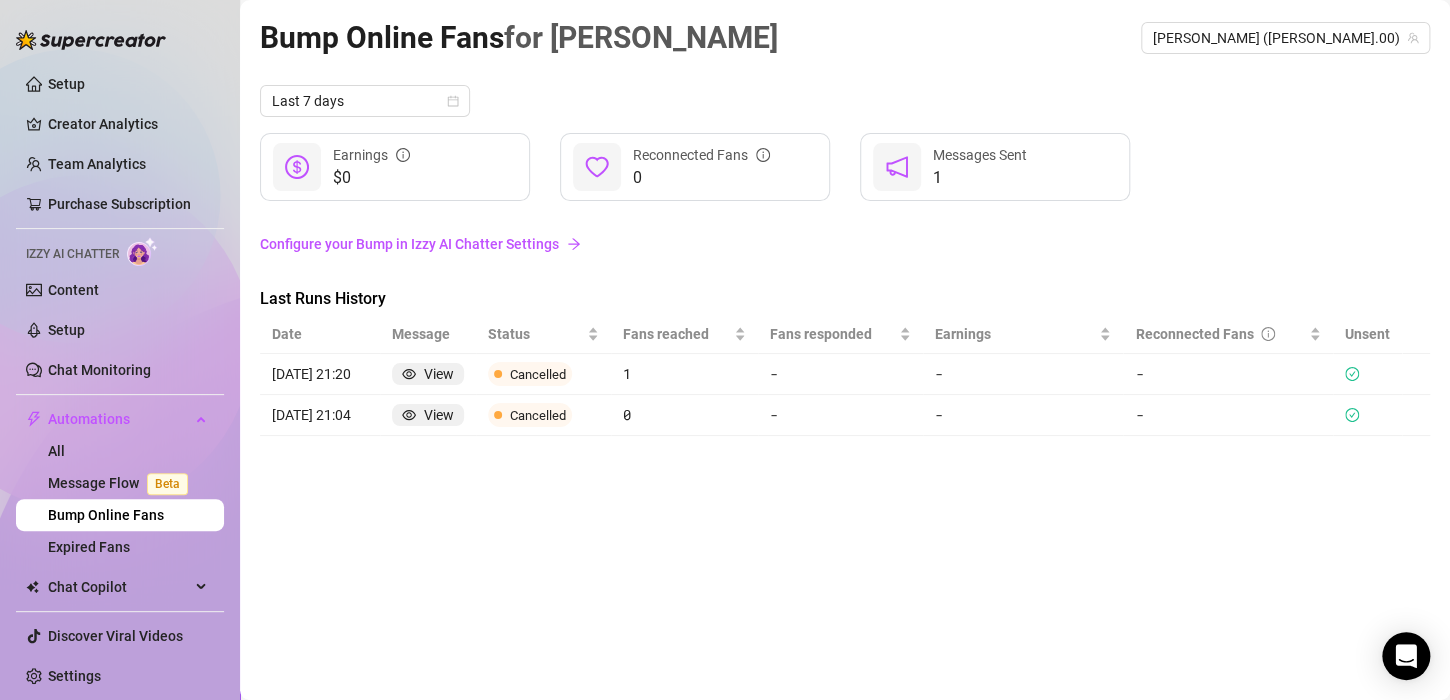 click on "Configure your Bump in Izzy AI Chatter Settings" at bounding box center [845, 244] 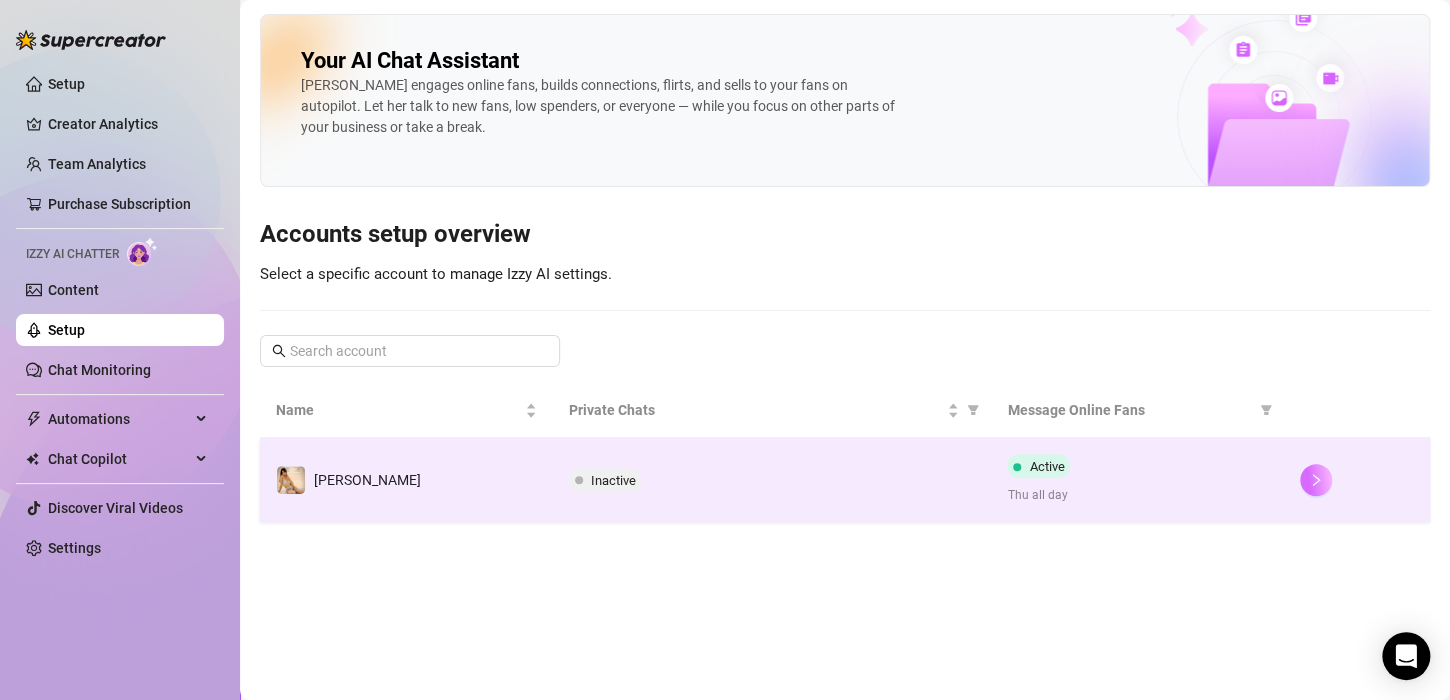 click at bounding box center [1316, 480] 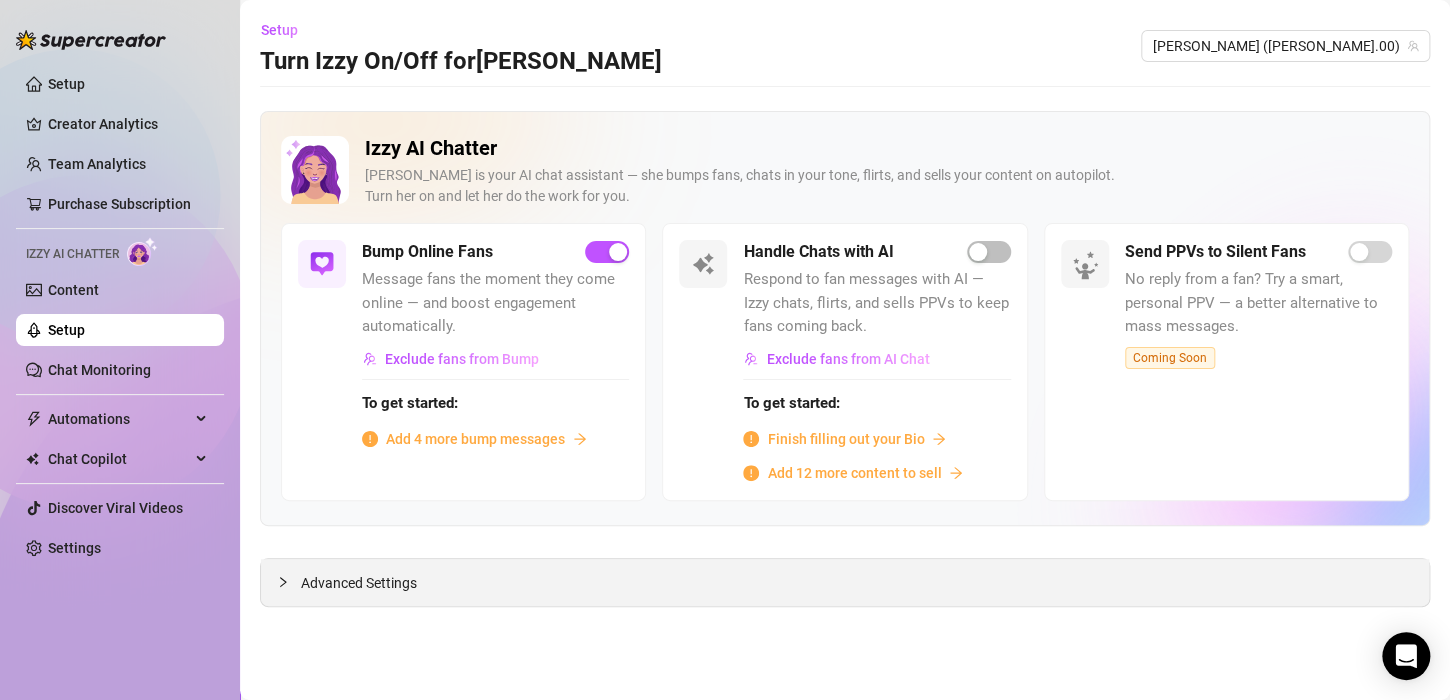 click on "Advanced Settings" at bounding box center (845, 582) 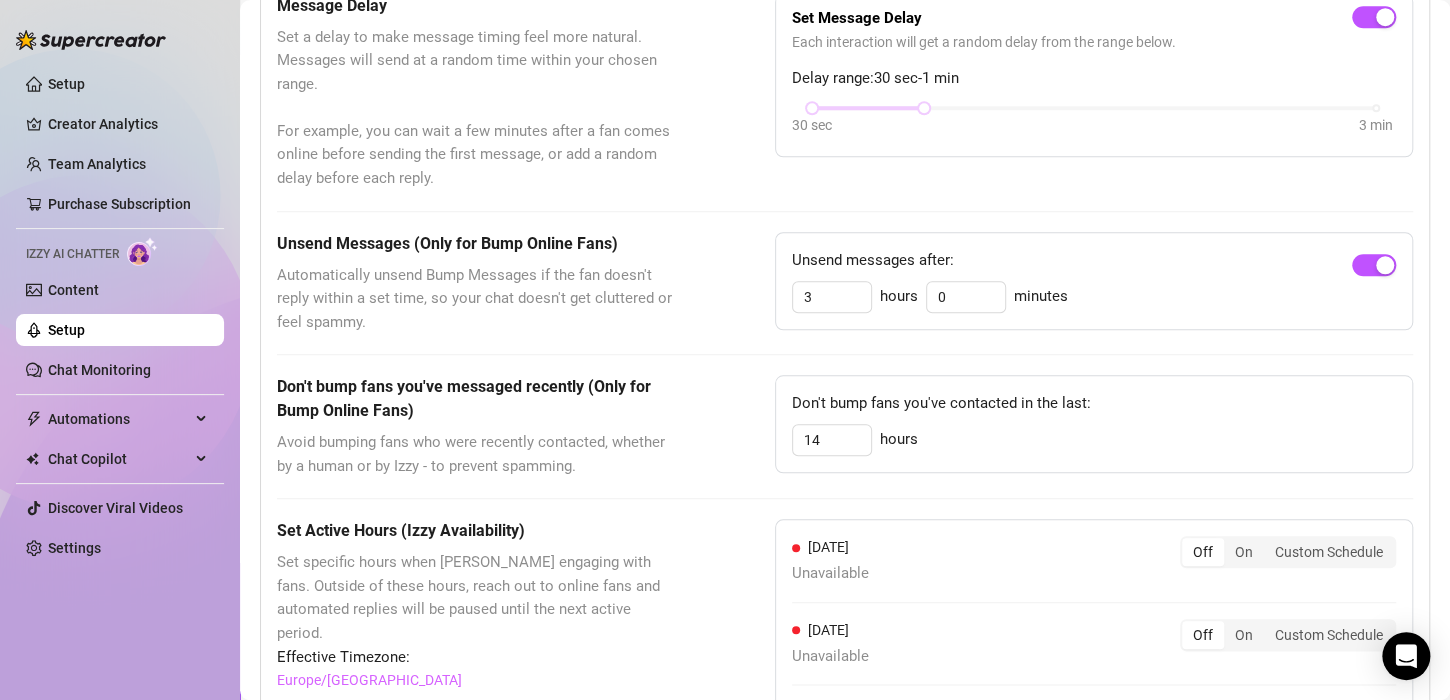 scroll, scrollTop: 910, scrollLeft: 0, axis: vertical 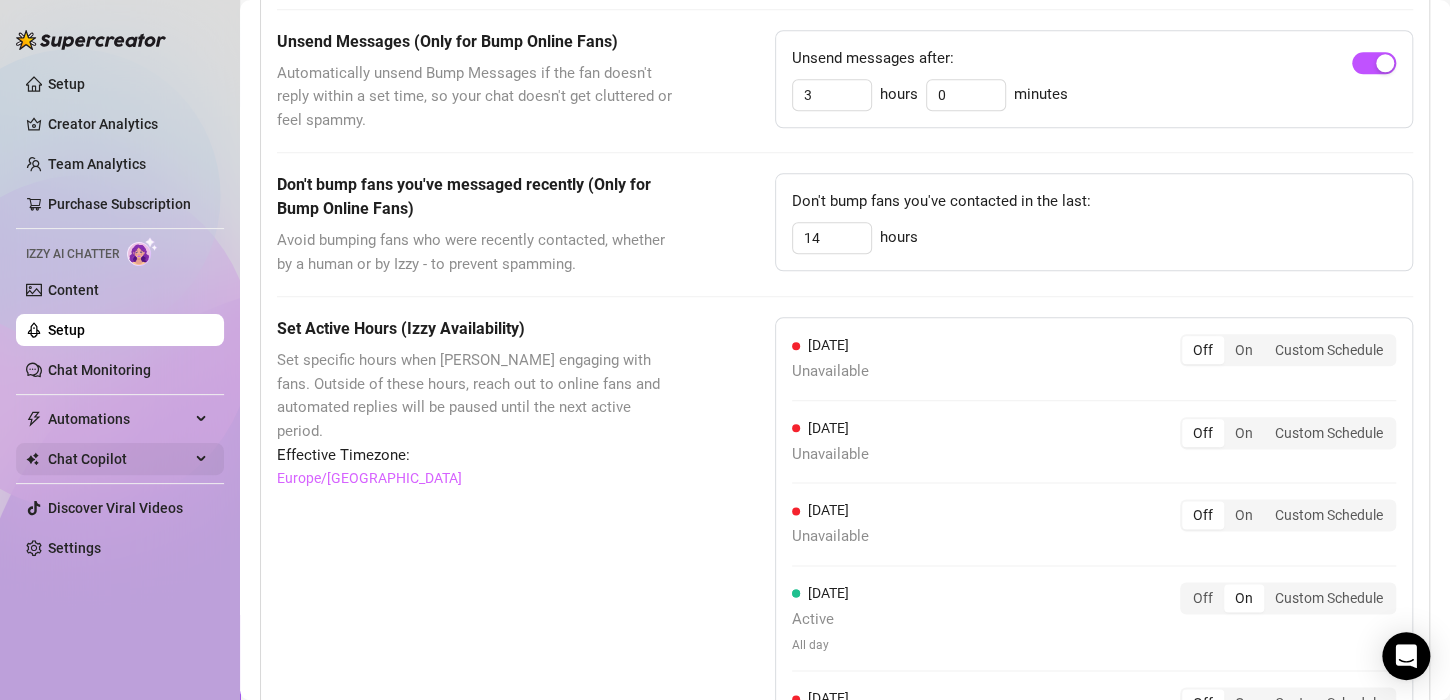 click on "Chat Copilot" at bounding box center (120, 459) 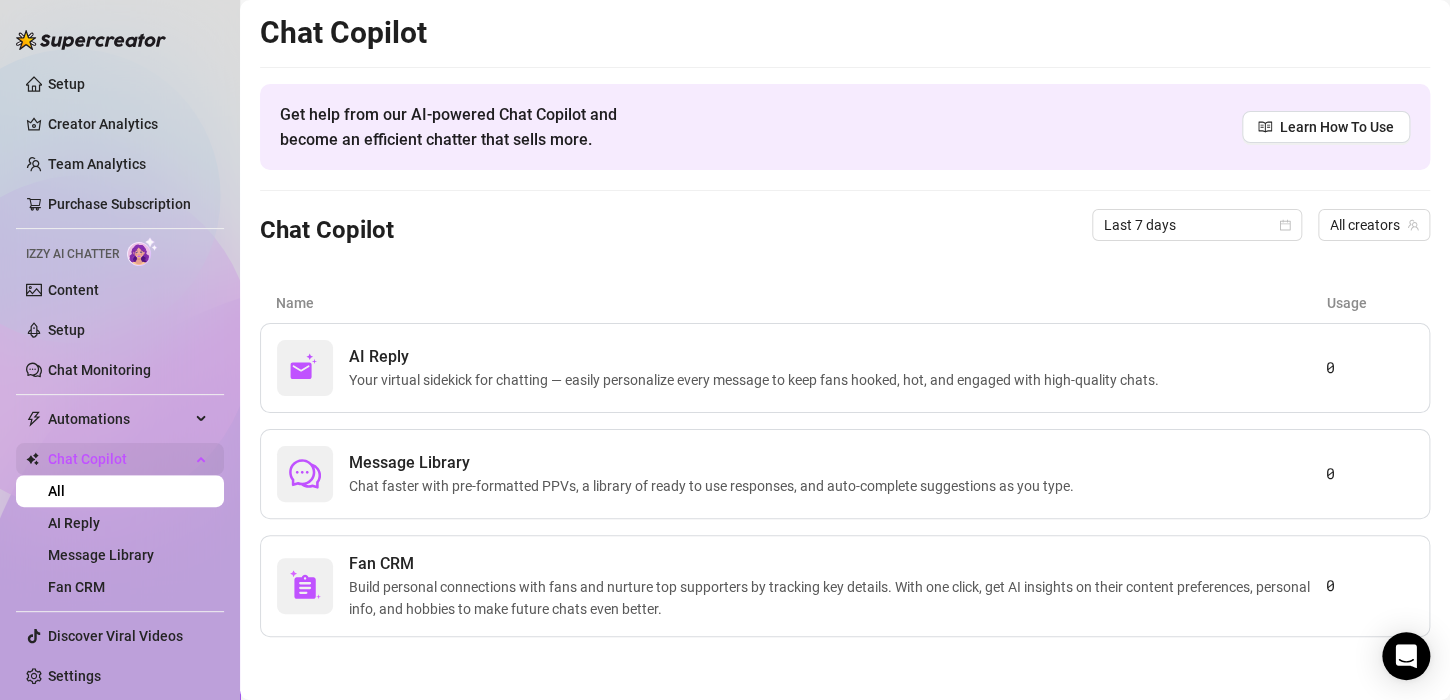 scroll, scrollTop: 0, scrollLeft: 0, axis: both 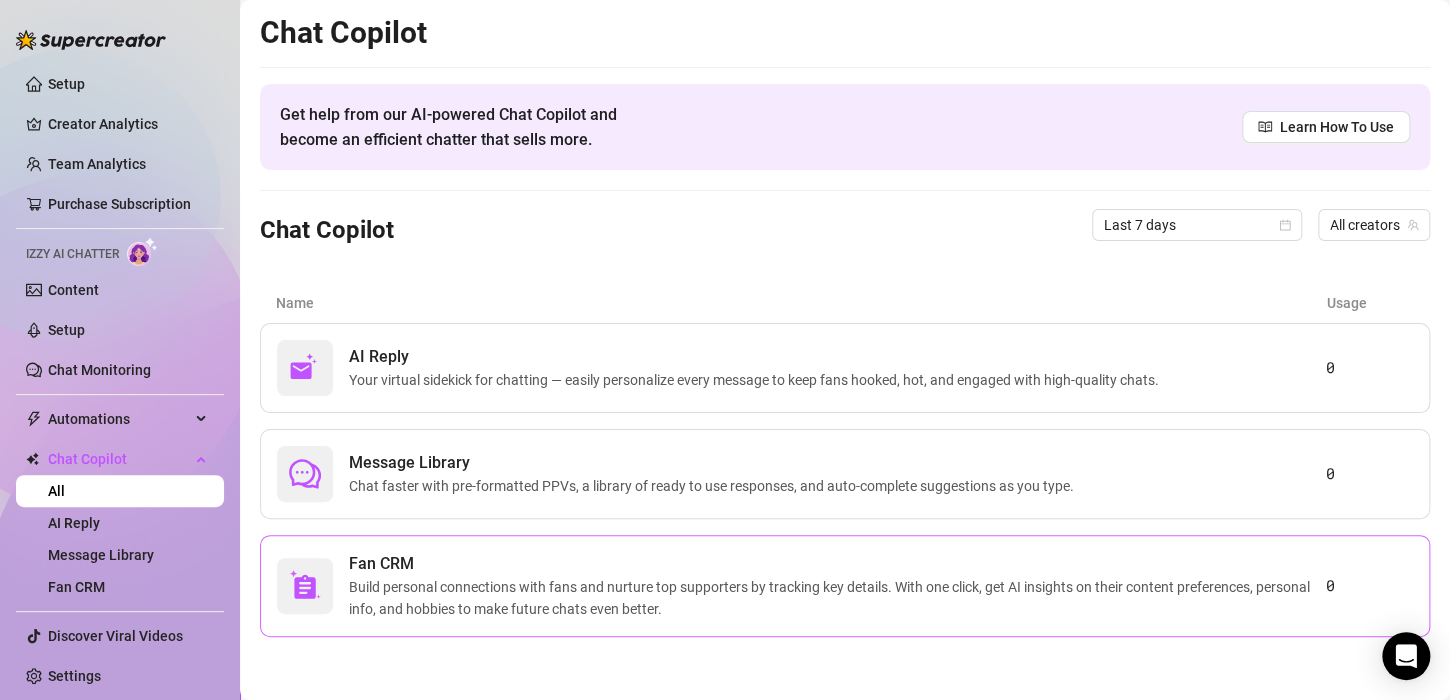 click on "Build personal connections with fans and nurture top supporters by tracking key details. With one click, get AI insights on their content preferences, personal info, and hobbies to make future chats even better." at bounding box center [837, 598] 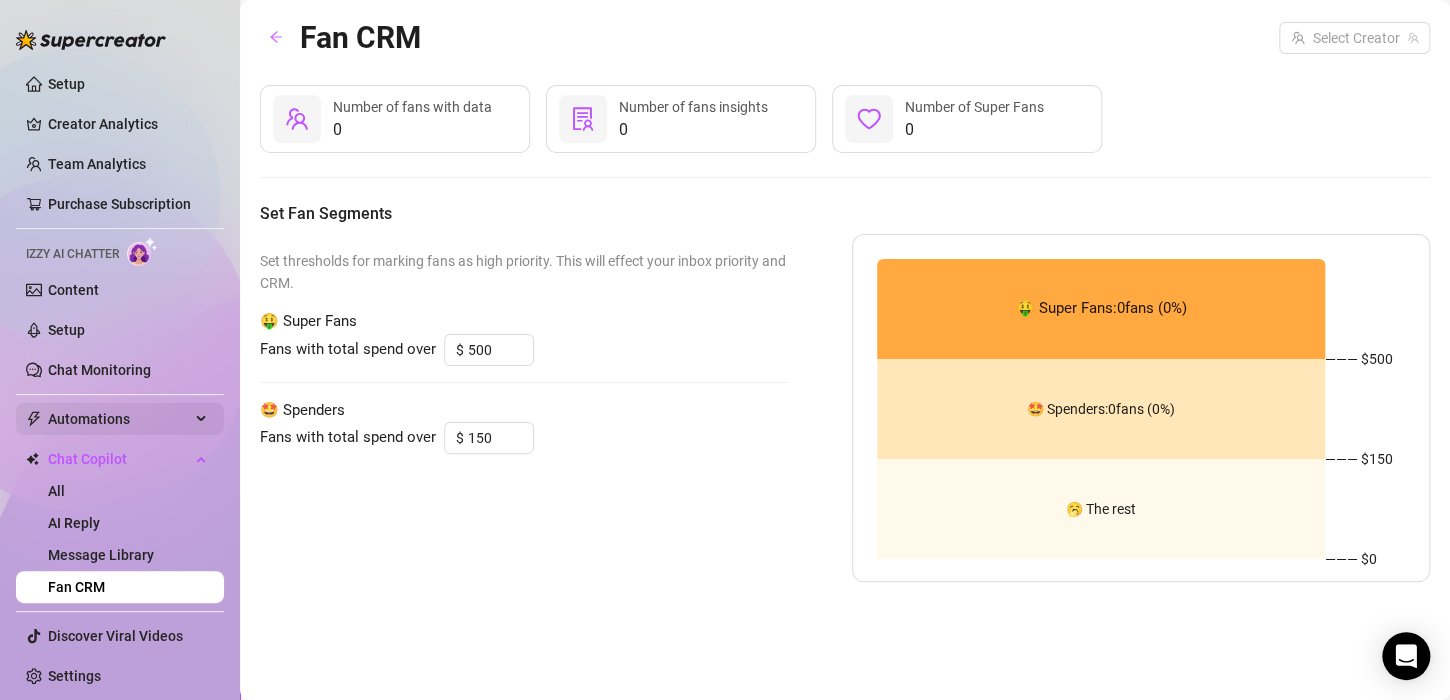 click on "Automations" at bounding box center (119, 419) 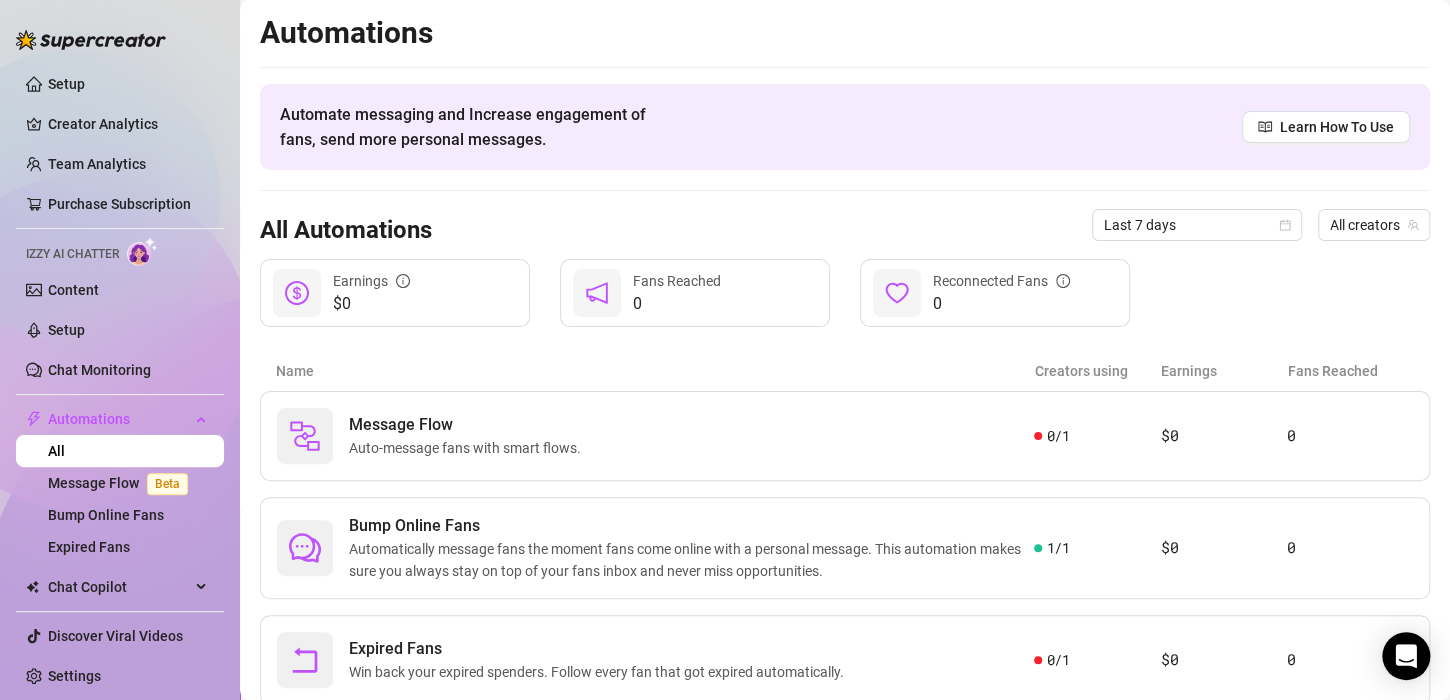 scroll, scrollTop: 63, scrollLeft: 0, axis: vertical 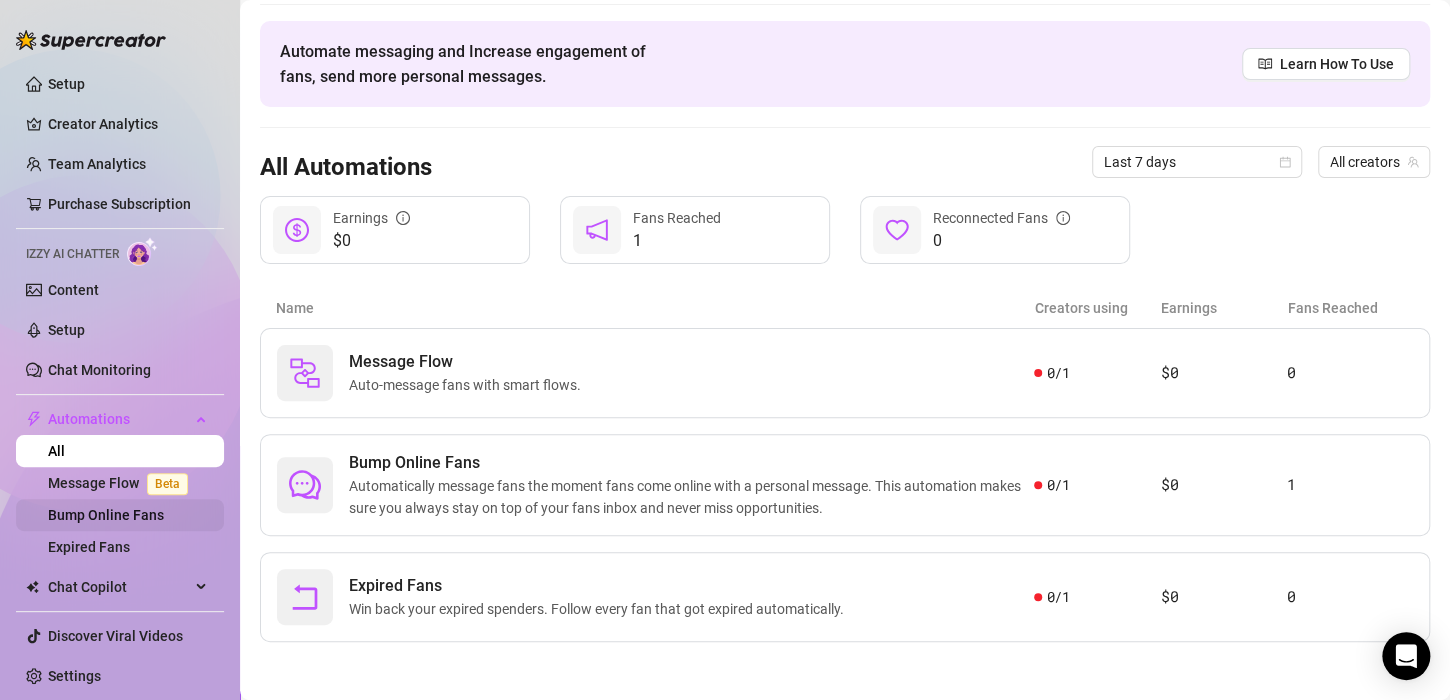 click on "Bump Online Fans" at bounding box center [106, 515] 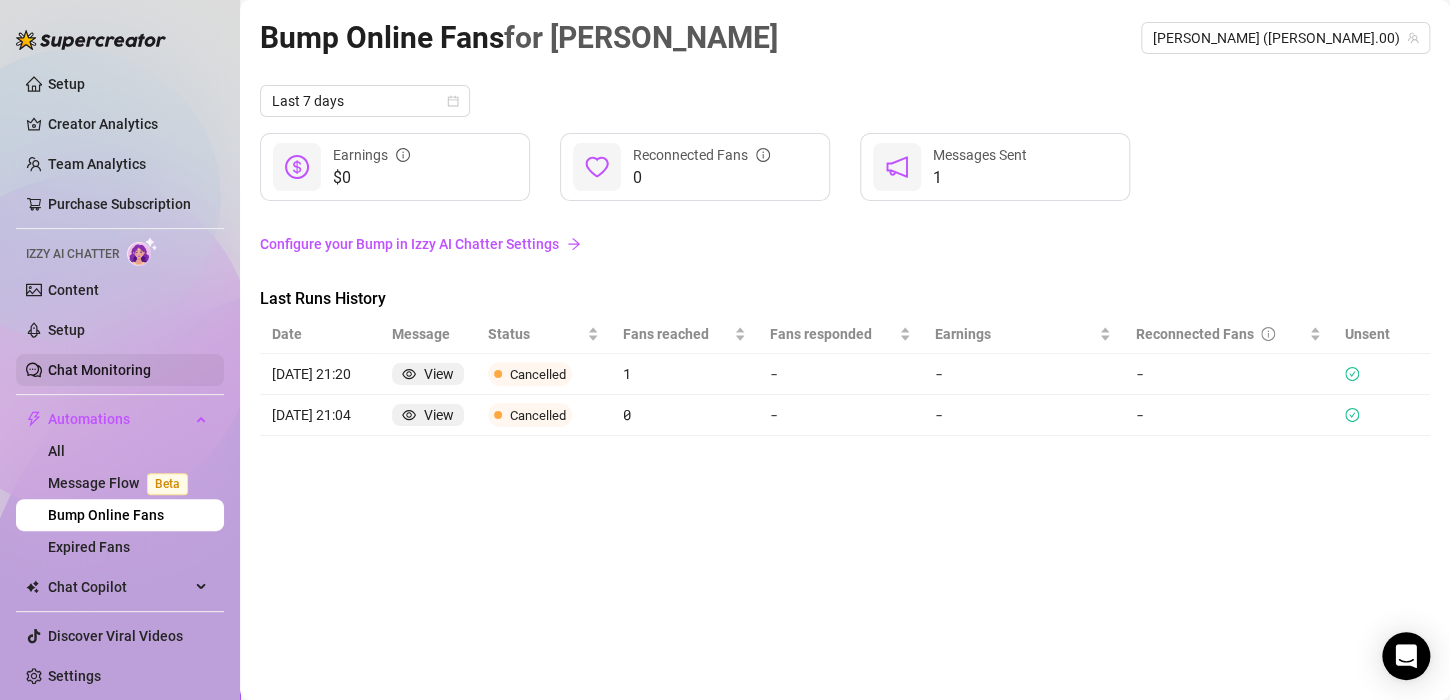 click on "Chat Monitoring" at bounding box center [99, 370] 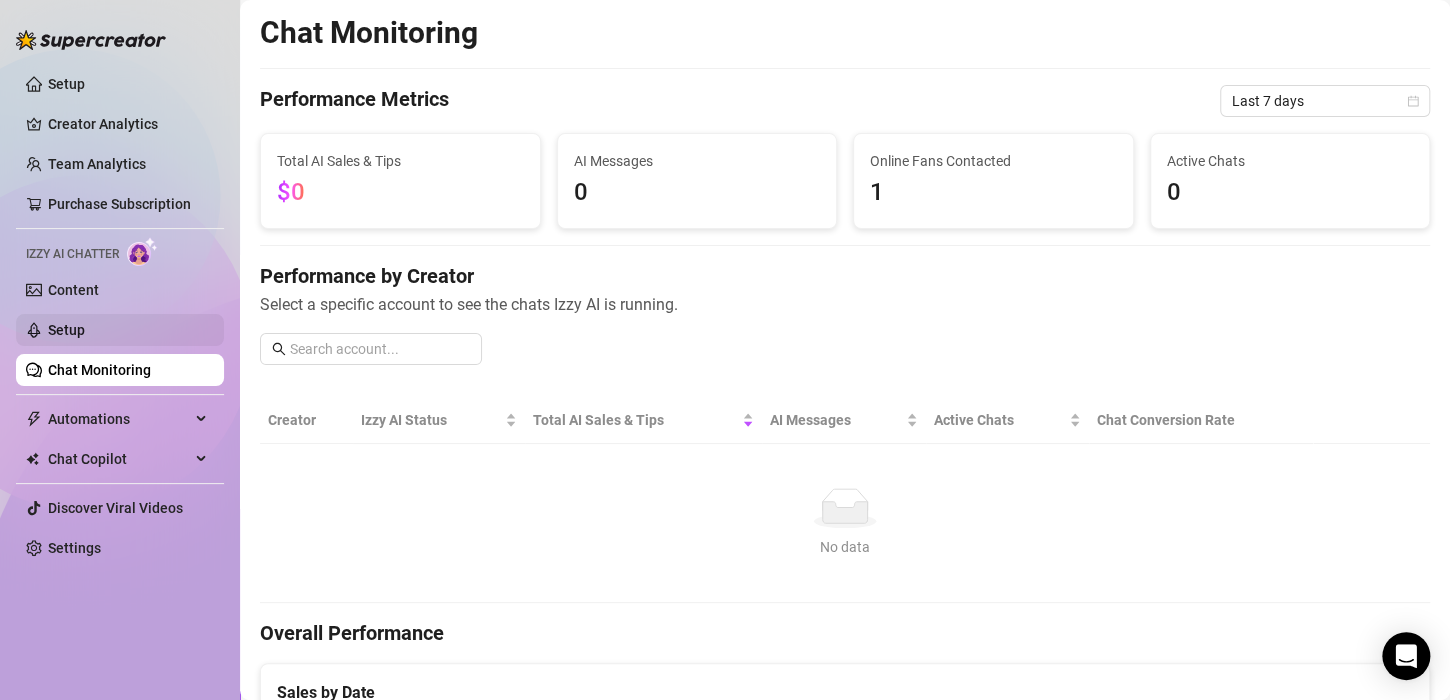 click on "Setup" at bounding box center (66, 330) 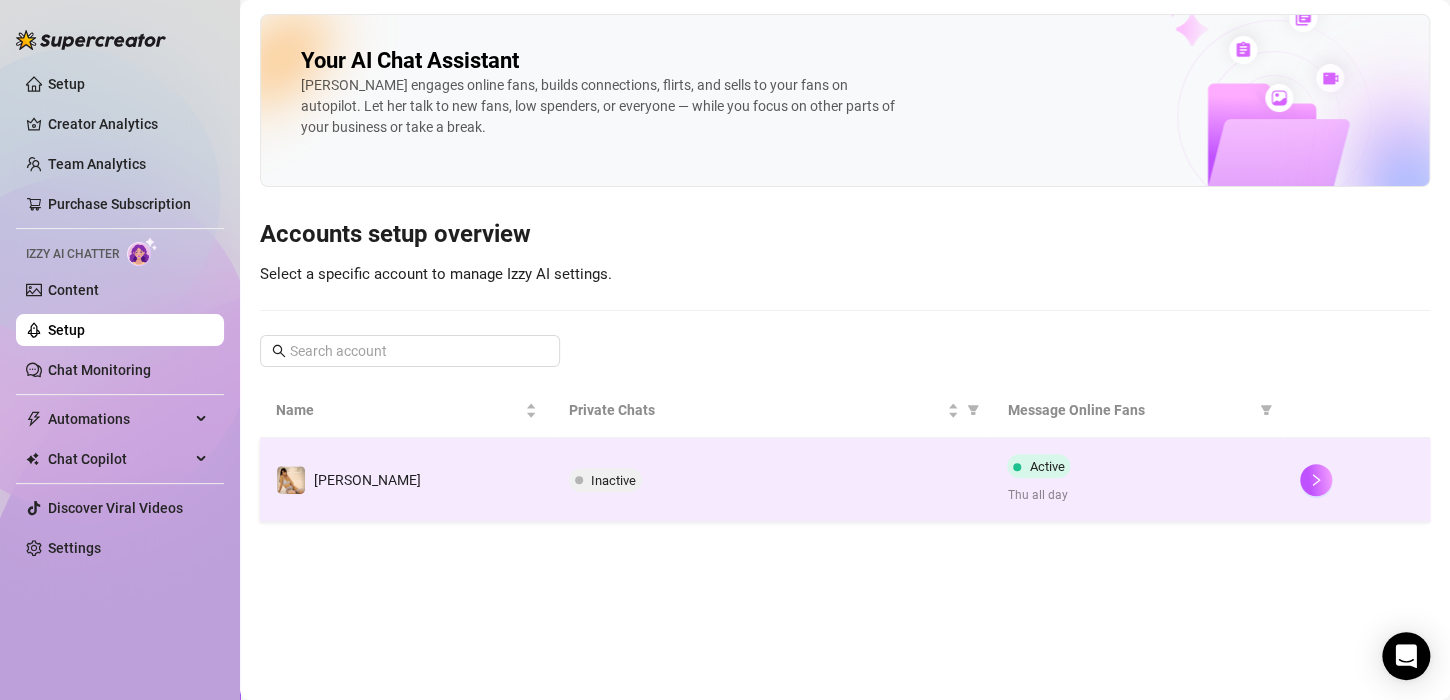 click on "Active Thu all day" at bounding box center (1137, 479) 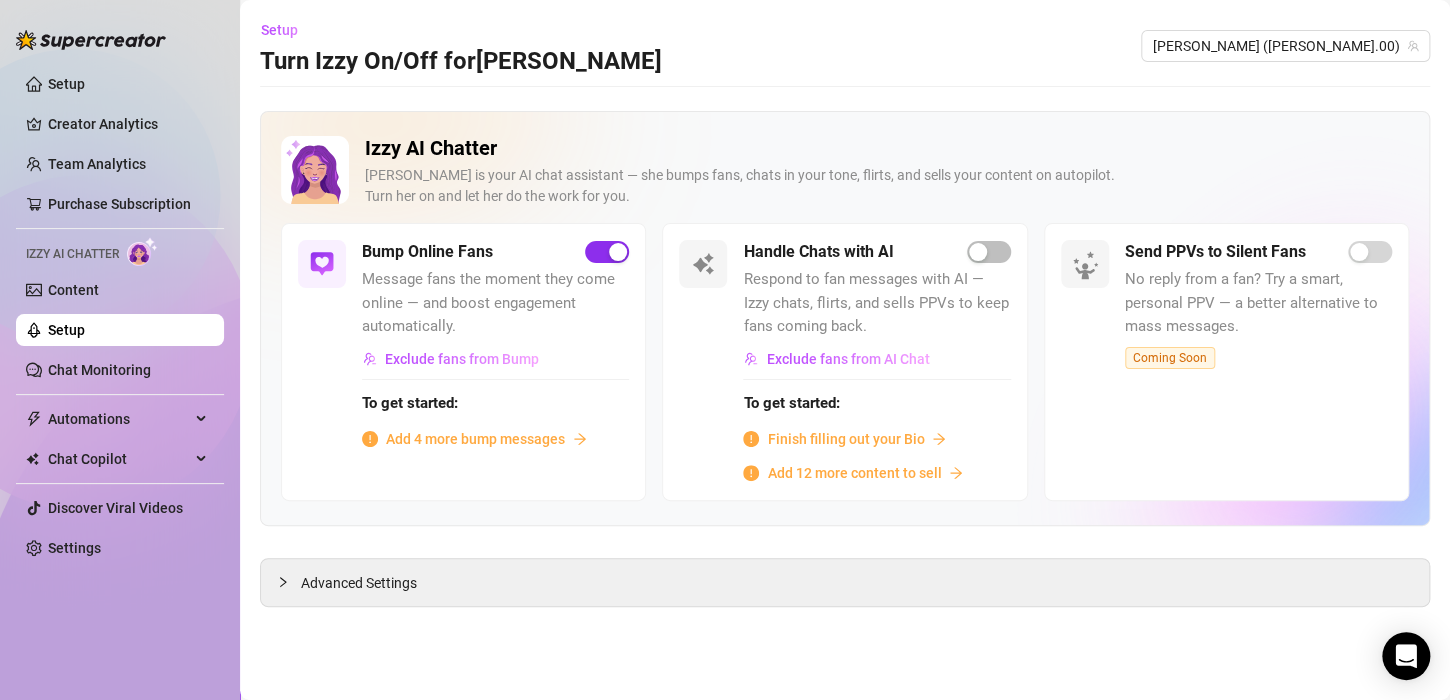 click at bounding box center [618, 252] 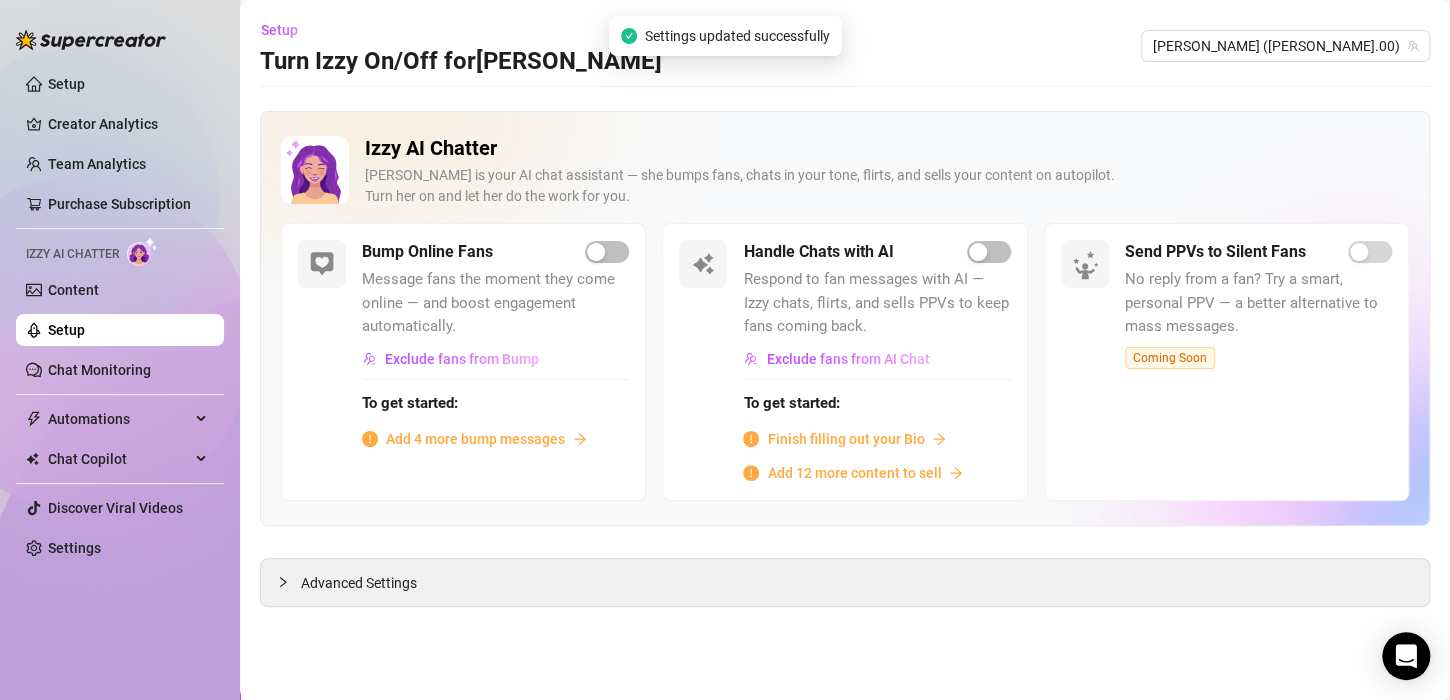 click on "Add 4 more bump messages" at bounding box center (475, 439) 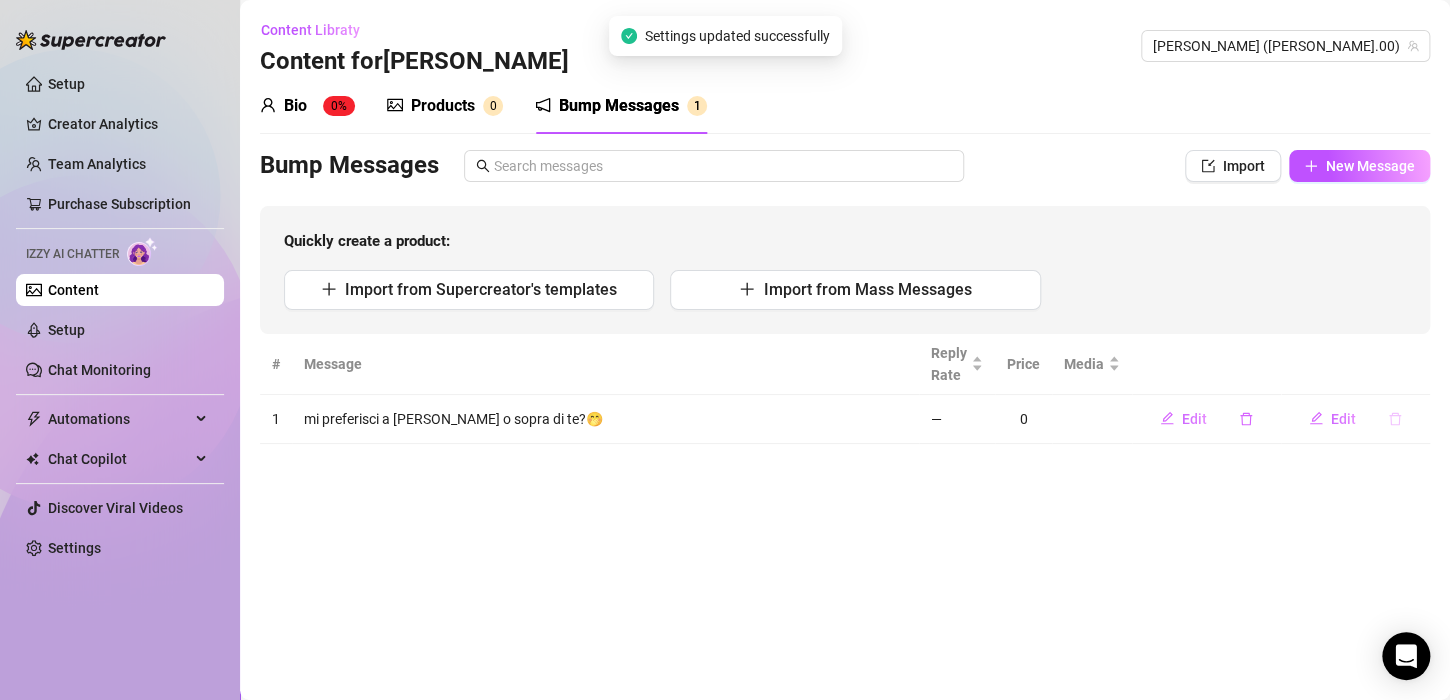 type 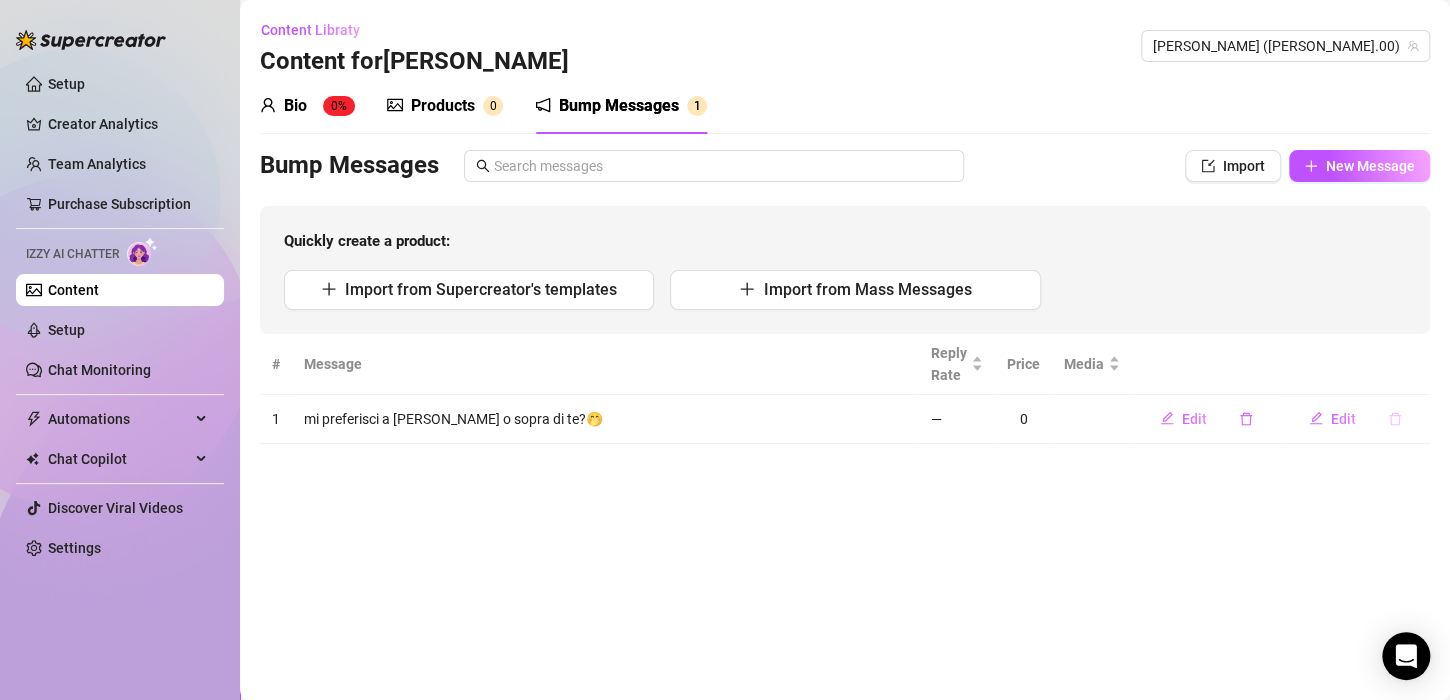click 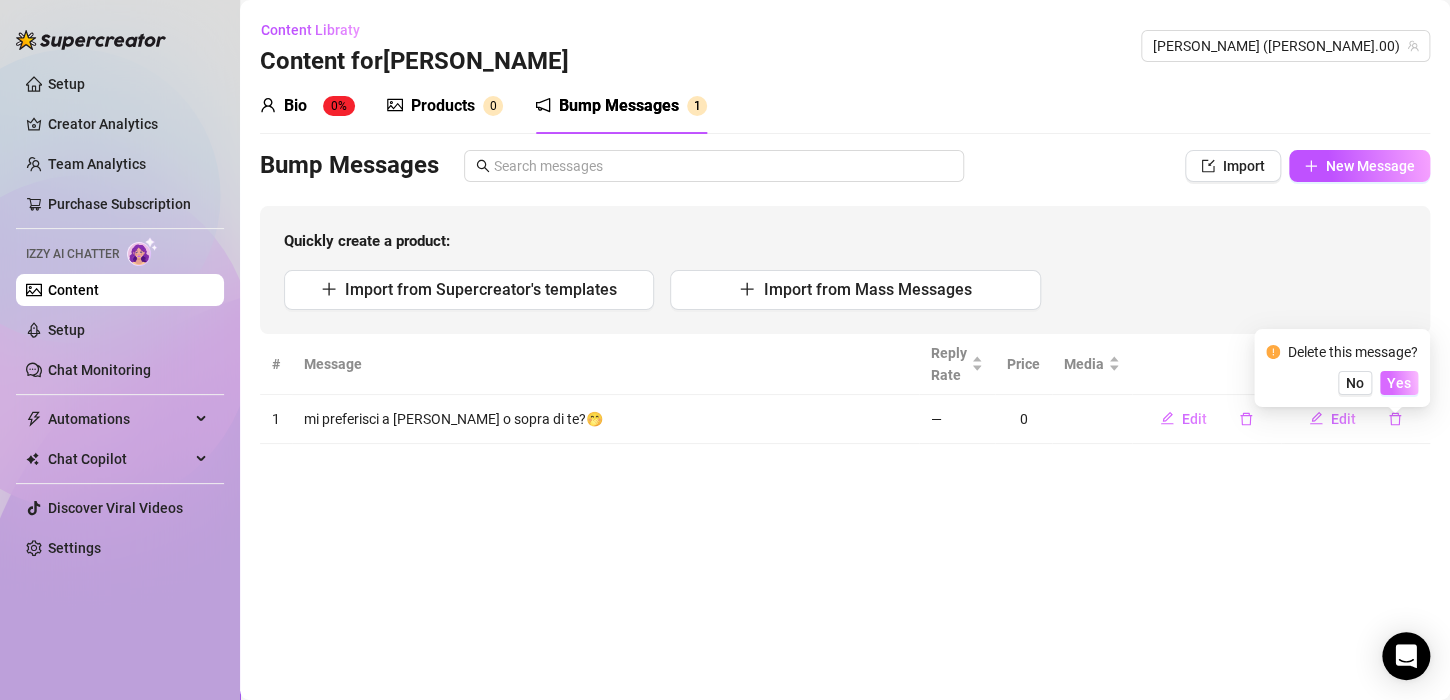 click on "Yes" at bounding box center (1399, 383) 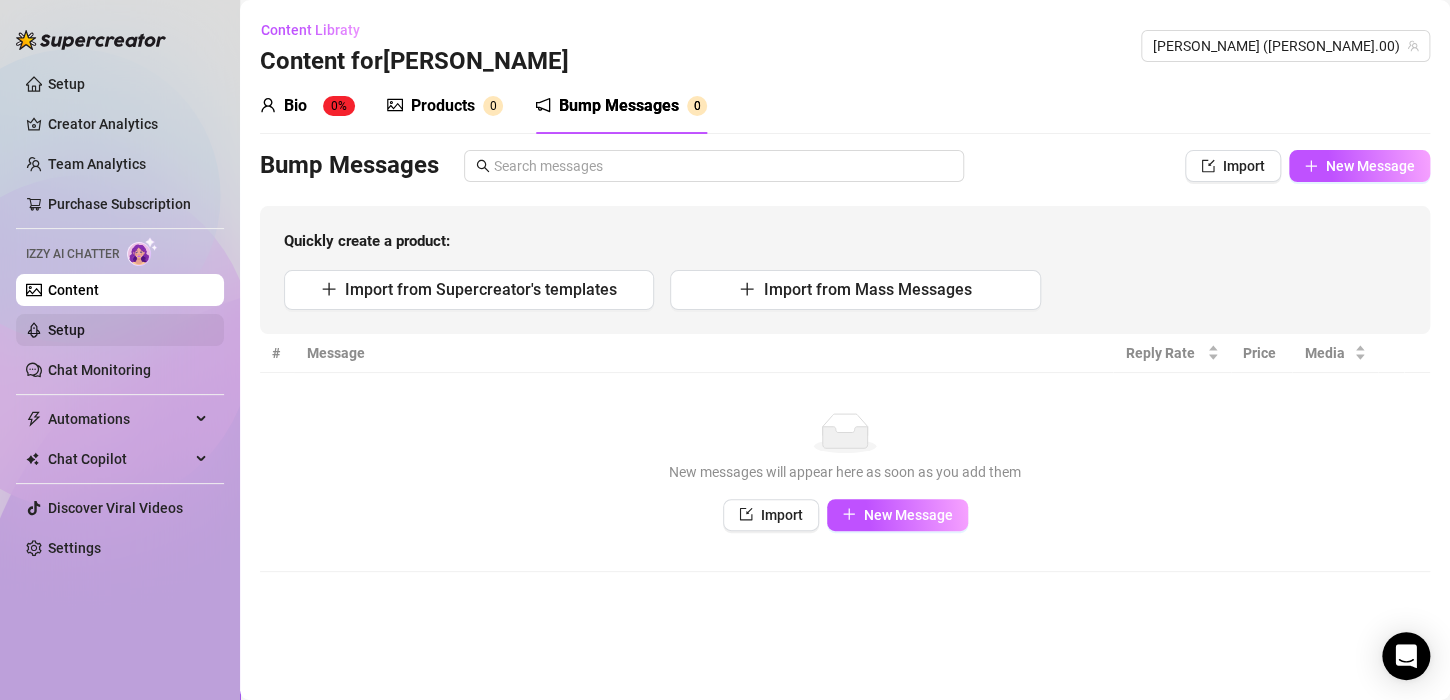 click on "Setup" at bounding box center (66, 330) 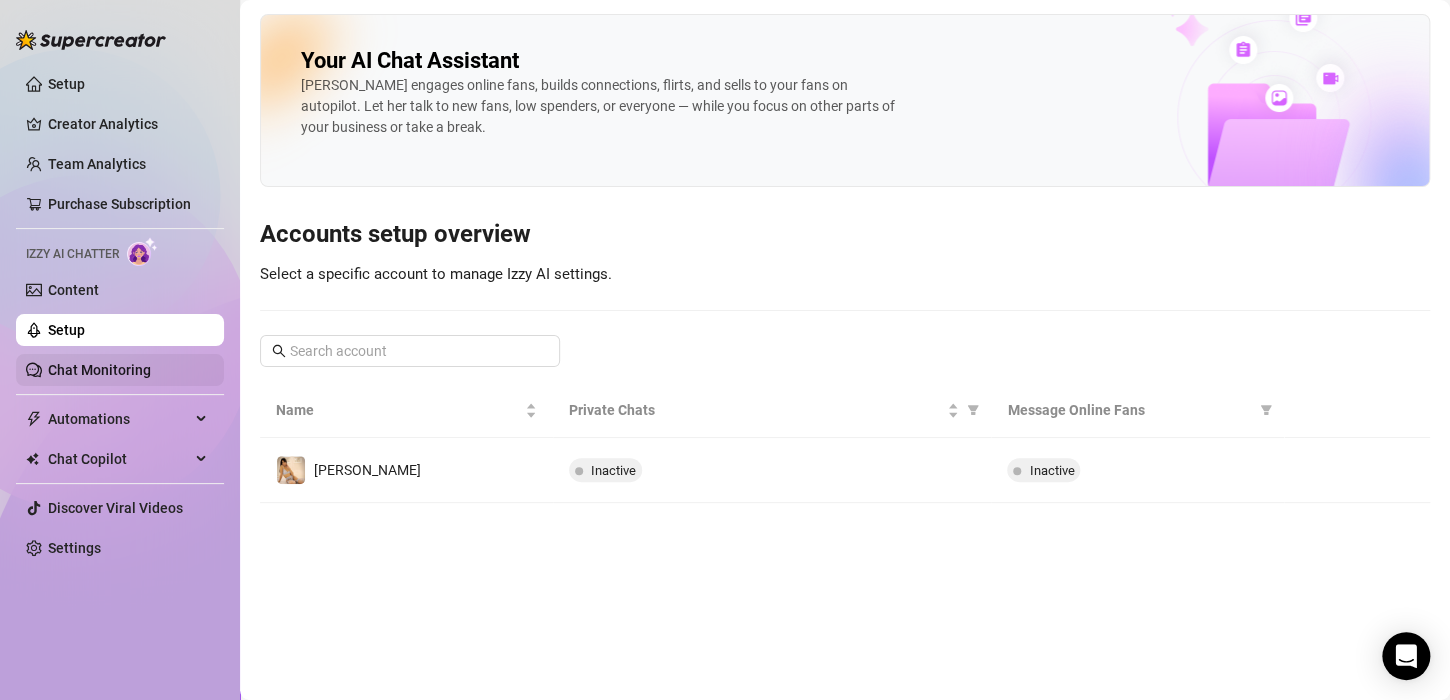click on "Chat Monitoring" at bounding box center (99, 370) 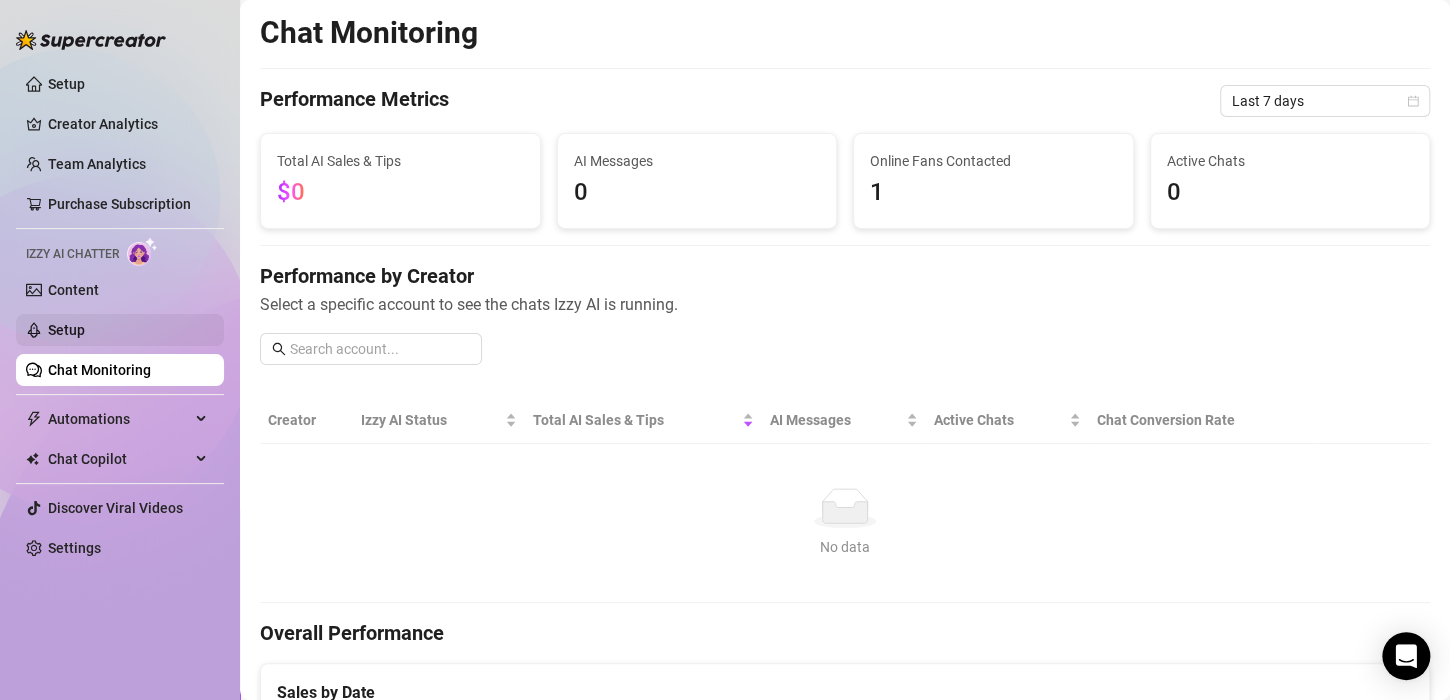 click on "Setup" at bounding box center (66, 330) 